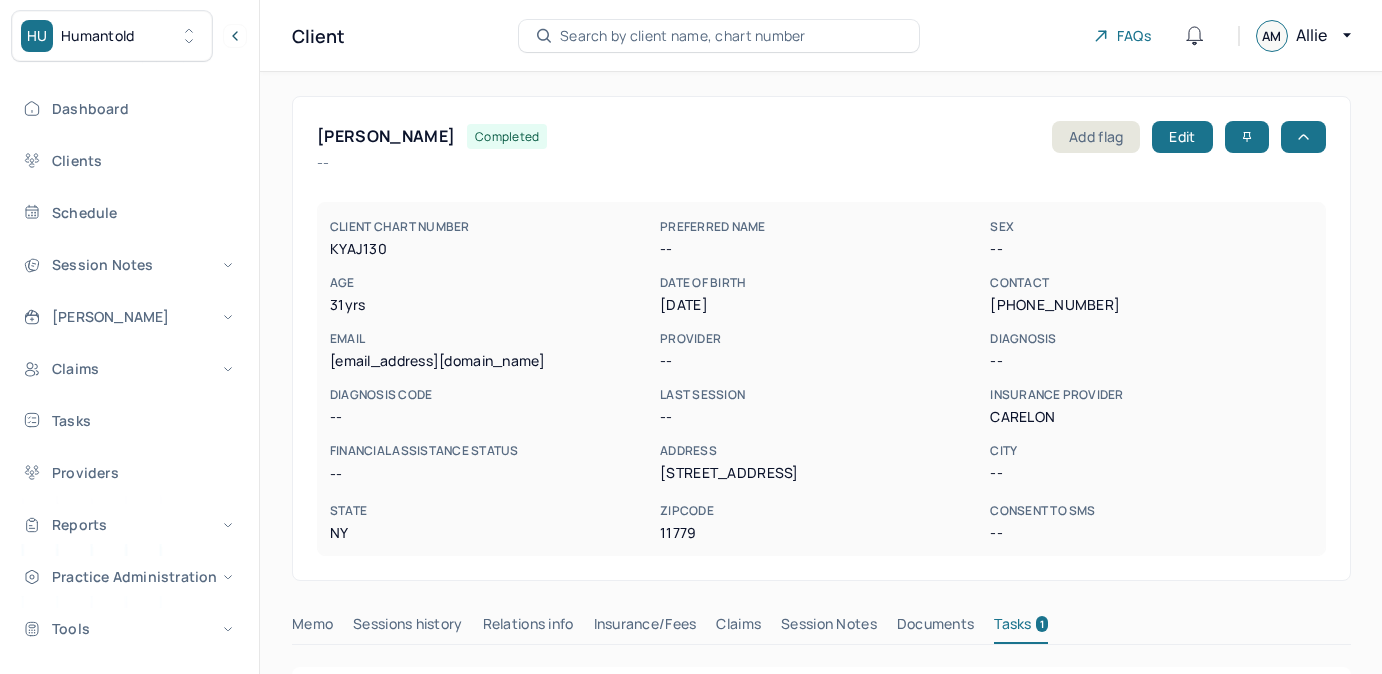 scroll, scrollTop: 0, scrollLeft: 0, axis: both 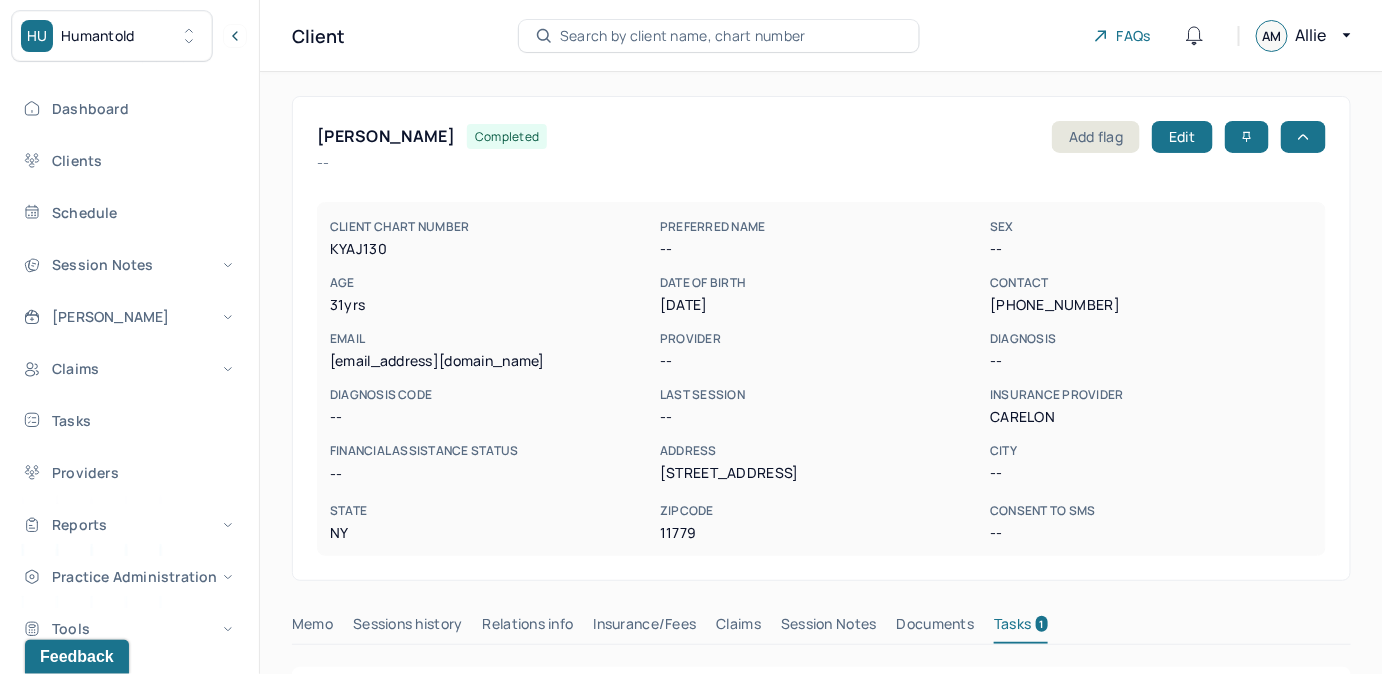 click on "Search by client name, chart number" at bounding box center [719, 36] 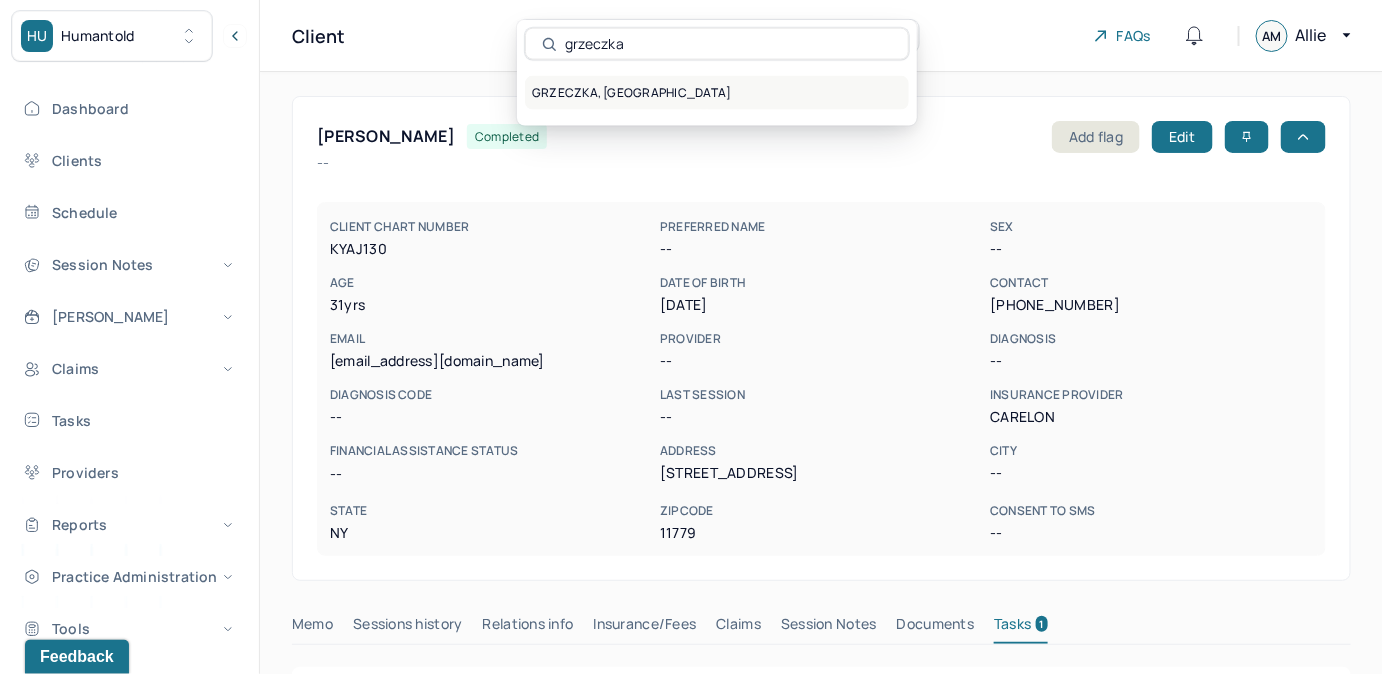 type on "grzeczka" 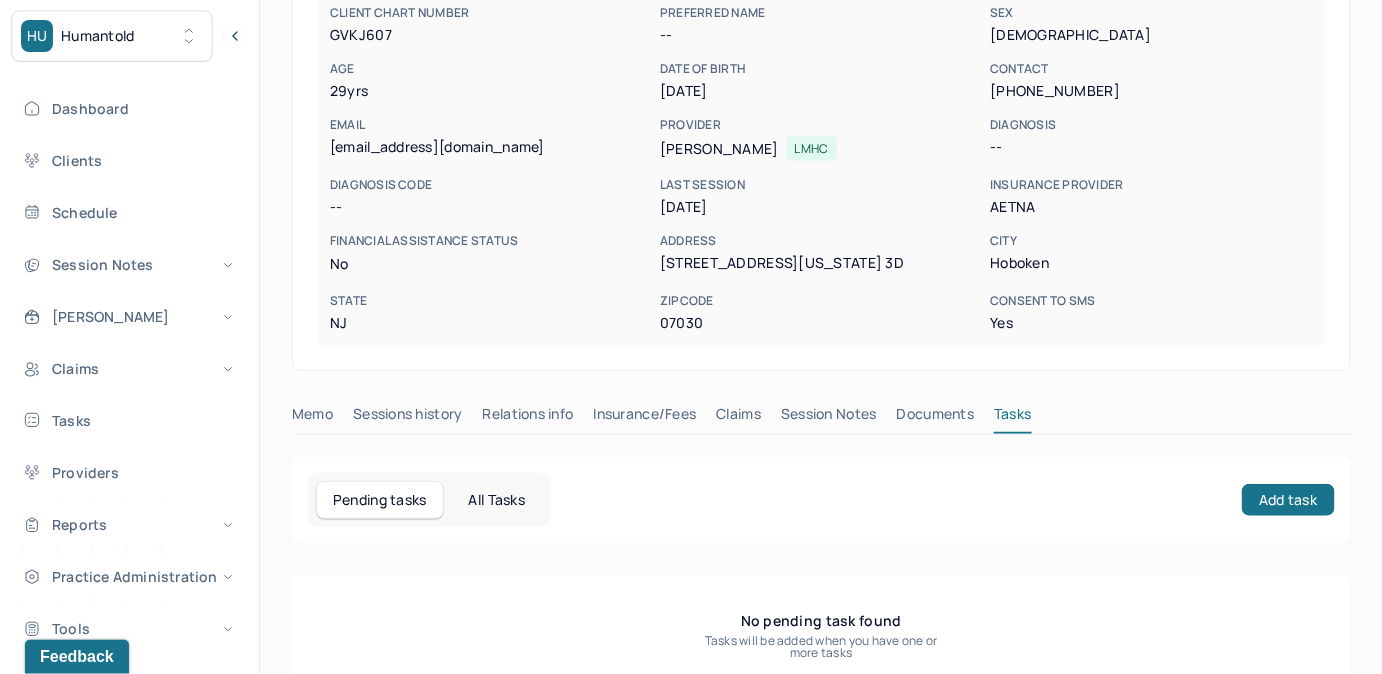 scroll, scrollTop: 258, scrollLeft: 0, axis: vertical 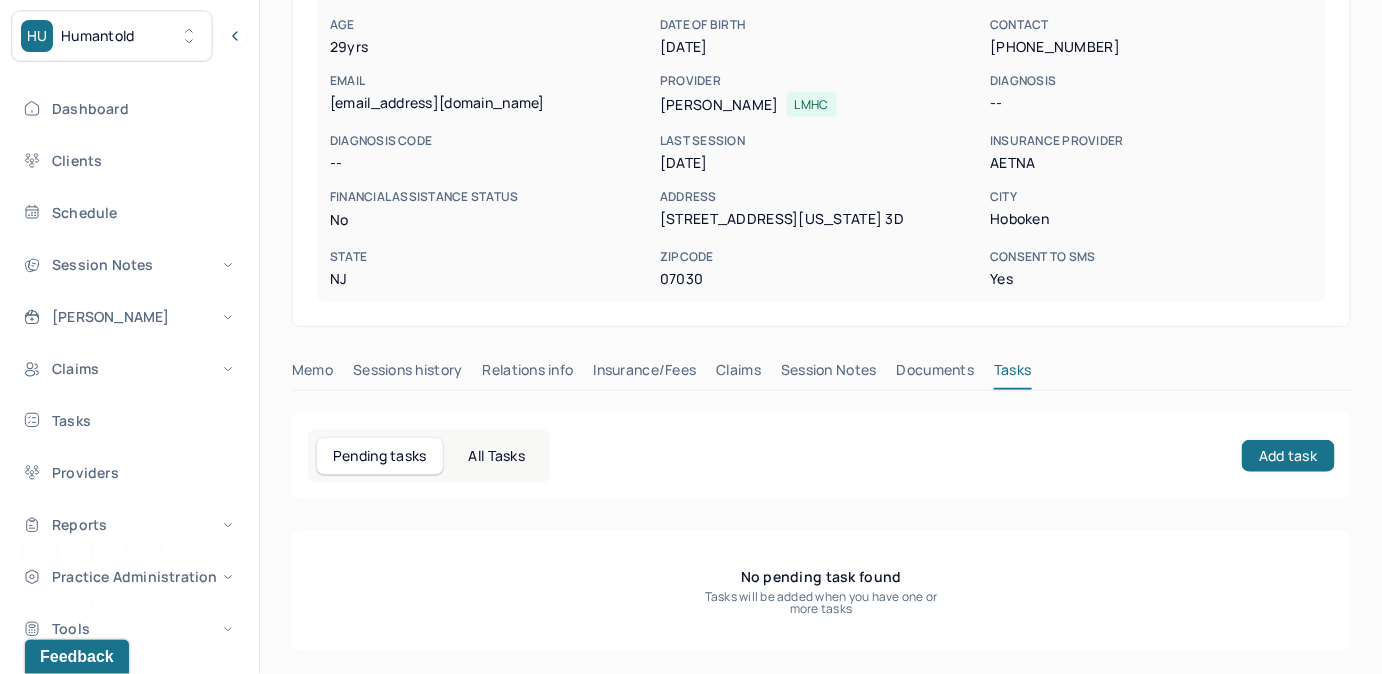 click on "Claims" at bounding box center (738, 374) 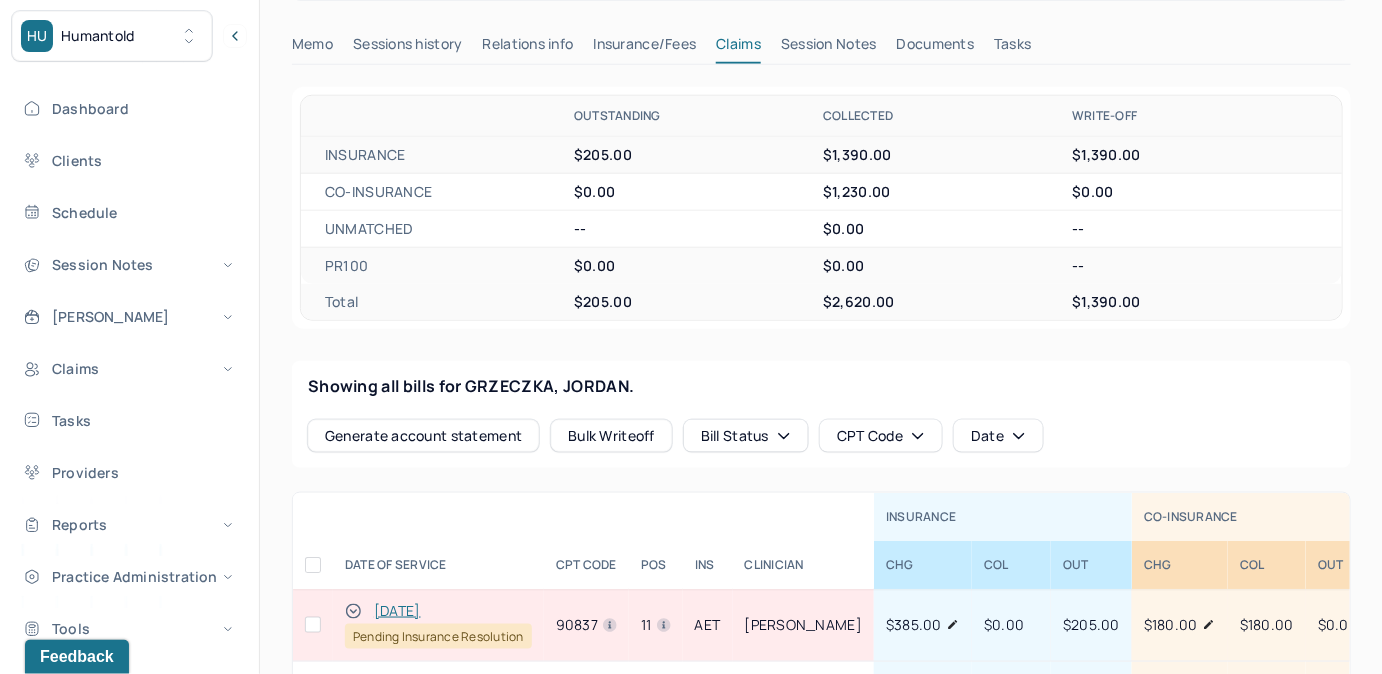 scroll, scrollTop: 1076, scrollLeft: 0, axis: vertical 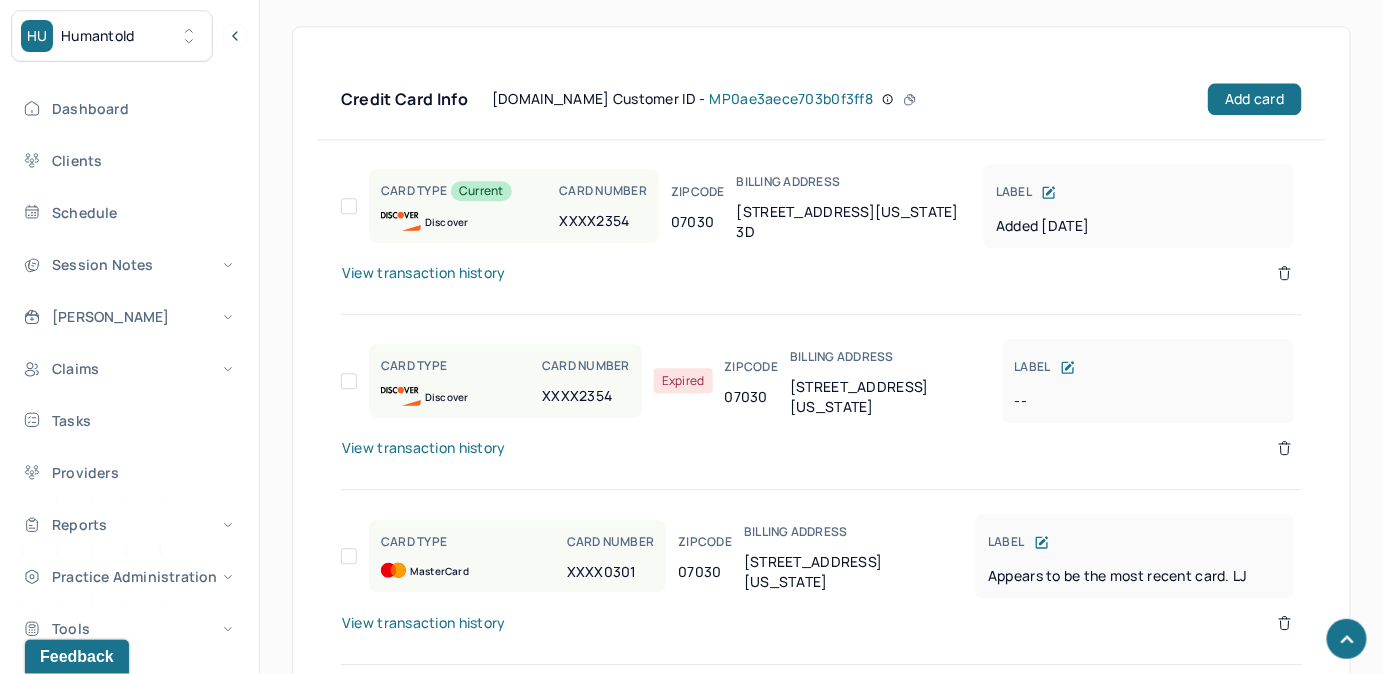 click on "View transaction history" at bounding box center [424, 273] 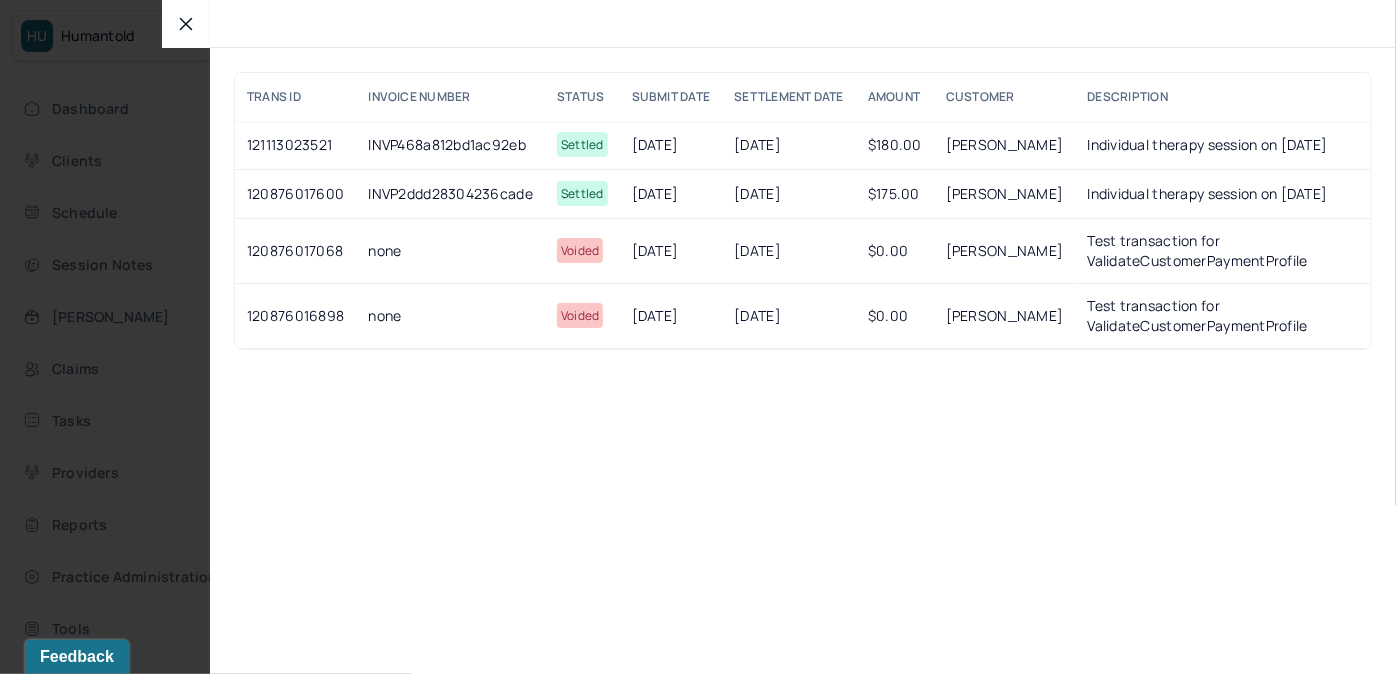 click 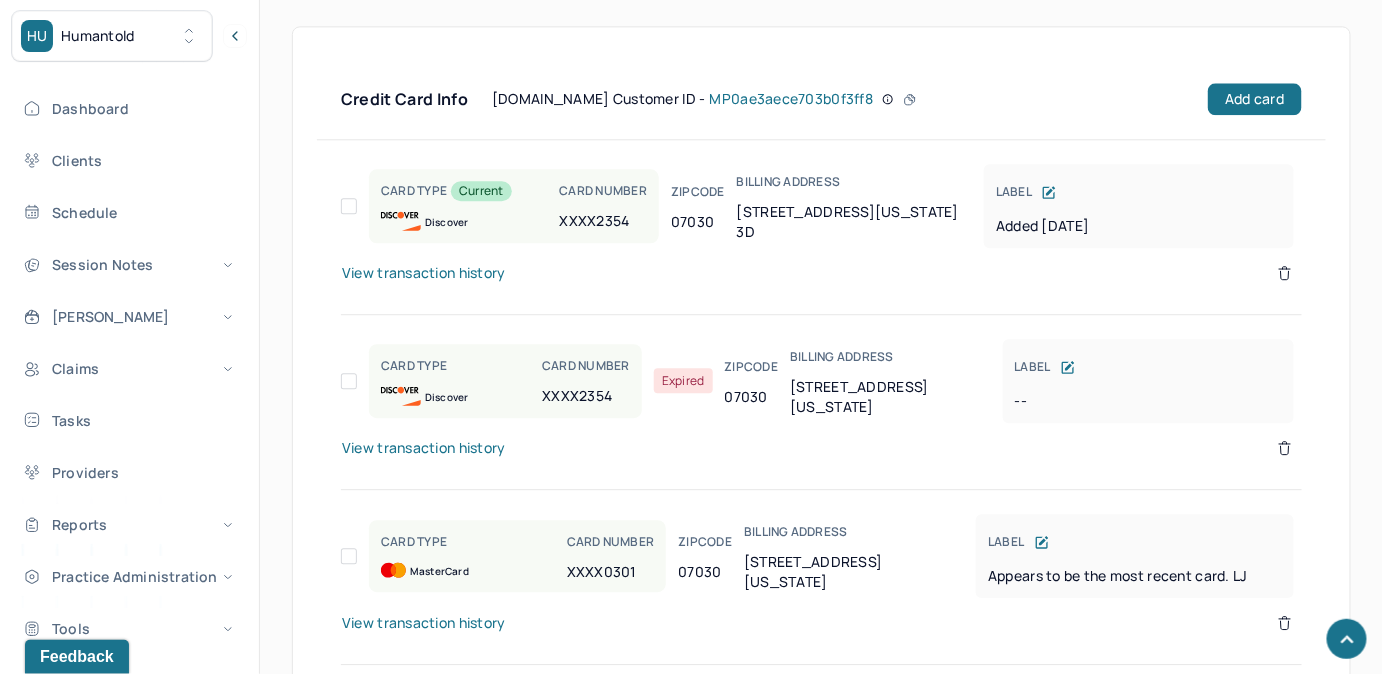 click on "View transaction history" at bounding box center [821, 285] 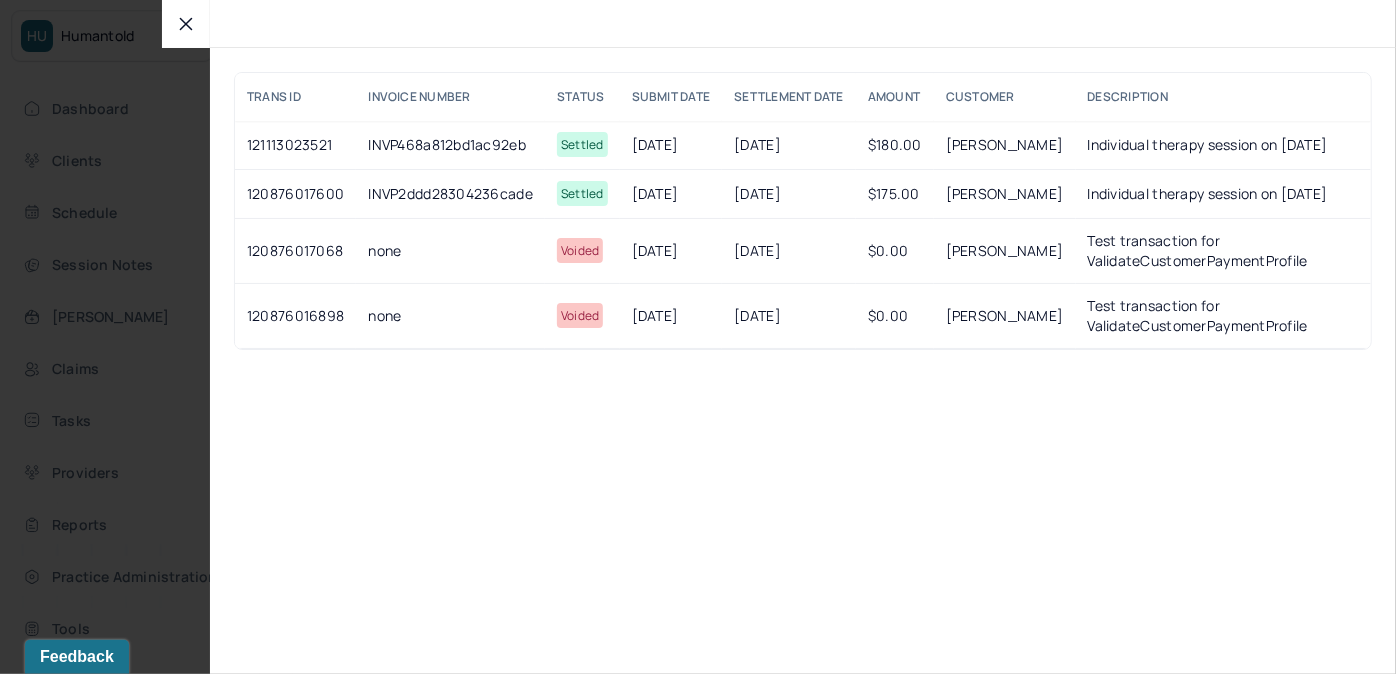 drag, startPoint x: 633, startPoint y: 142, endPoint x: 1360, endPoint y: 147, distance: 727.0172 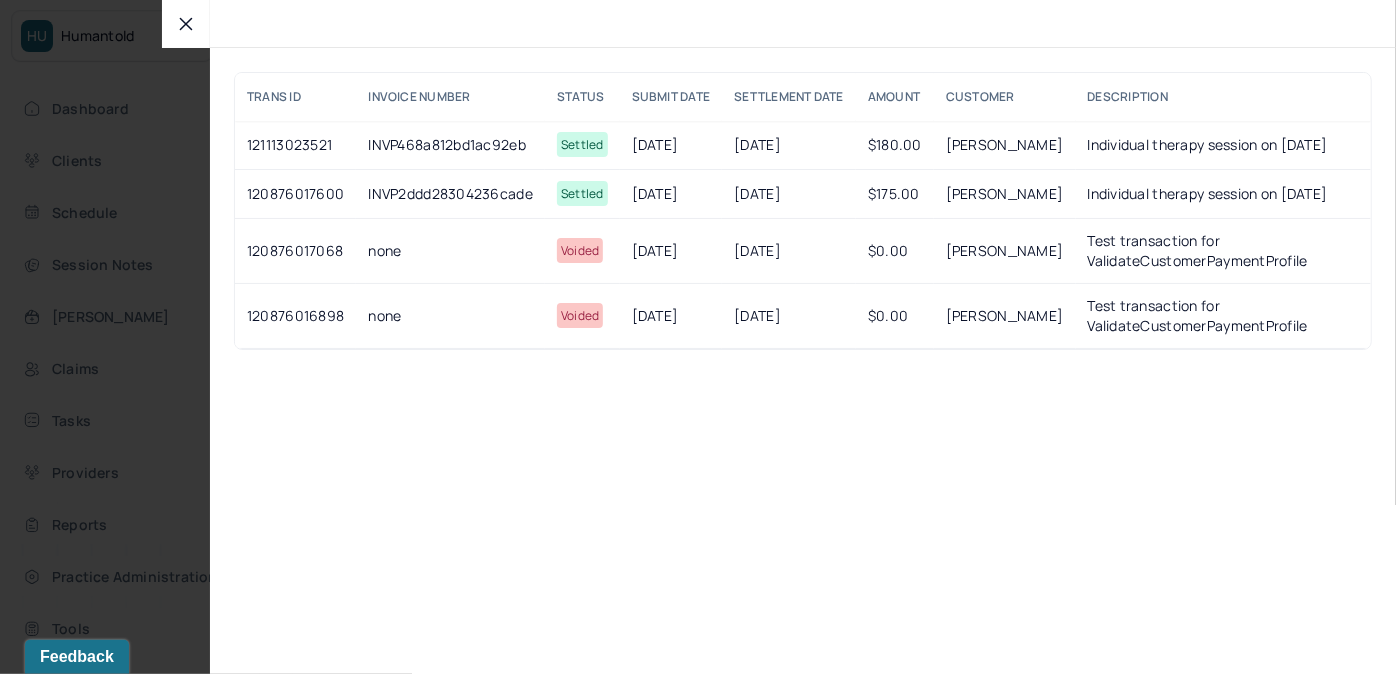 click 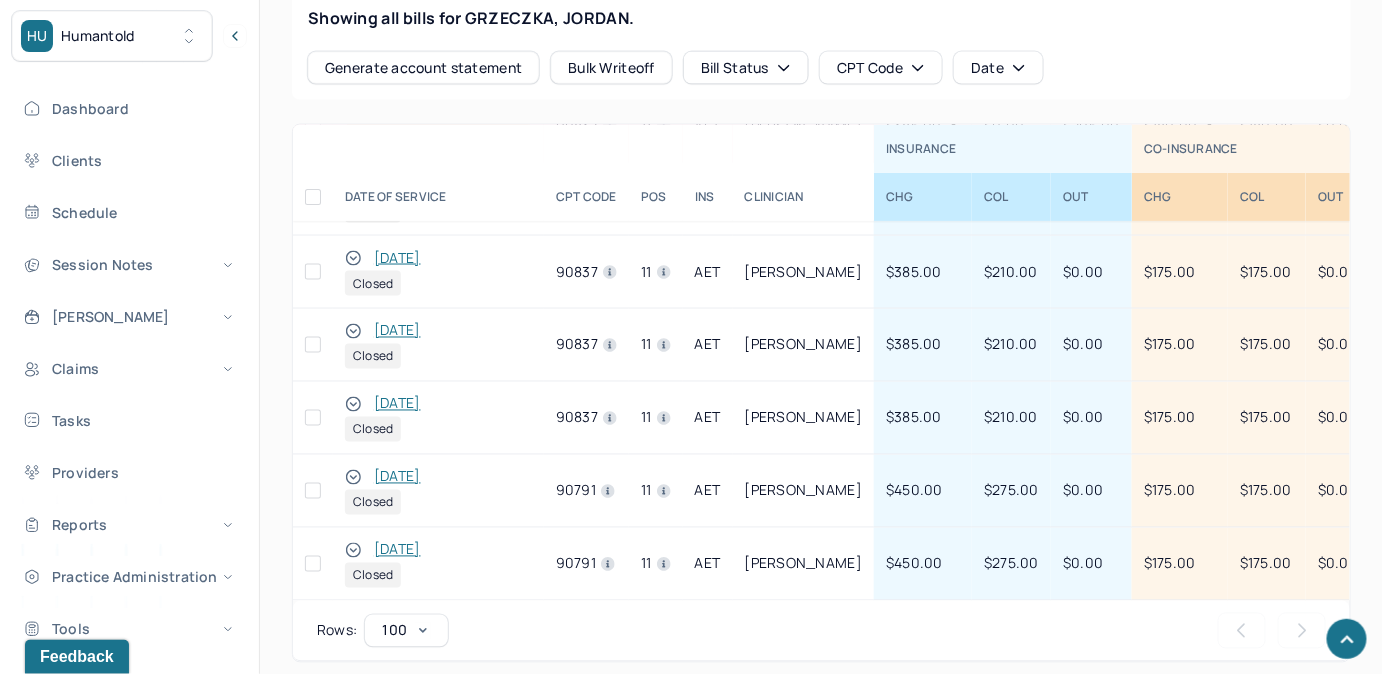 scroll, scrollTop: 952, scrollLeft: 0, axis: vertical 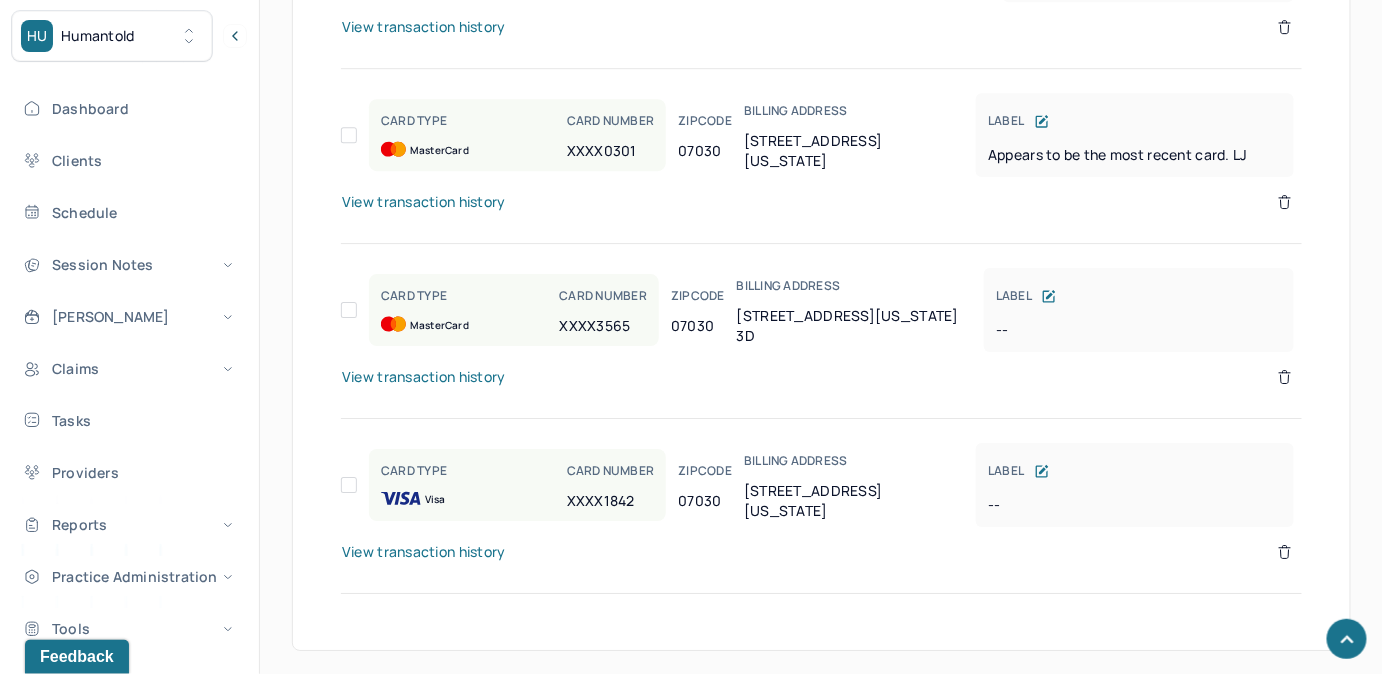 click 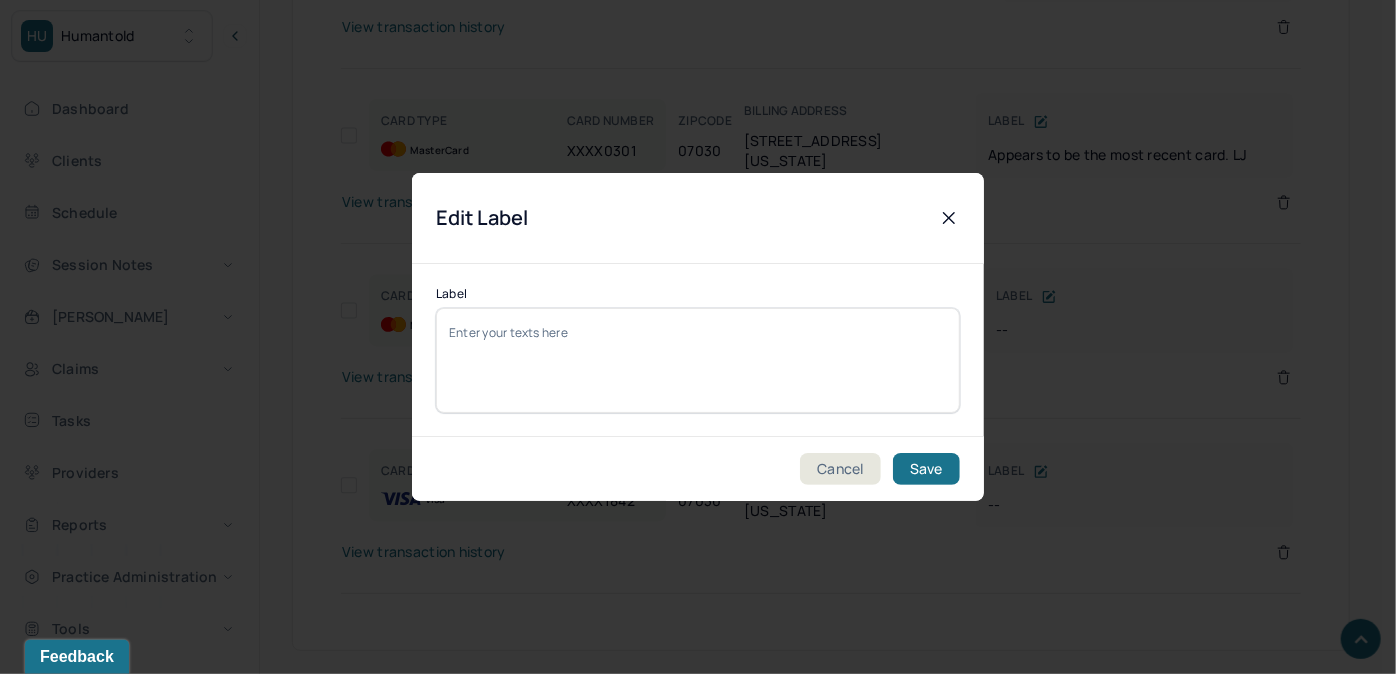 click on "Label" at bounding box center [698, 360] 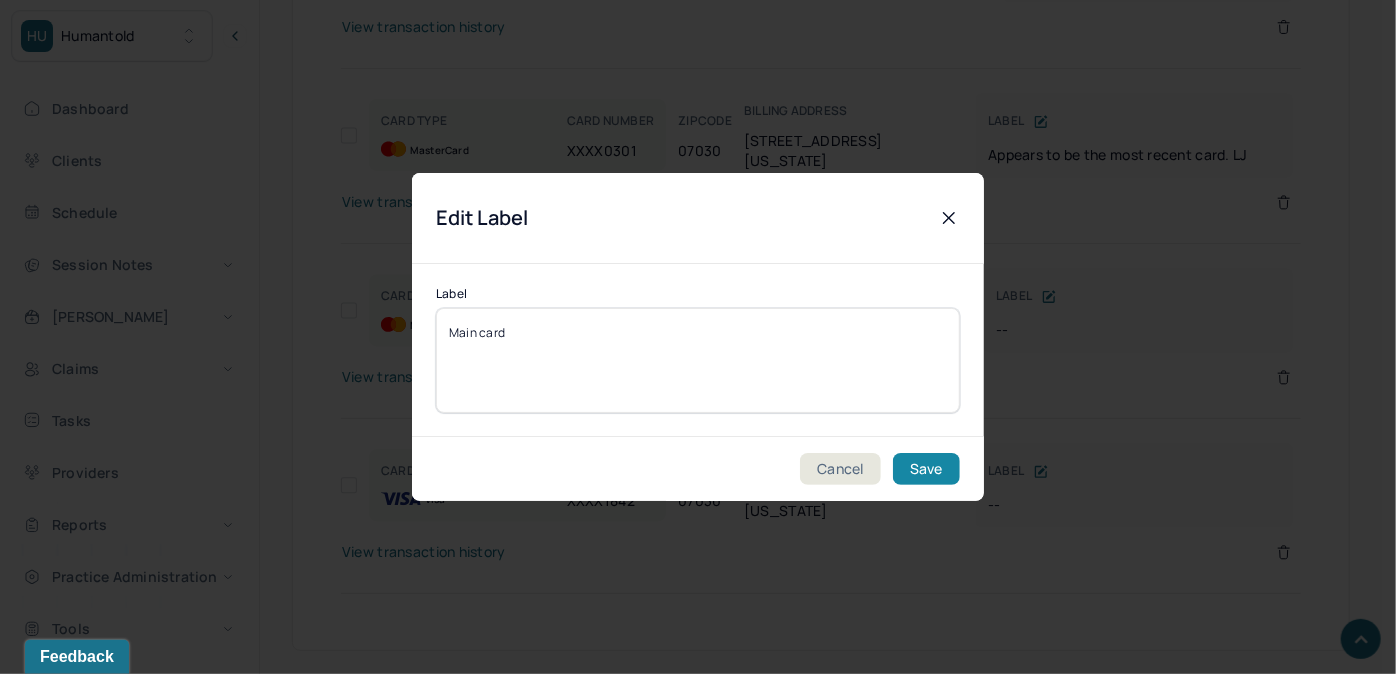 type on "Main card" 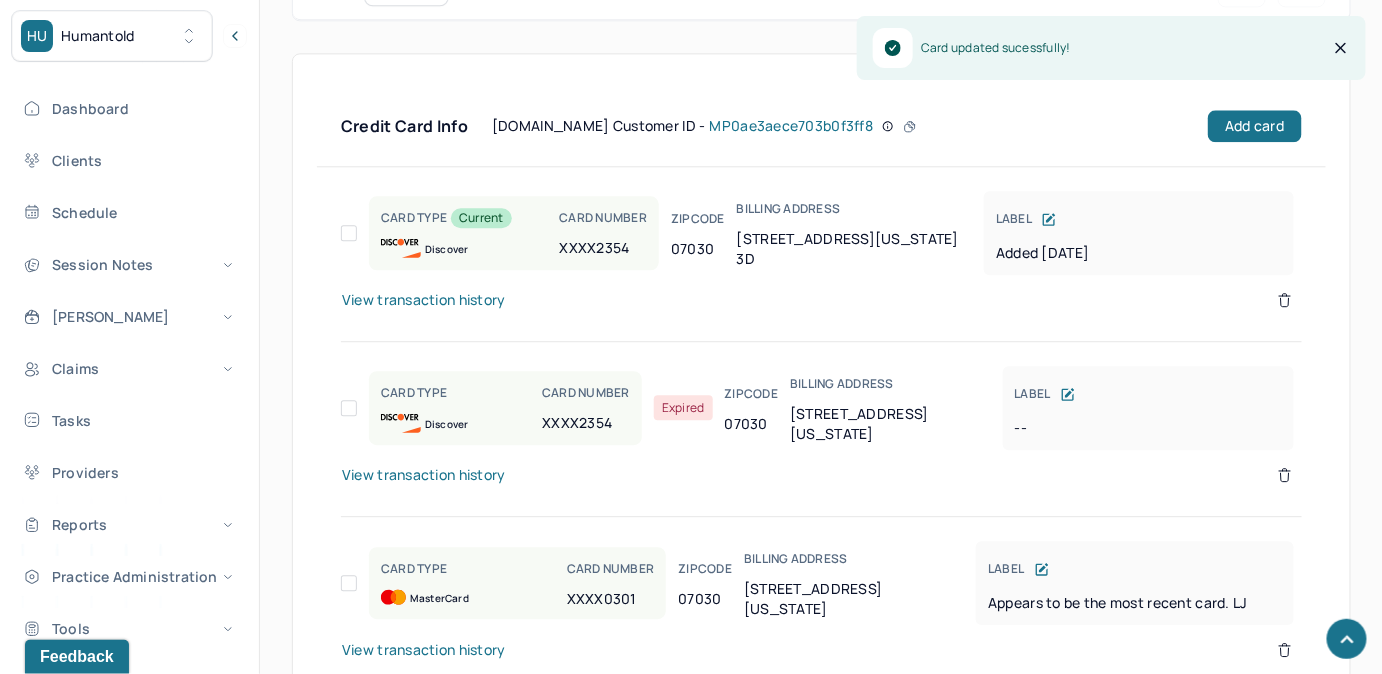 scroll, scrollTop: 1588, scrollLeft: 0, axis: vertical 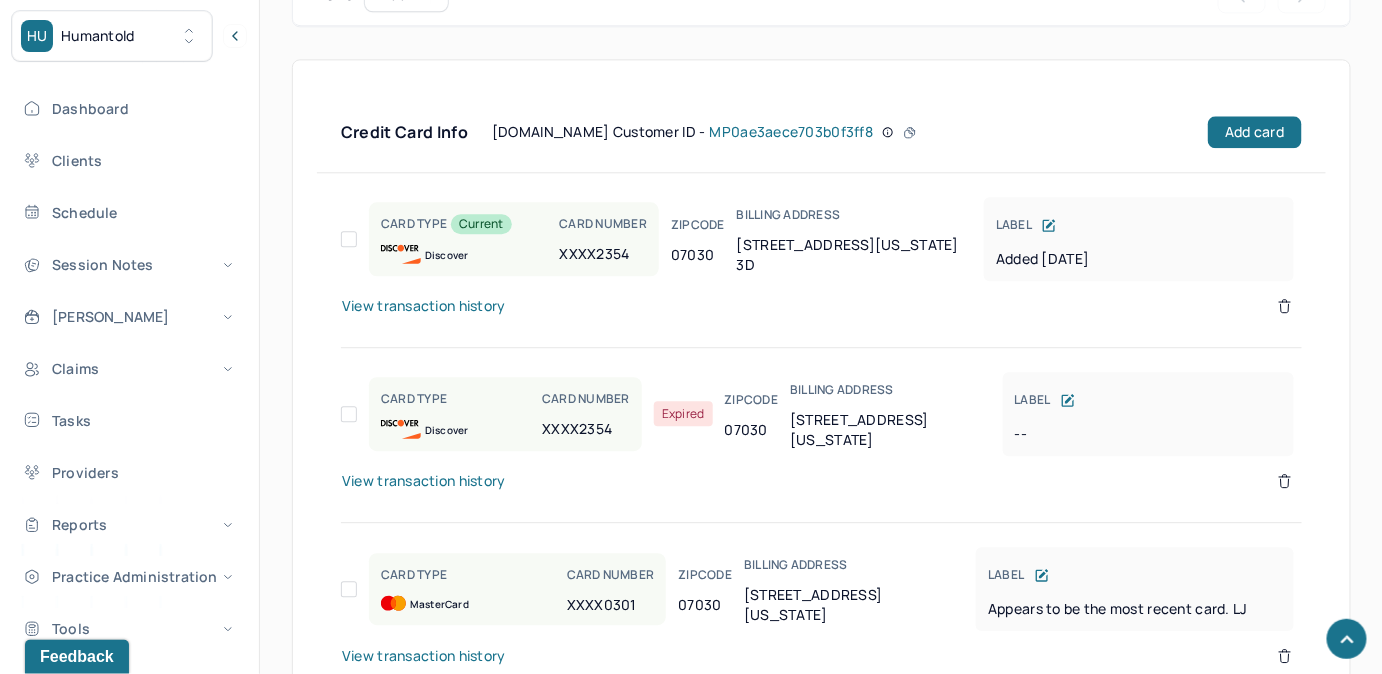 click 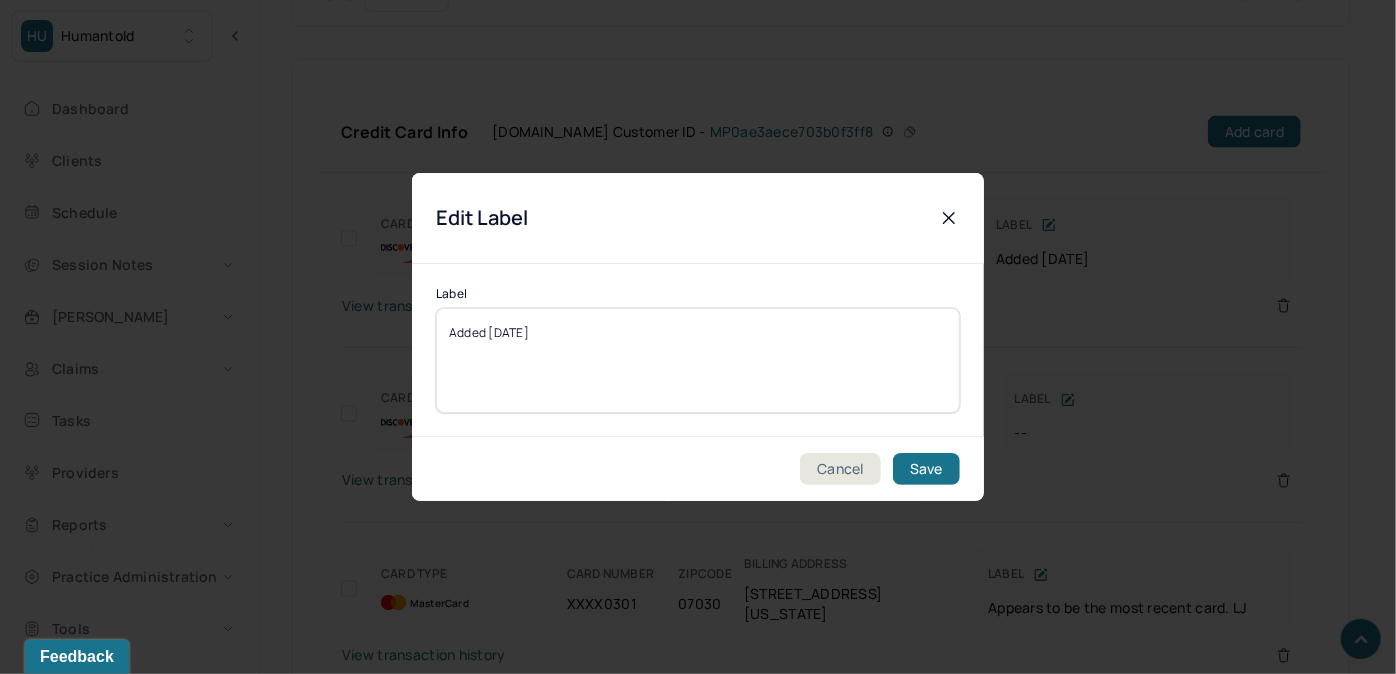 drag, startPoint x: 543, startPoint y: 326, endPoint x: 411, endPoint y: 339, distance: 132.63861 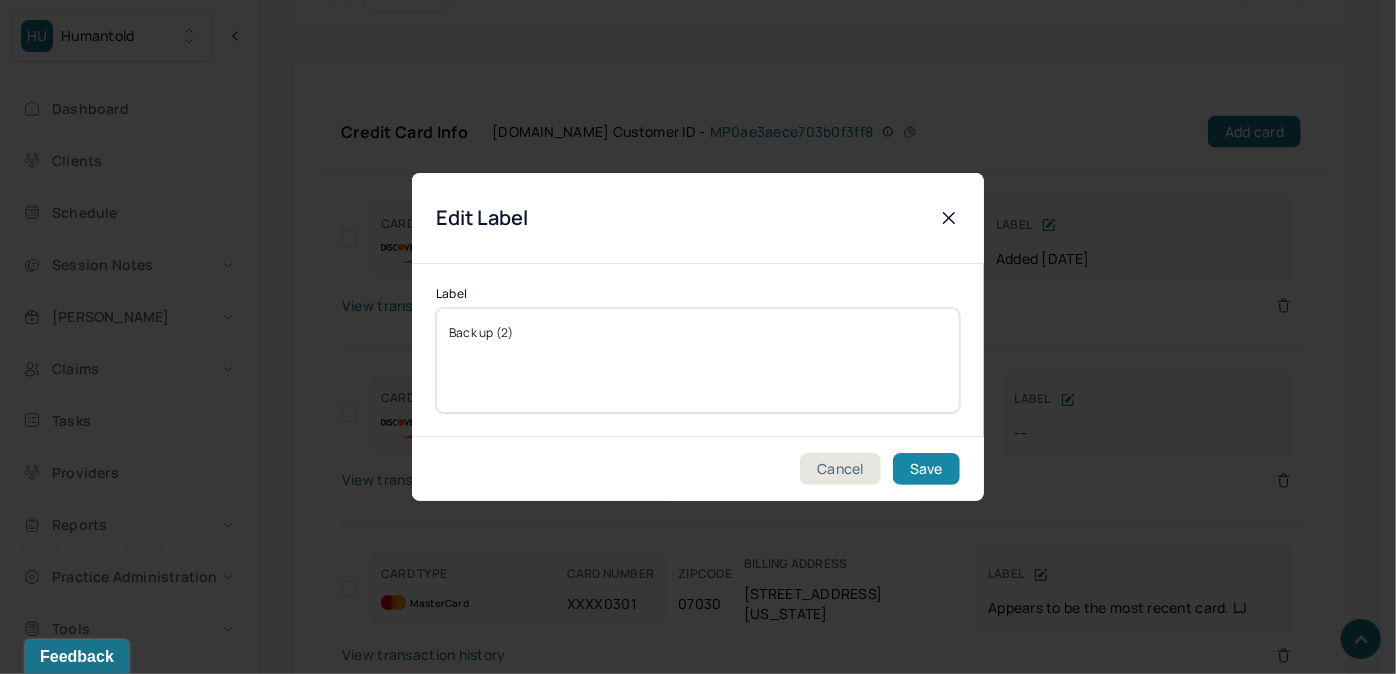 type on "Back up (2)" 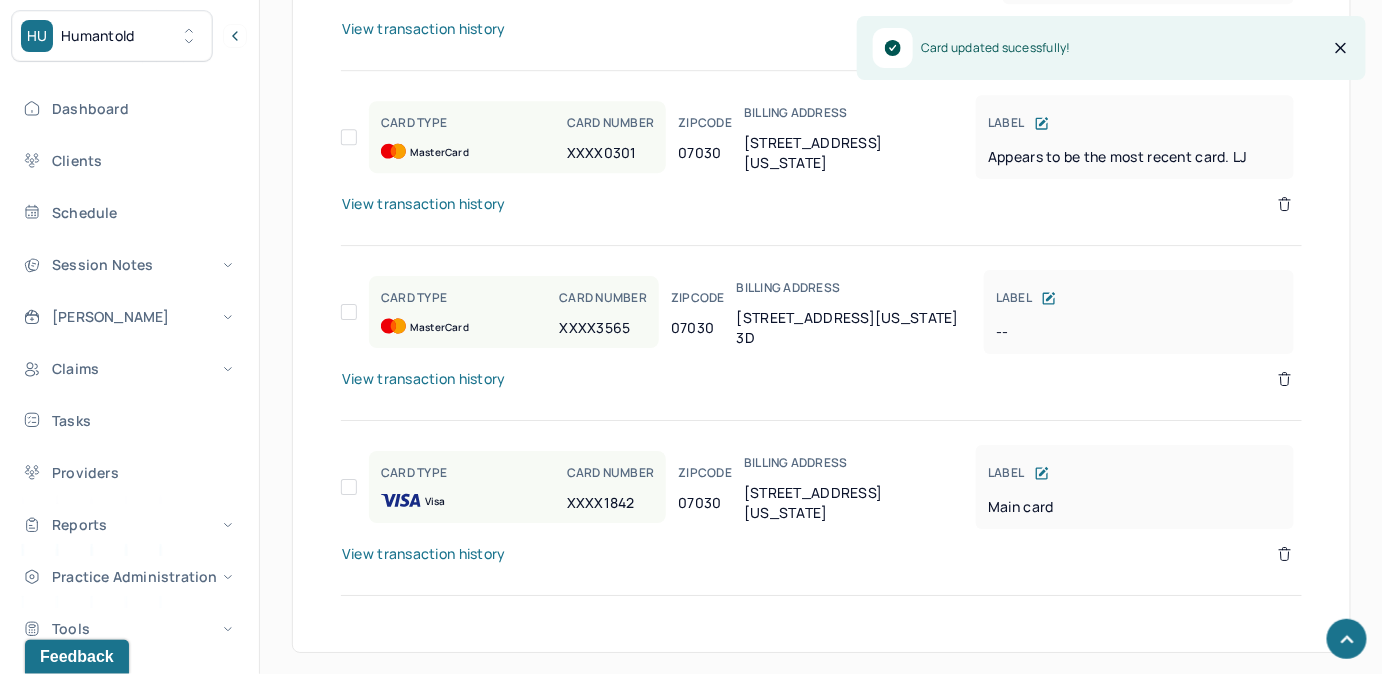 scroll, scrollTop: 2042, scrollLeft: 0, axis: vertical 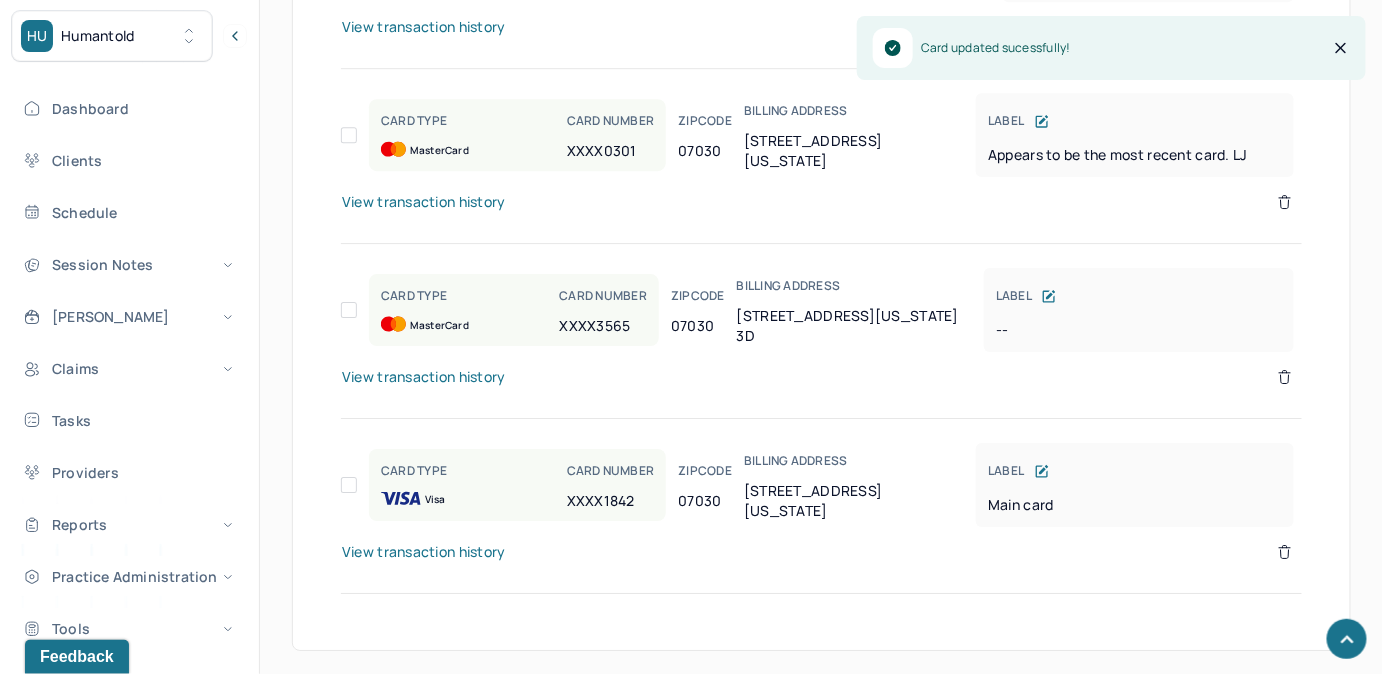 click 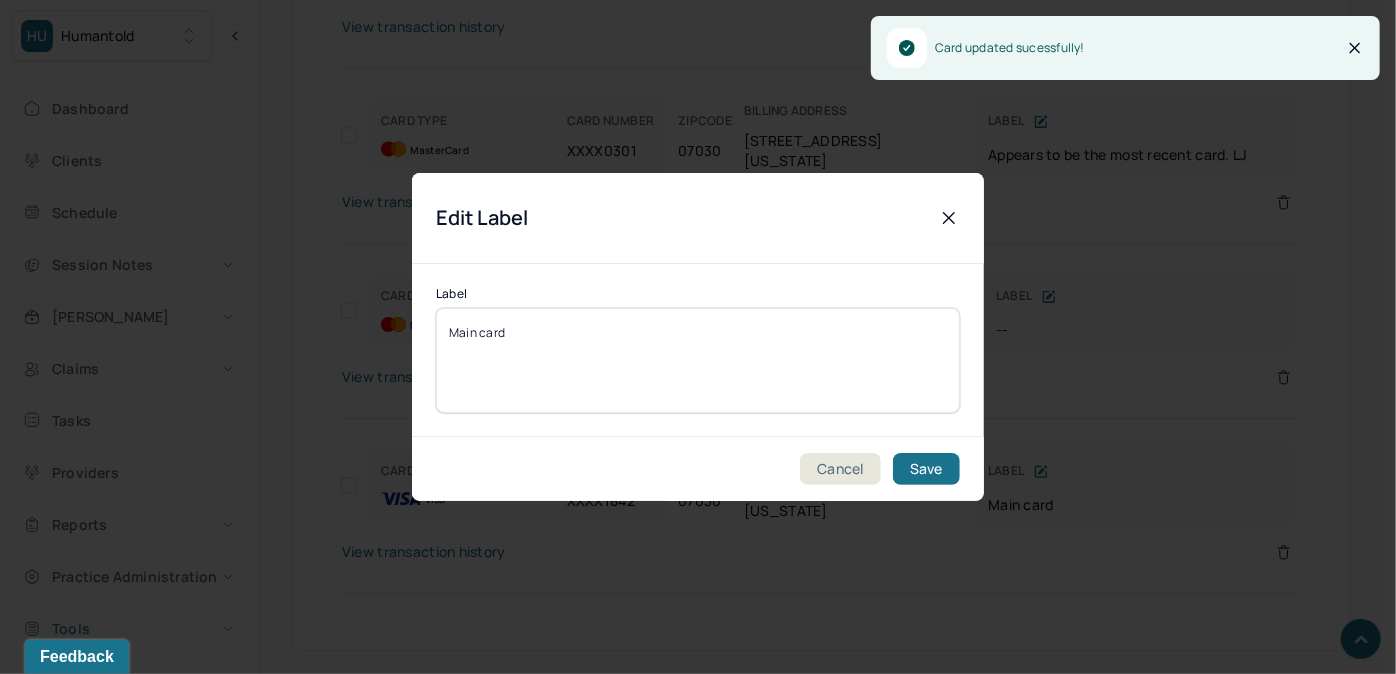 click on "Main card" at bounding box center (698, 360) 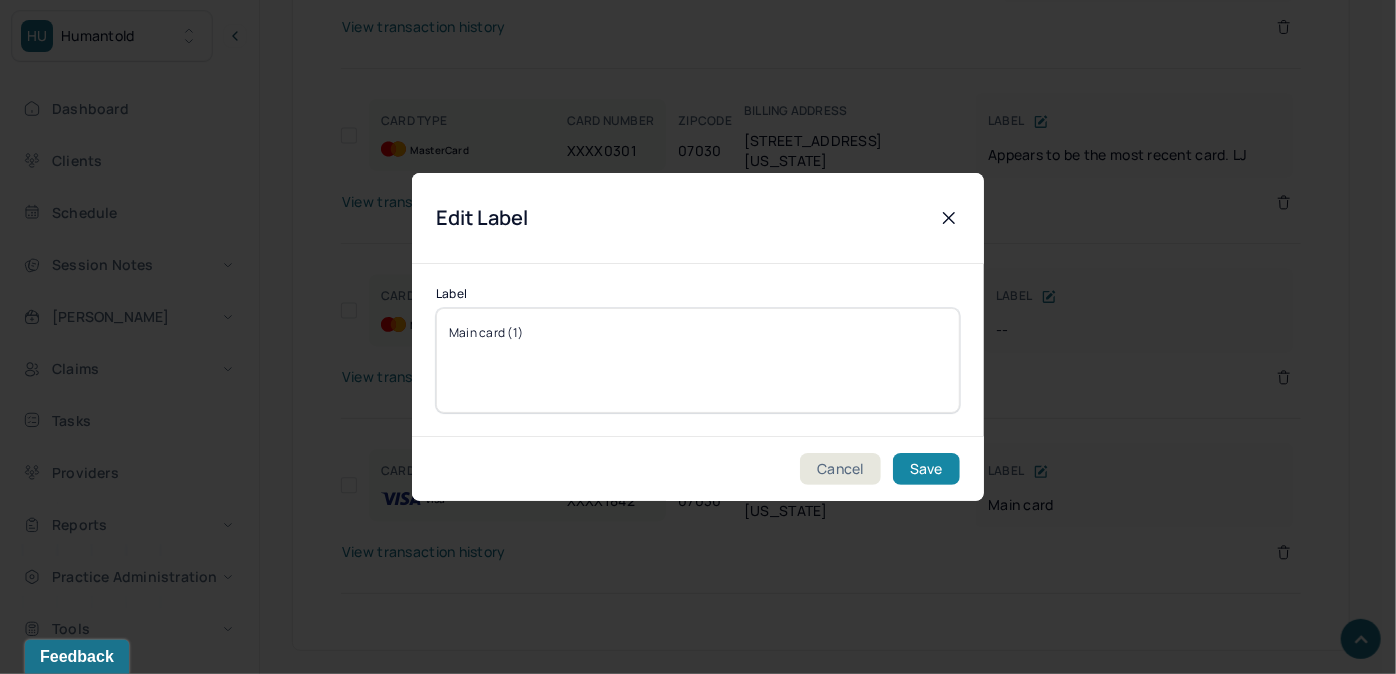 type on "Main card (1)" 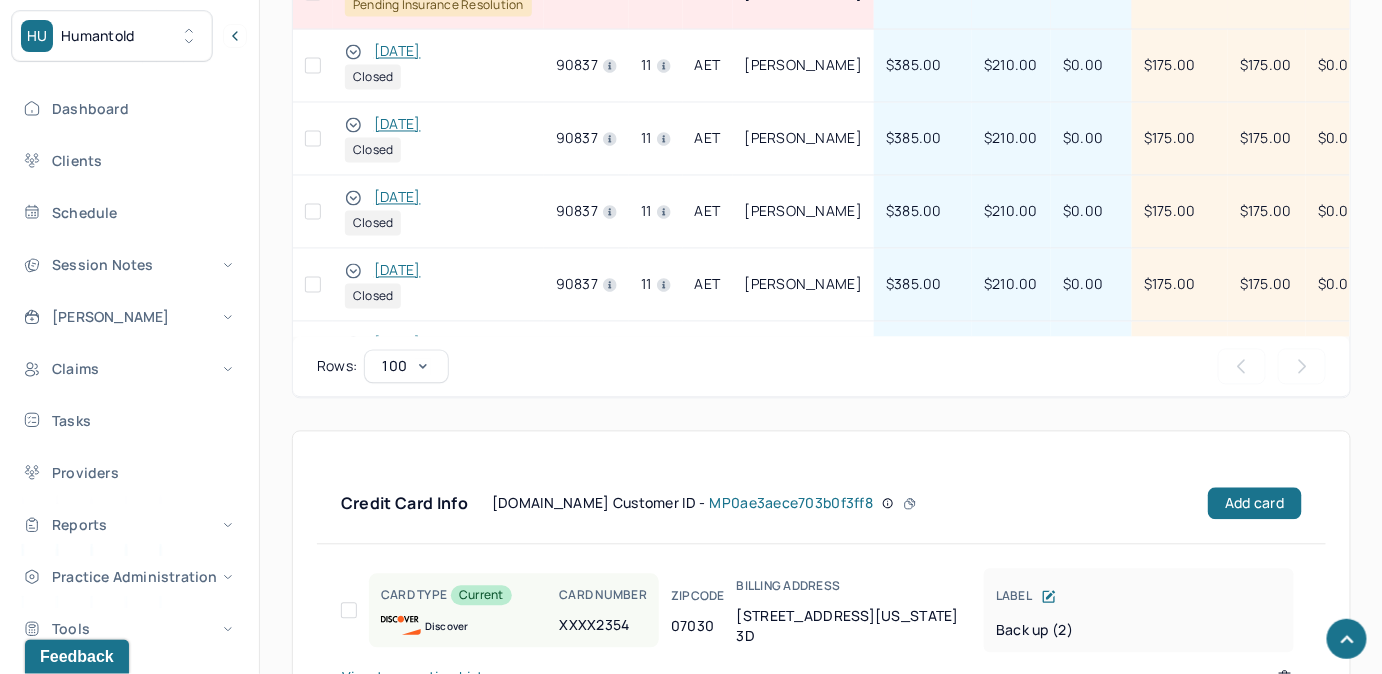 scroll, scrollTop: 952, scrollLeft: 0, axis: vertical 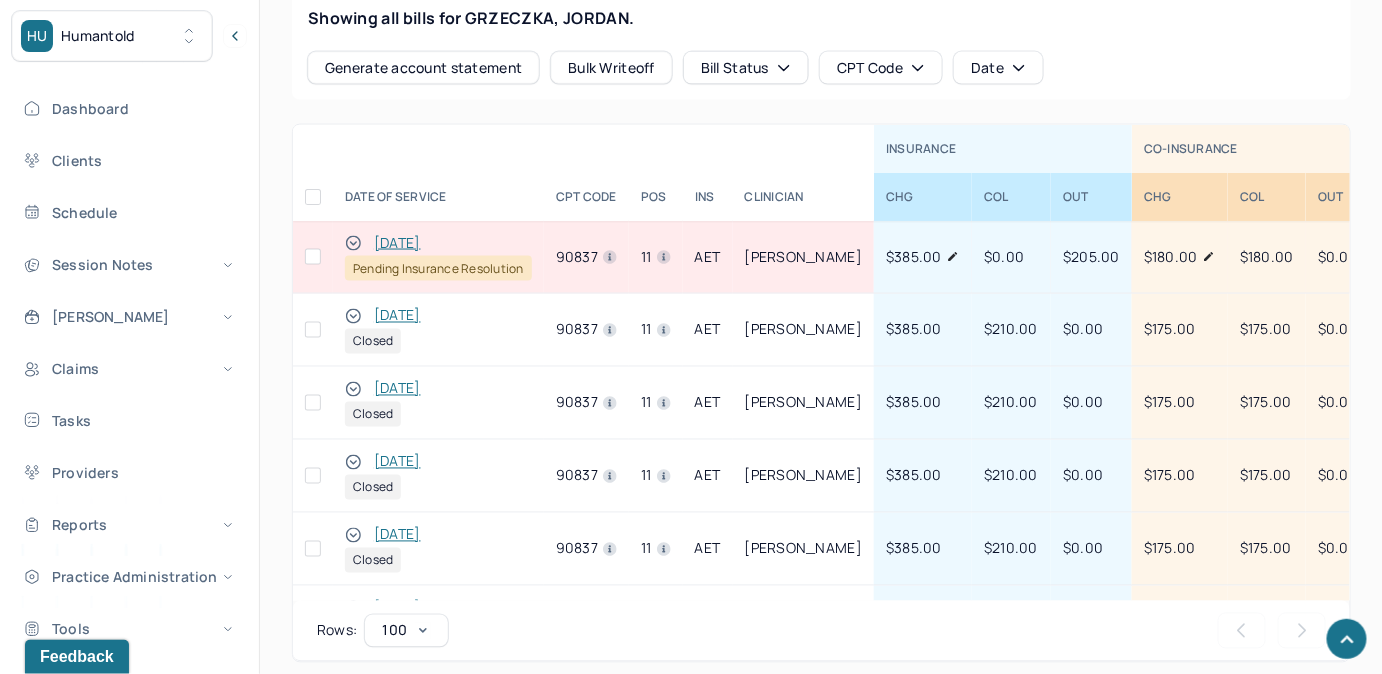 click 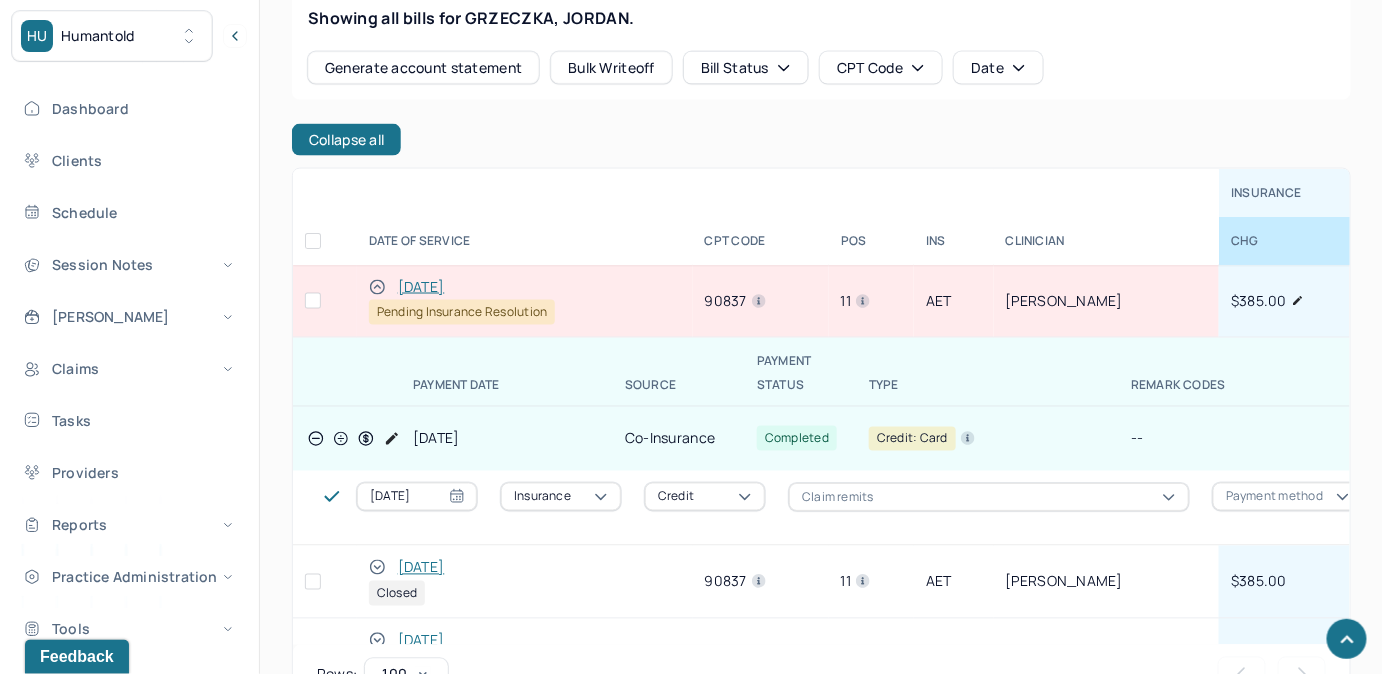 click at bounding box center [525, 193] 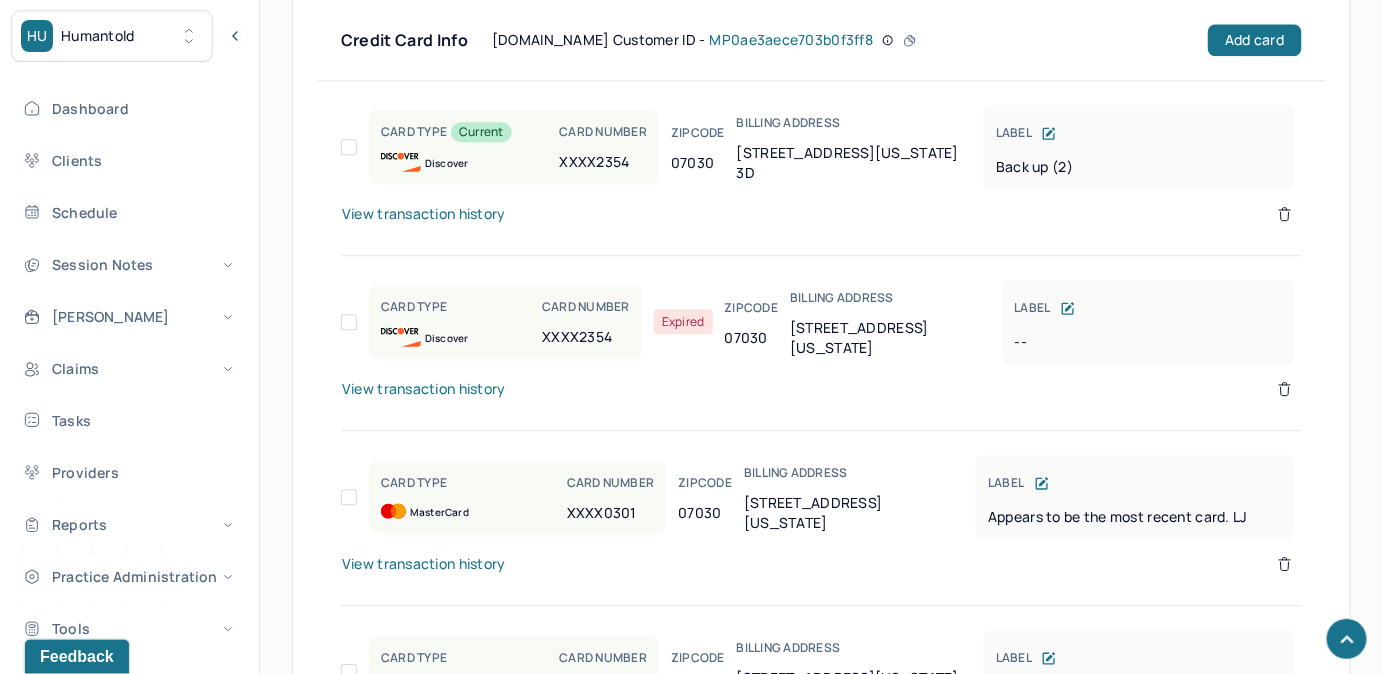 scroll, scrollTop: 1679, scrollLeft: 0, axis: vertical 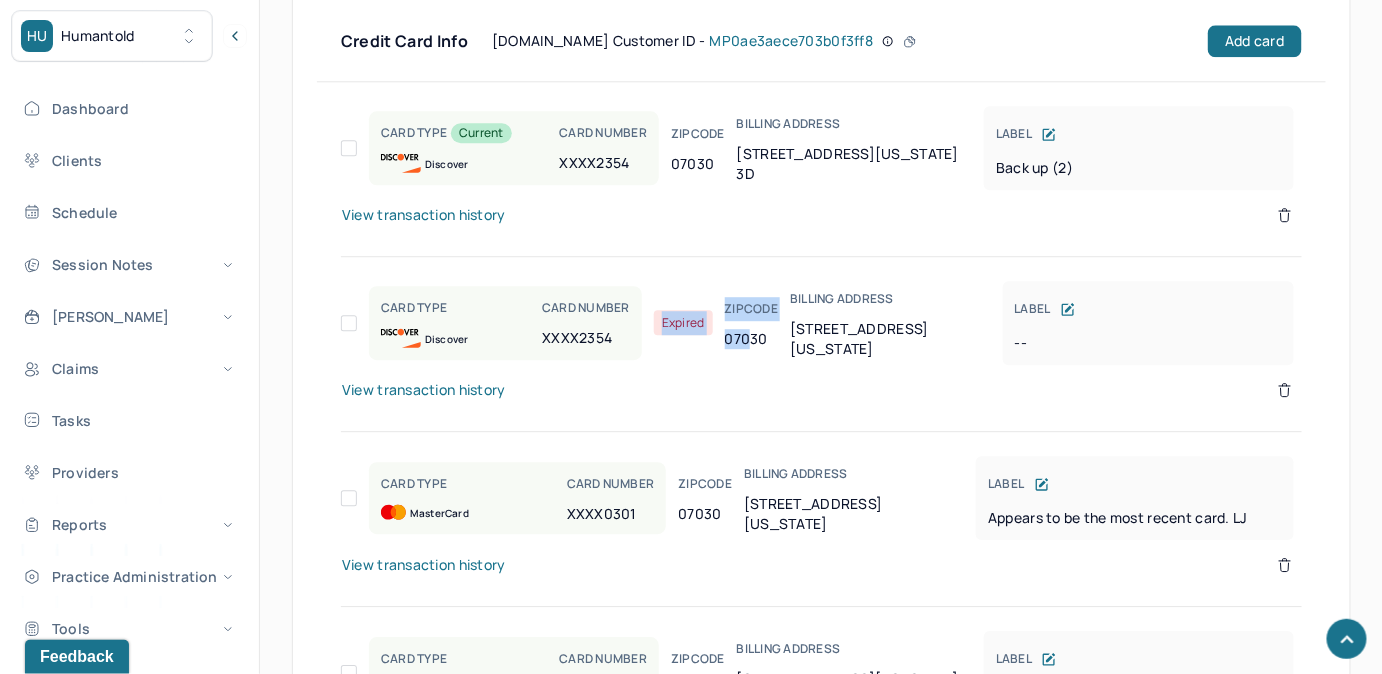 drag, startPoint x: 680, startPoint y: 323, endPoint x: 768, endPoint y: 319, distance: 88.09086 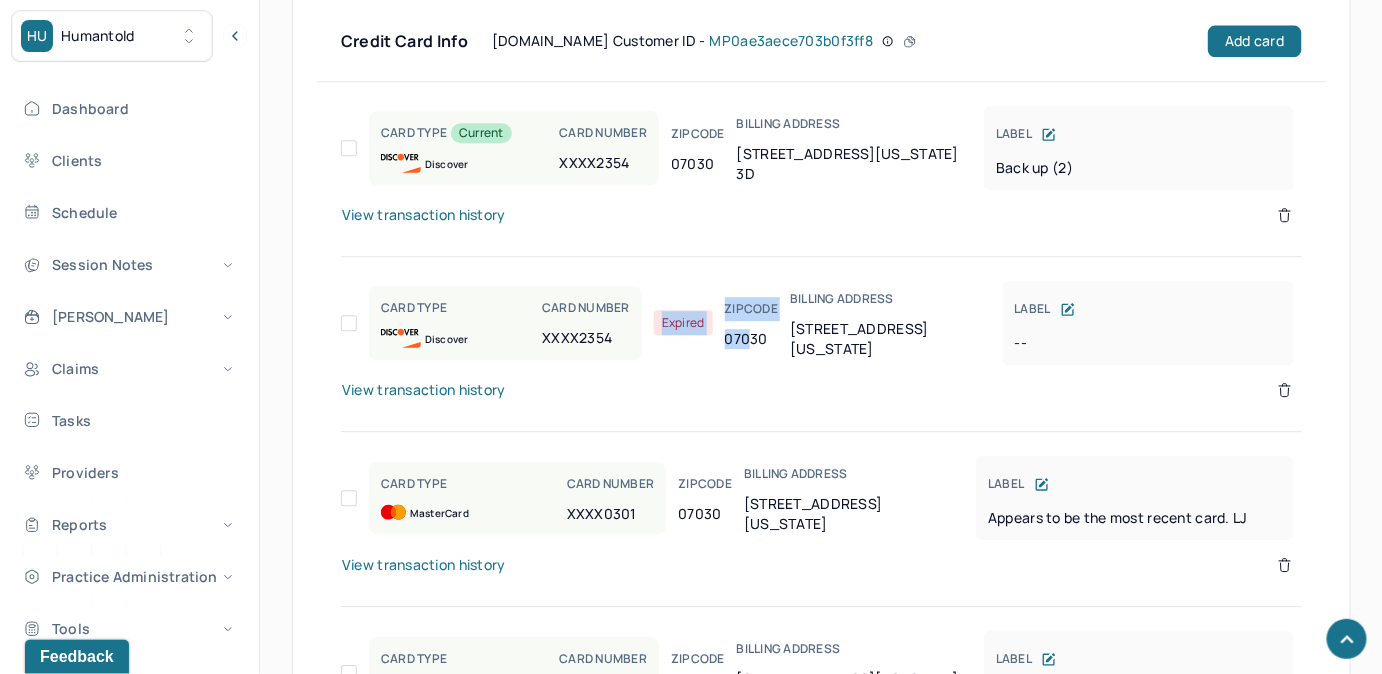 drag, startPoint x: 768, startPoint y: 319, endPoint x: 716, endPoint y: 357, distance: 64.40497 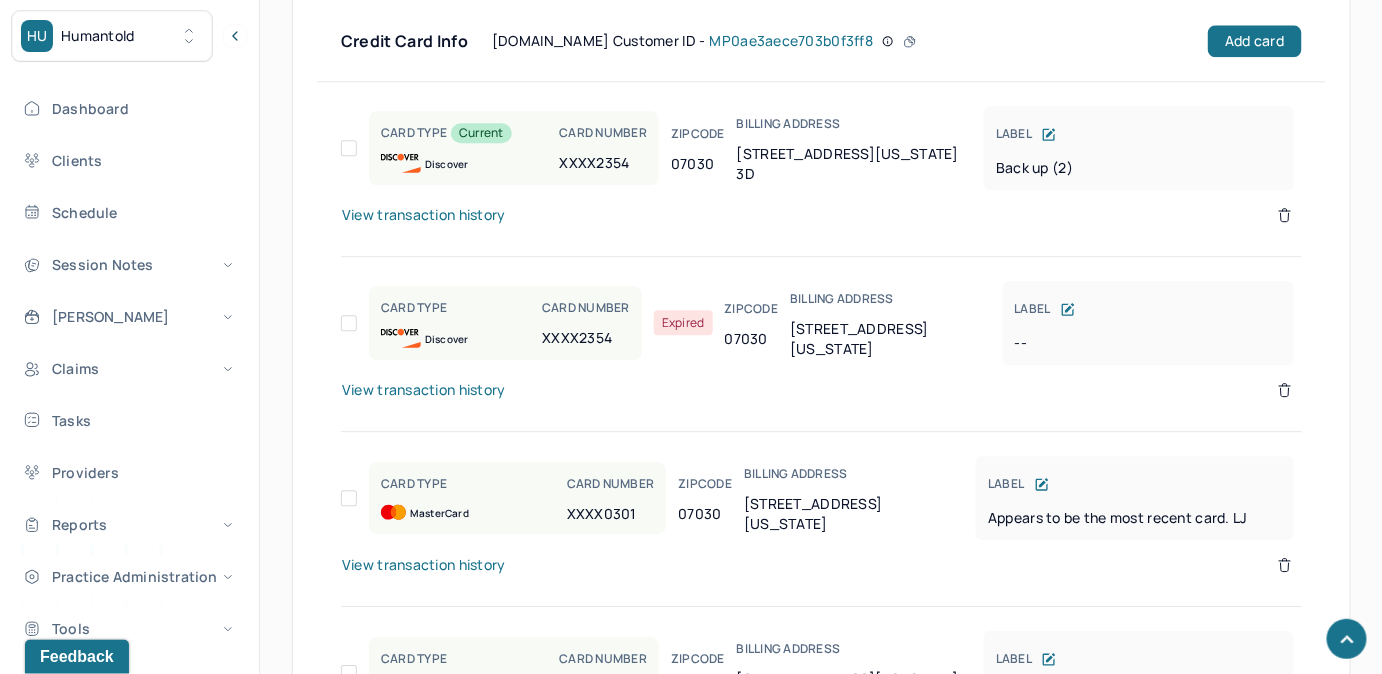 click on "View transaction history" at bounding box center (821, 402) 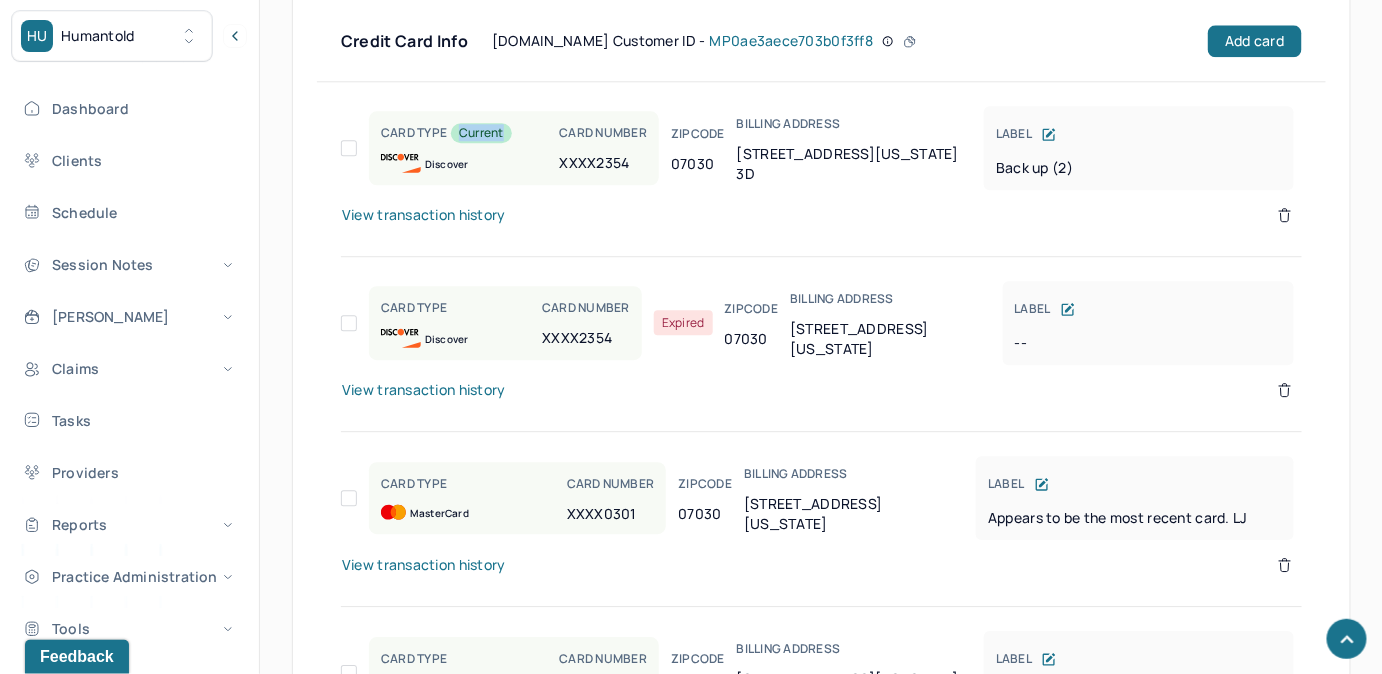 drag, startPoint x: 462, startPoint y: 128, endPoint x: 526, endPoint y: 129, distance: 64.00781 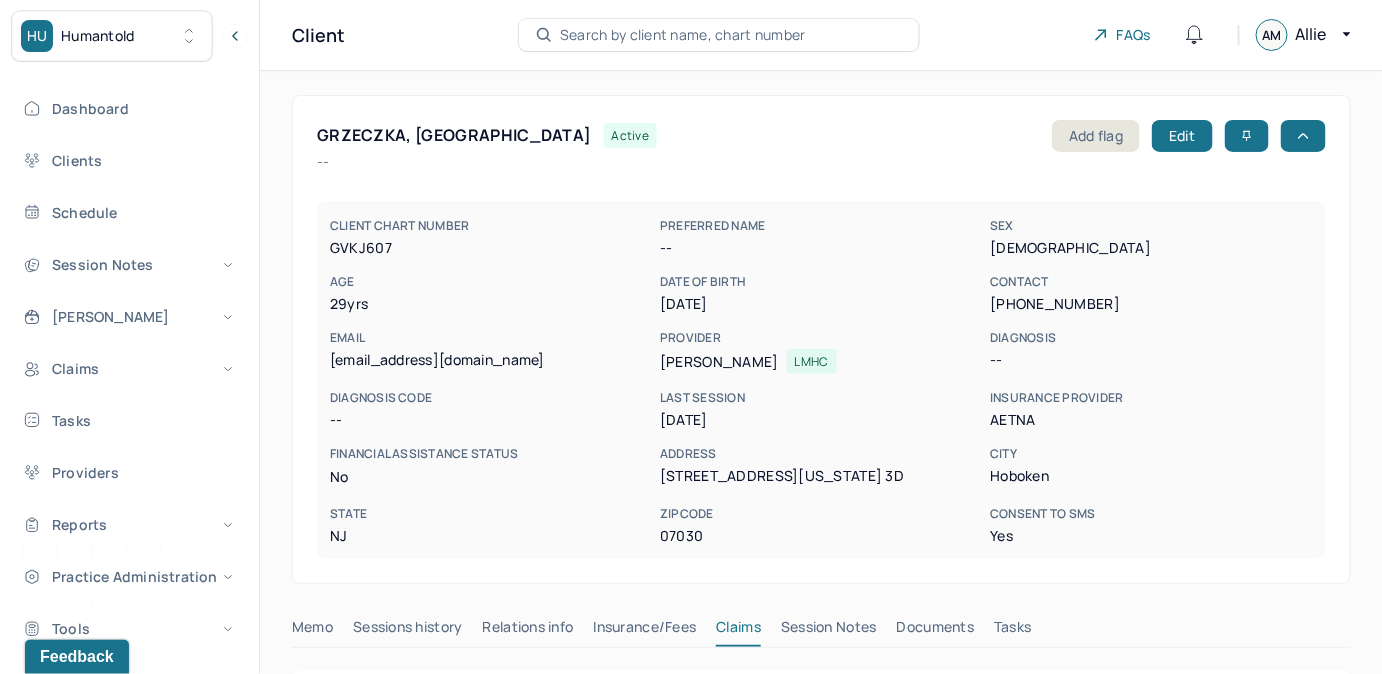 scroll, scrollTop: 0, scrollLeft: 0, axis: both 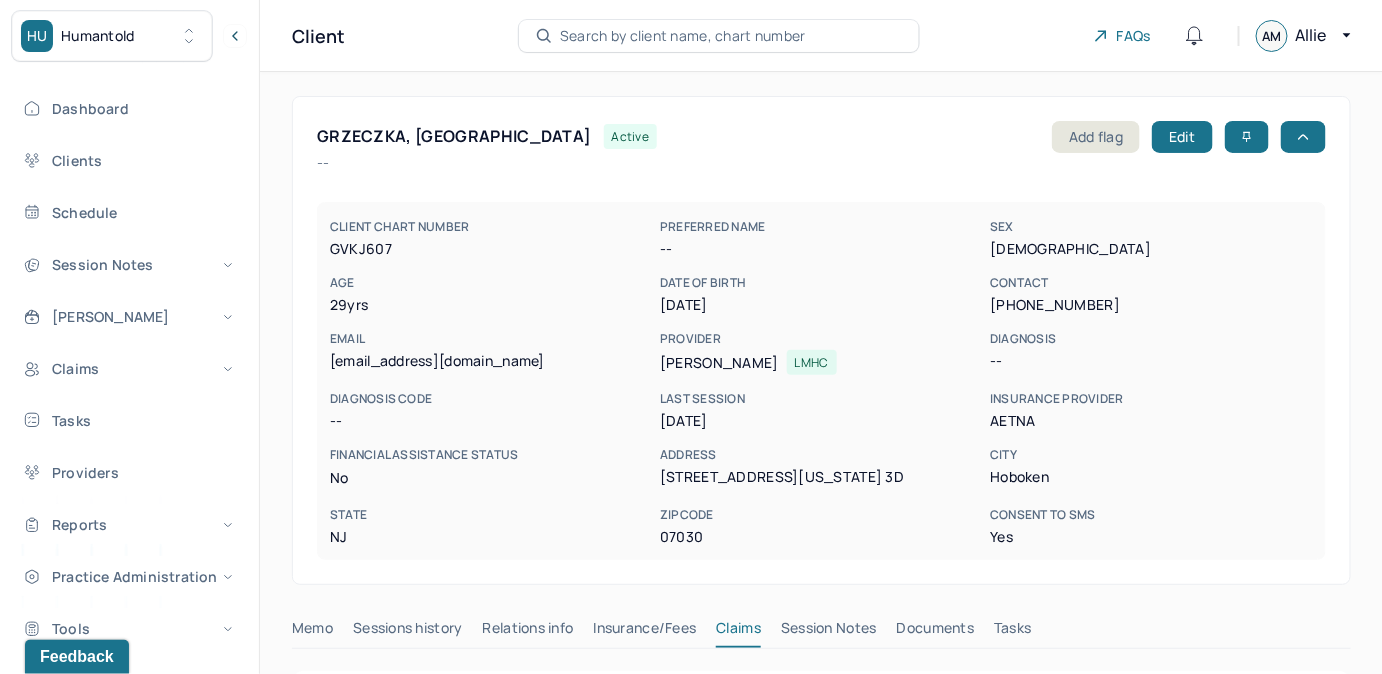 click on "Search by client name, chart number" at bounding box center [683, 36] 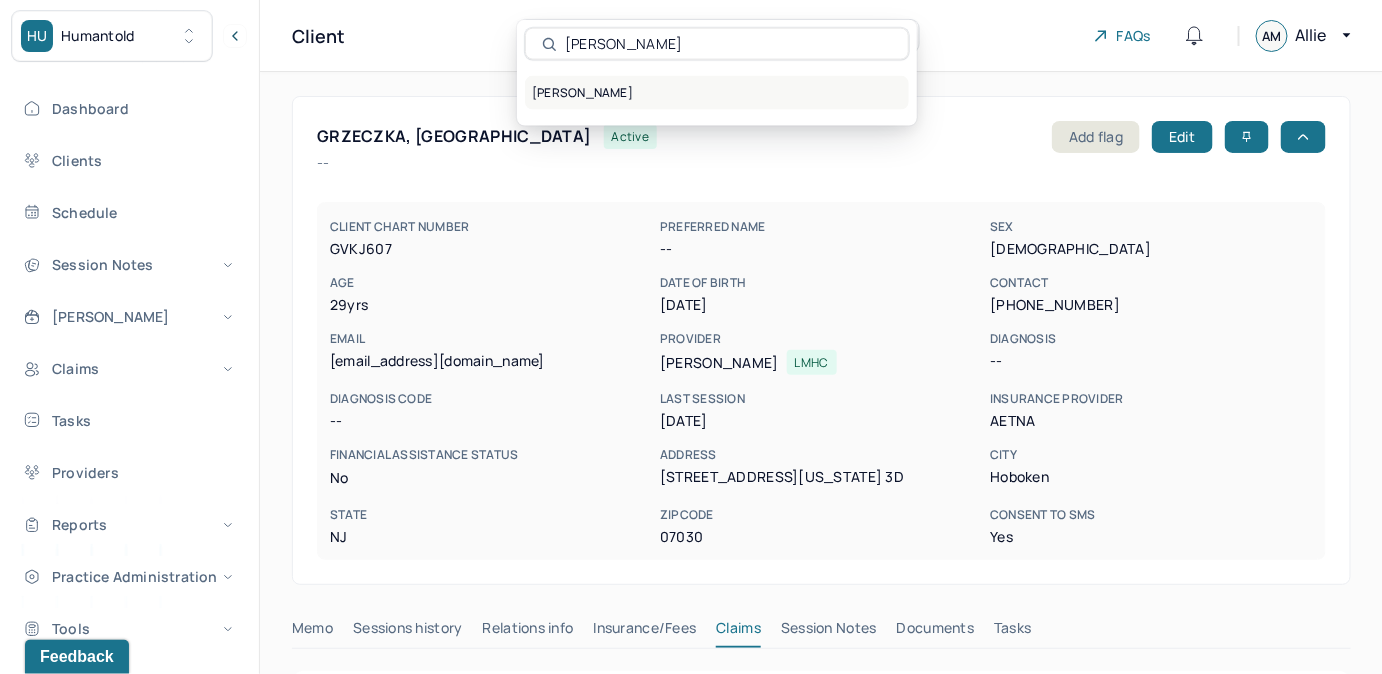 type on "Jean Hilliard" 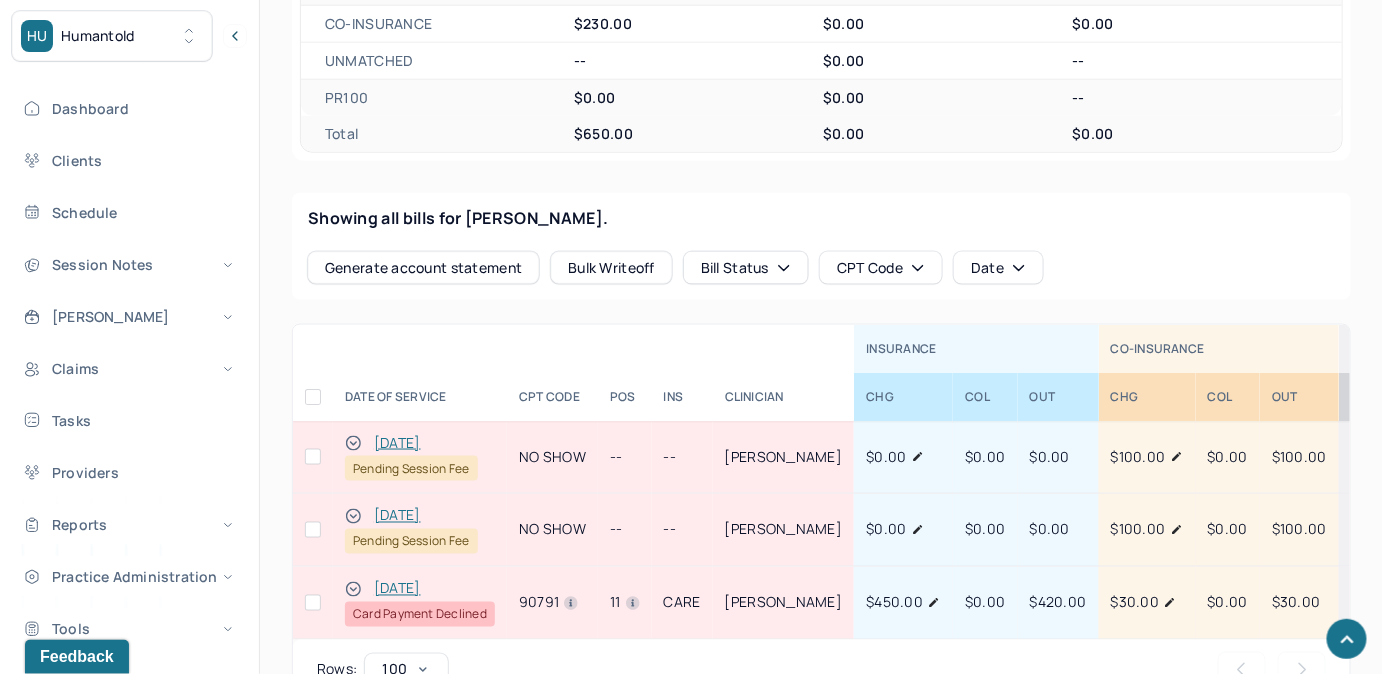 scroll, scrollTop: 818, scrollLeft: 0, axis: vertical 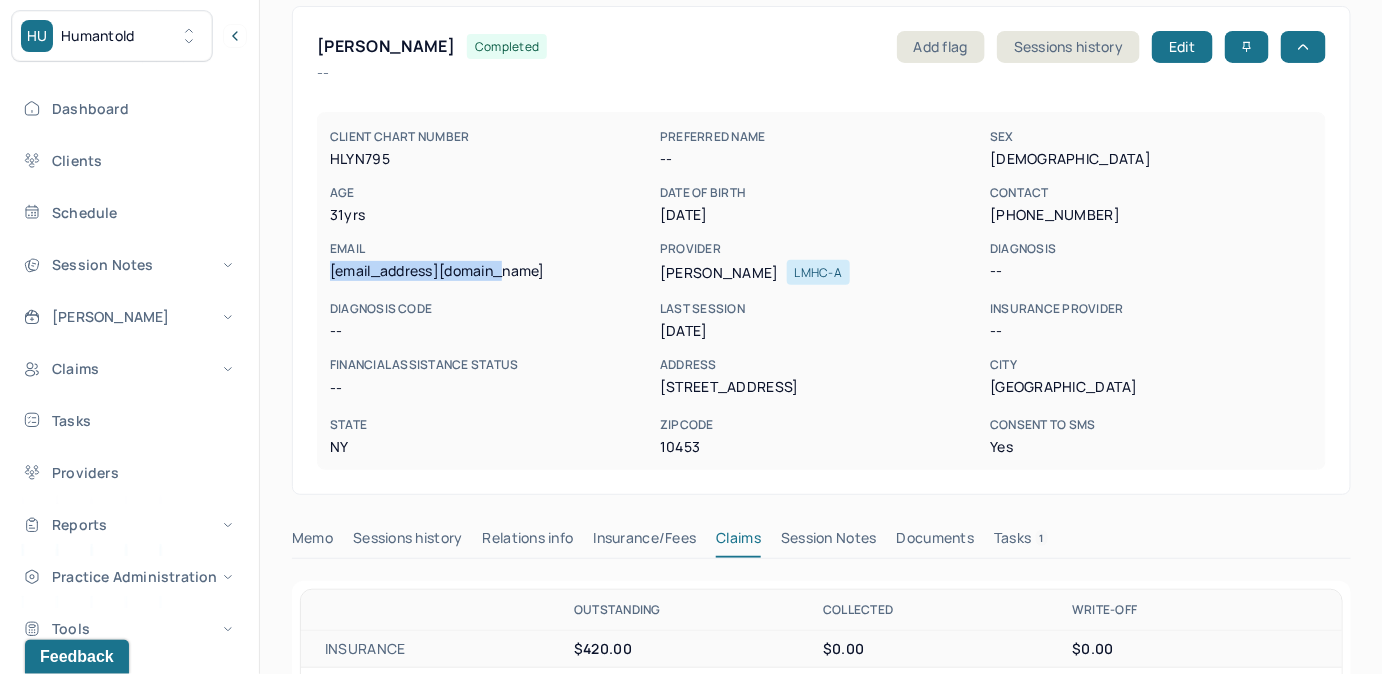 drag, startPoint x: 328, startPoint y: 267, endPoint x: 498, endPoint y: 267, distance: 170 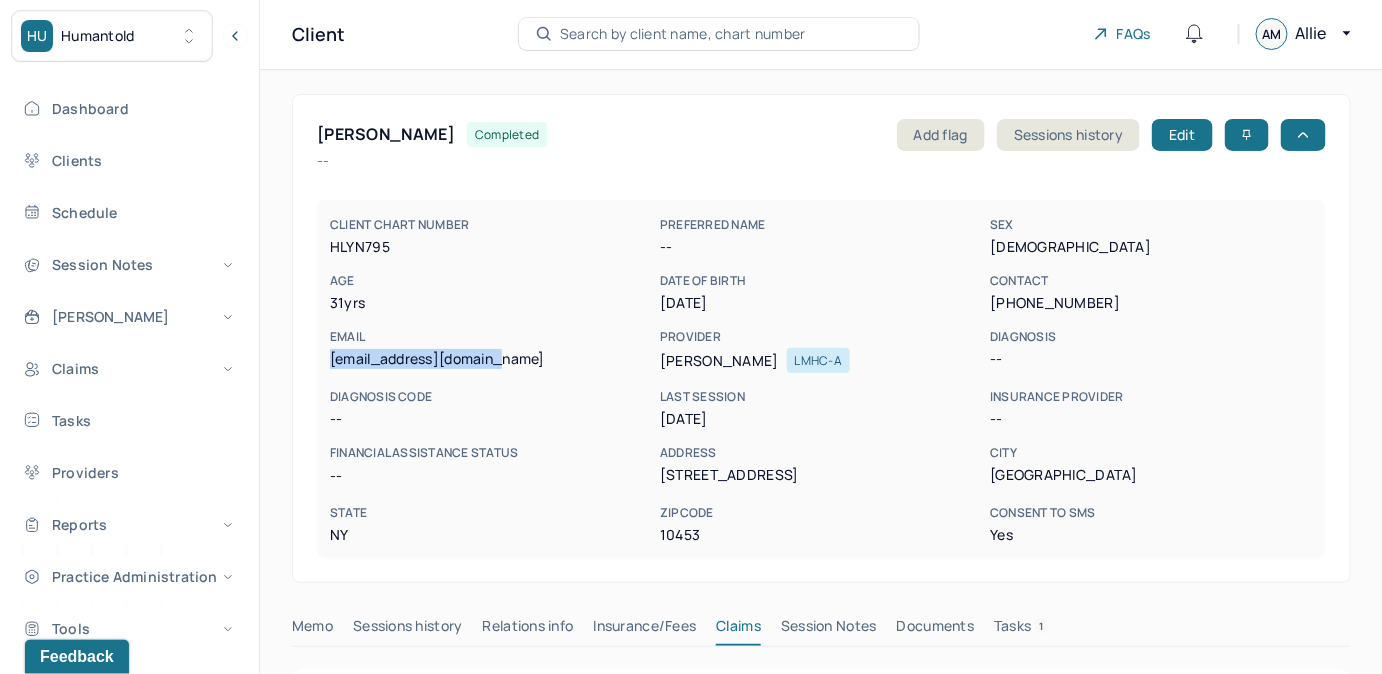scroll, scrollTop: 0, scrollLeft: 0, axis: both 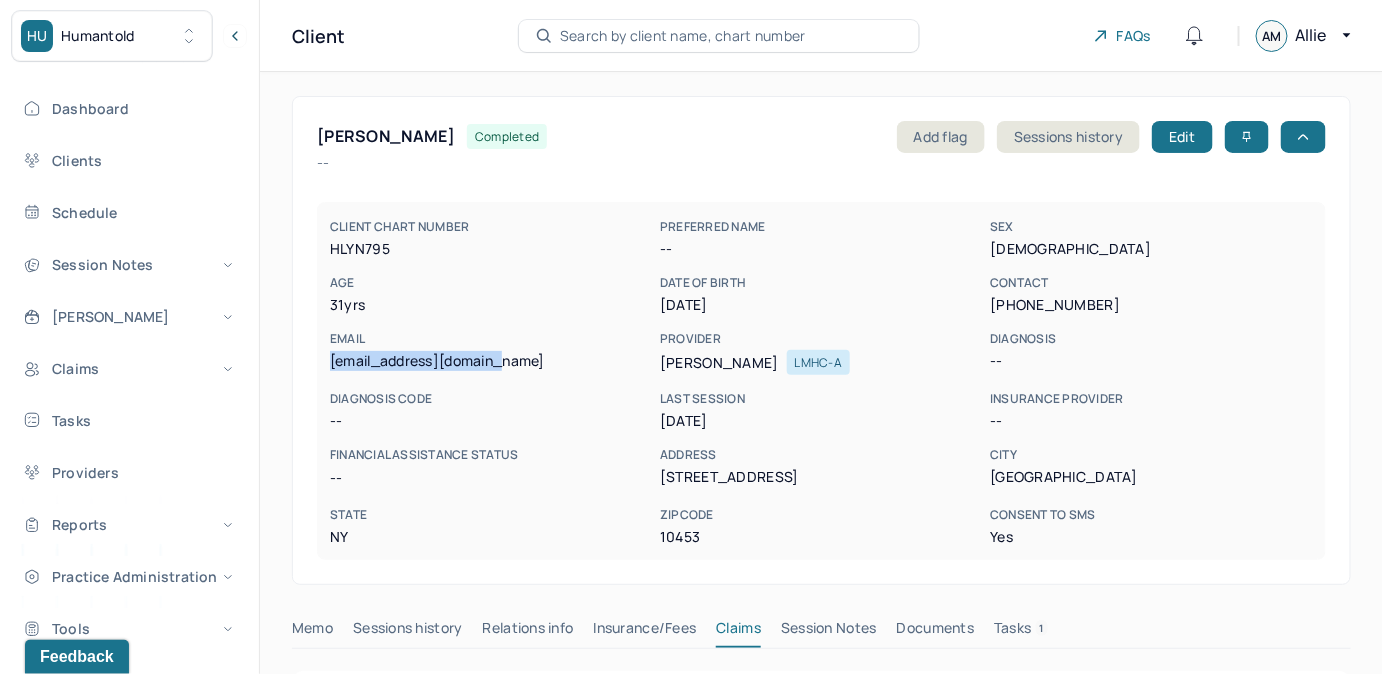 click on "Search by client name, chart number" at bounding box center [683, 36] 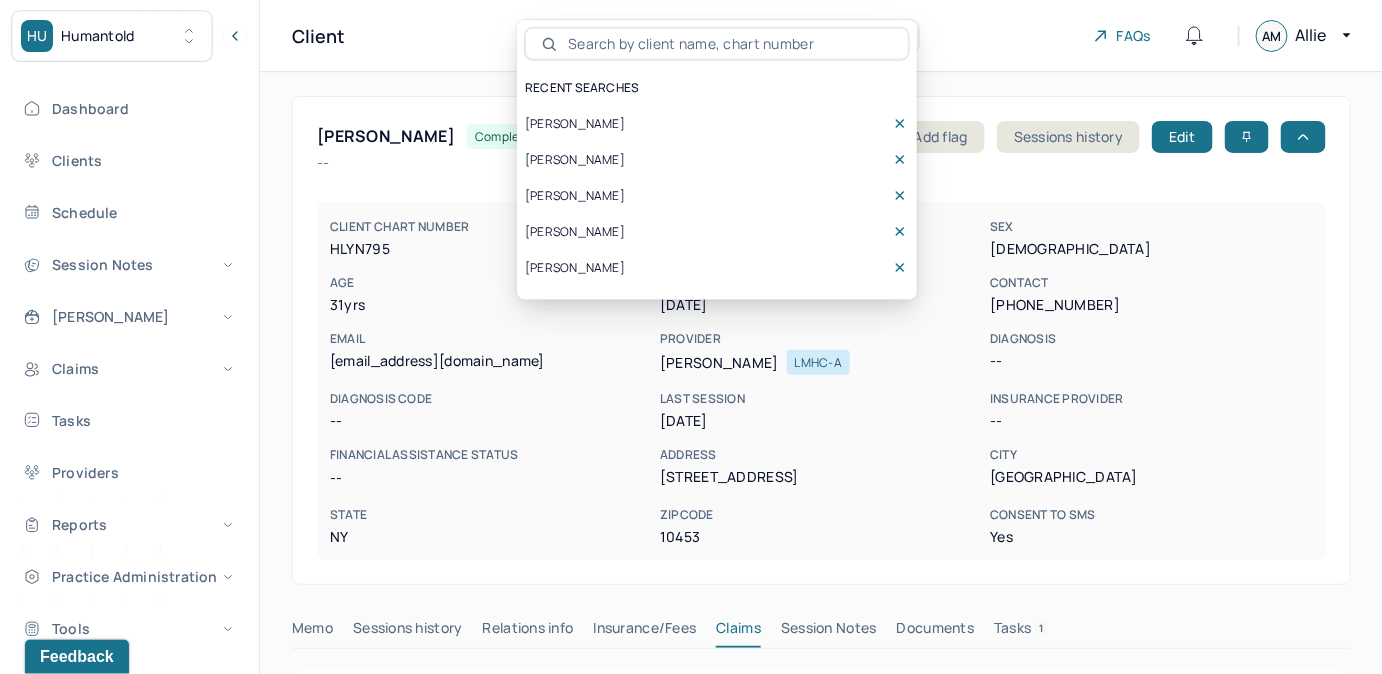 type 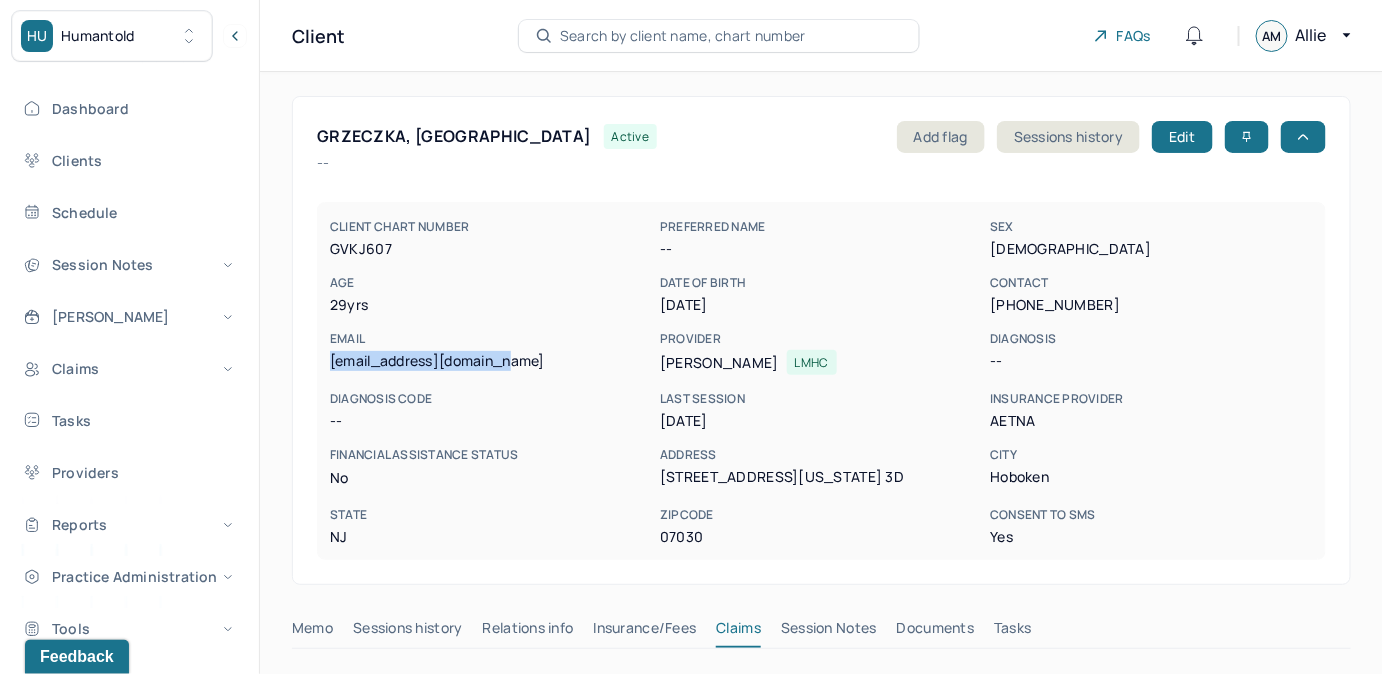 drag, startPoint x: 327, startPoint y: 364, endPoint x: 516, endPoint y: 364, distance: 189 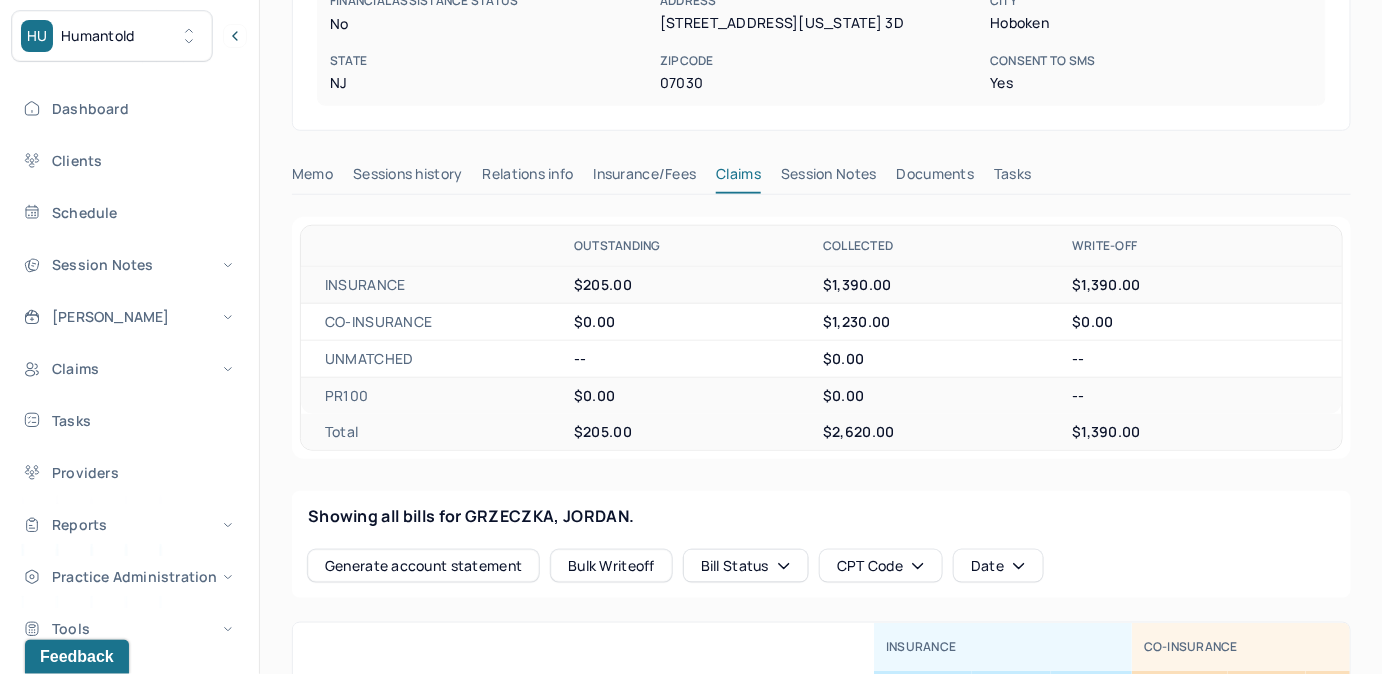 scroll, scrollTop: 909, scrollLeft: 0, axis: vertical 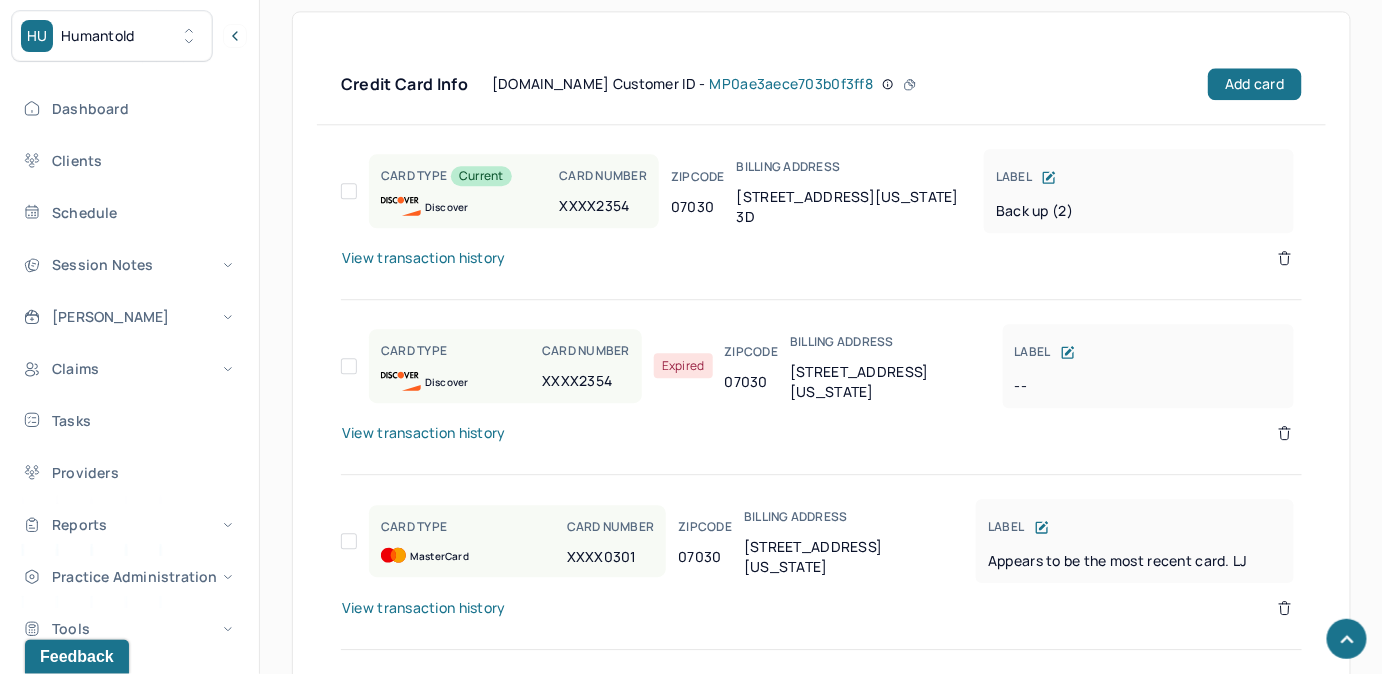 click on "View transaction history" at bounding box center [424, 258] 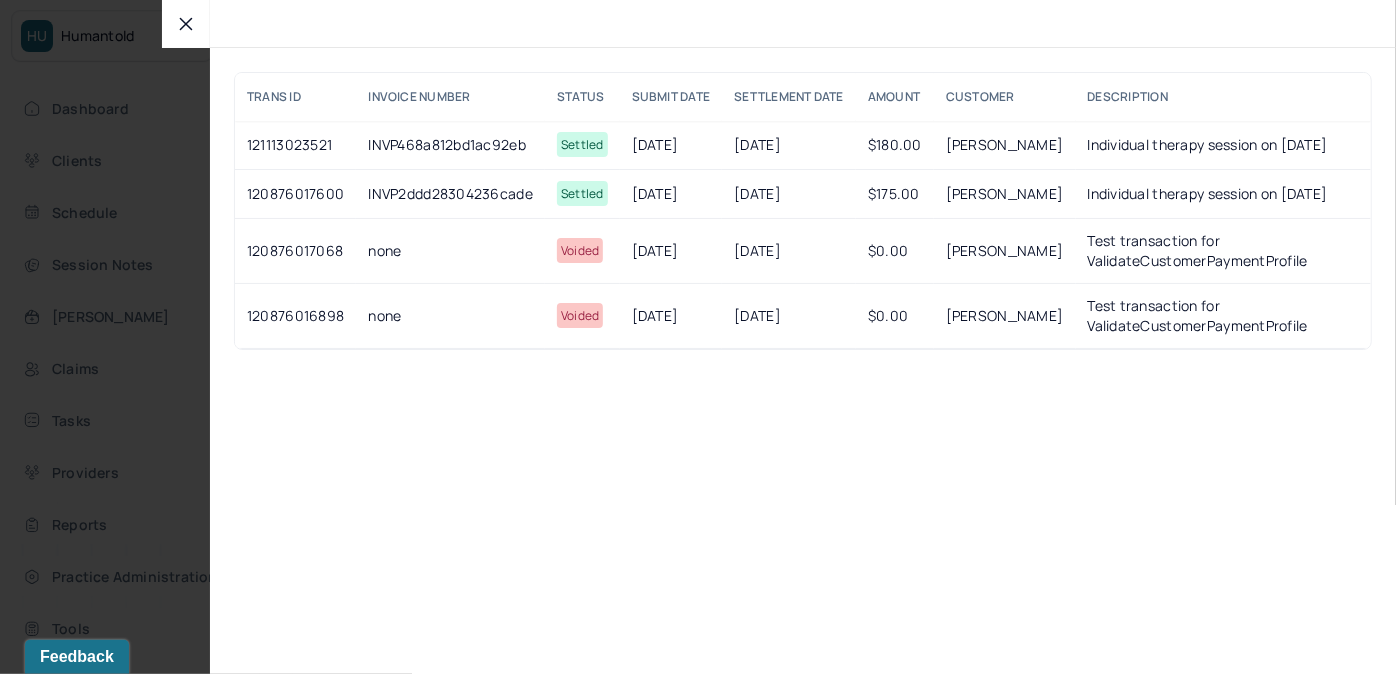 click 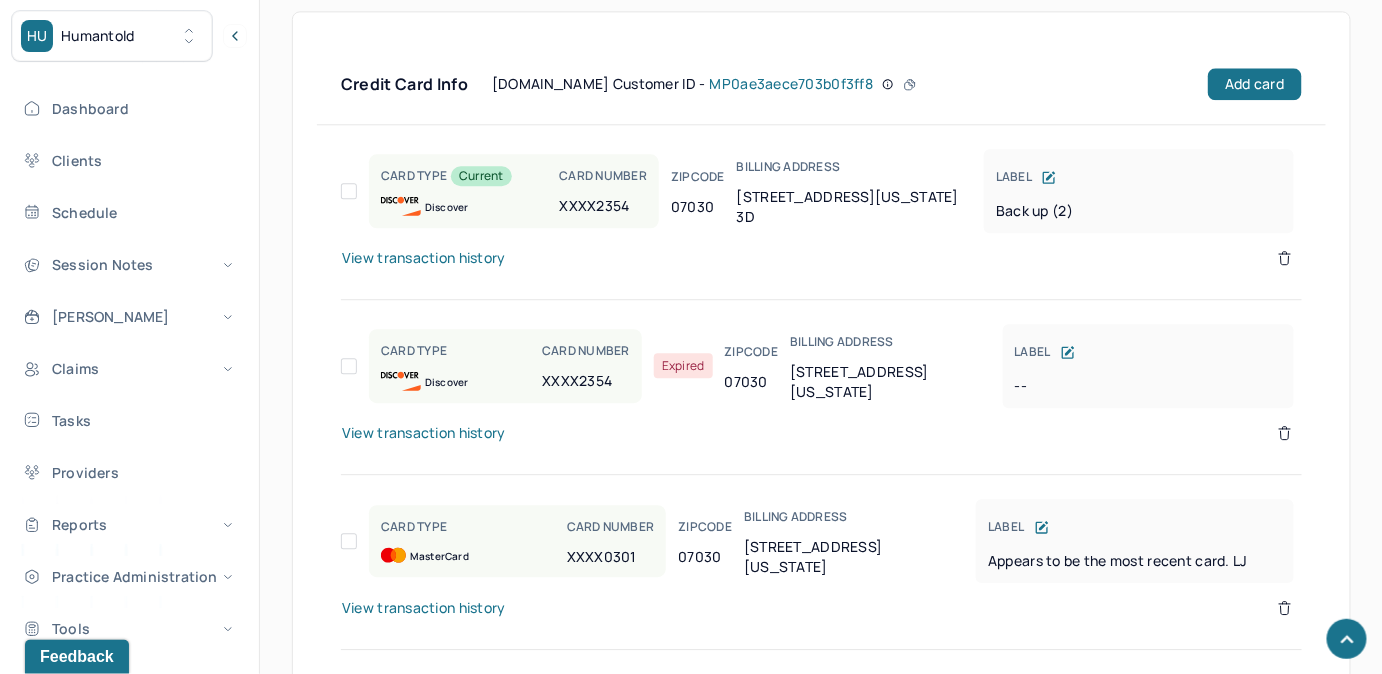 click on "View transaction history" at bounding box center (424, 258) 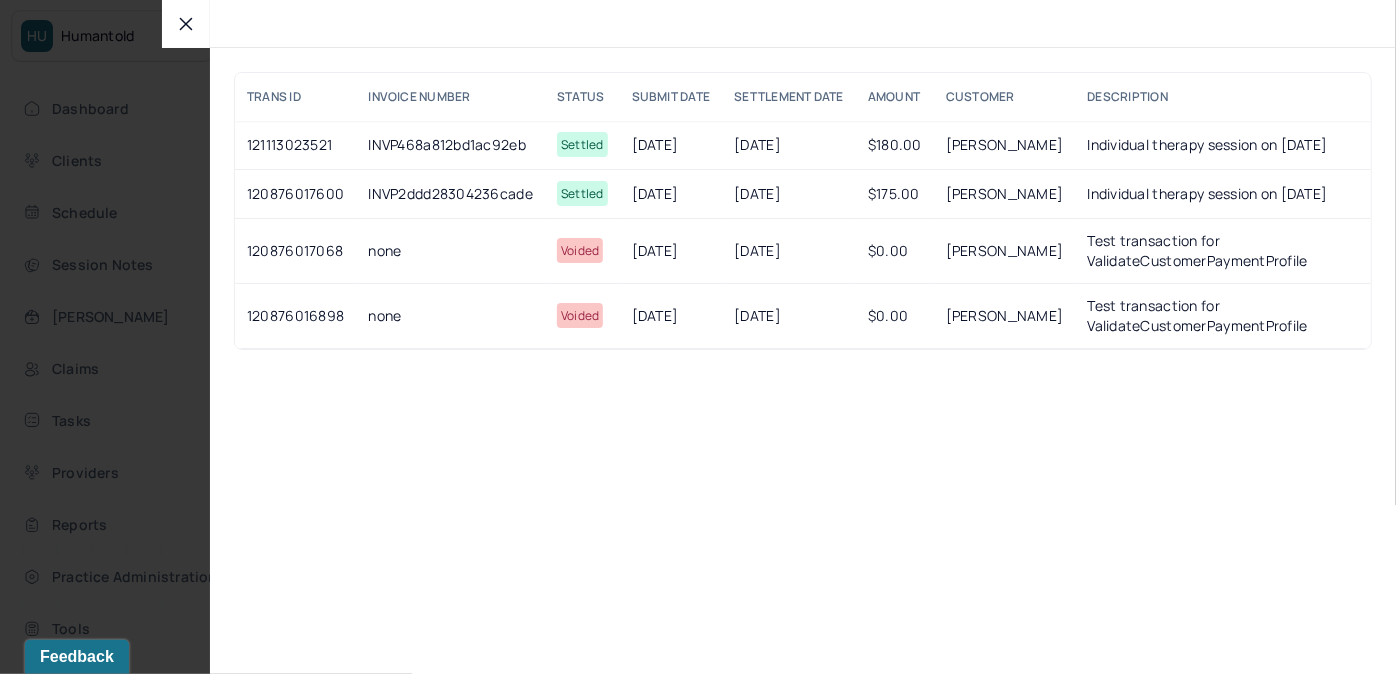 click 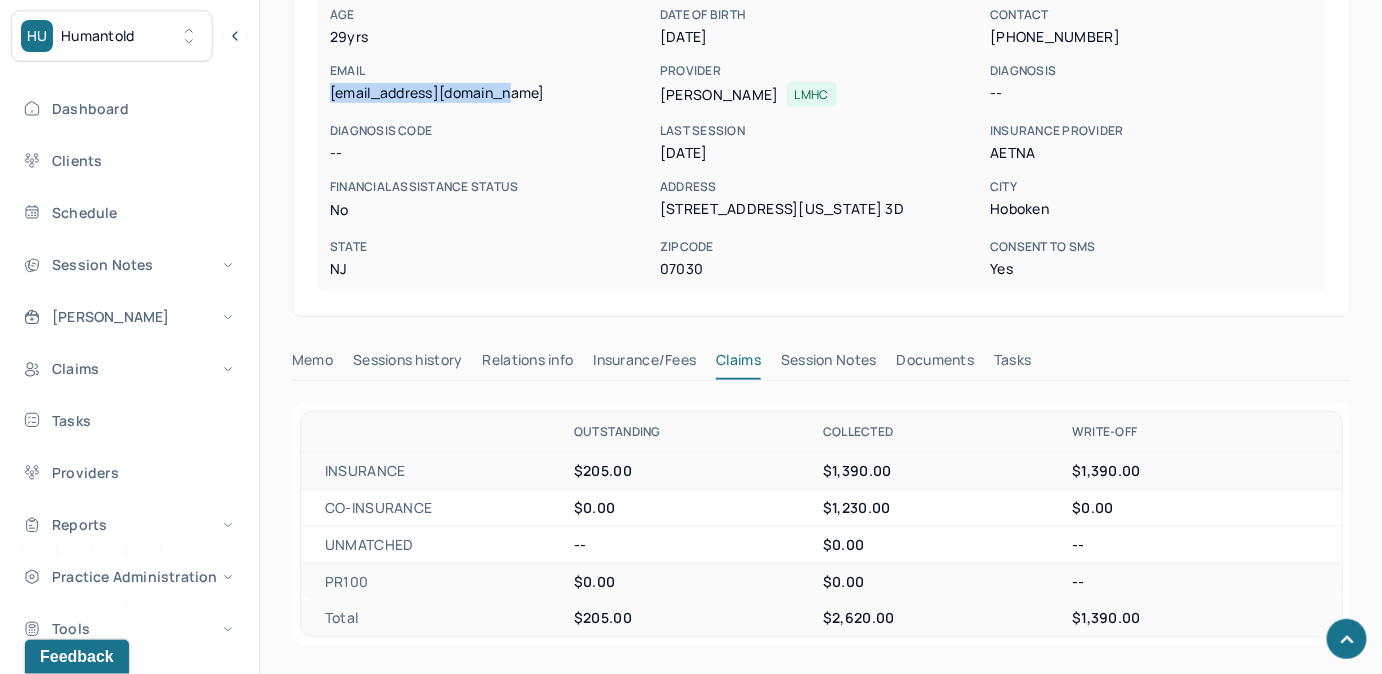 scroll, scrollTop: 0, scrollLeft: 0, axis: both 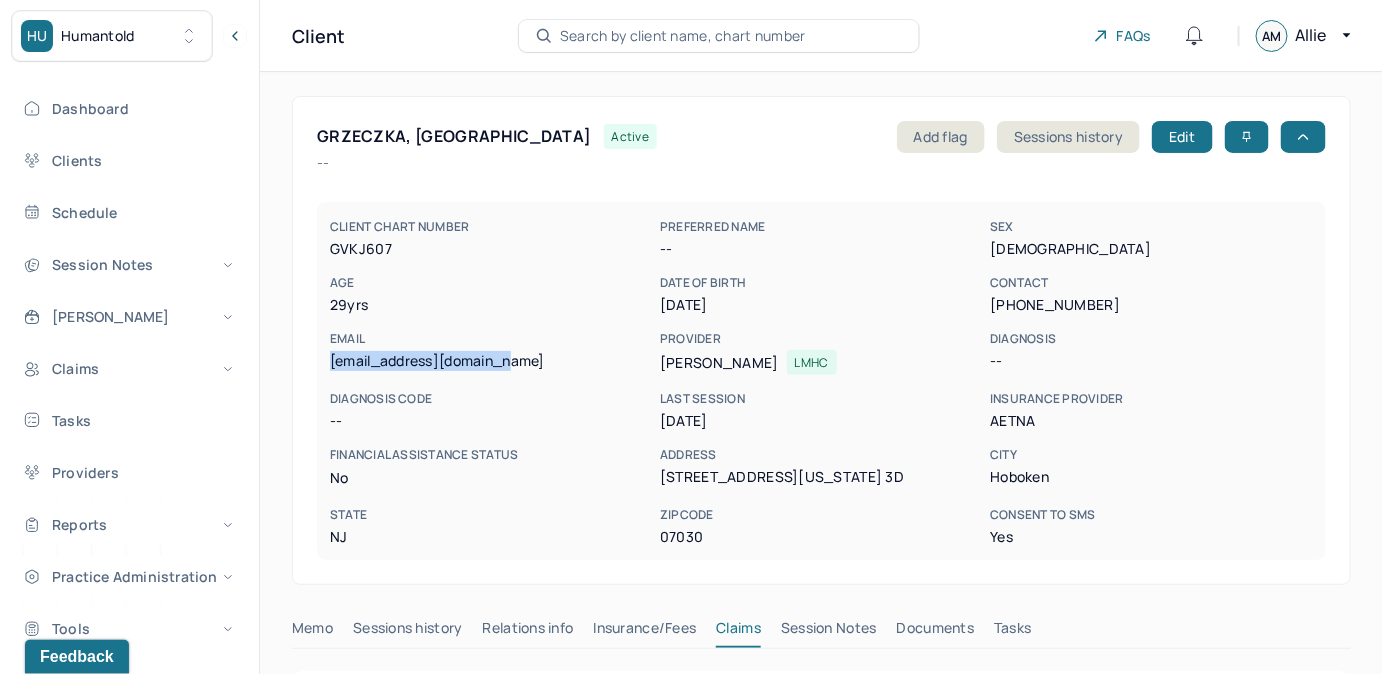 drag, startPoint x: 1026, startPoint y: 635, endPoint x: 1073, endPoint y: 575, distance: 76.2168 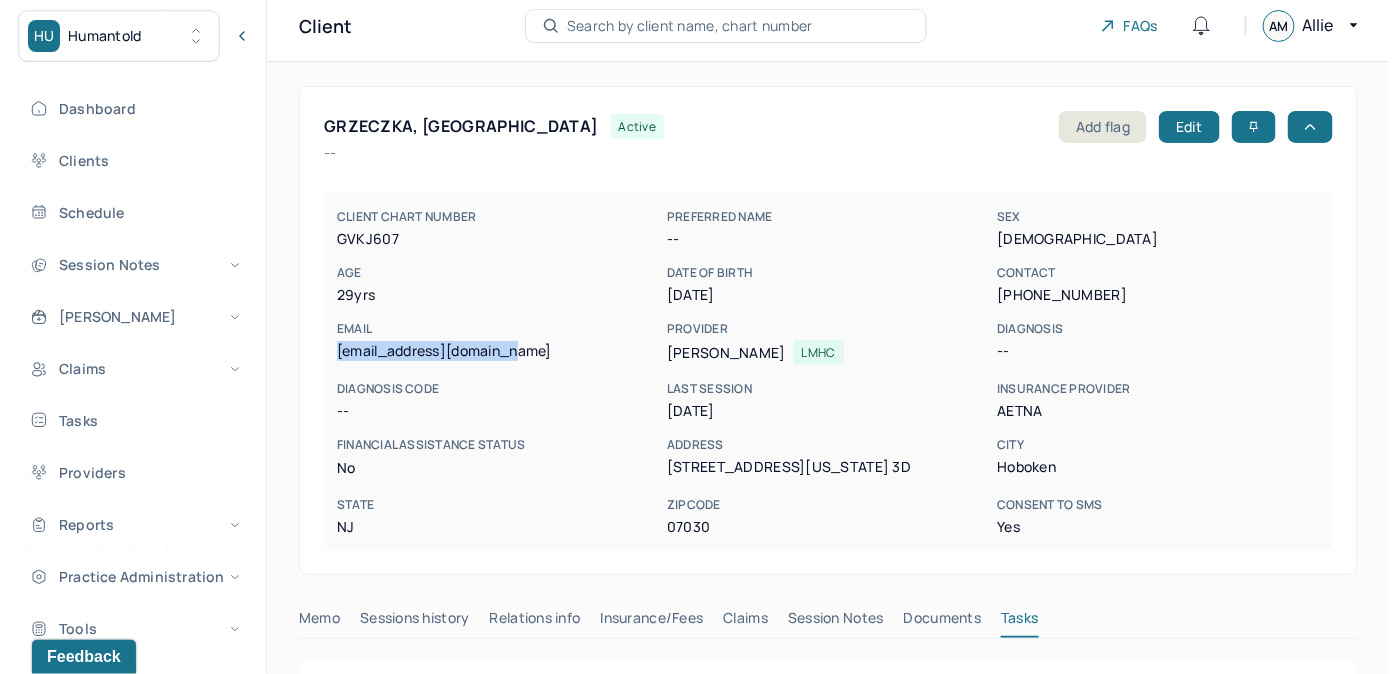 scroll, scrollTop: 258, scrollLeft: 0, axis: vertical 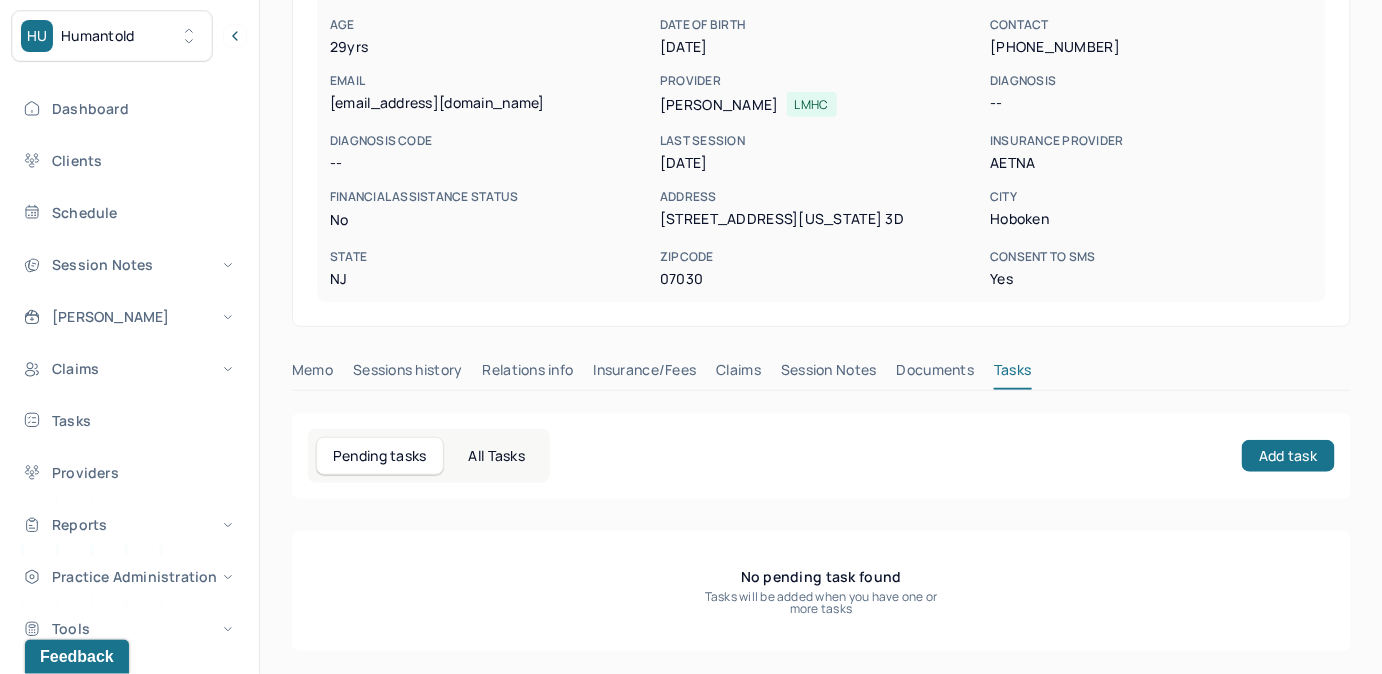 click on "Pending tasks     All Tasks     Add task" at bounding box center [821, 456] 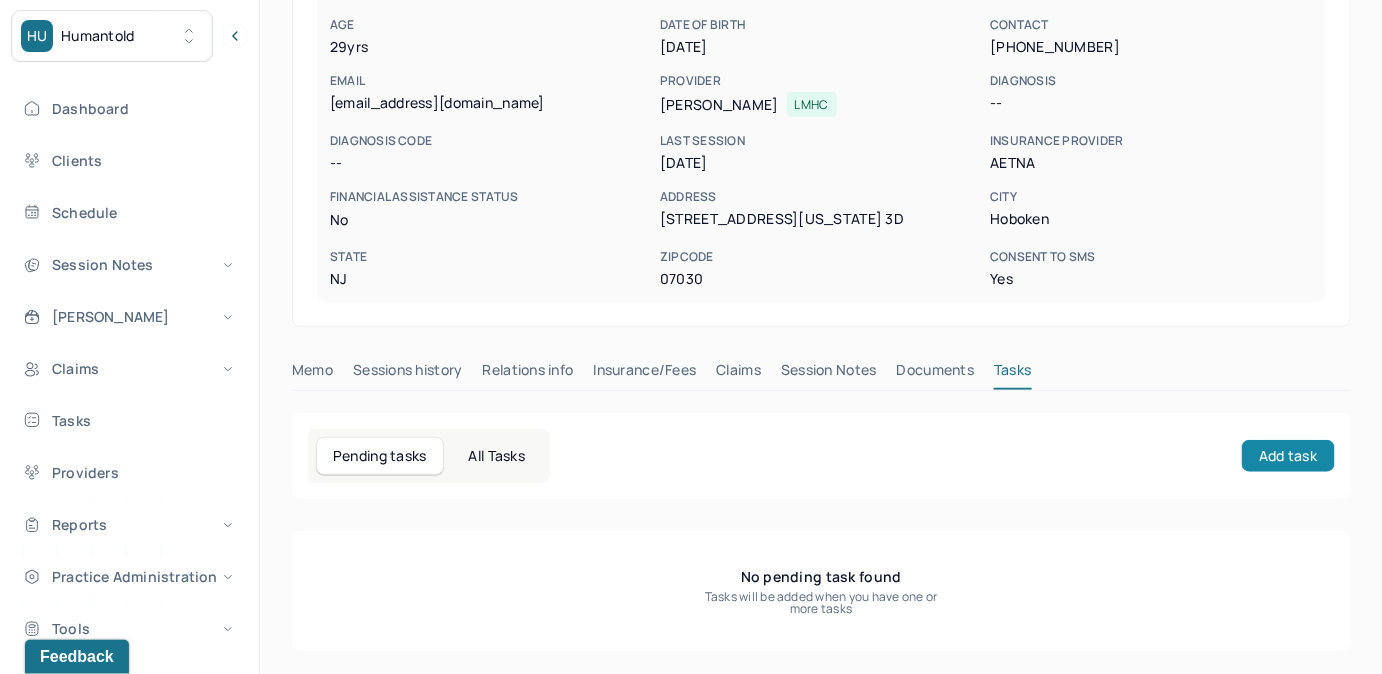 click on "Add task" at bounding box center [1288, 456] 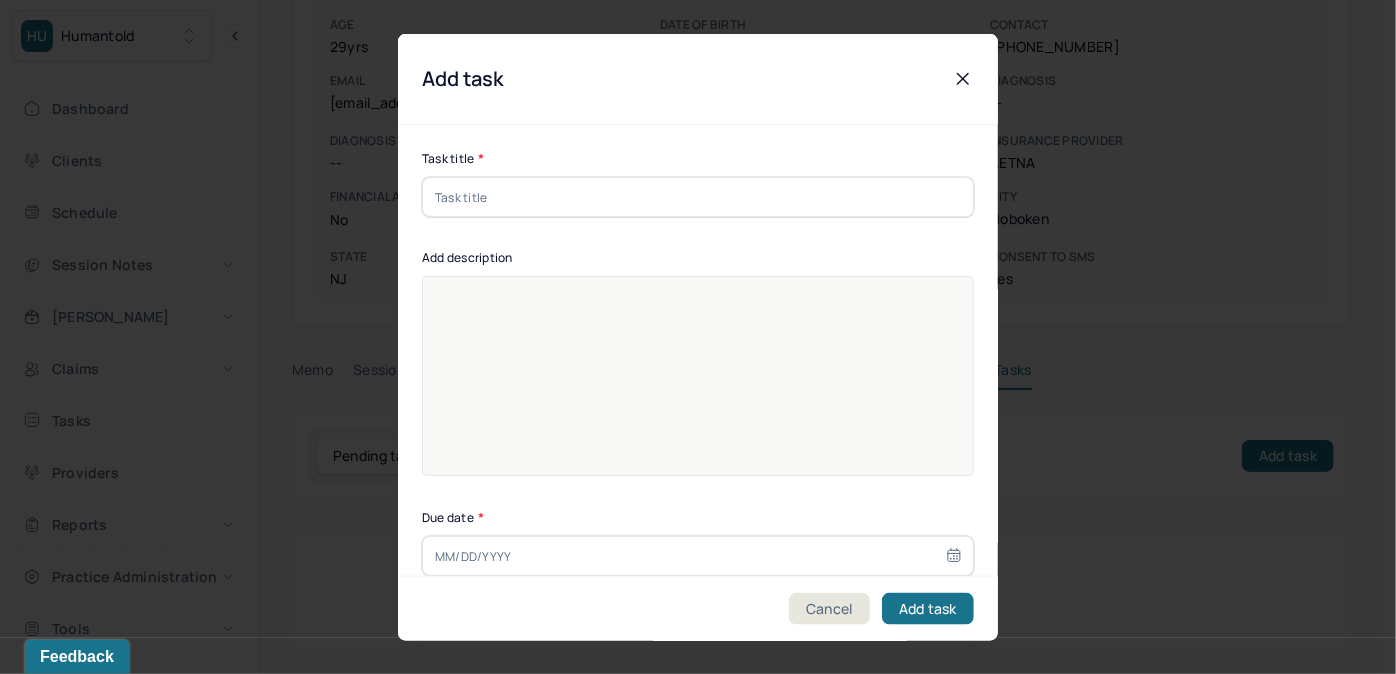 click at bounding box center (698, 197) 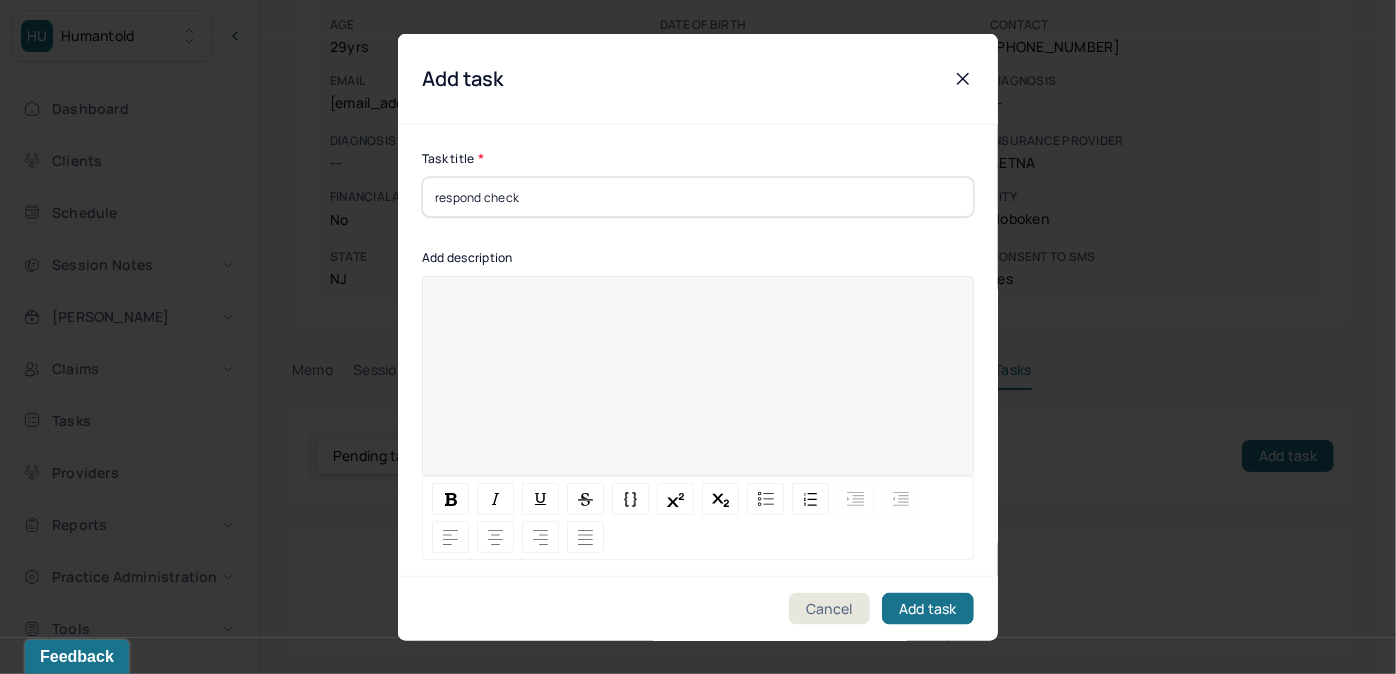 click at bounding box center [698, 389] 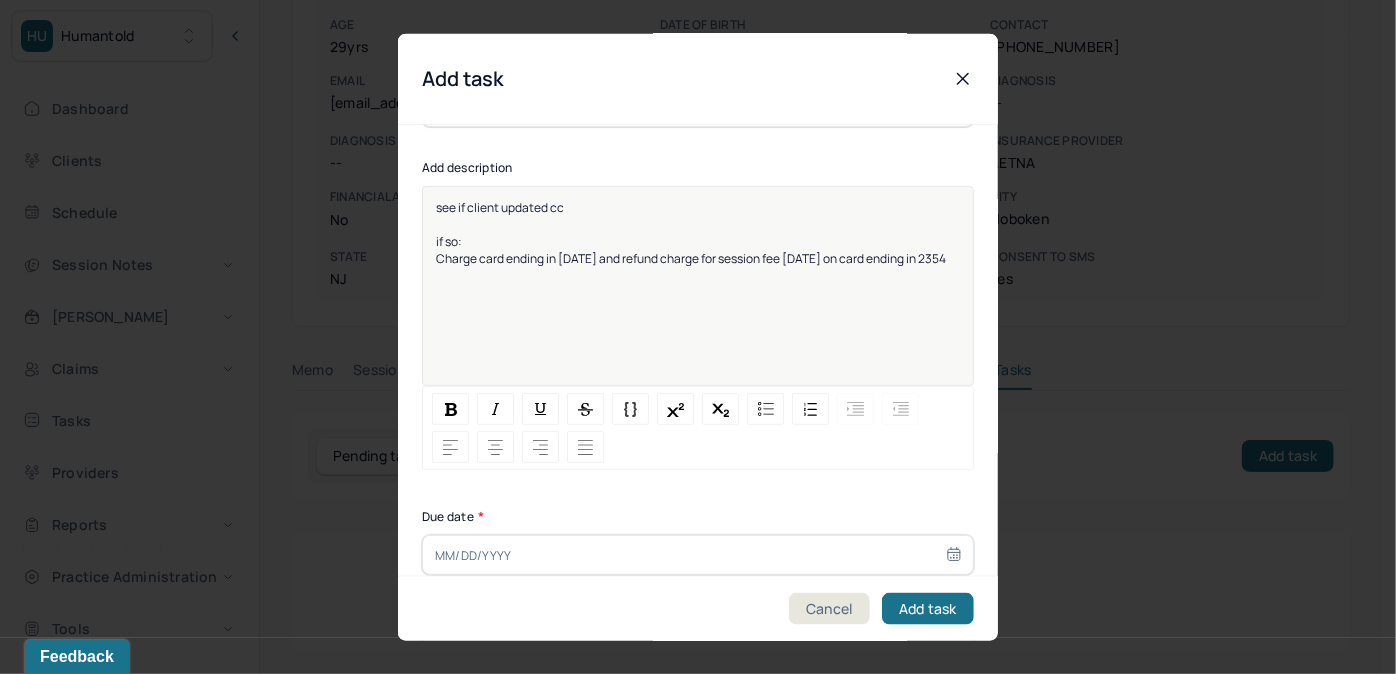 scroll, scrollTop: 181, scrollLeft: 0, axis: vertical 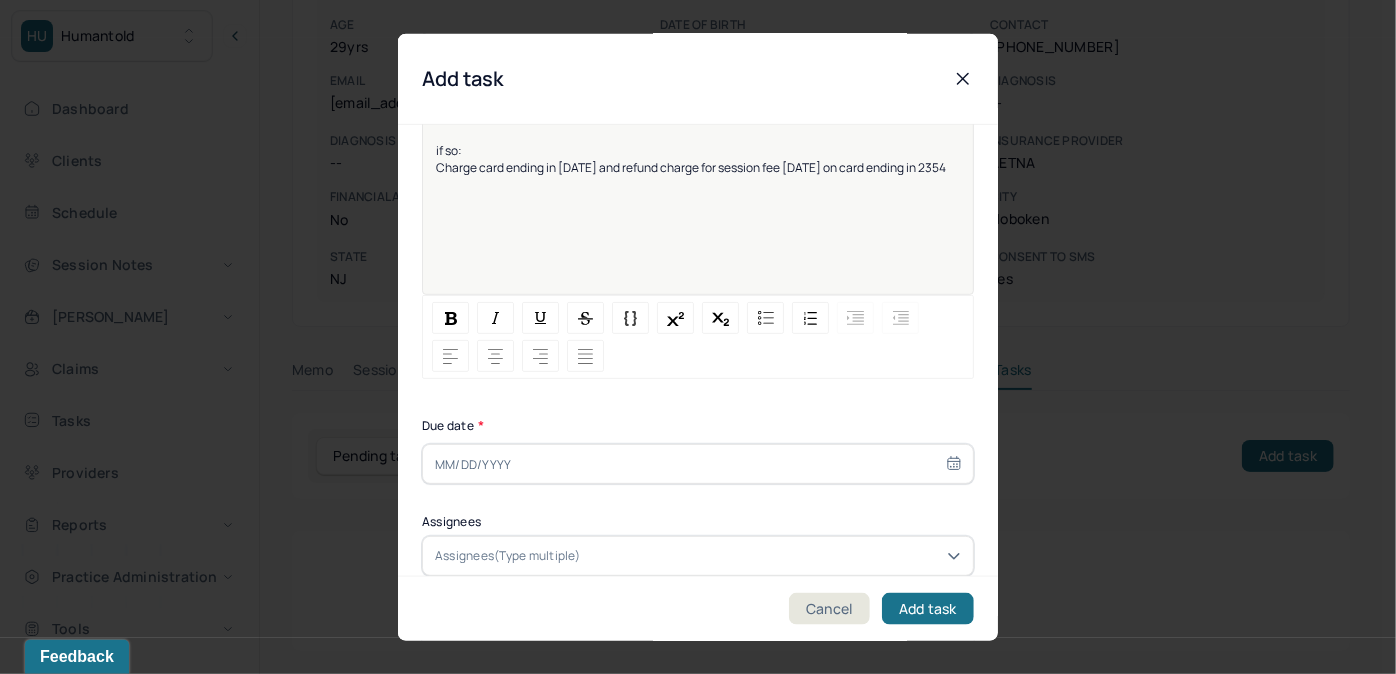 select on "6" 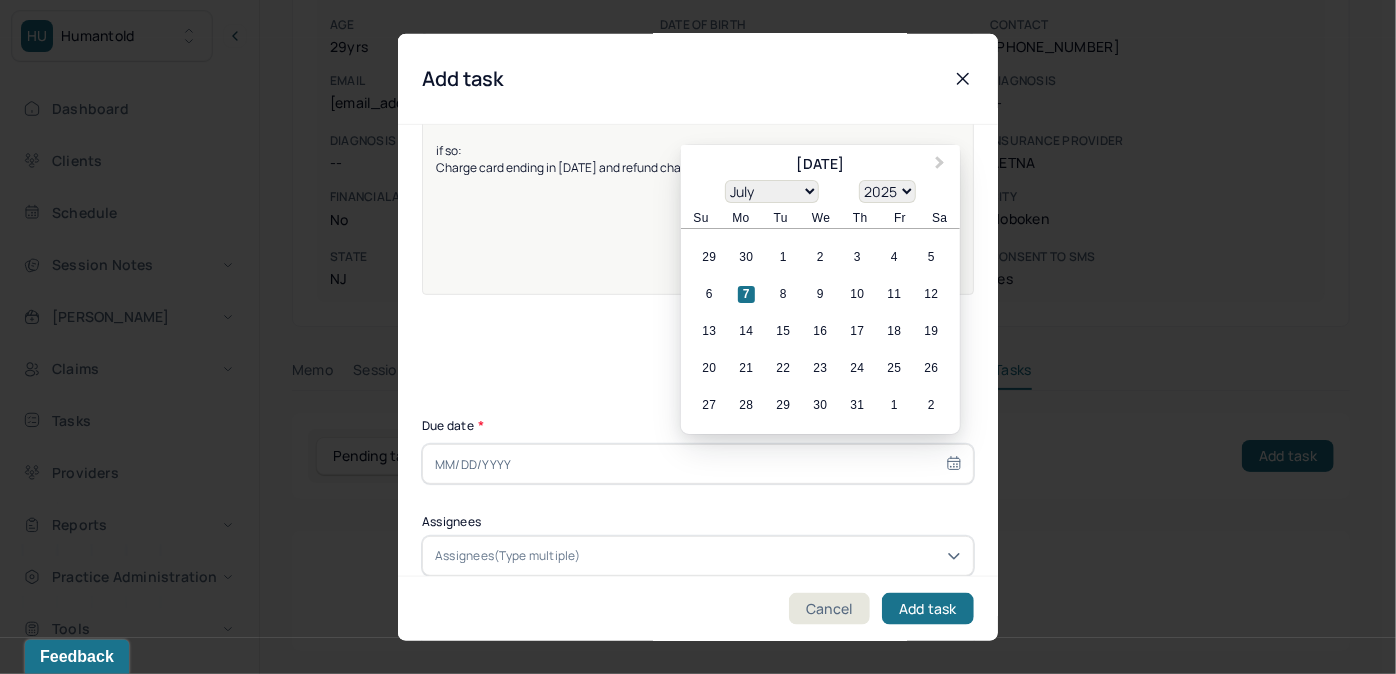 click at bounding box center [698, 464] 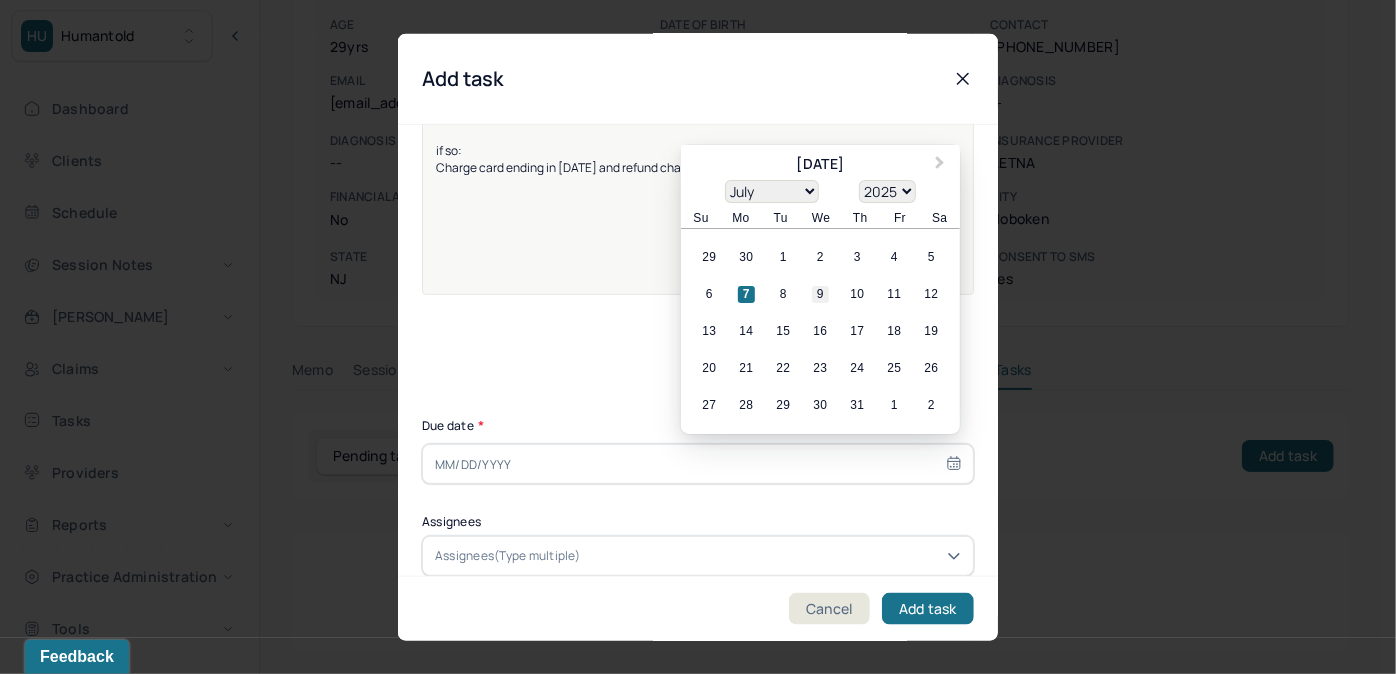 click on "9" at bounding box center (820, 294) 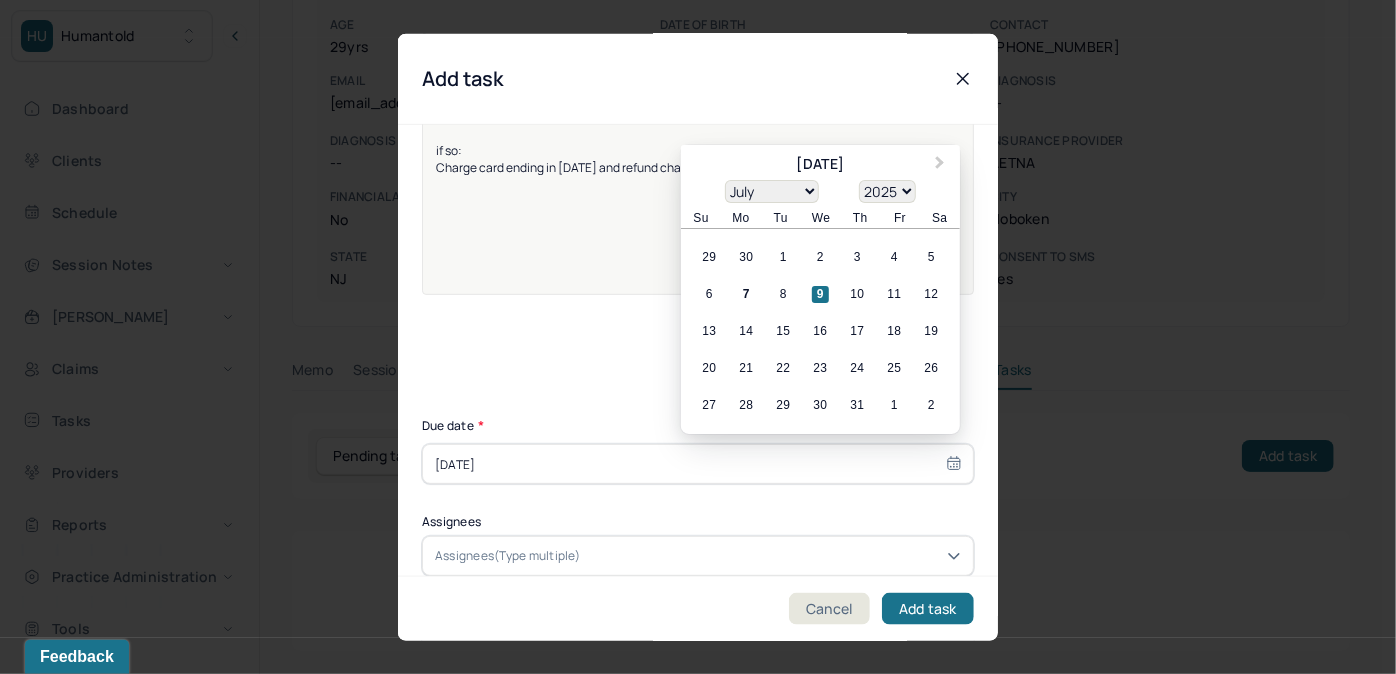 drag, startPoint x: 625, startPoint y: 549, endPoint x: 605, endPoint y: 549, distance: 20 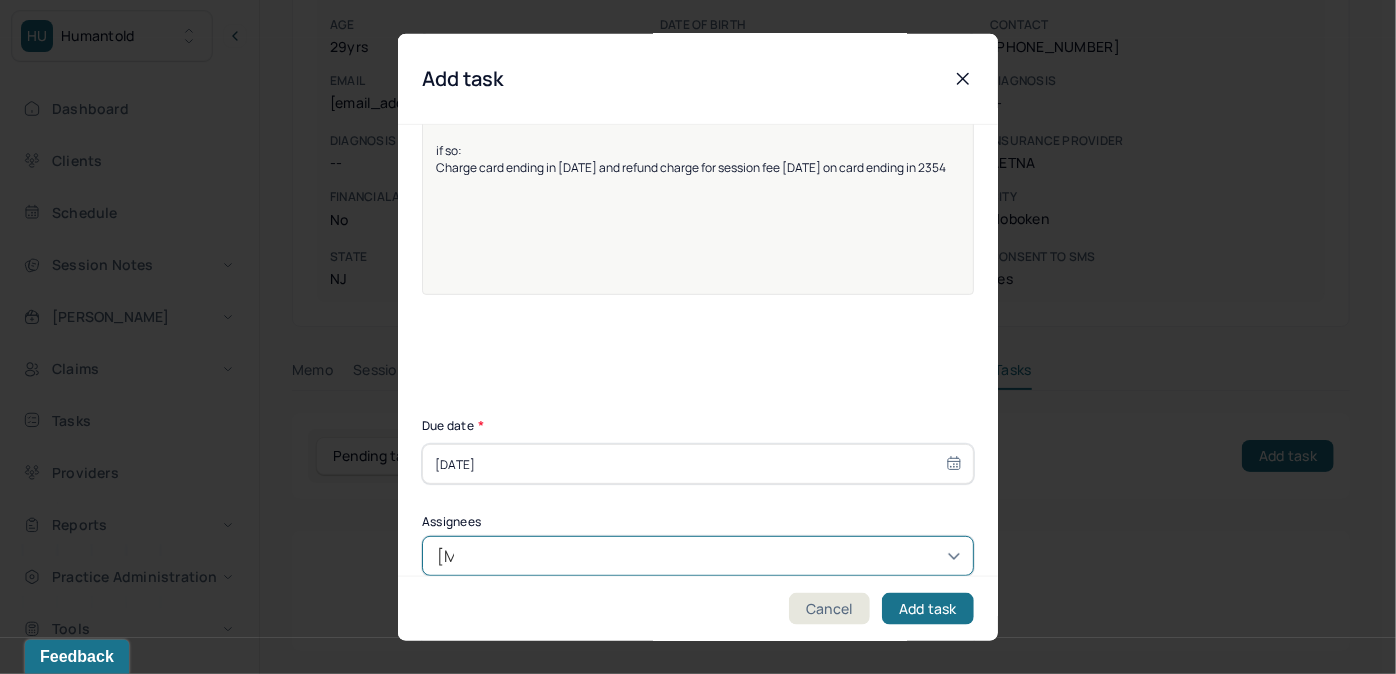 type on "allie" 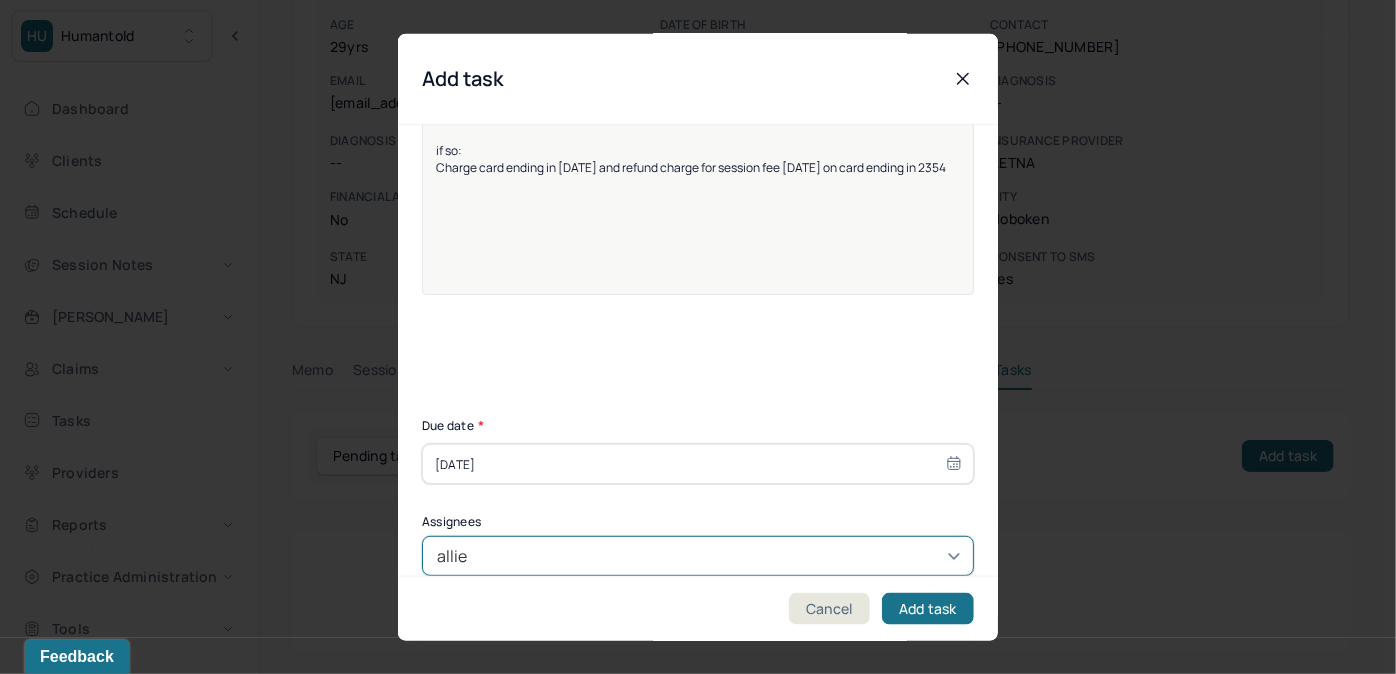 click on "Allie Morales" at bounding box center (691, 751) 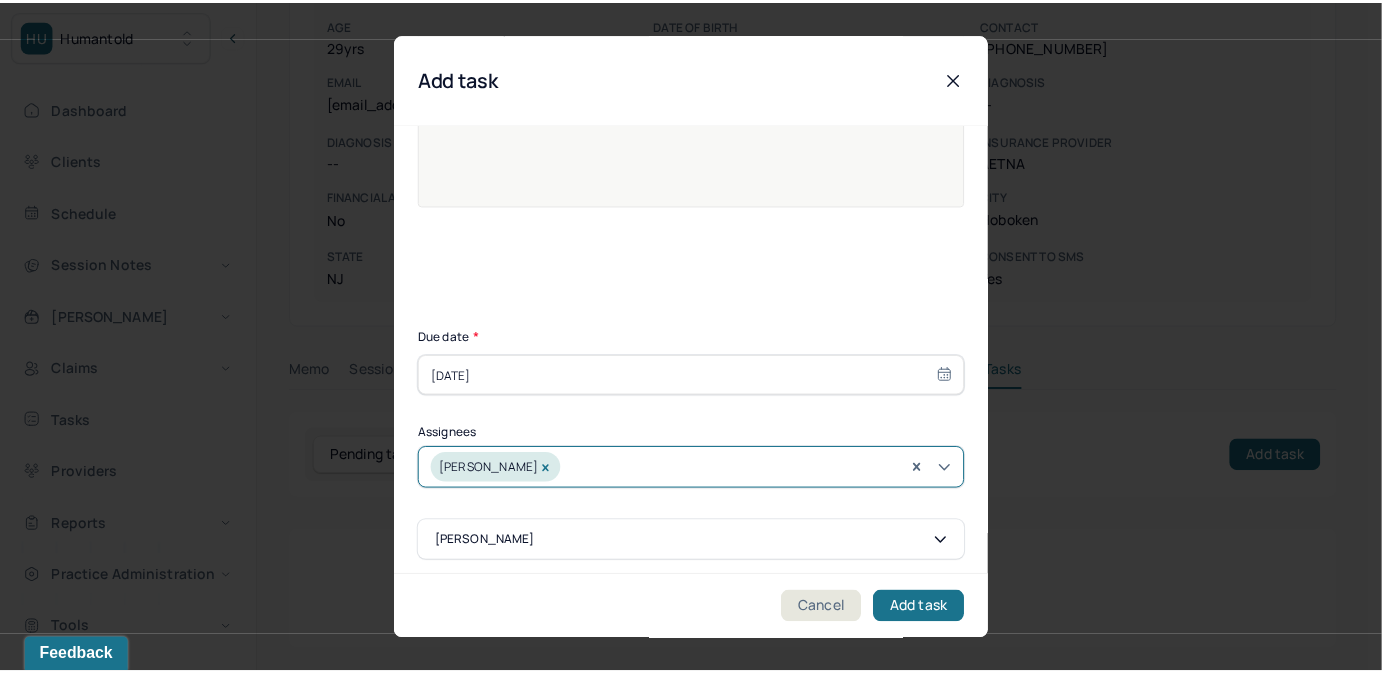 scroll, scrollTop: 275, scrollLeft: 0, axis: vertical 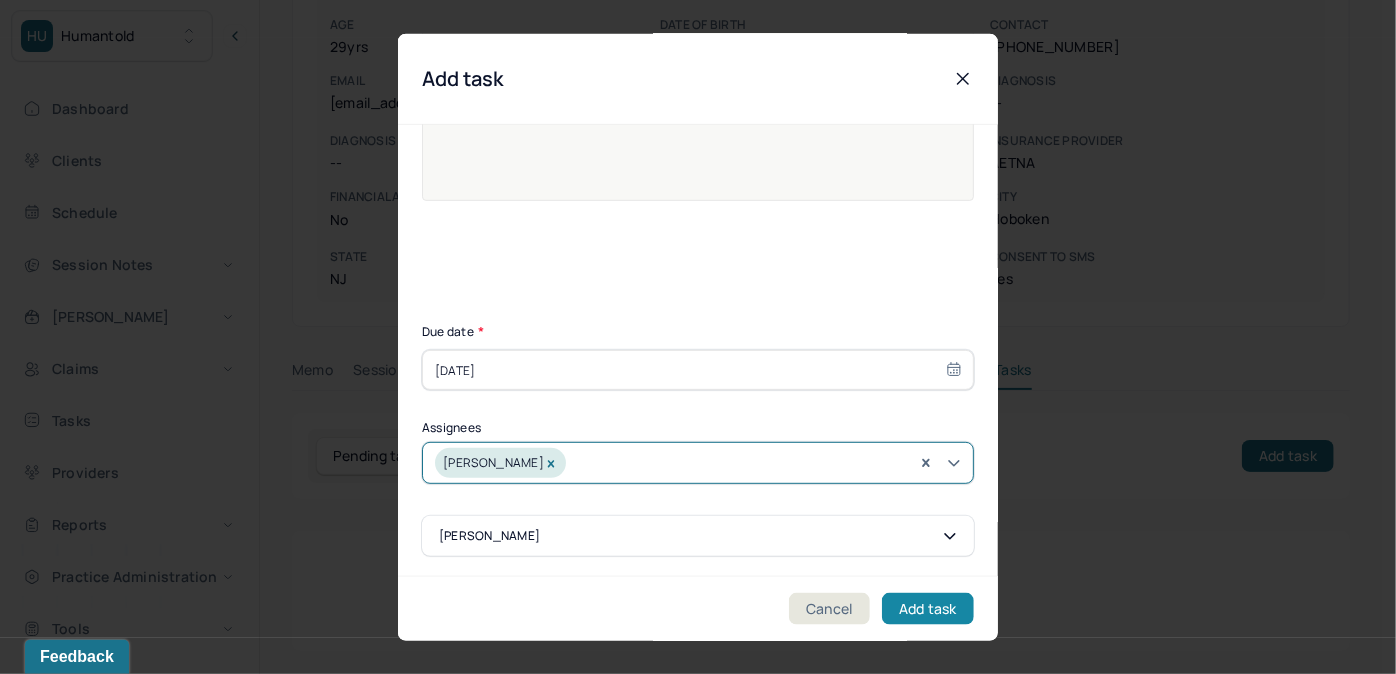 click on "Add task" at bounding box center [928, 608] 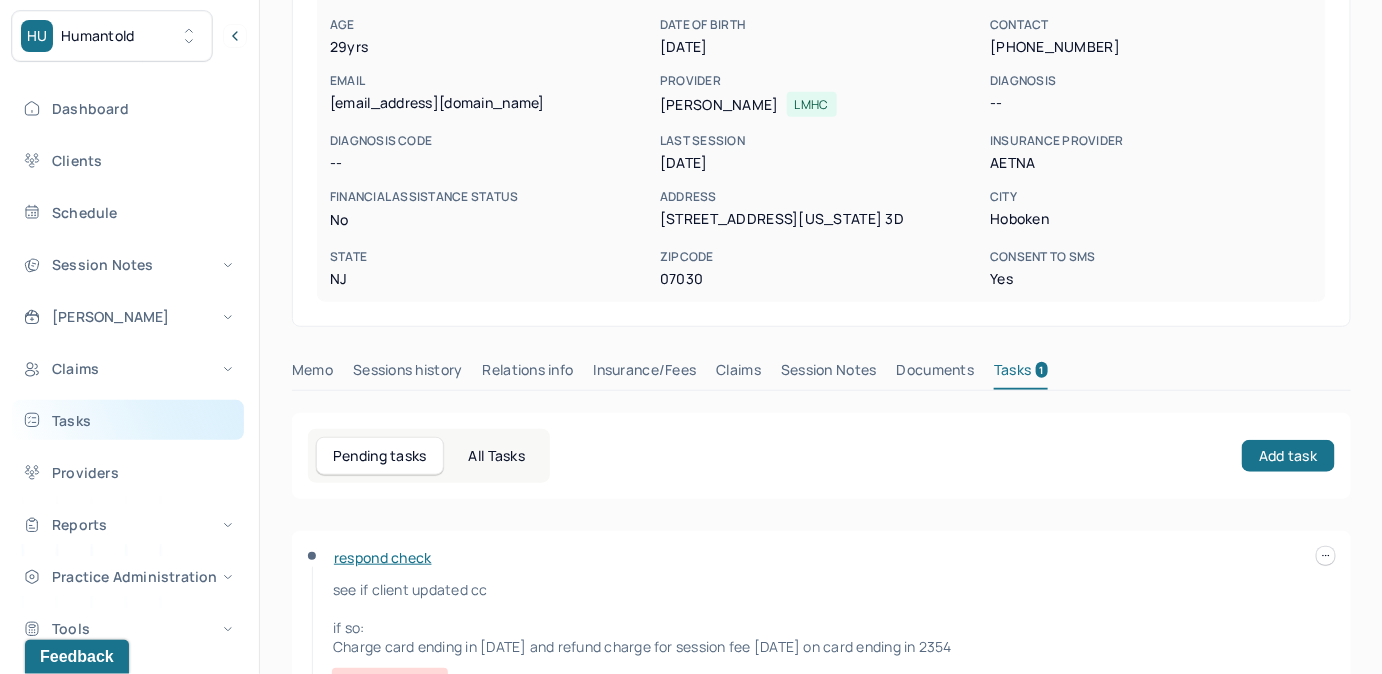 click on "Tasks" at bounding box center [128, 420] 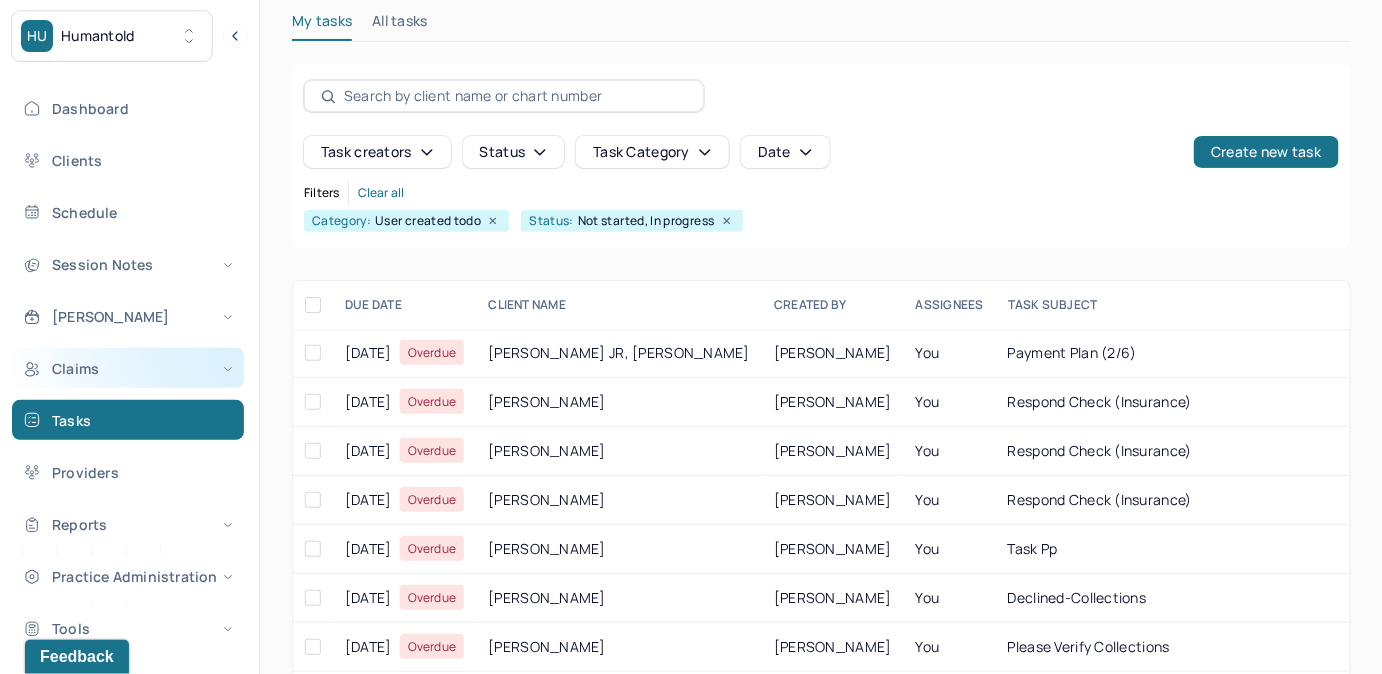 scroll, scrollTop: 256, scrollLeft: 0, axis: vertical 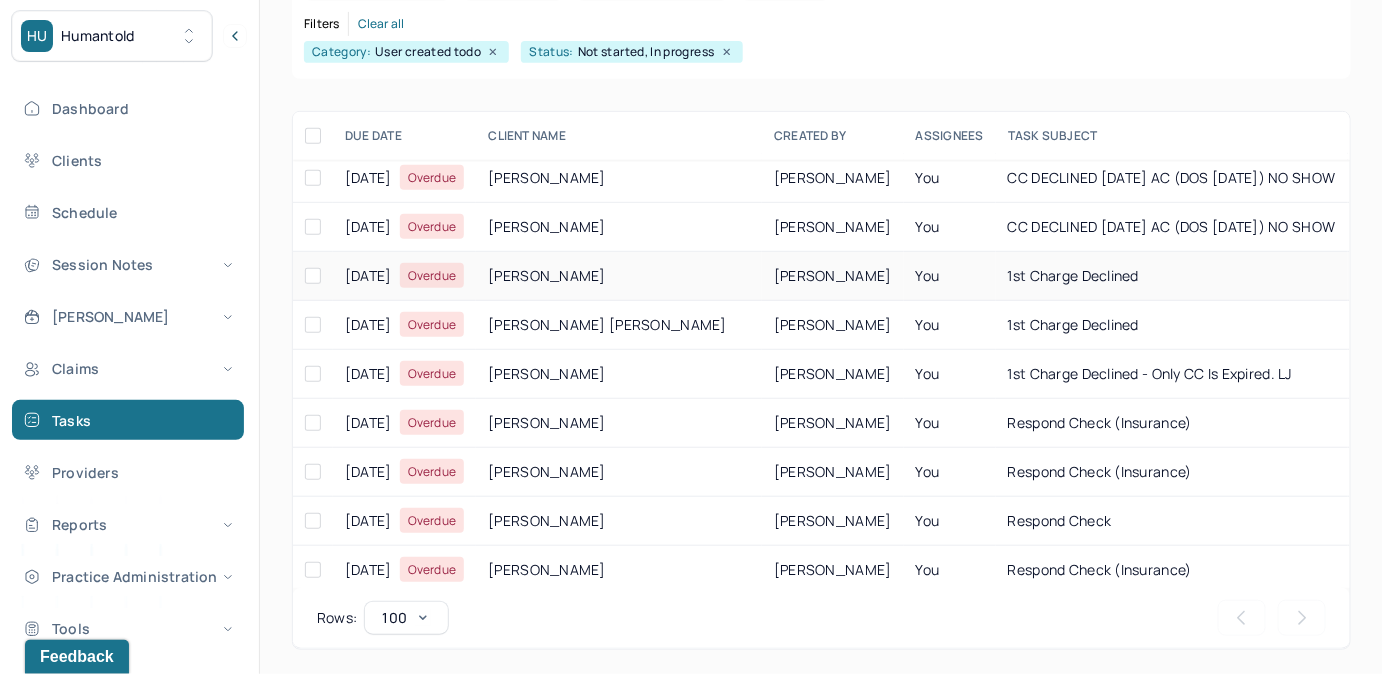 click on "You" at bounding box center (950, 276) 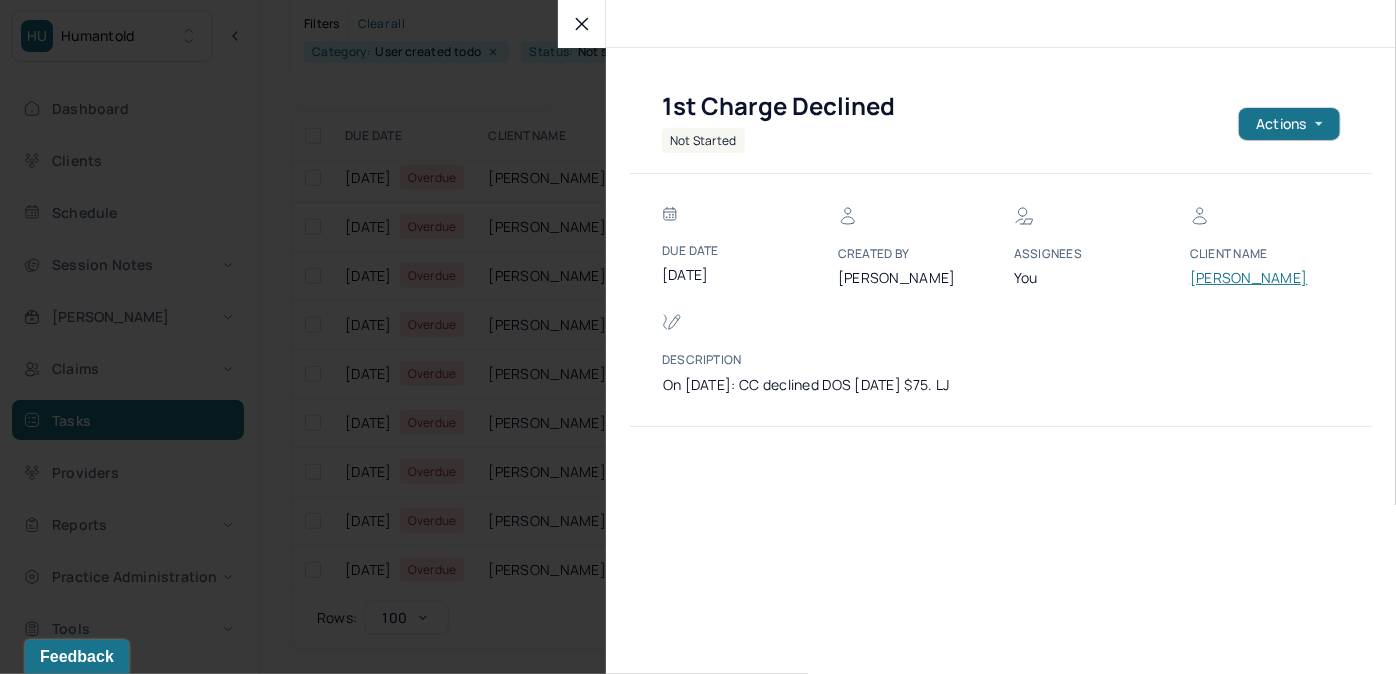 click on "SANTIAGO, AMANDA" at bounding box center [1250, 278] 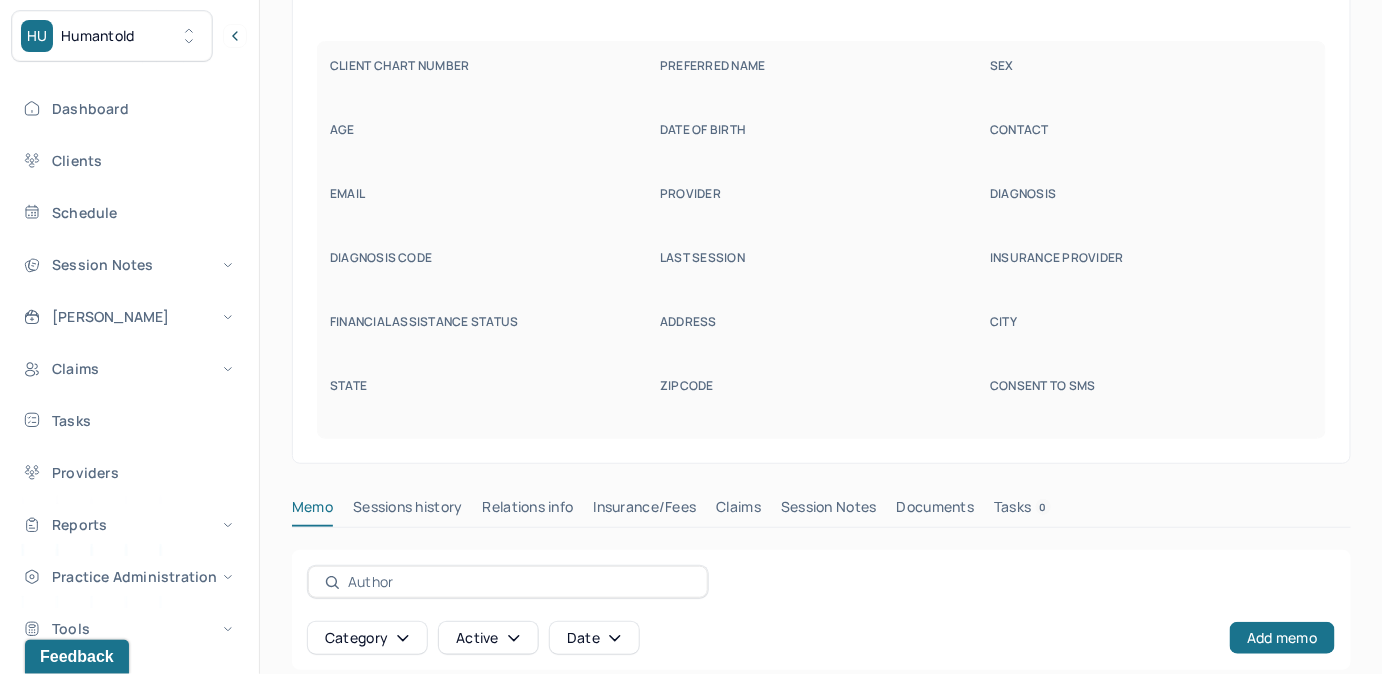 scroll, scrollTop: 160, scrollLeft: 0, axis: vertical 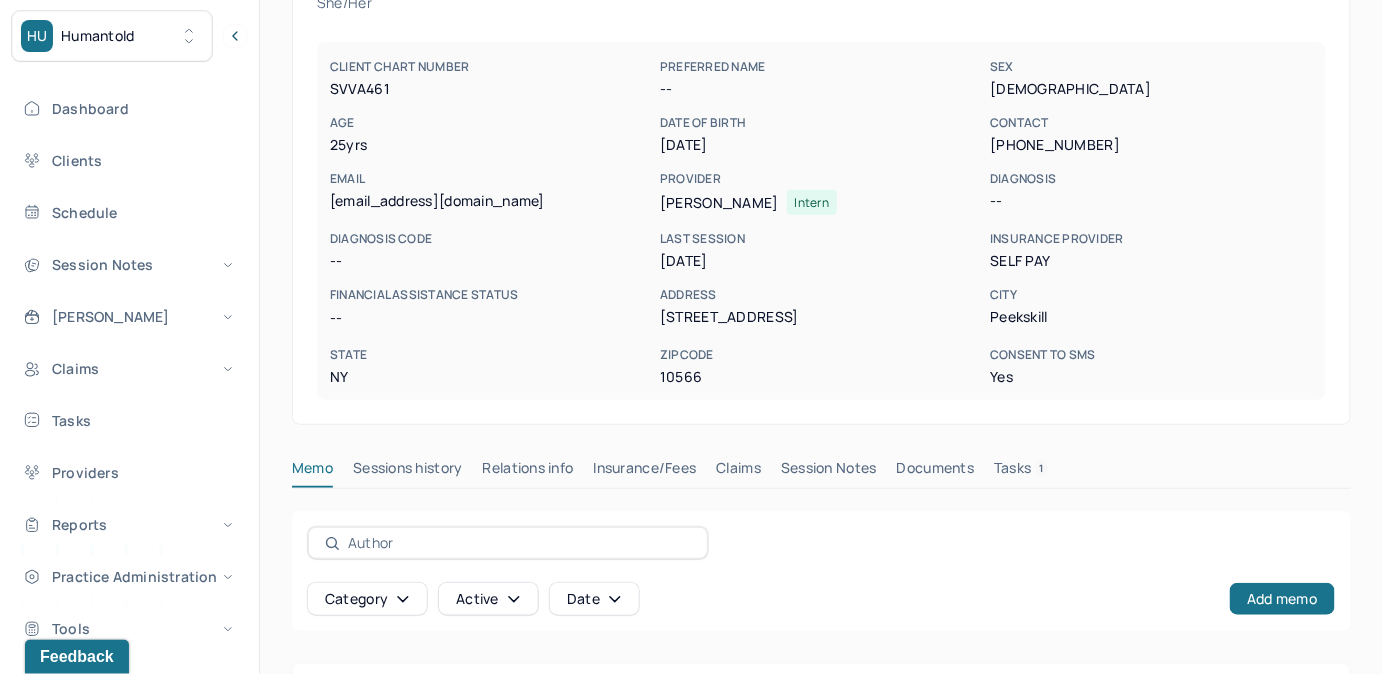 drag, startPoint x: 1024, startPoint y: 464, endPoint x: 1044, endPoint y: 443, distance: 29 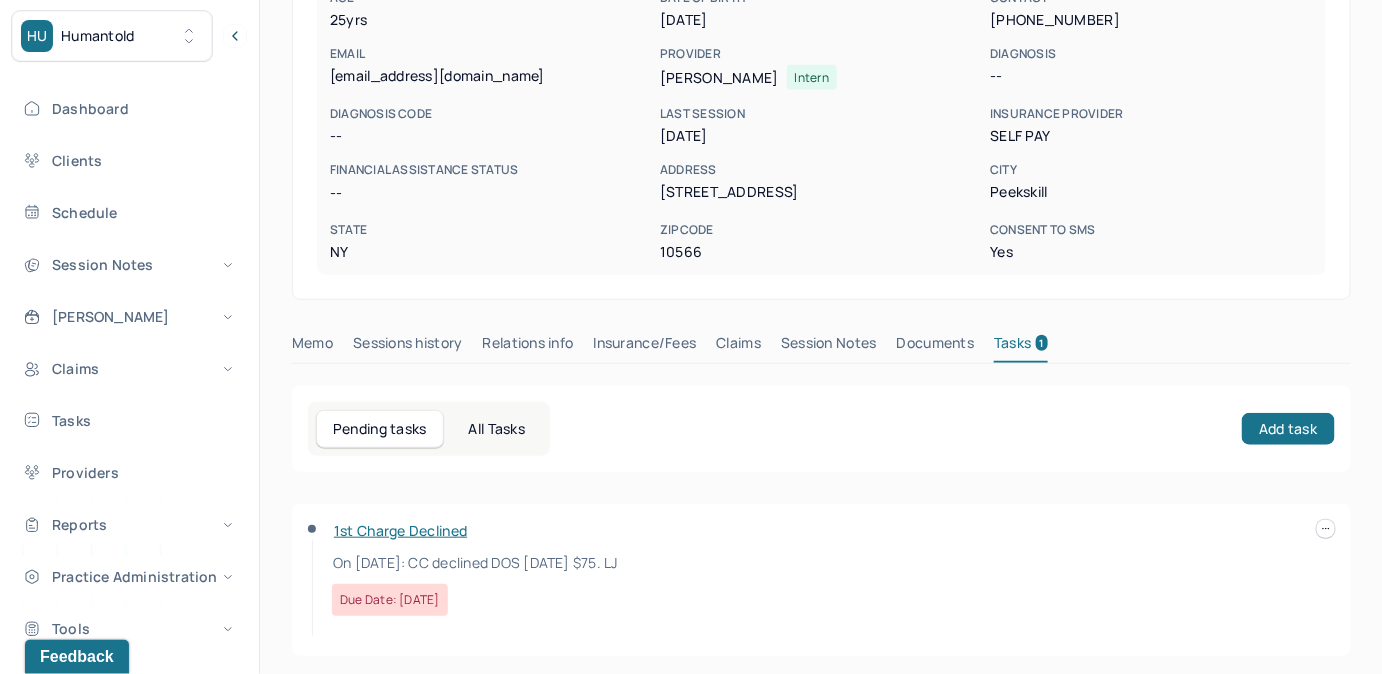 scroll, scrollTop: 292, scrollLeft: 0, axis: vertical 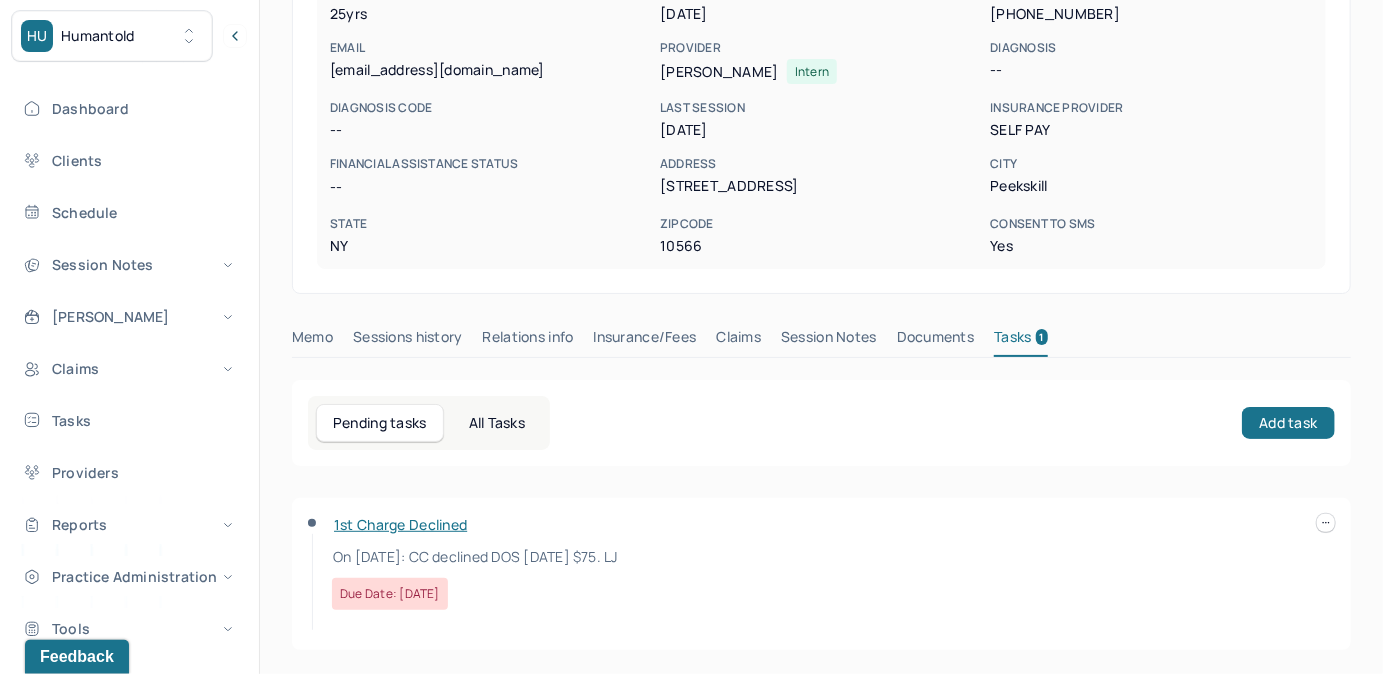 click at bounding box center [1326, 523] 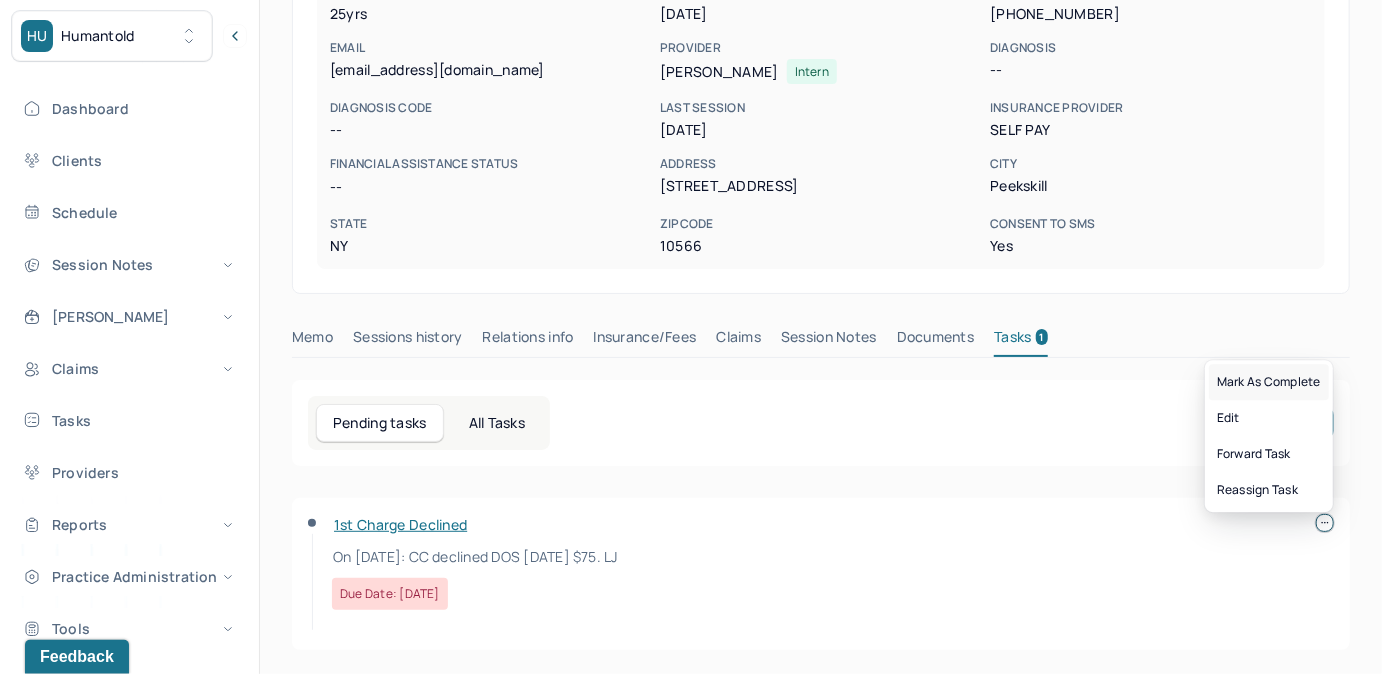 click on "Mark as complete" at bounding box center (1269, 382) 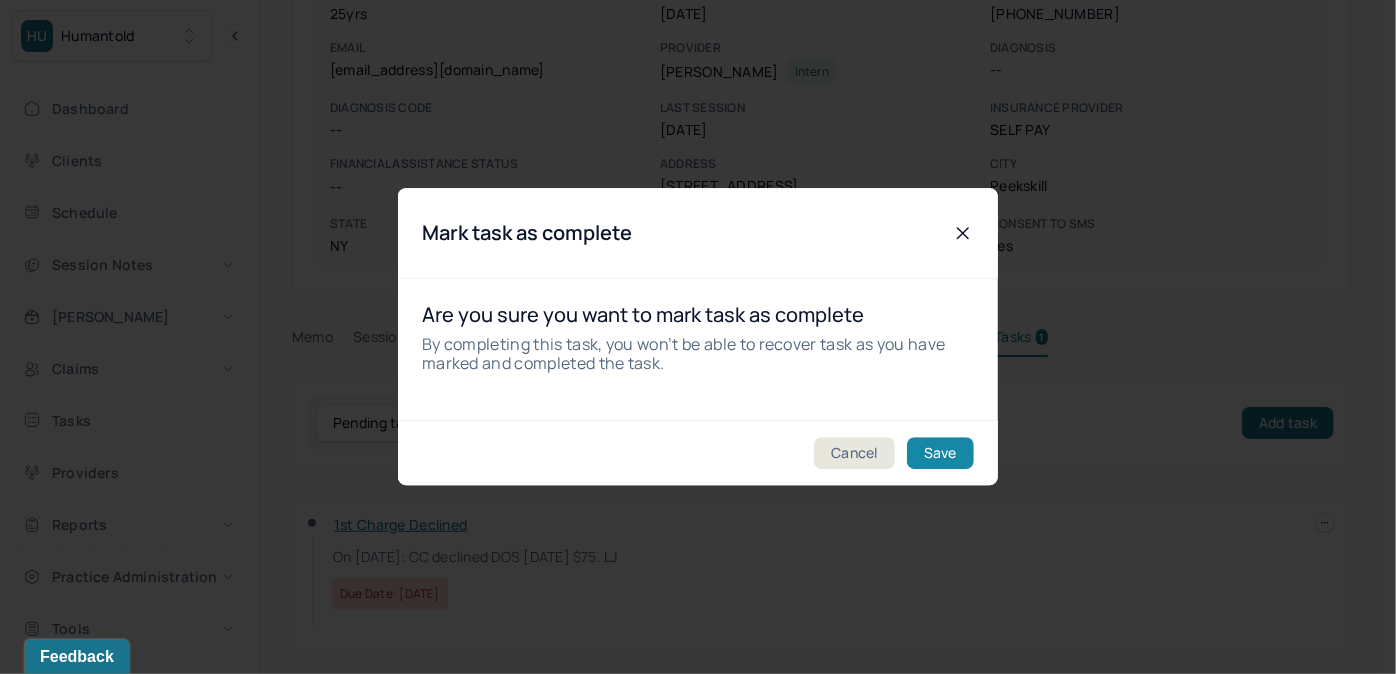 click on "Save" at bounding box center [940, 454] 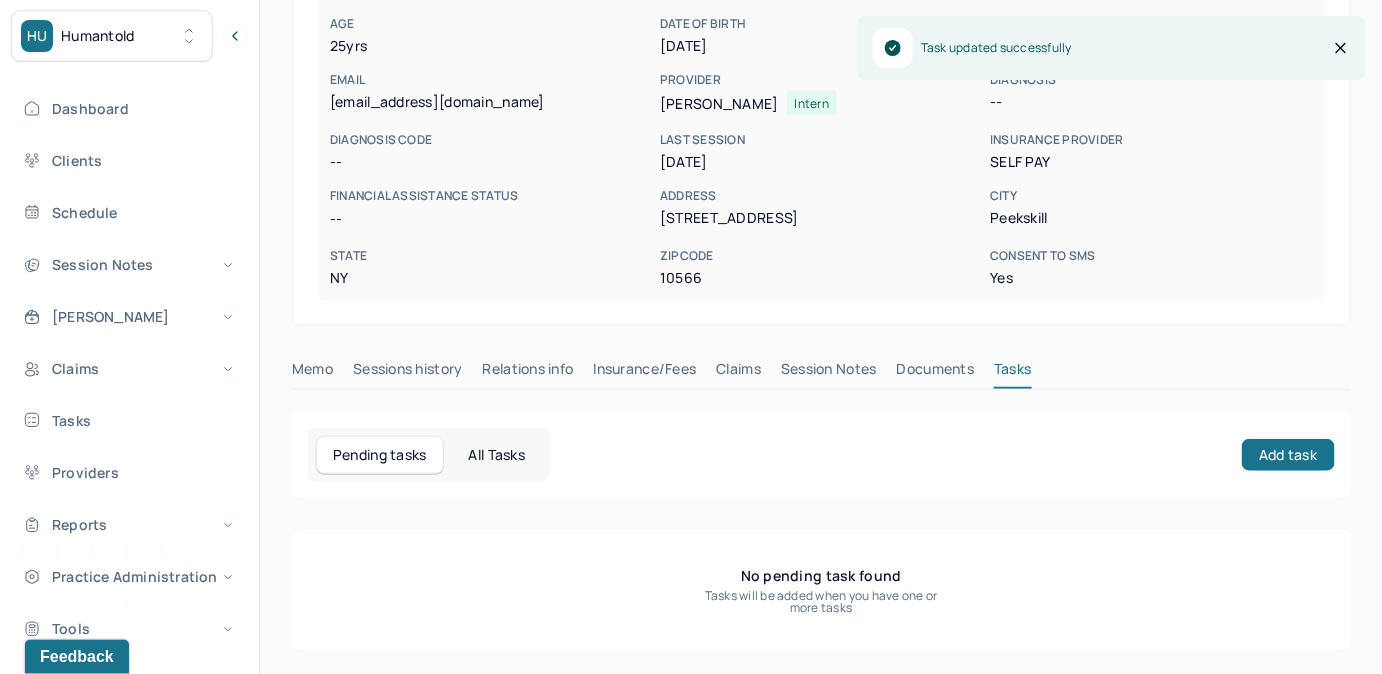 scroll, scrollTop: 258, scrollLeft: 0, axis: vertical 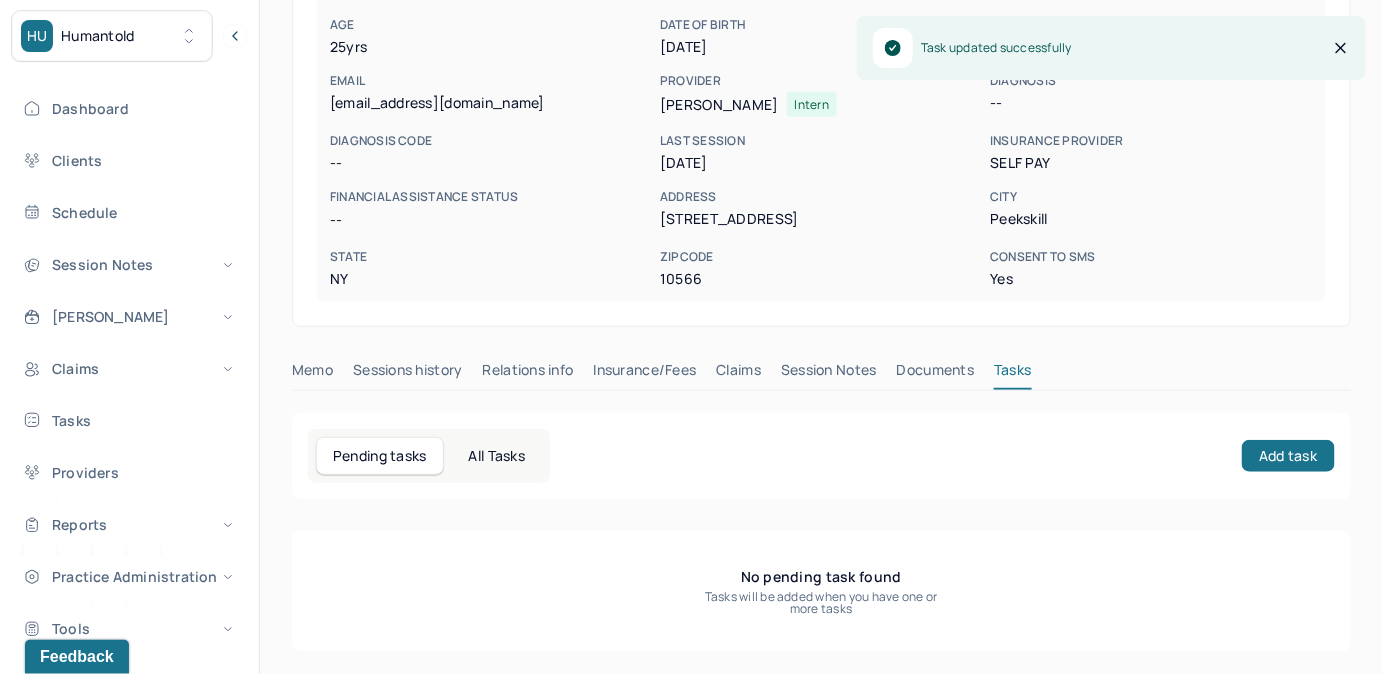 click on "Claims" at bounding box center (738, 374) 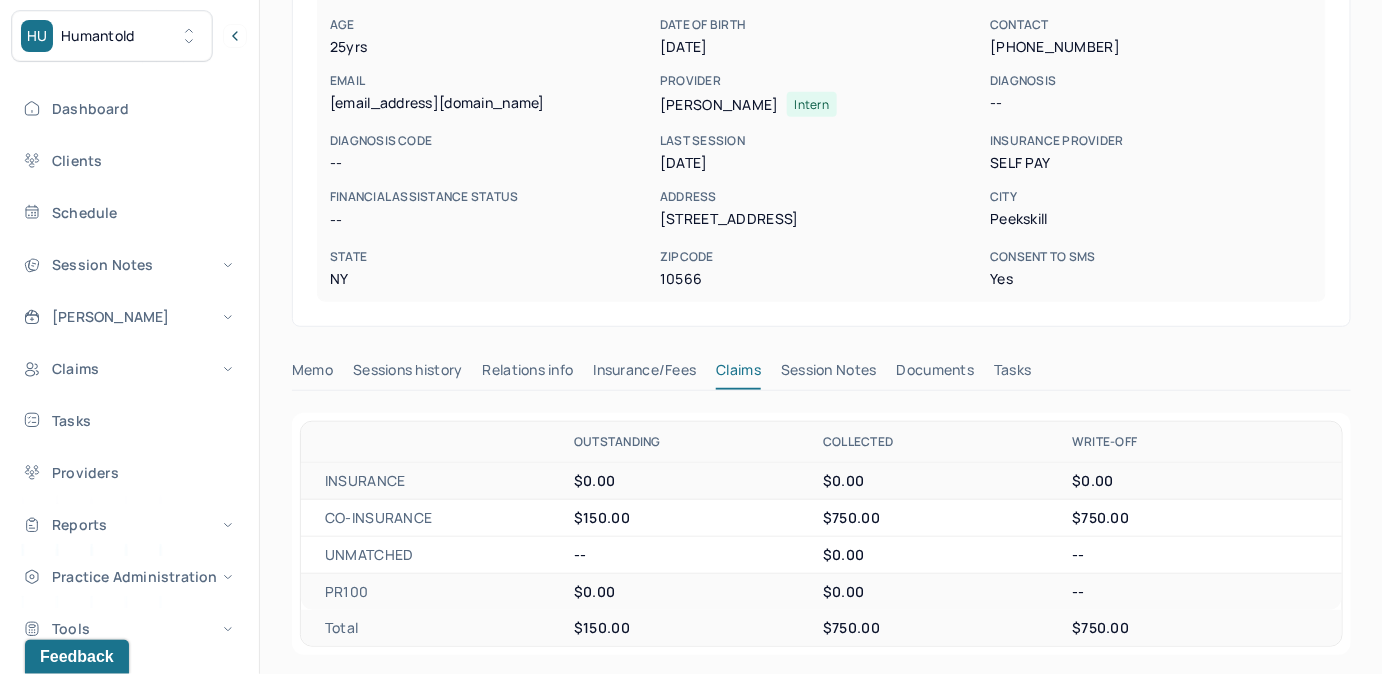 scroll, scrollTop: 0, scrollLeft: 0, axis: both 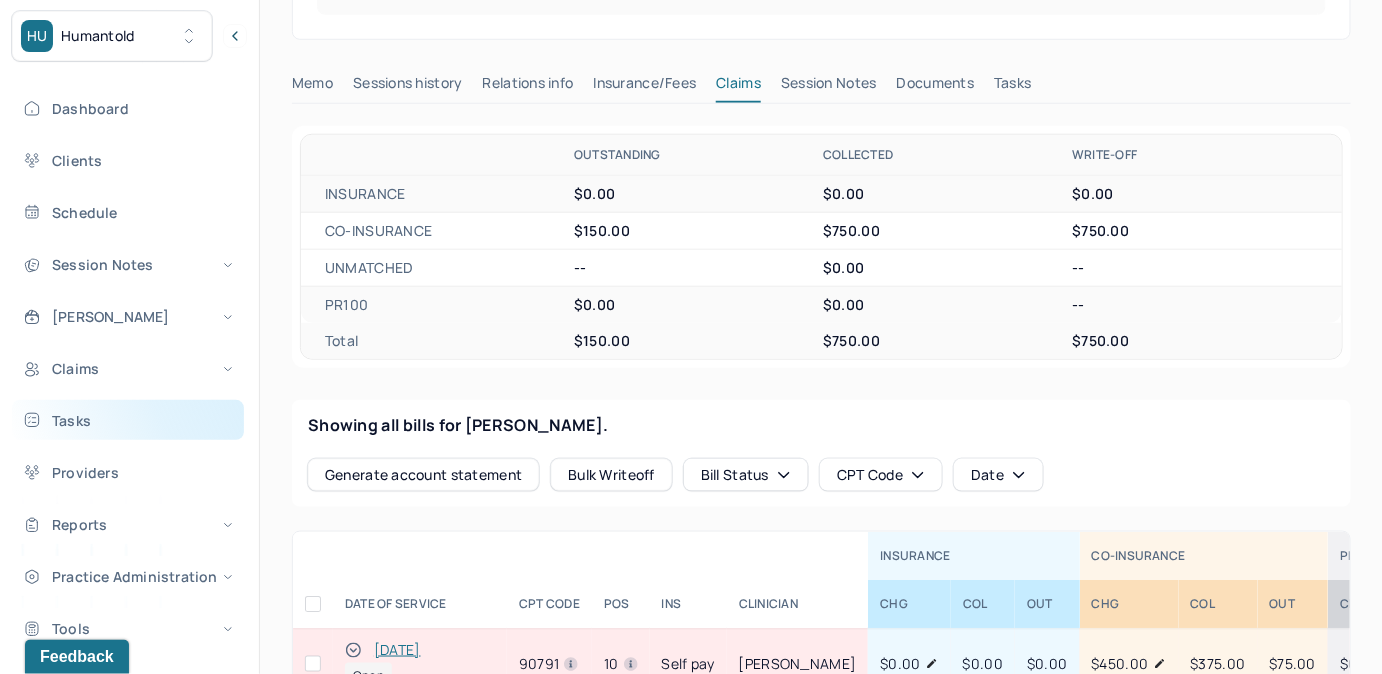 click on "Tasks" at bounding box center (128, 420) 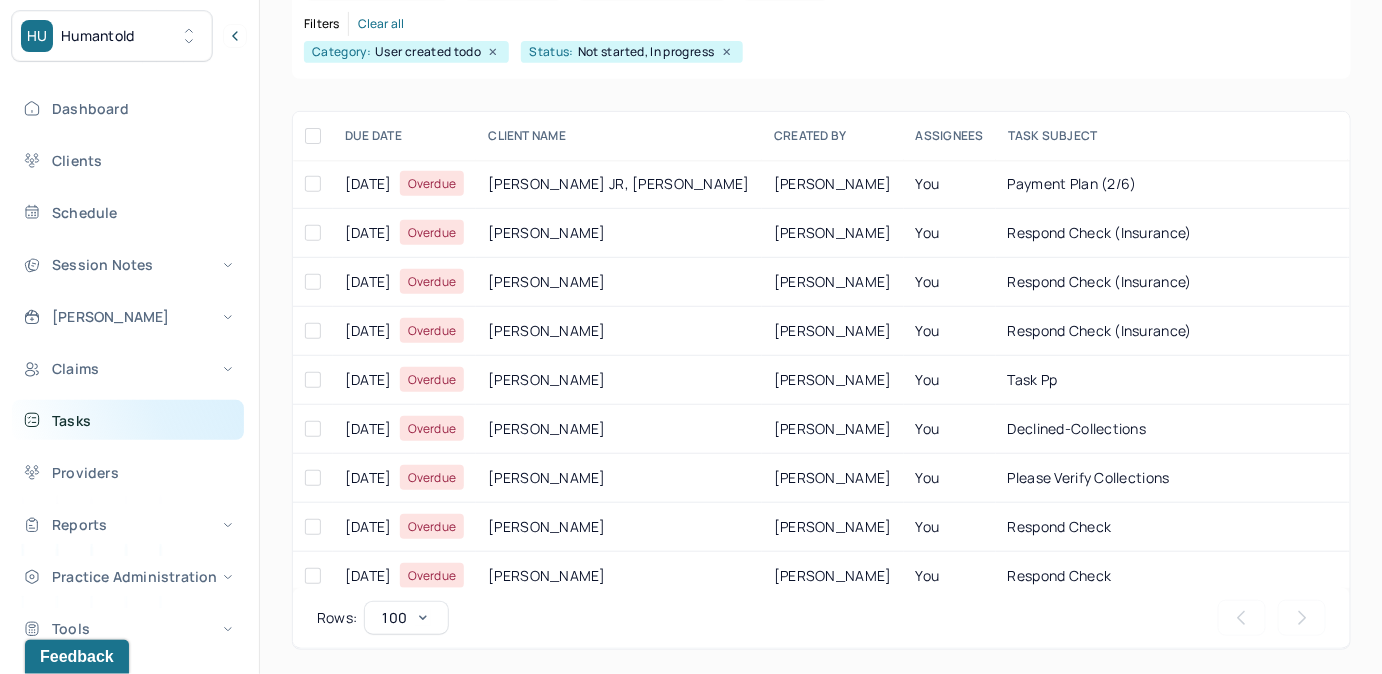 scroll, scrollTop: 256, scrollLeft: 0, axis: vertical 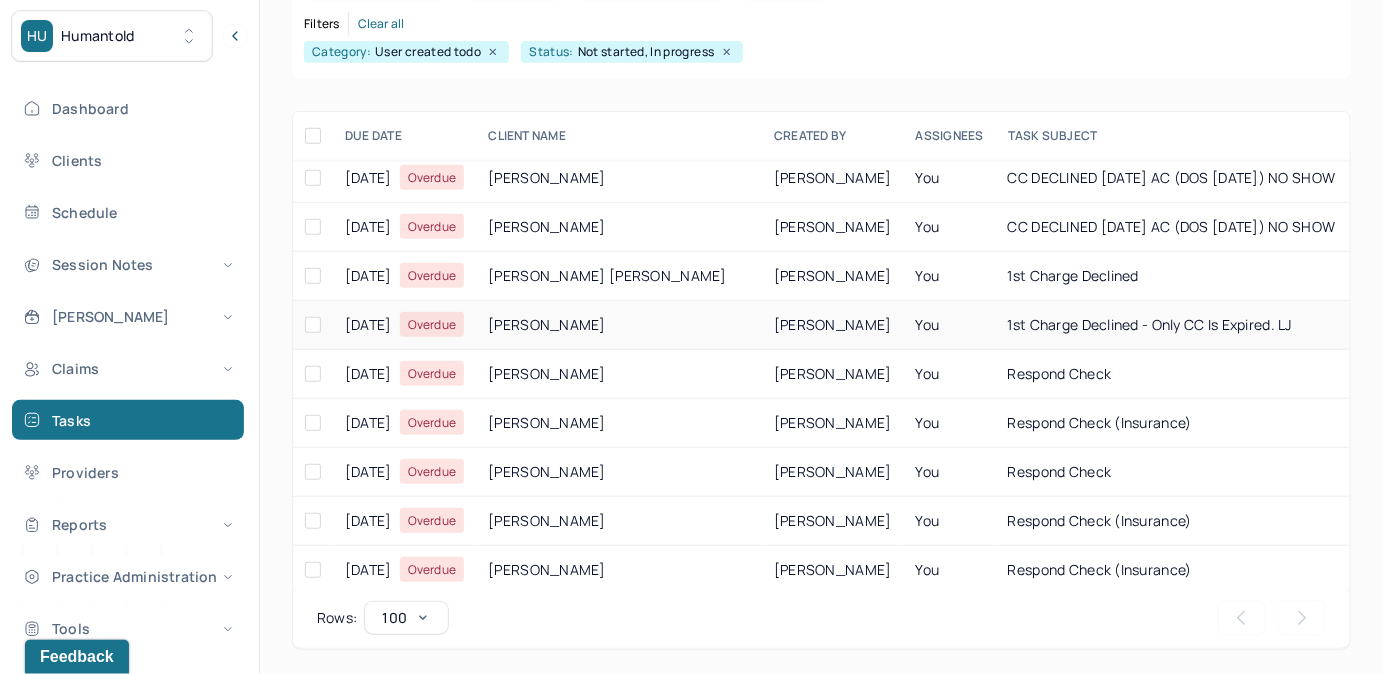 click on "1st Charge Declined - Only CC is expired. LJ" at bounding box center (1150, 324) 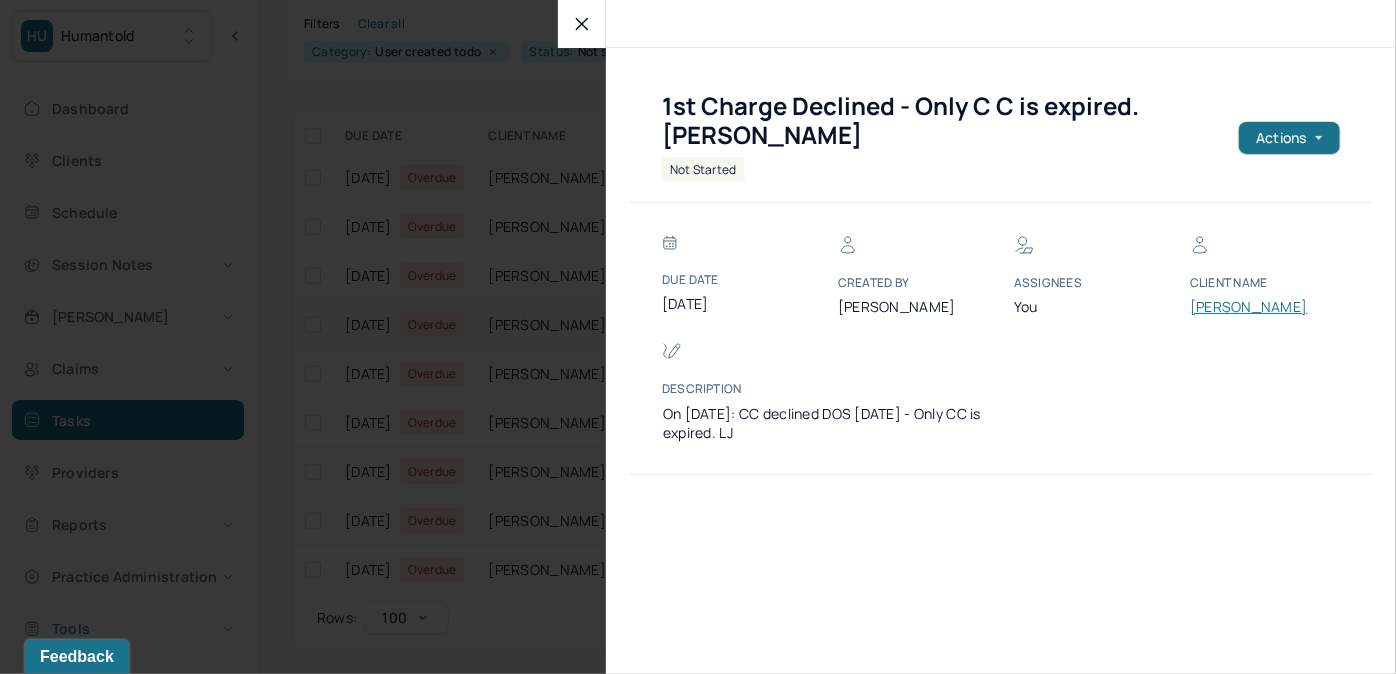 click on "Client Name BIONDI, AMANDA" at bounding box center [1250, 294] 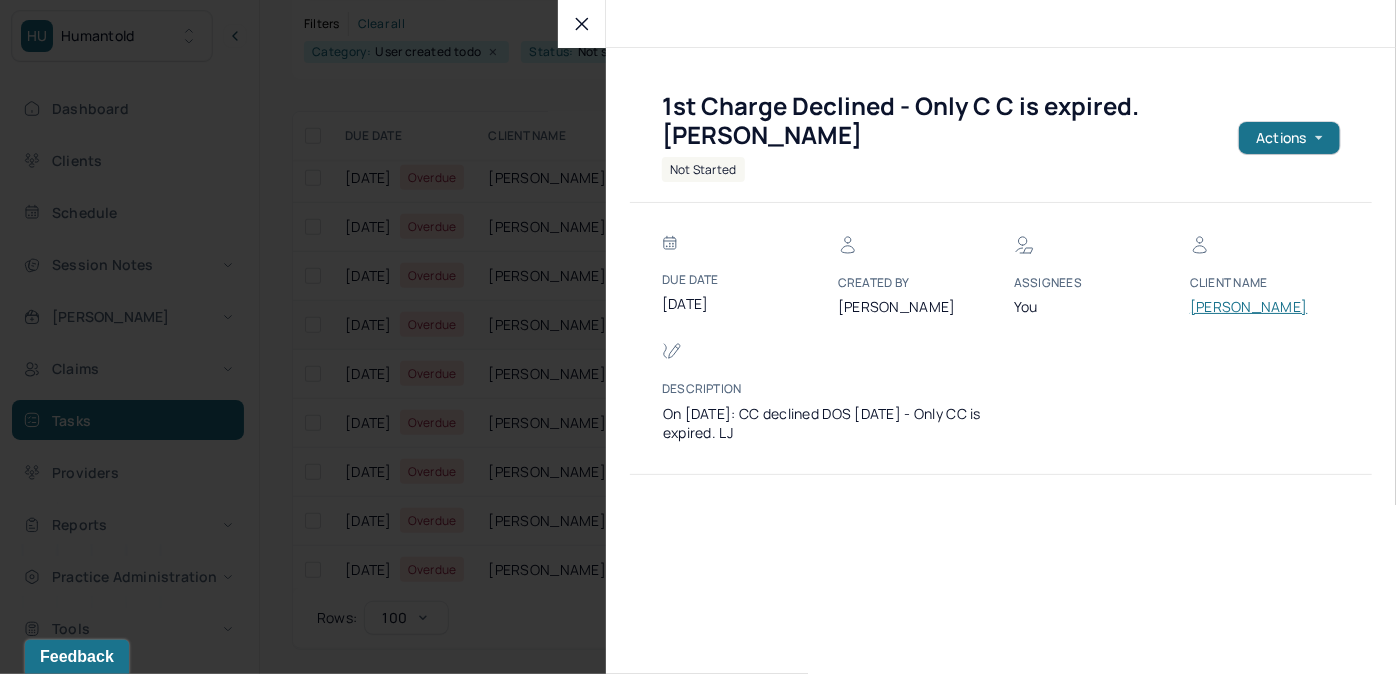click on "BIONDI, AMANDA" at bounding box center [1250, 307] 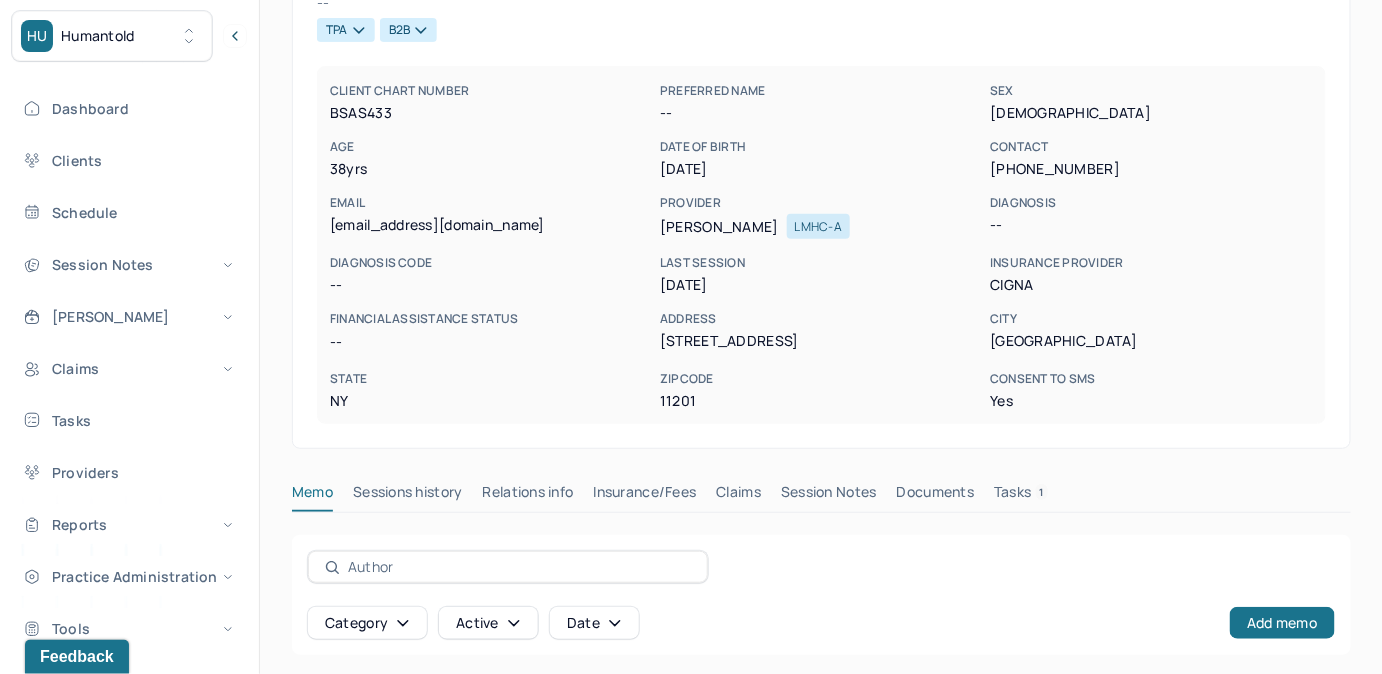 click on "Tasks 1" at bounding box center [1021, 496] 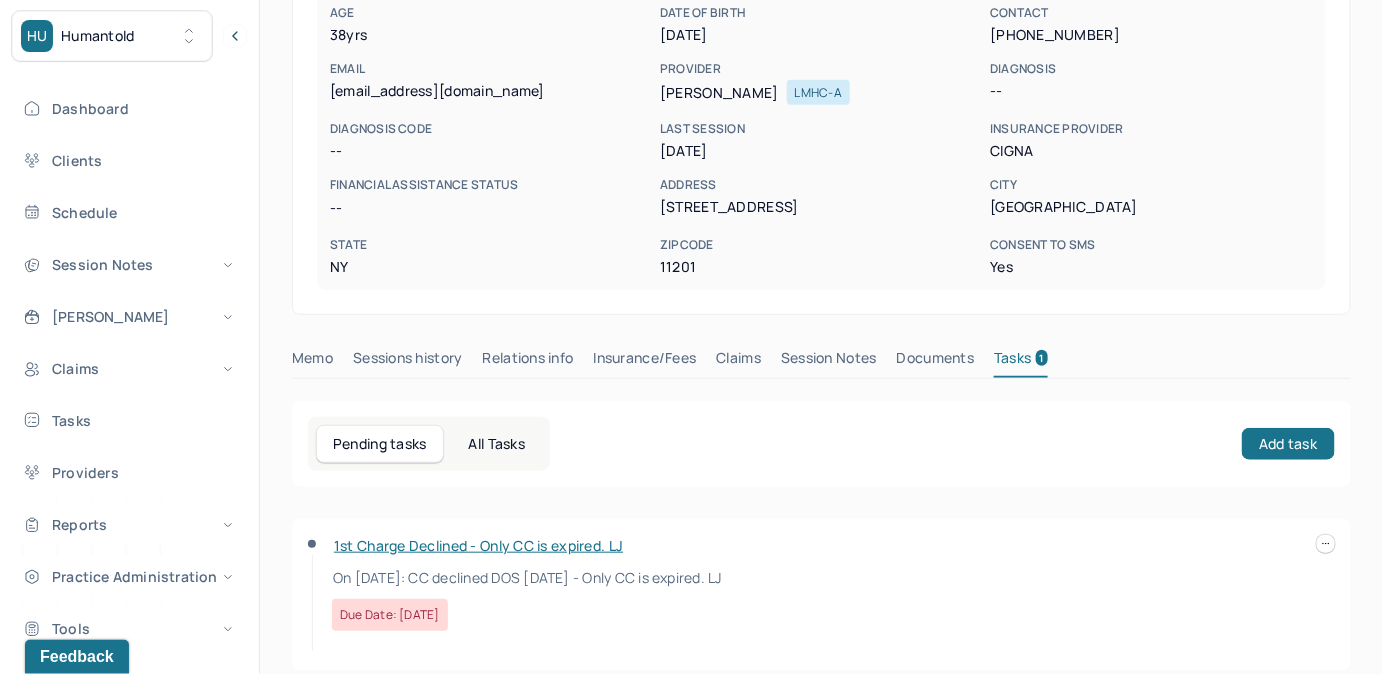 scroll, scrollTop: 316, scrollLeft: 0, axis: vertical 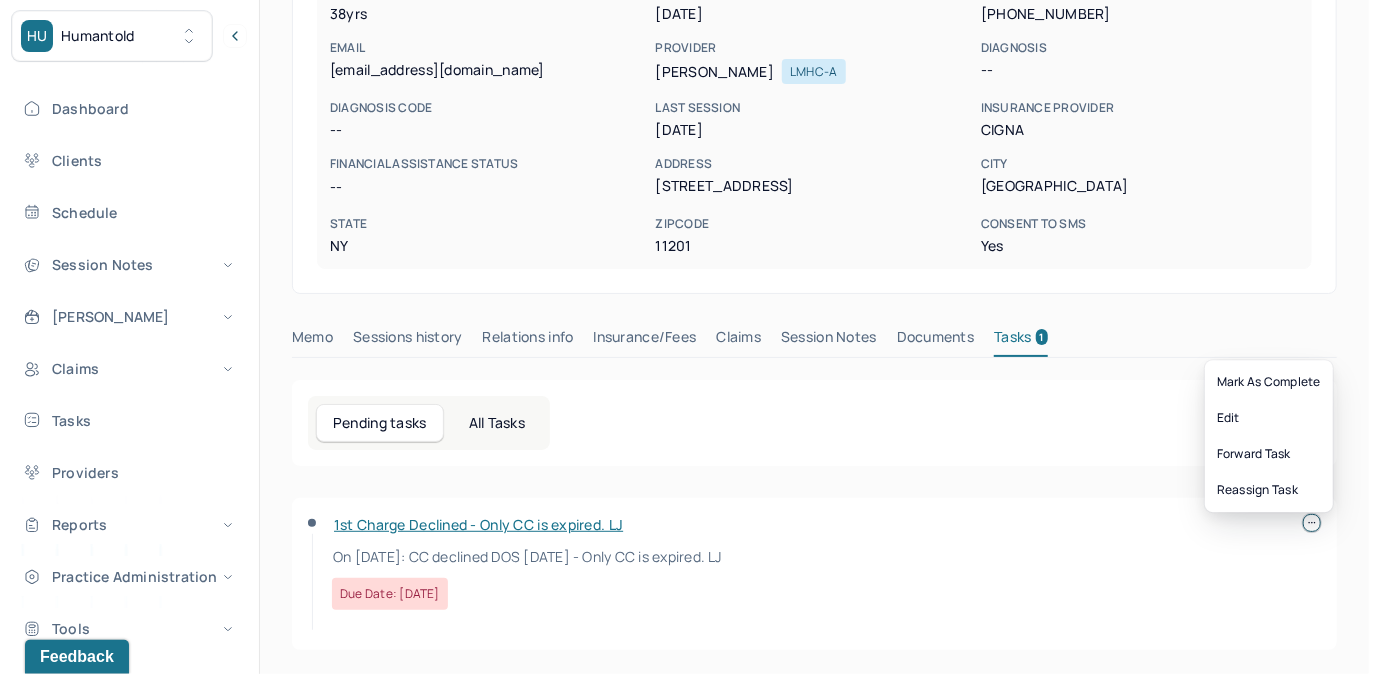 click at bounding box center [1312, 523] 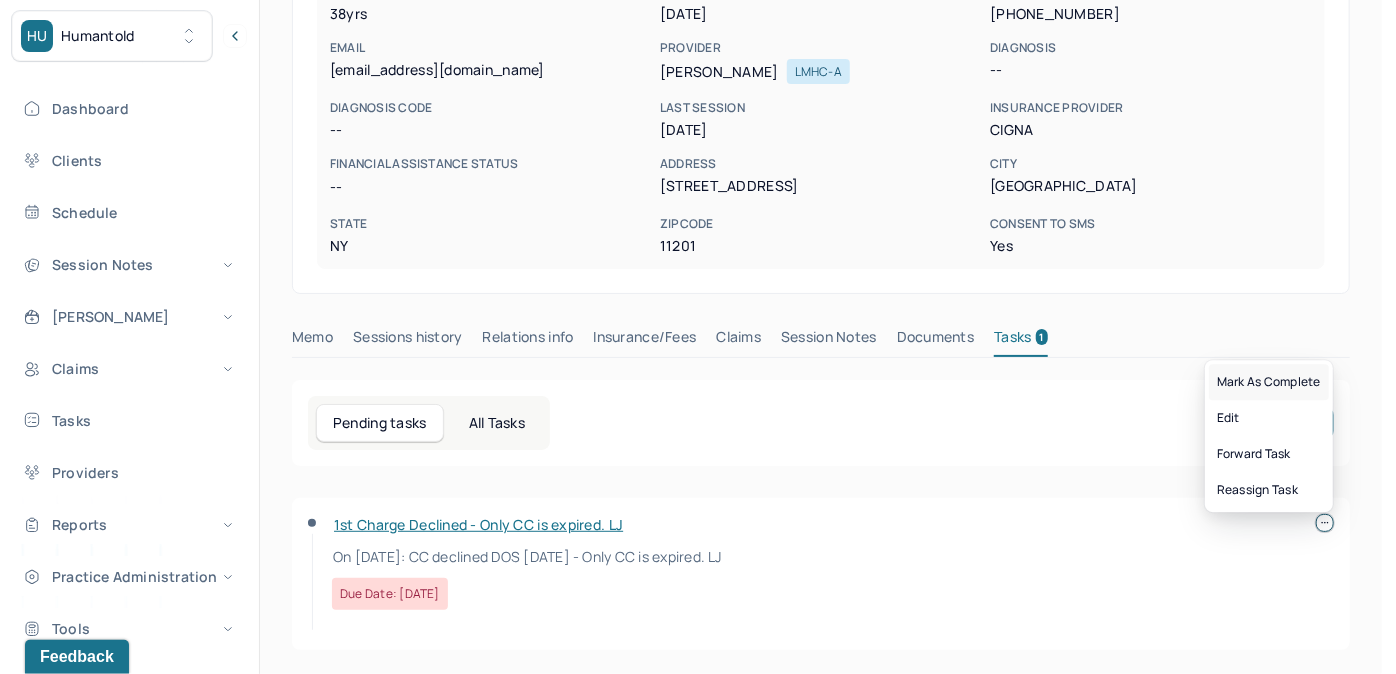 click on "Mark as complete" at bounding box center [1269, 382] 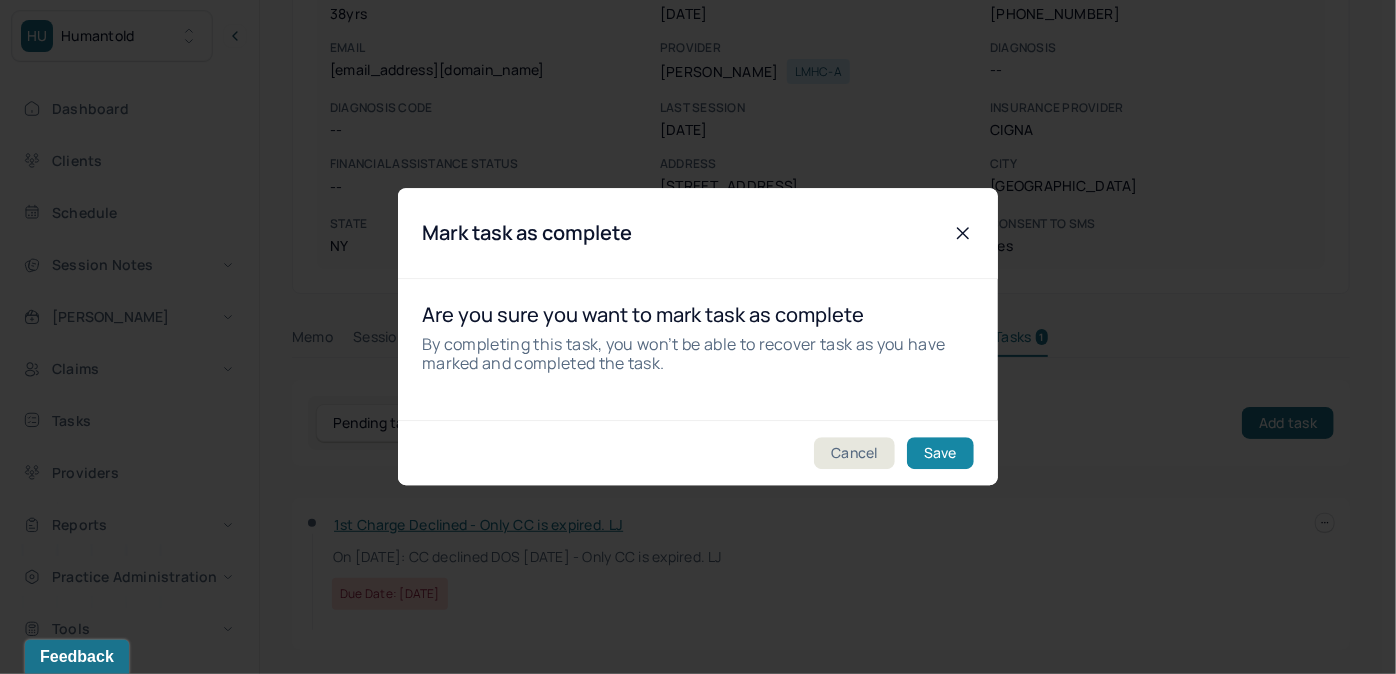 click on "Save" at bounding box center (940, 454) 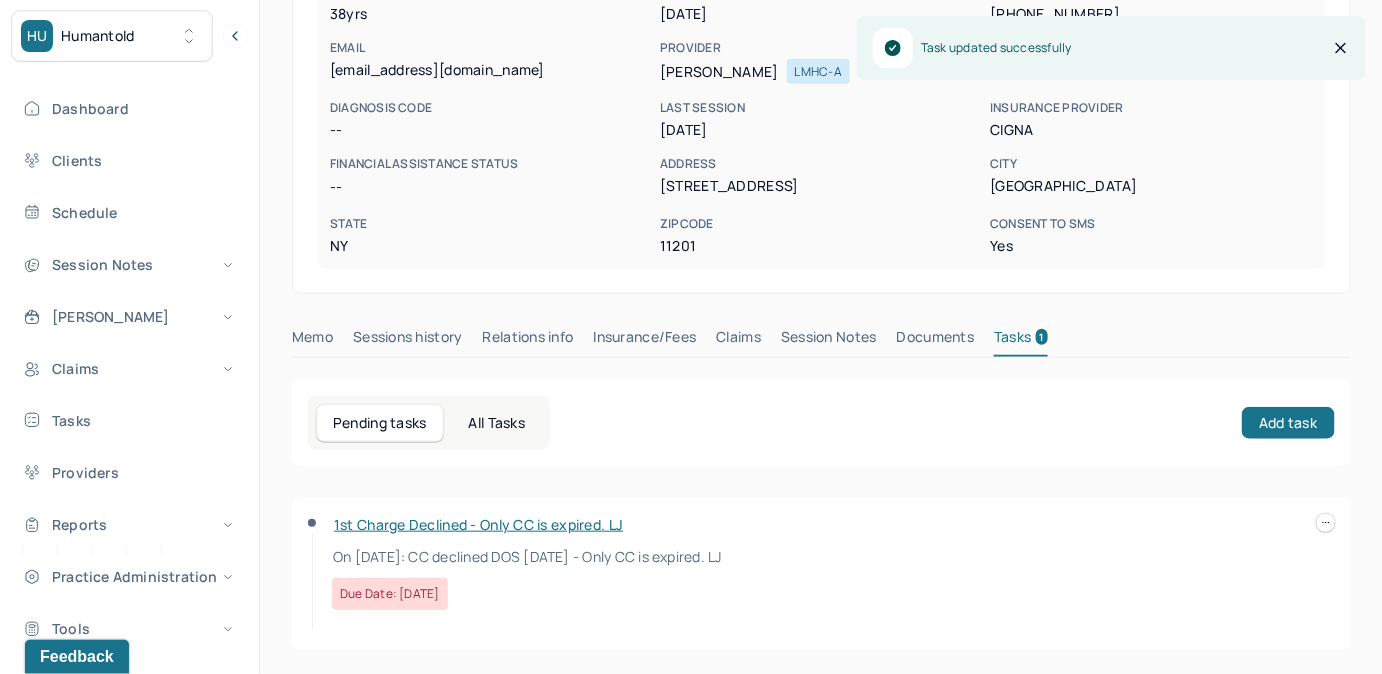 scroll, scrollTop: 282, scrollLeft: 0, axis: vertical 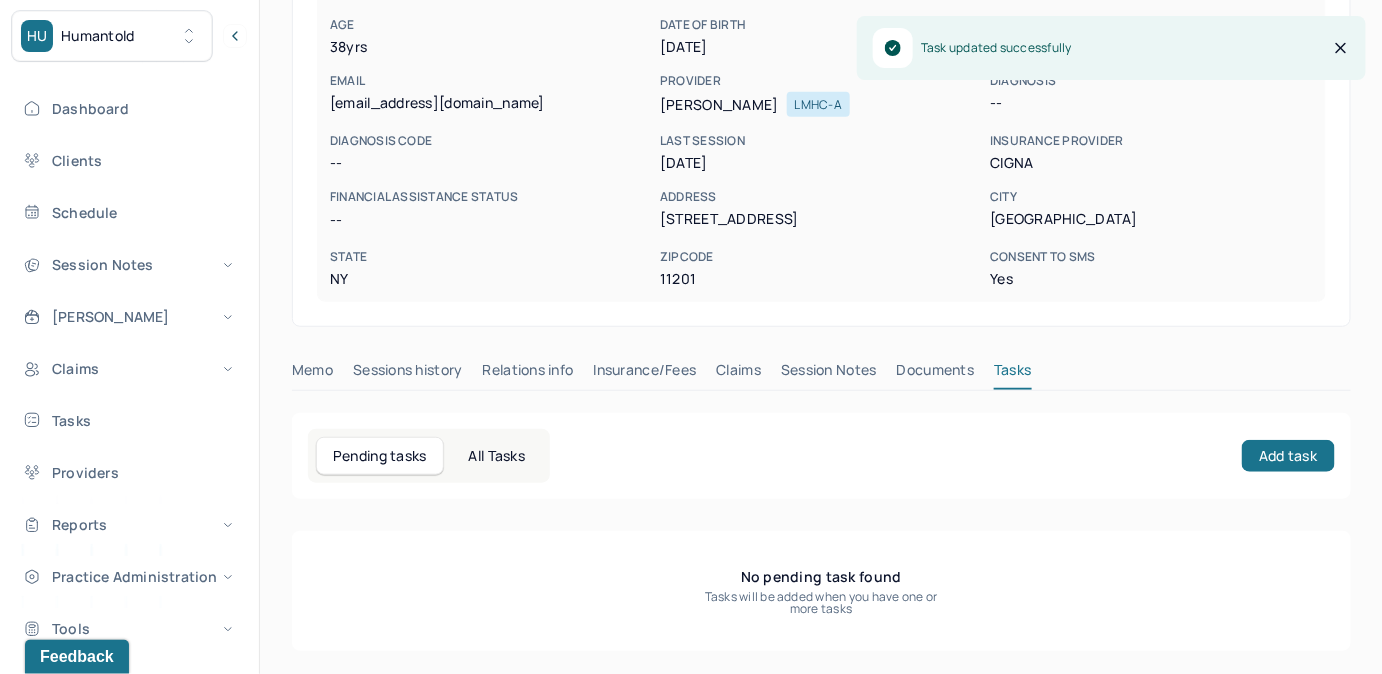 click on "Claims" at bounding box center (738, 374) 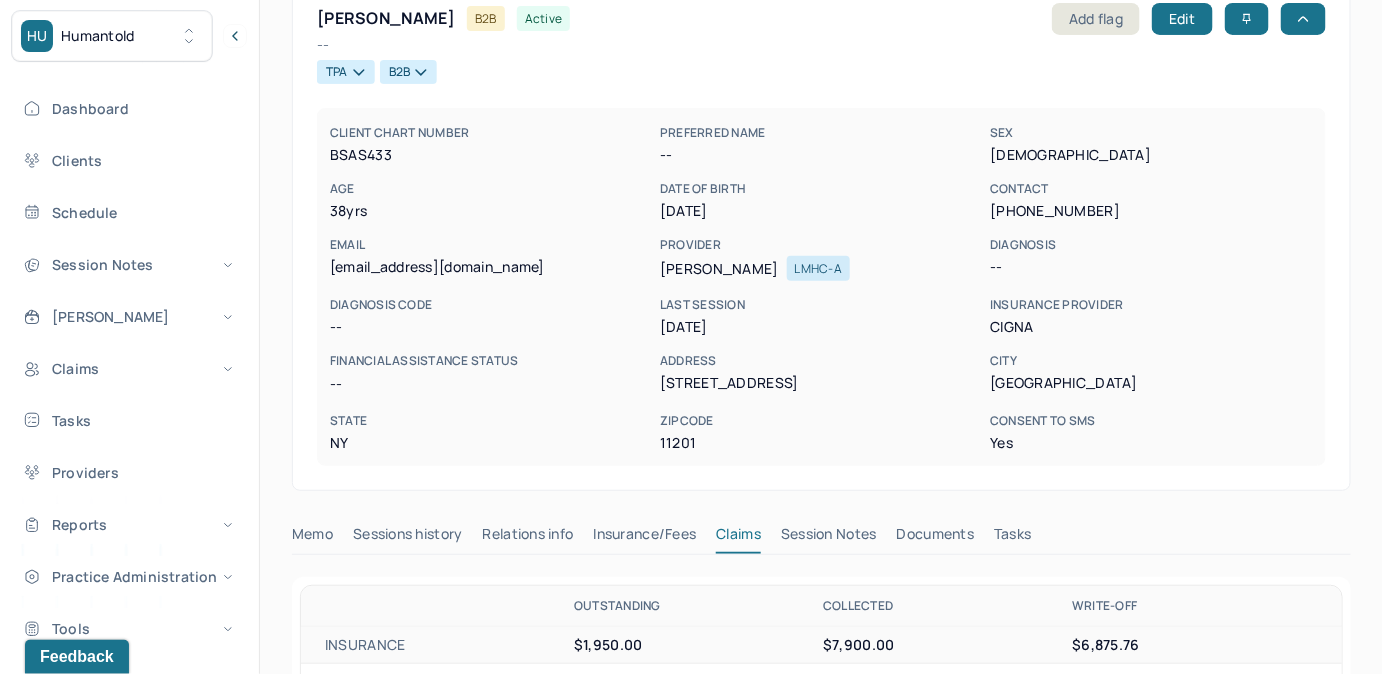 scroll, scrollTop: 100, scrollLeft: 0, axis: vertical 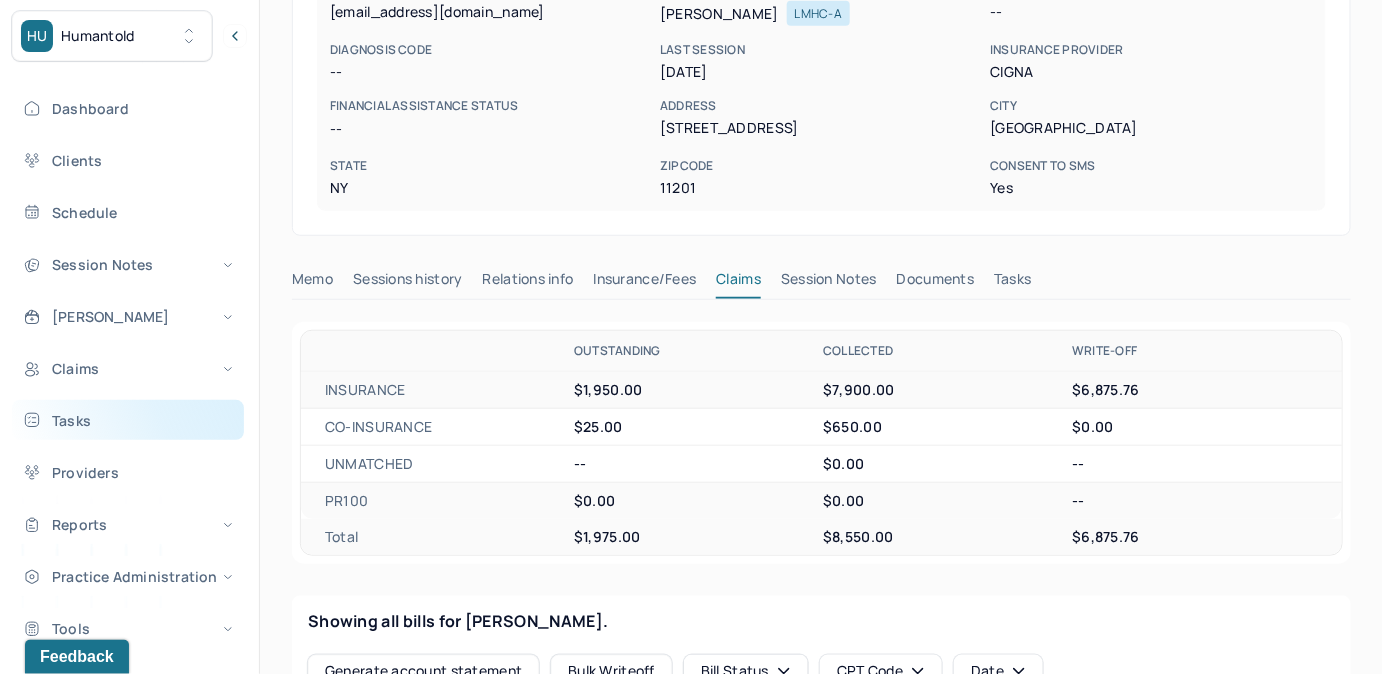 click on "Tasks" at bounding box center (128, 420) 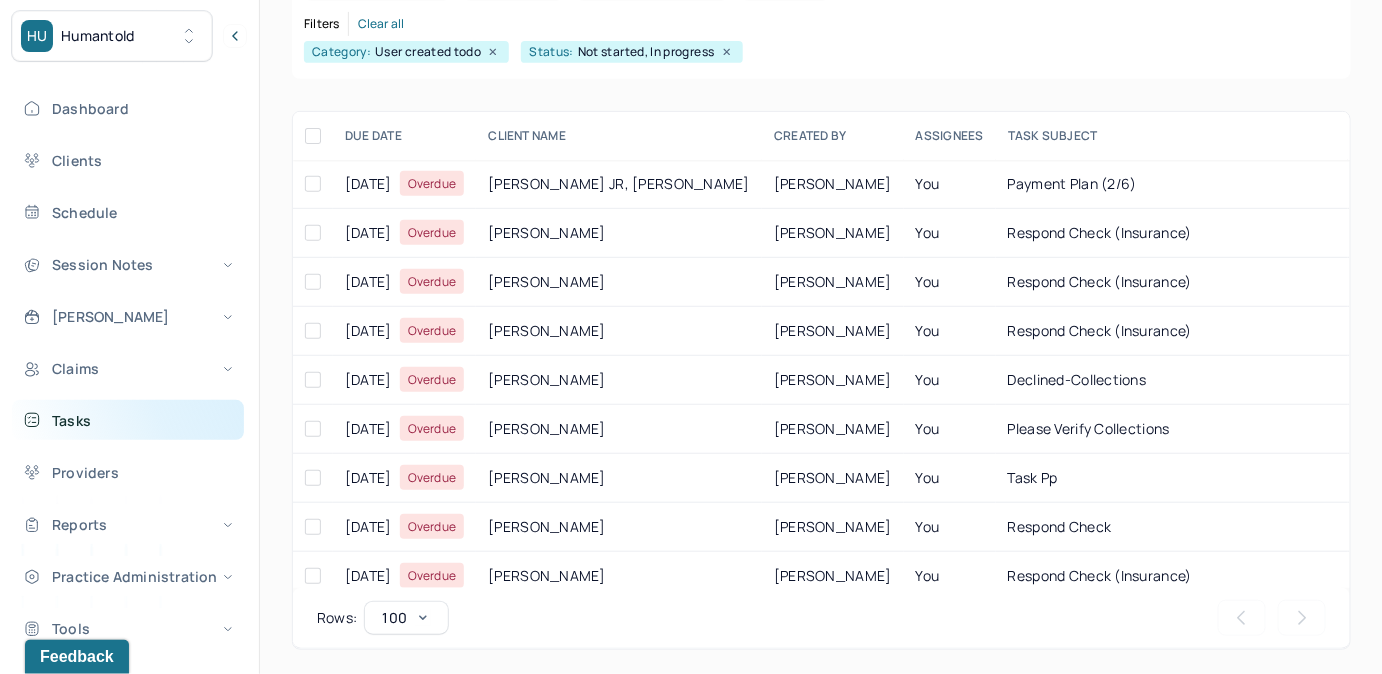 scroll, scrollTop: 256, scrollLeft: 0, axis: vertical 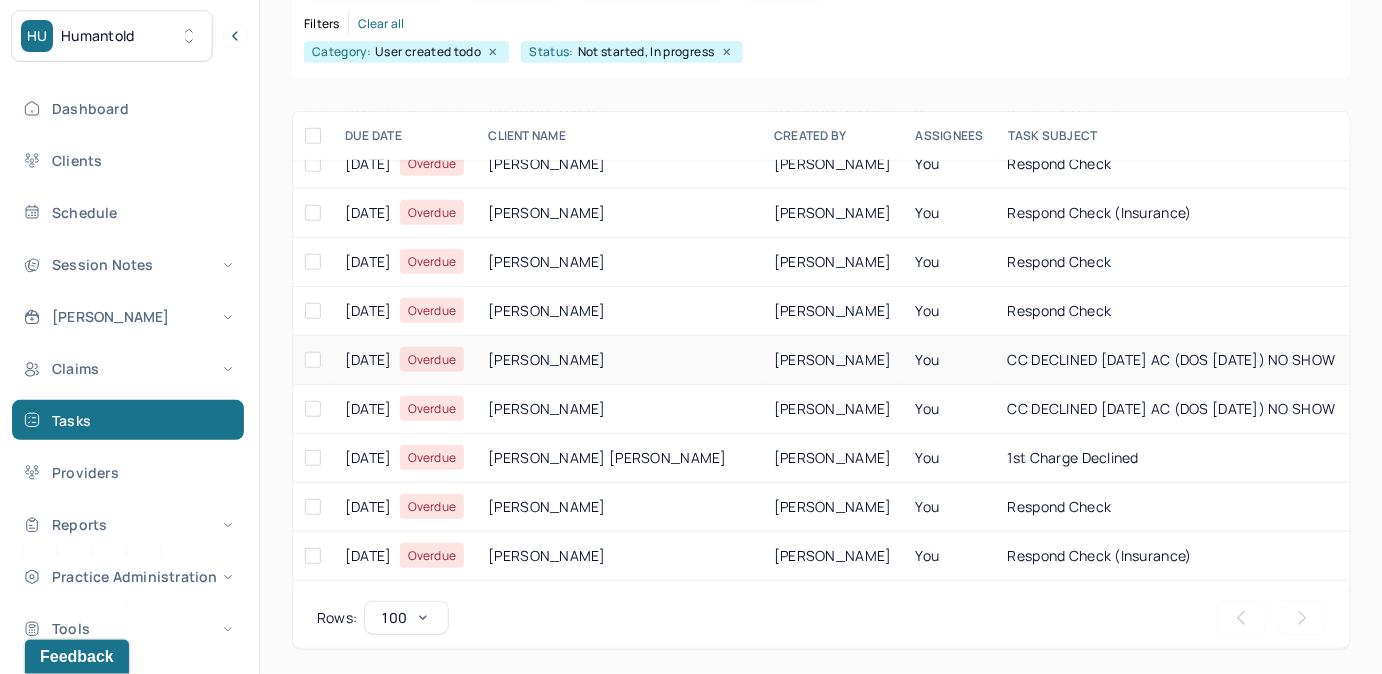 click on "CC DECLINED 7/7/25 AC (DOS 6/30/25) NO SHOW" at bounding box center (1172, 359) 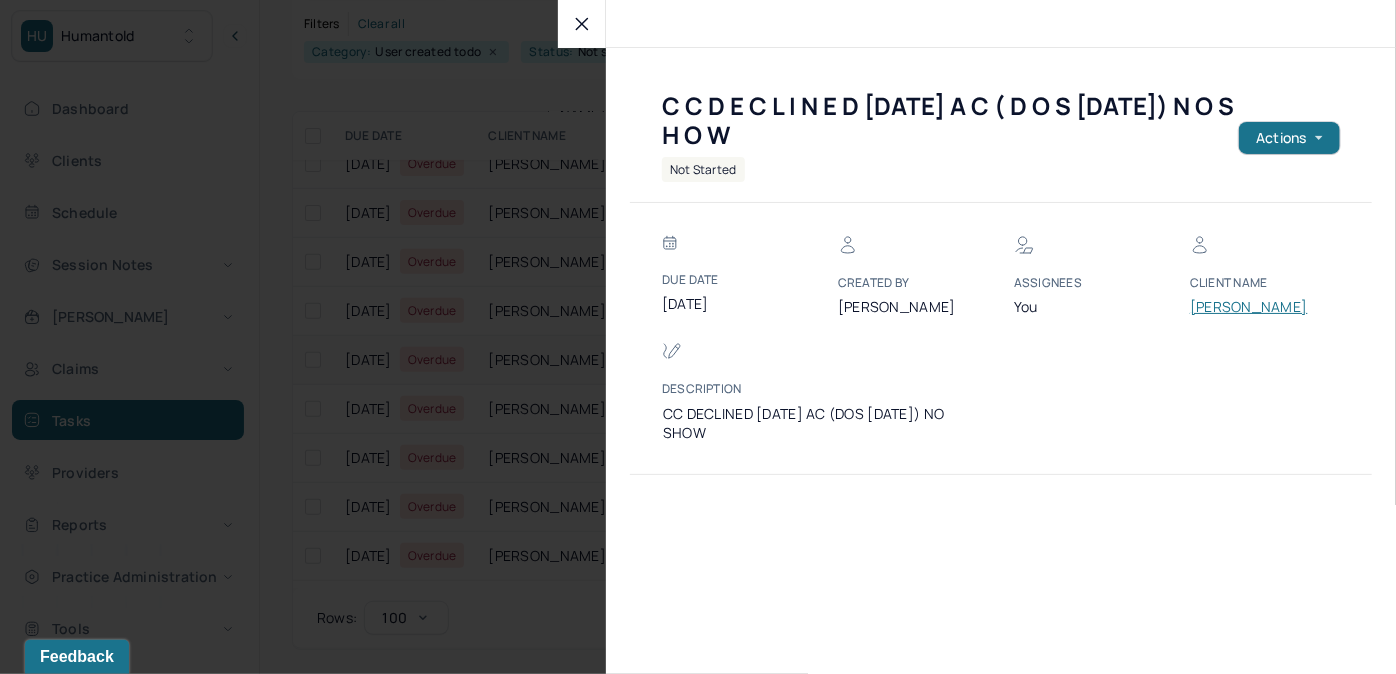 click on "AUGUSTE, MCKAY" at bounding box center [1250, 307] 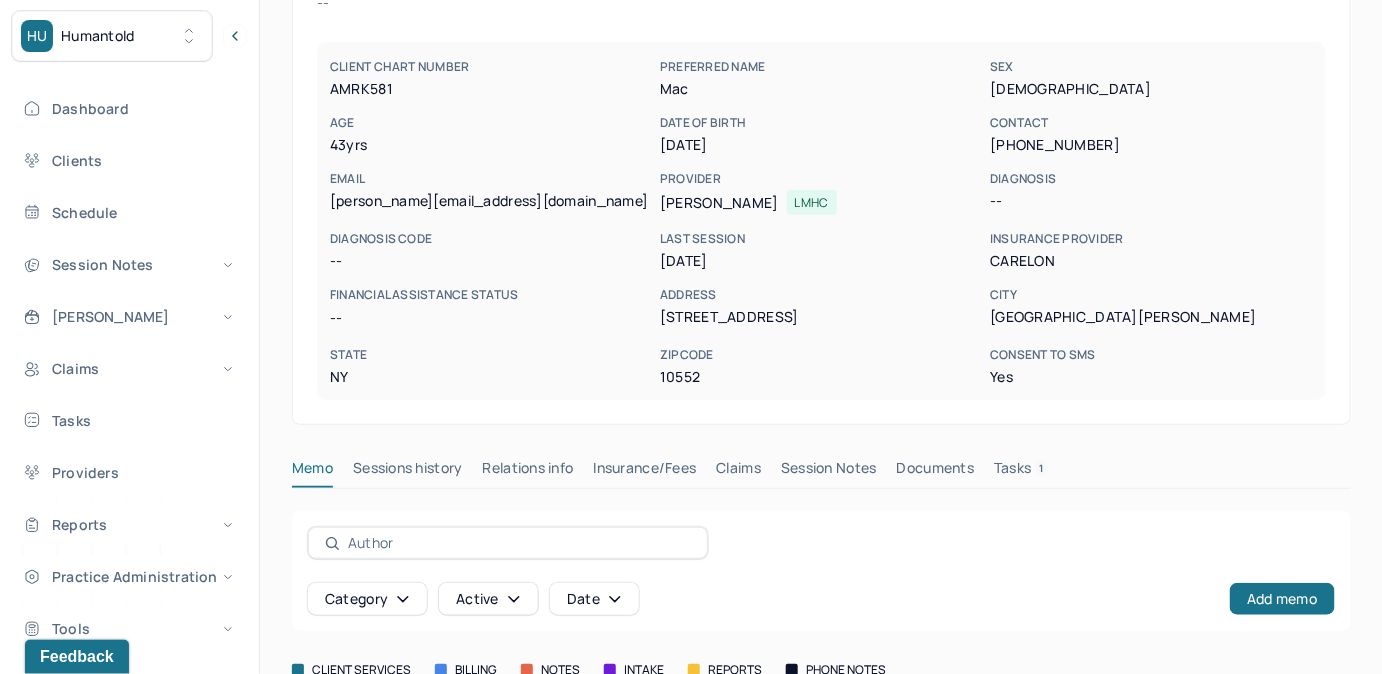 drag, startPoint x: 1029, startPoint y: 462, endPoint x: 1135, endPoint y: 403, distance: 121.313644 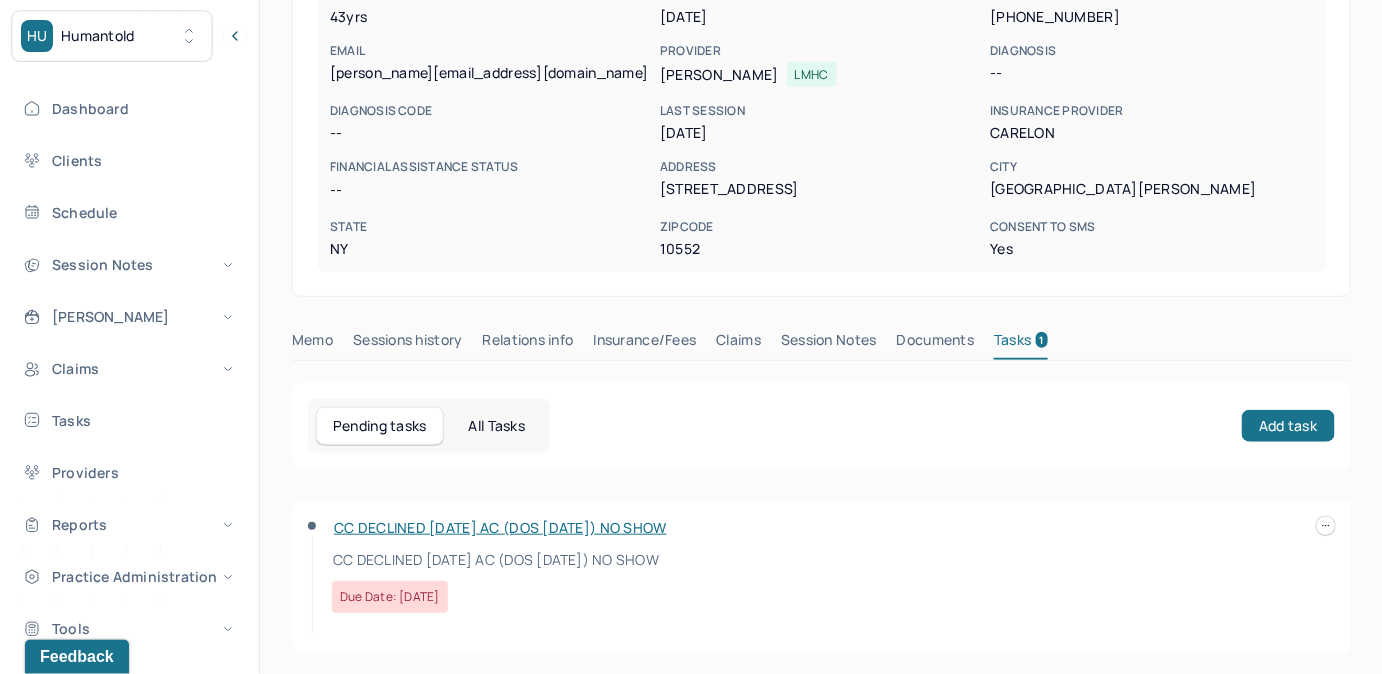 scroll, scrollTop: 292, scrollLeft: 0, axis: vertical 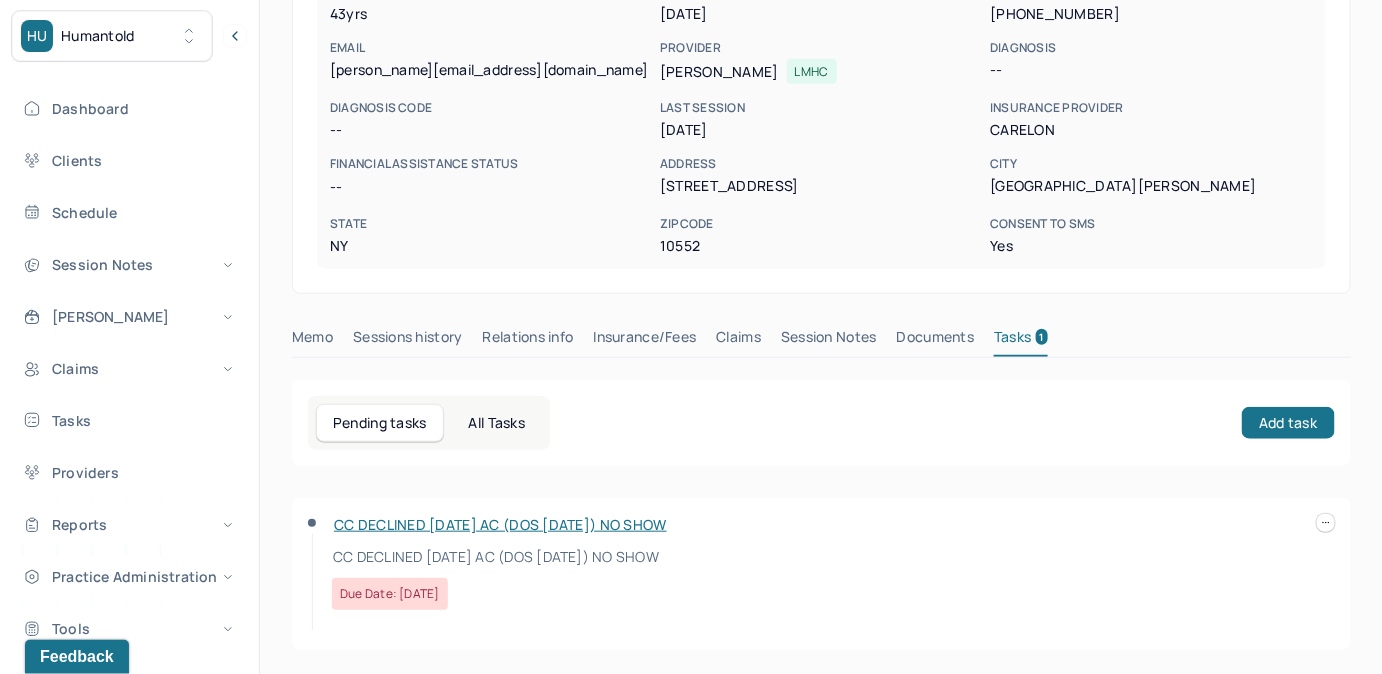 click at bounding box center (1326, 523) 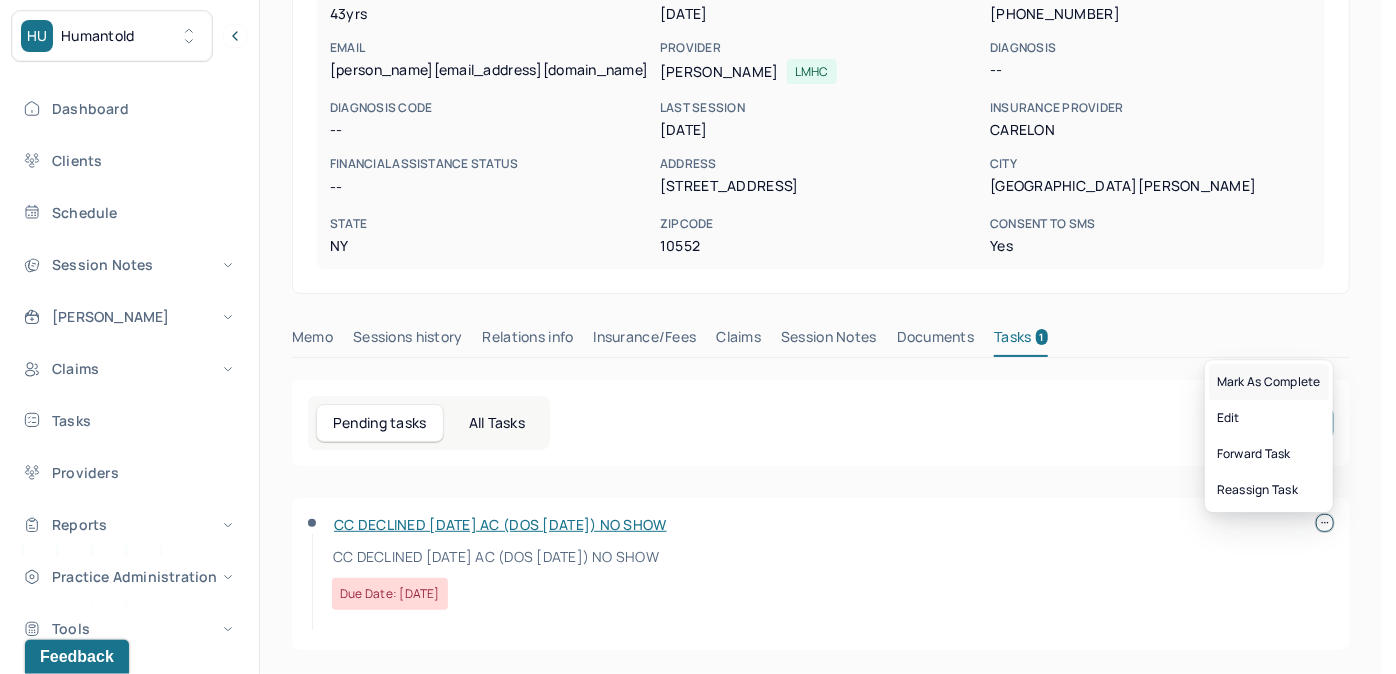 click on "Mark as complete" at bounding box center [1269, 382] 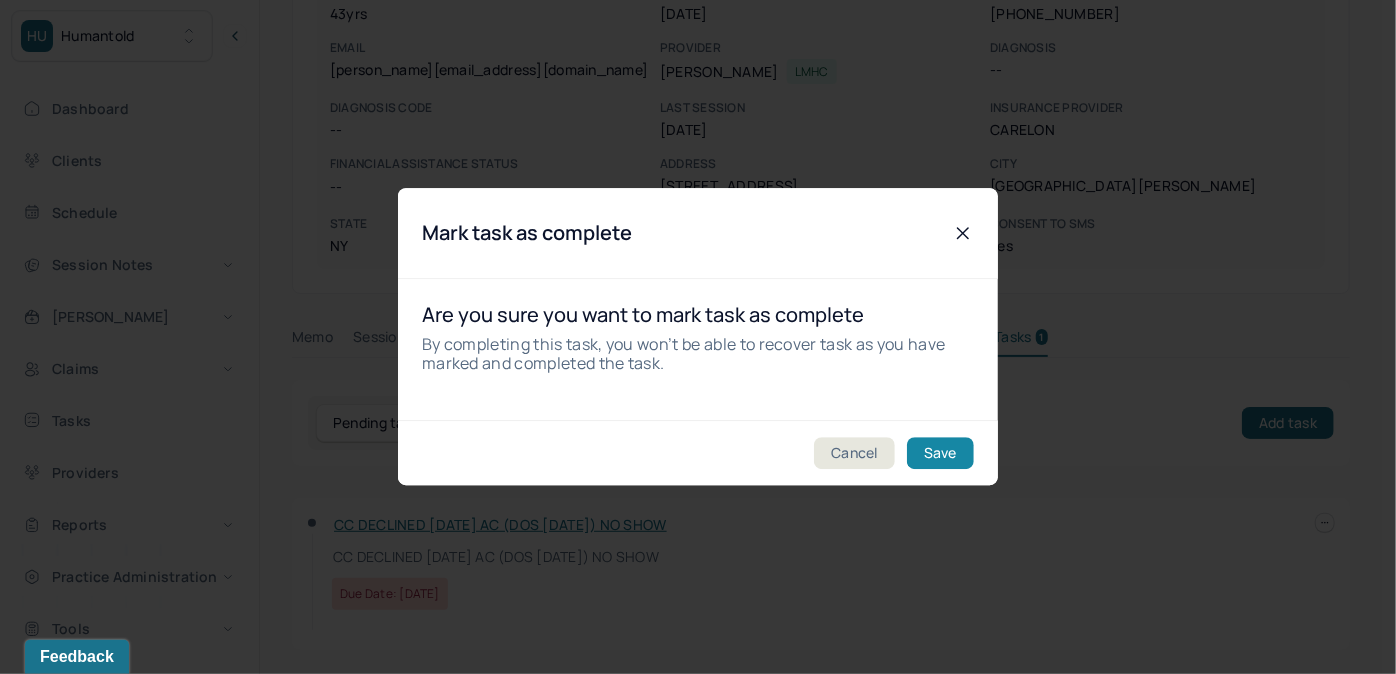click on "Save" at bounding box center (940, 454) 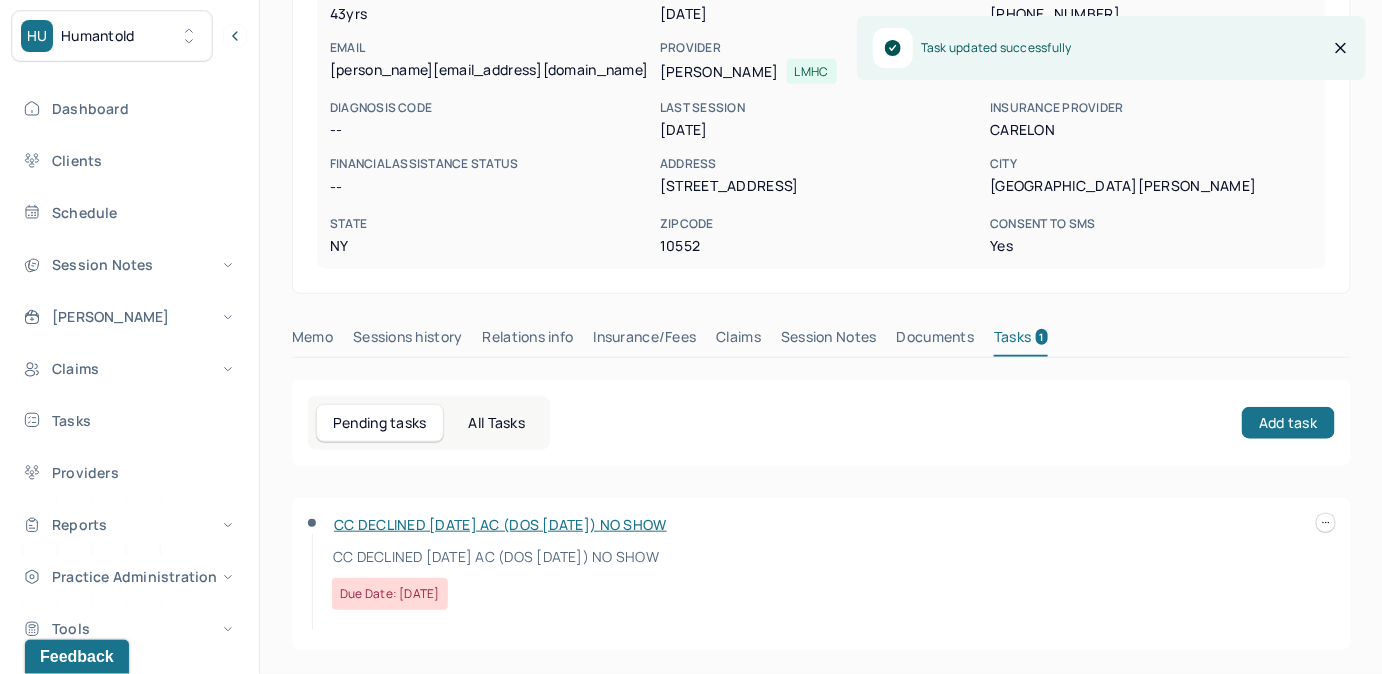scroll, scrollTop: 258, scrollLeft: 0, axis: vertical 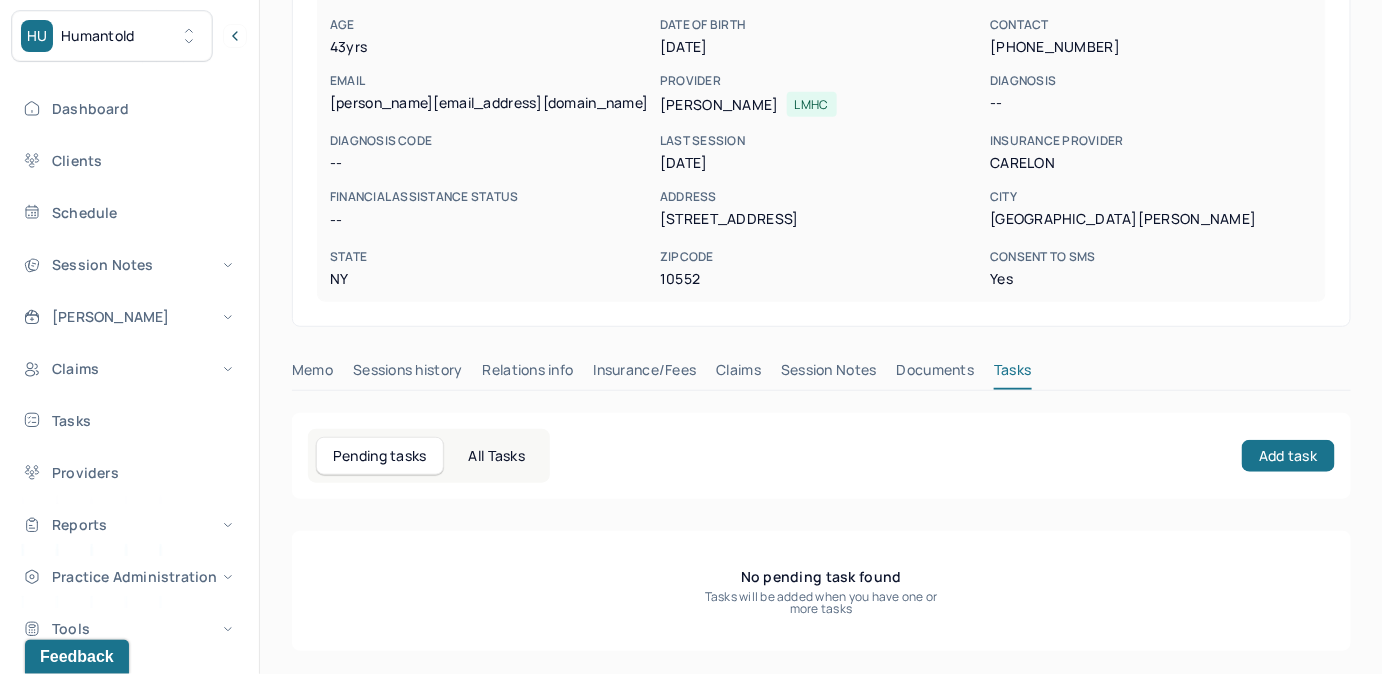 click on "Claims" at bounding box center (738, 374) 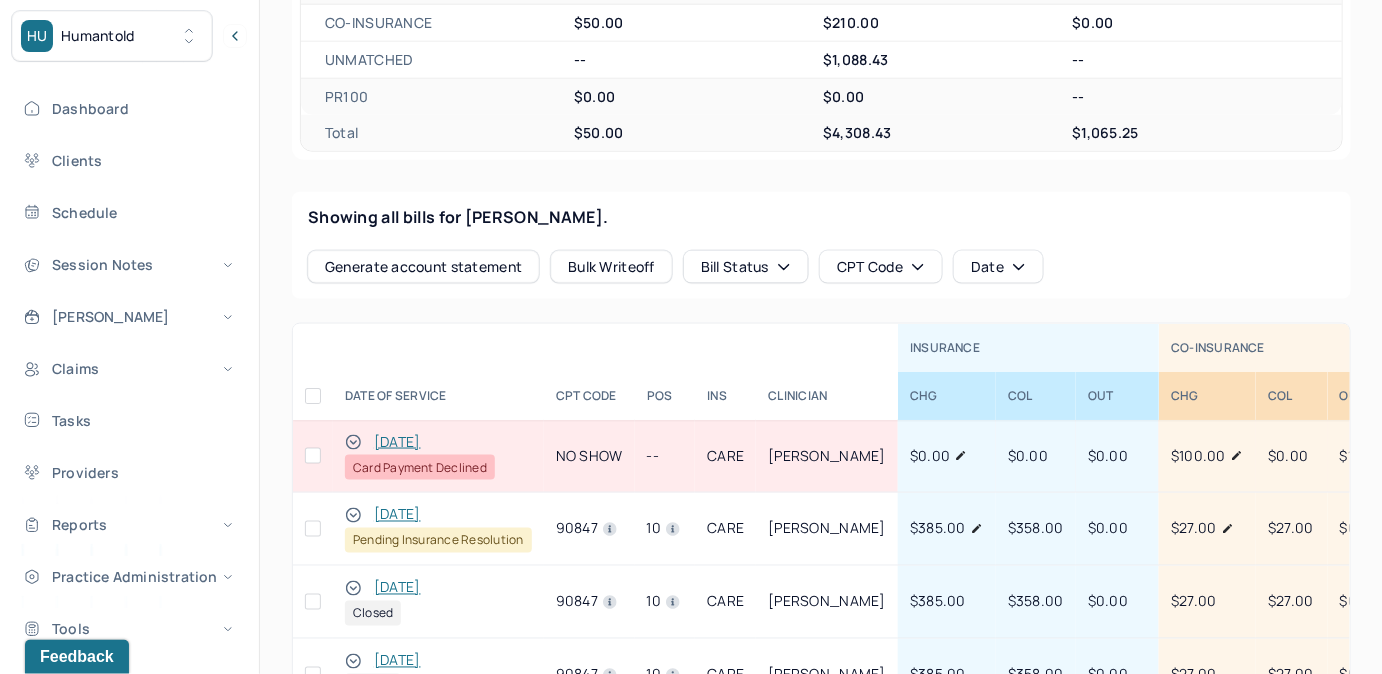 scroll, scrollTop: 818, scrollLeft: 0, axis: vertical 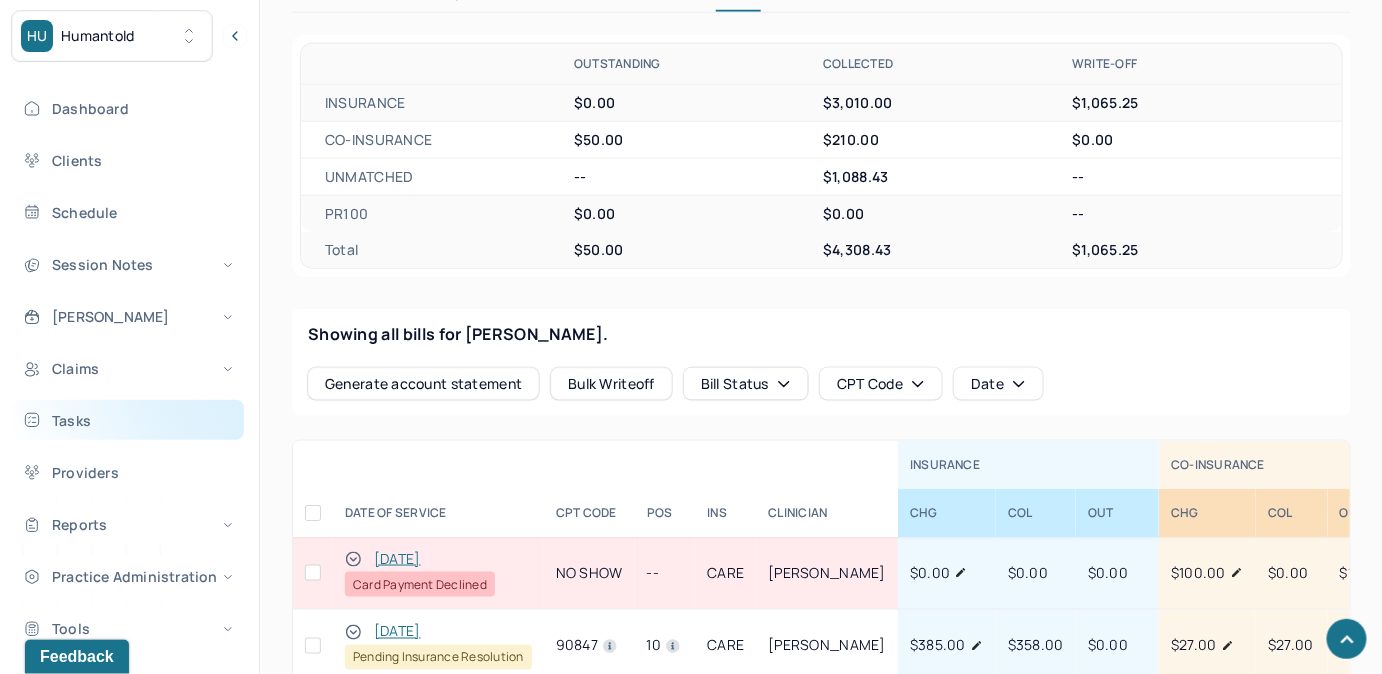 drag, startPoint x: 90, startPoint y: 417, endPoint x: 104, endPoint y: 406, distance: 17.804493 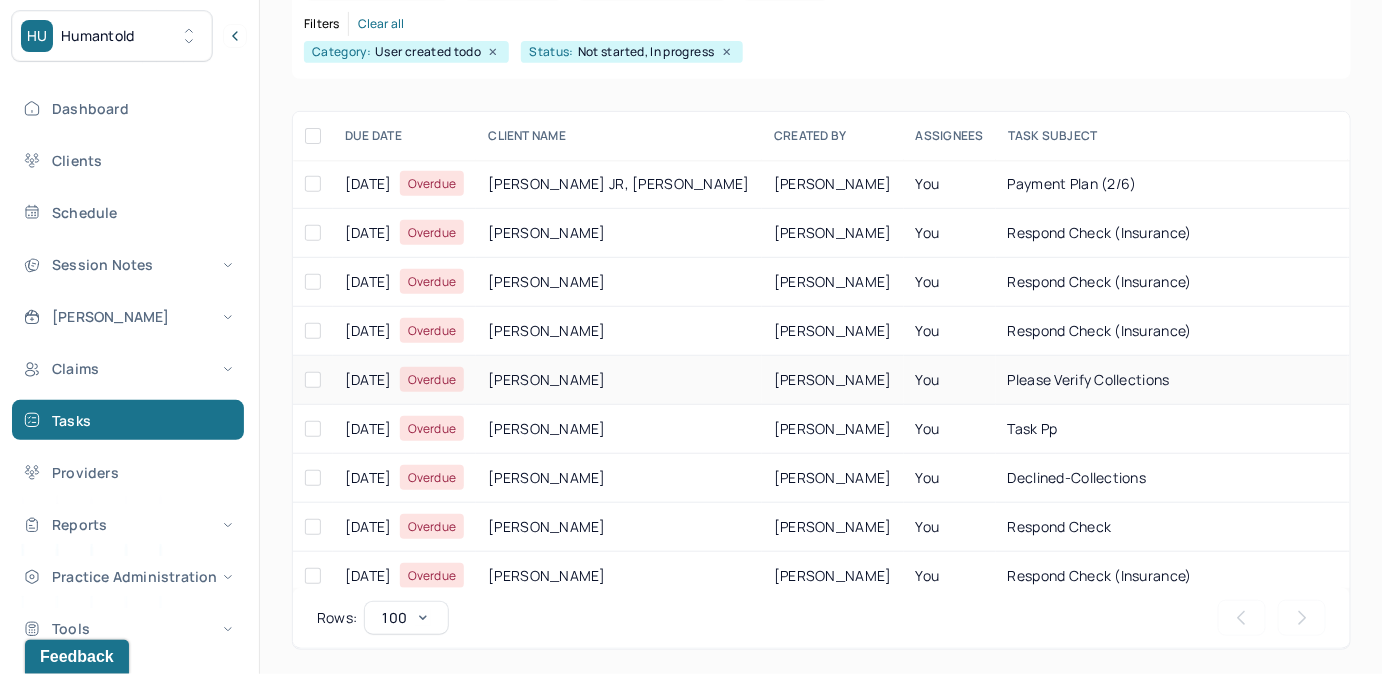 scroll, scrollTop: 256, scrollLeft: 0, axis: vertical 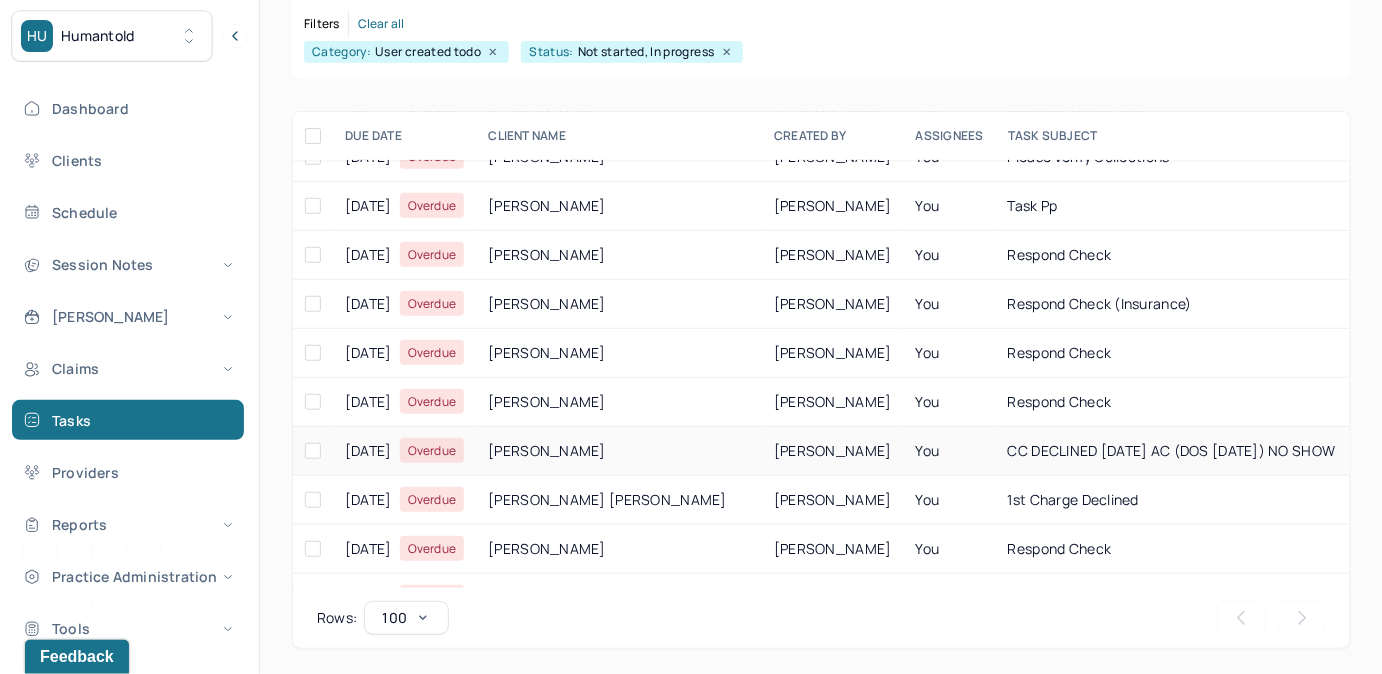 click on "CC DECLINED 7/7/25 AC (DOS 6/30/25) NO SHOW" at bounding box center [1172, 450] 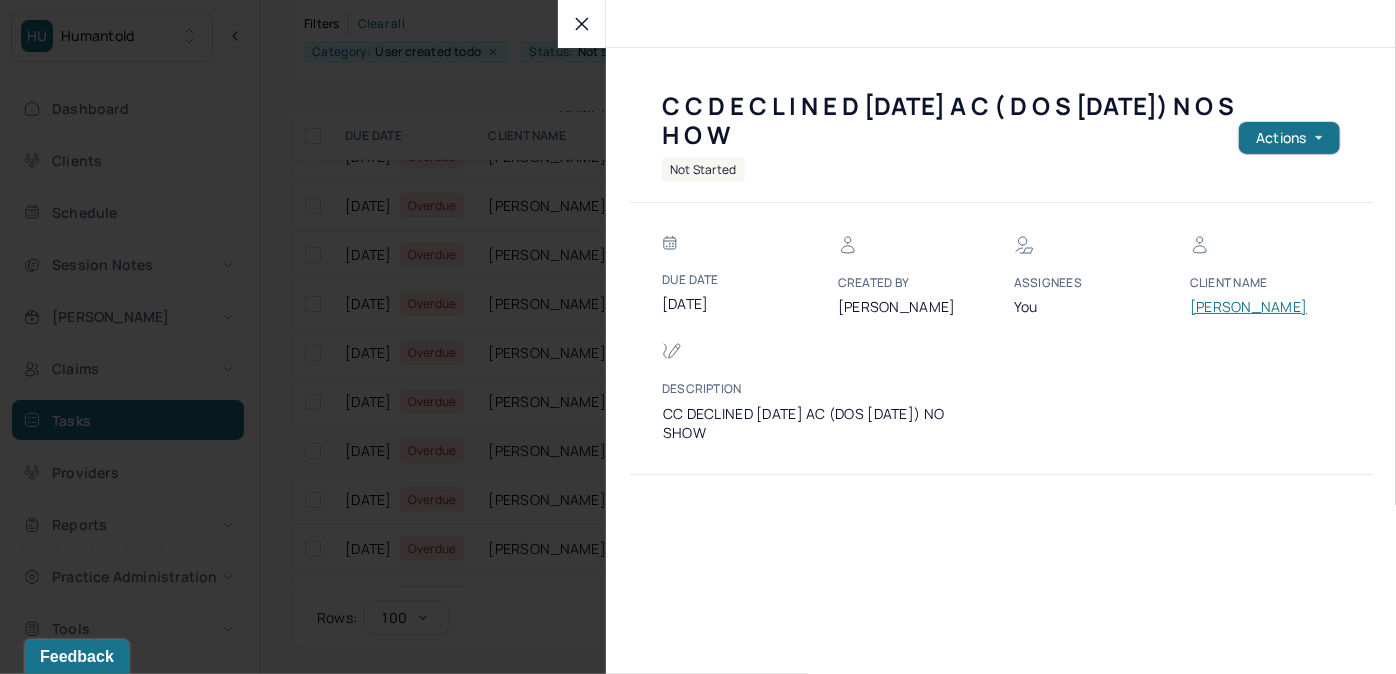 click on "GOALLA, NIHAL" at bounding box center (1250, 307) 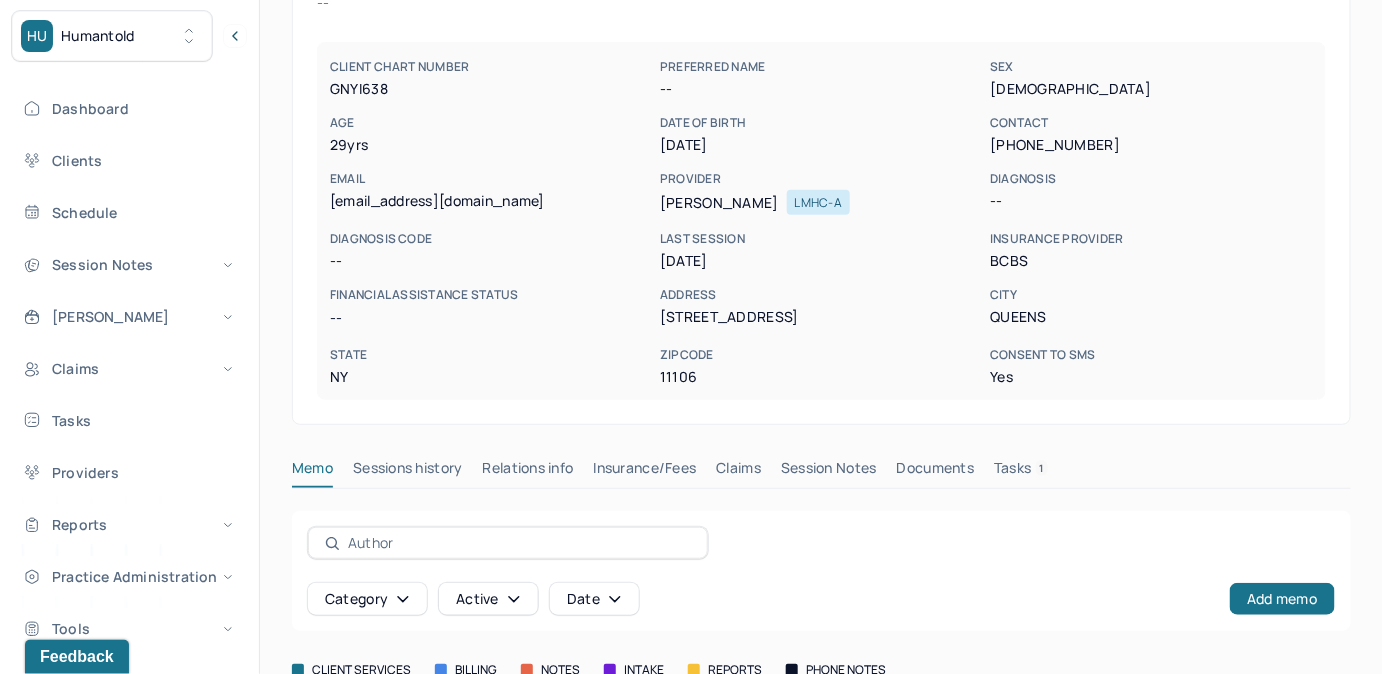 click on "Tasks 1" at bounding box center [1021, 472] 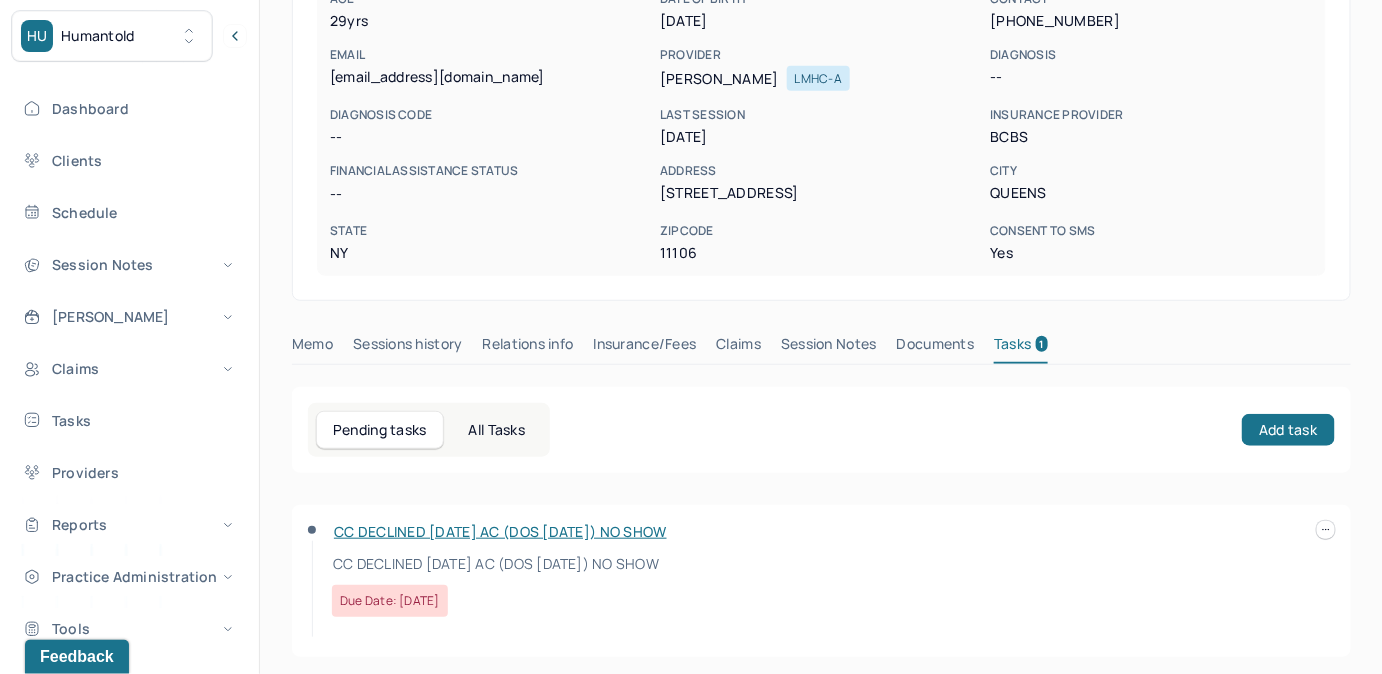 scroll, scrollTop: 292, scrollLeft: 0, axis: vertical 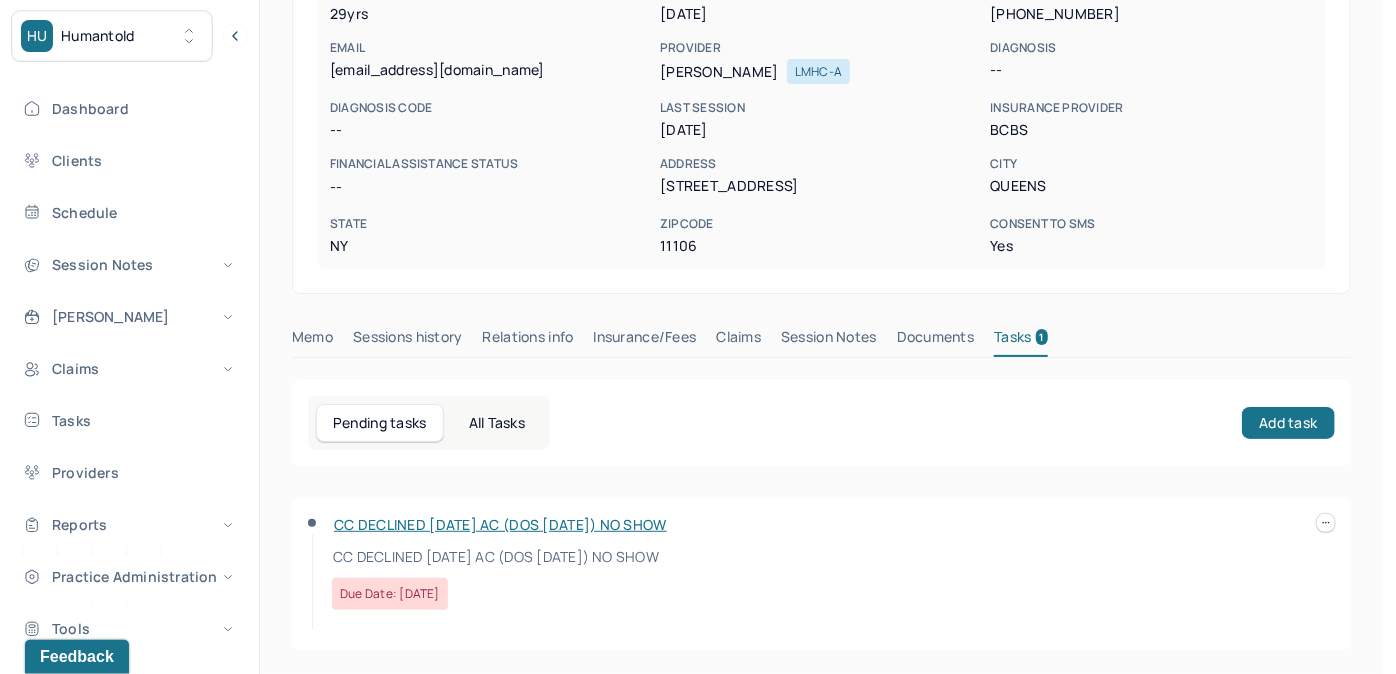 click at bounding box center (1326, 523) 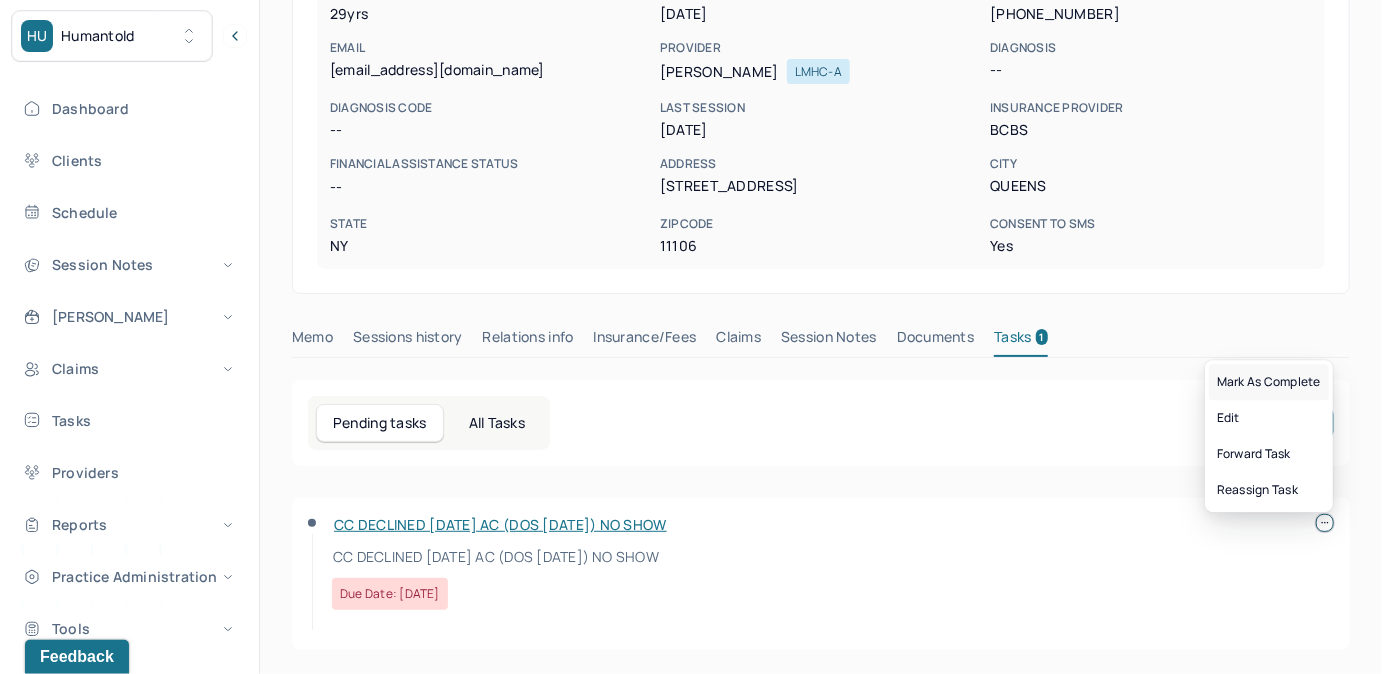 click on "Mark as complete" at bounding box center (1269, 382) 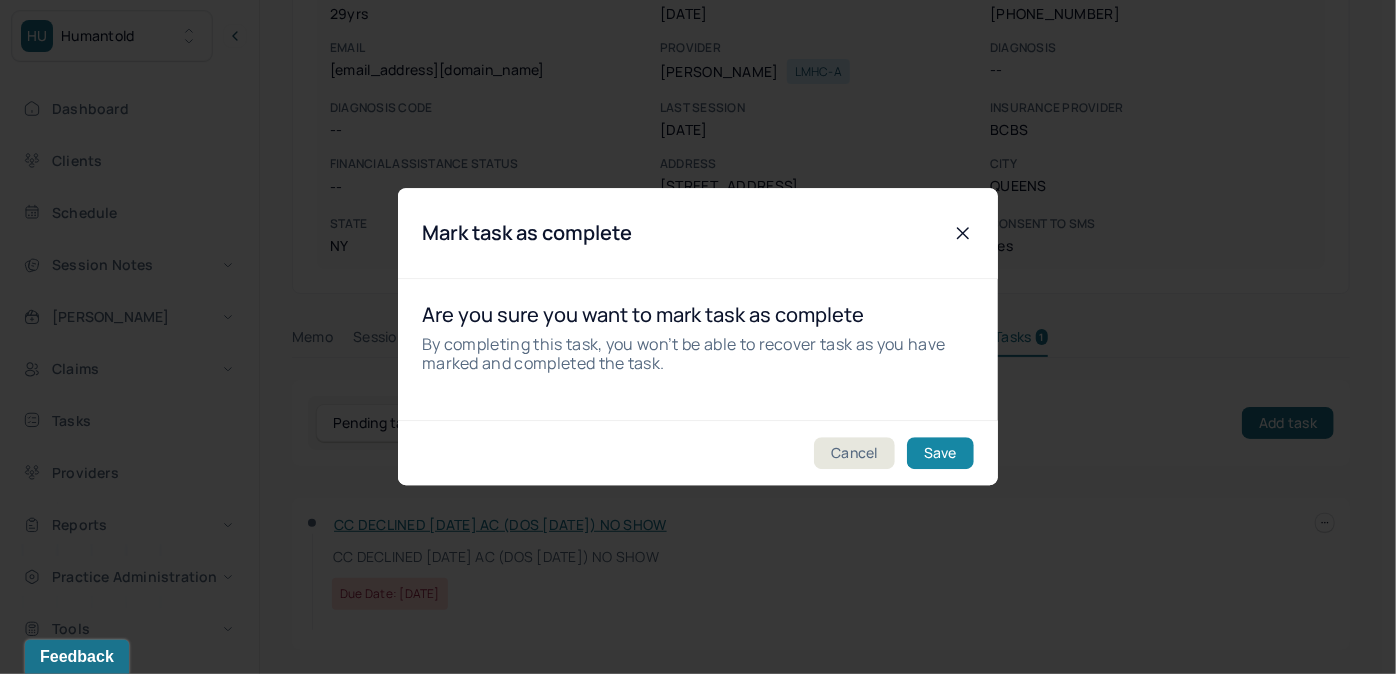 click on "Save" at bounding box center [940, 454] 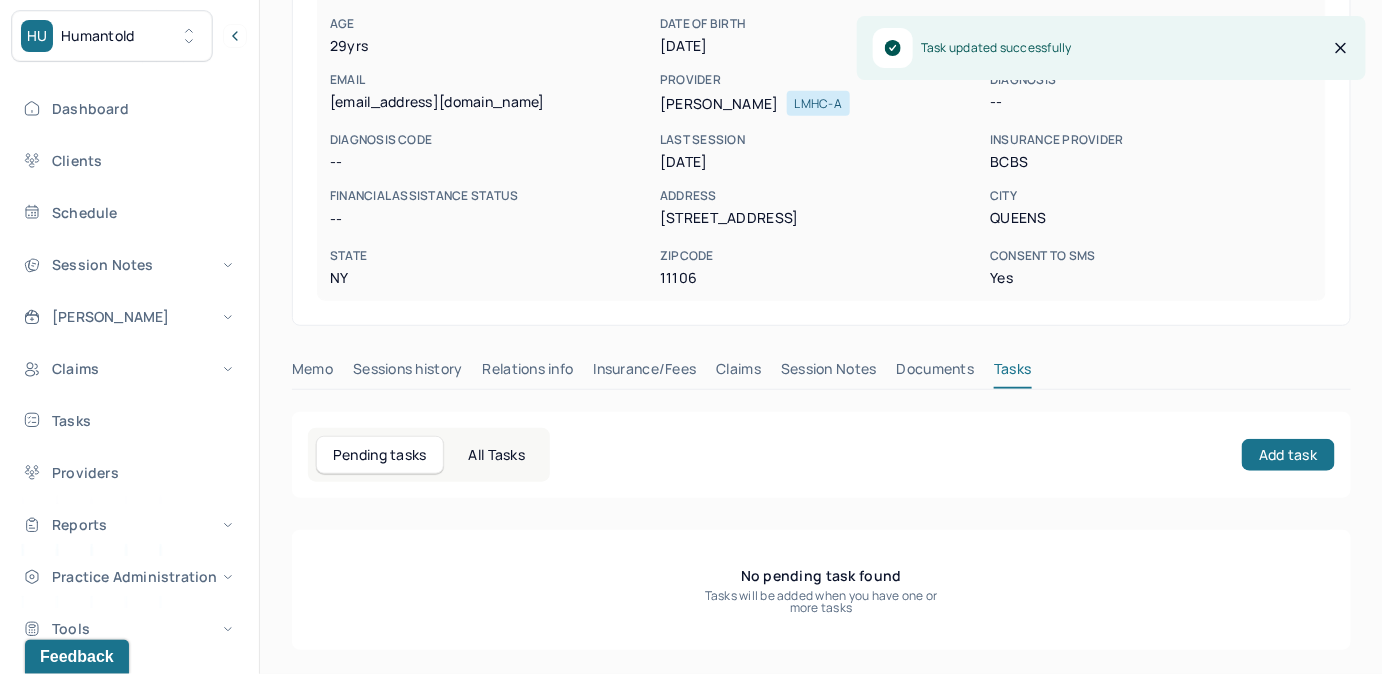 scroll, scrollTop: 258, scrollLeft: 0, axis: vertical 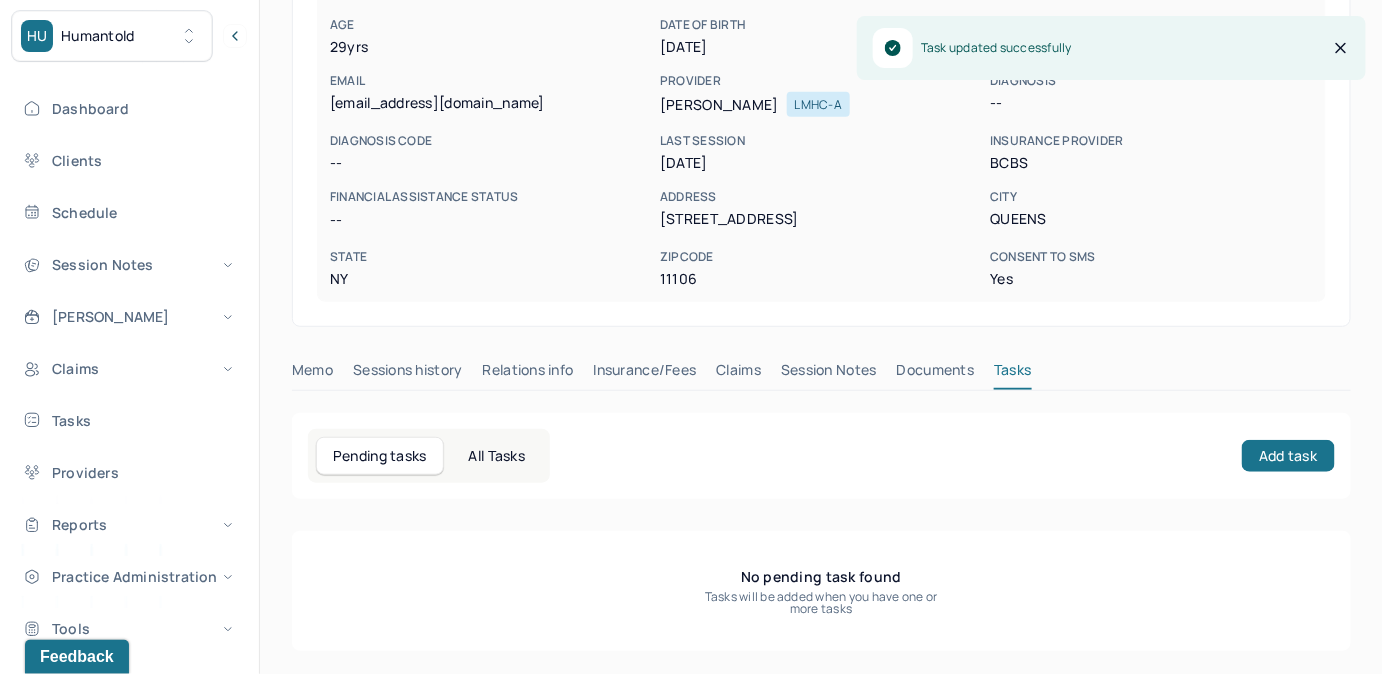 click on "Claims" at bounding box center (738, 374) 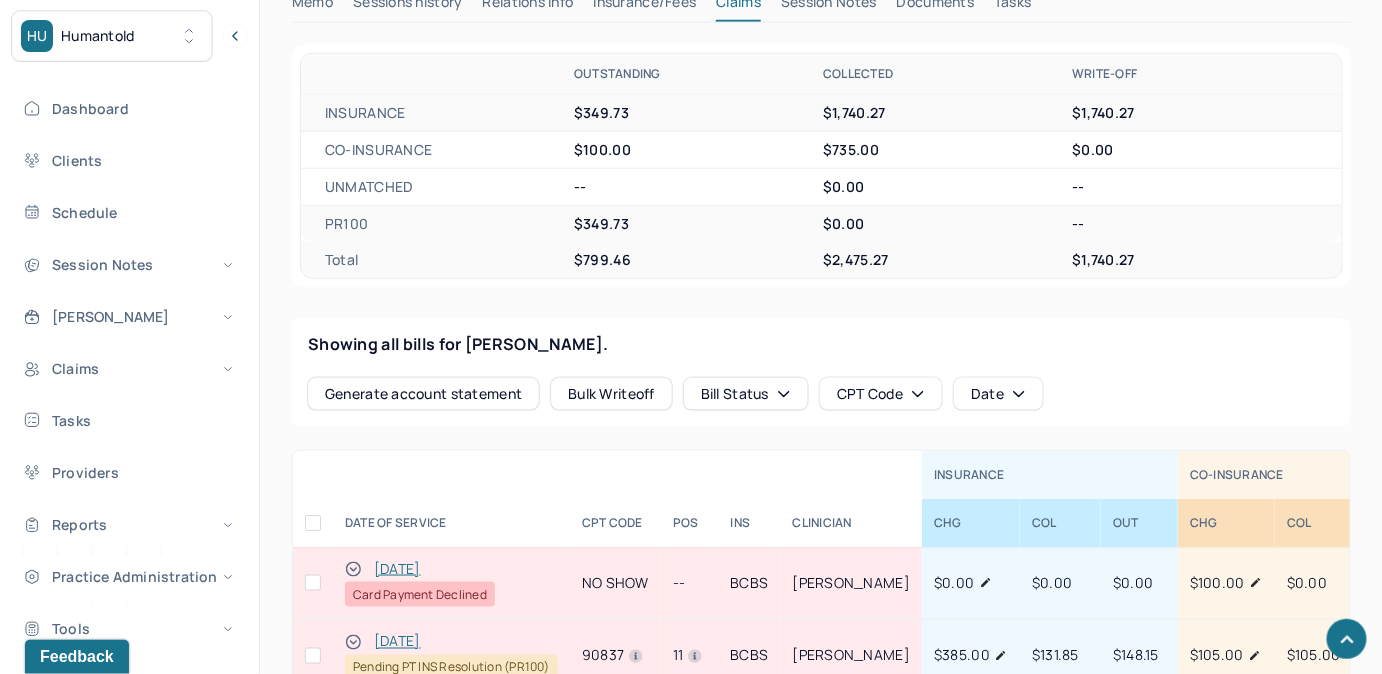 scroll, scrollTop: 727, scrollLeft: 0, axis: vertical 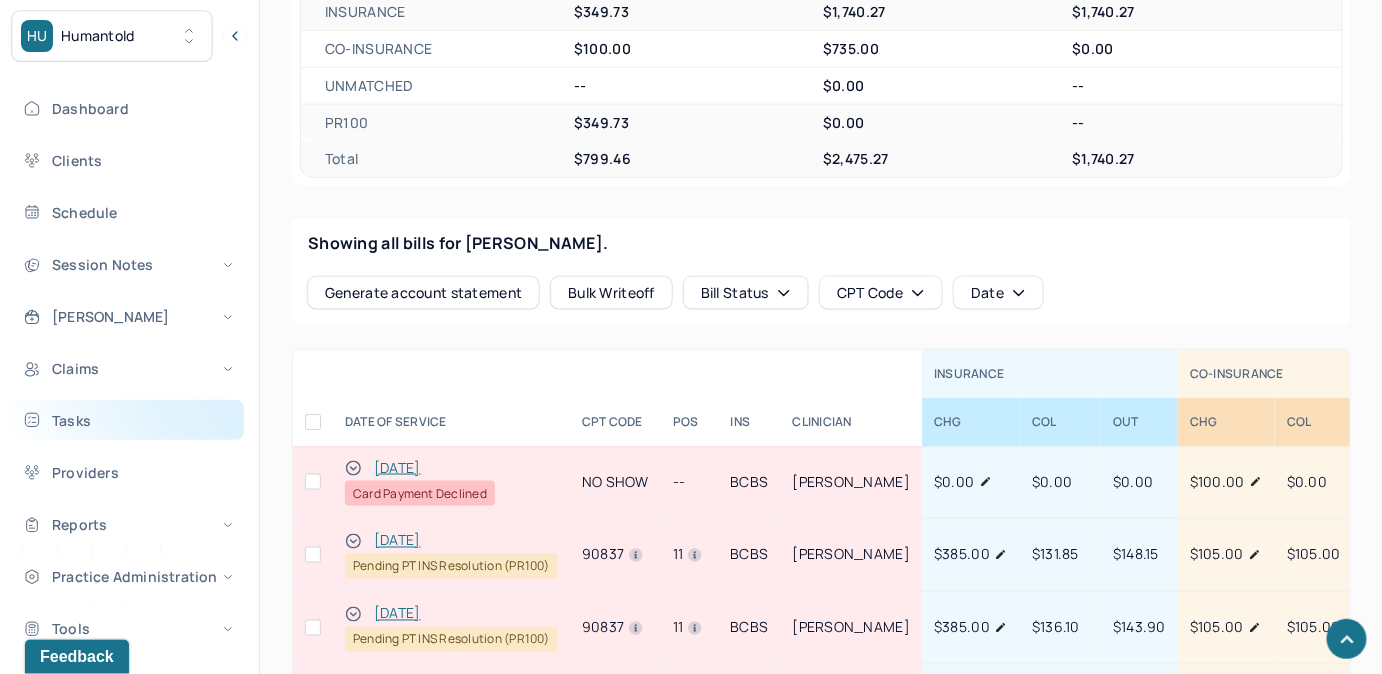 click on "Tasks" at bounding box center [128, 420] 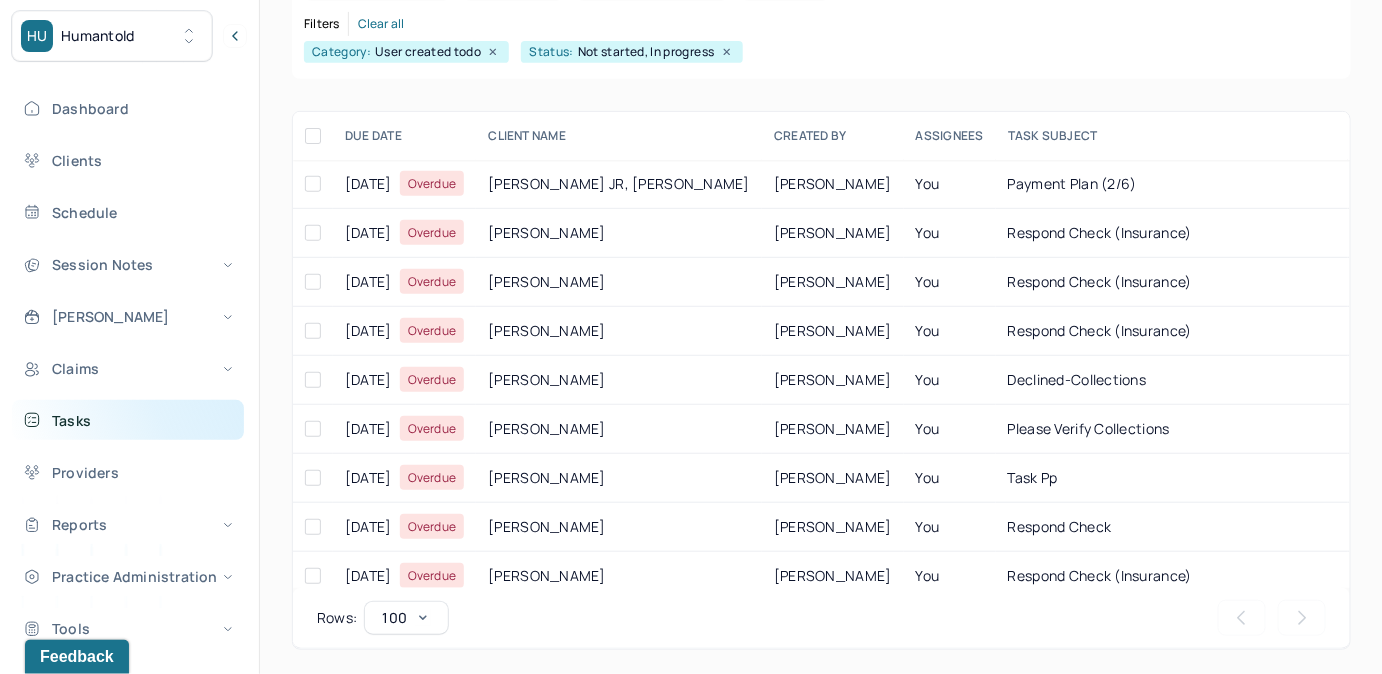 scroll, scrollTop: 256, scrollLeft: 0, axis: vertical 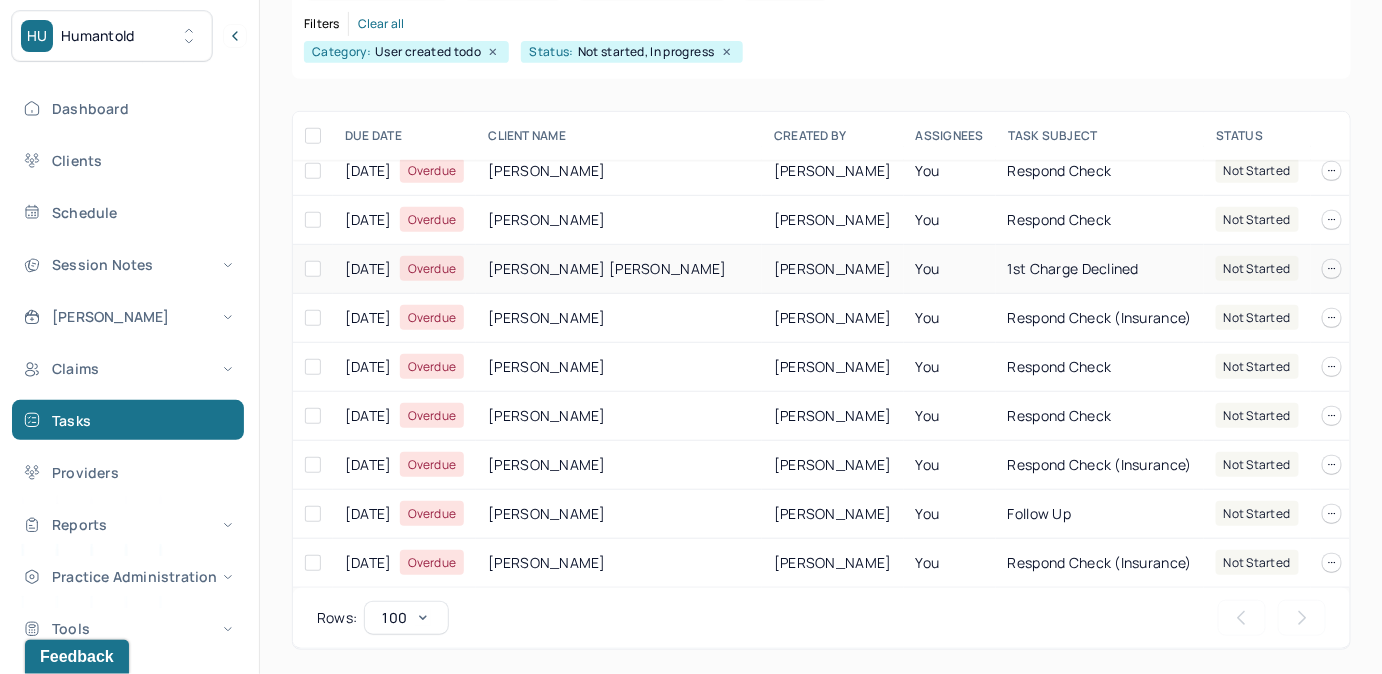 click on "1st Charge Declined" at bounding box center [1073, 268] 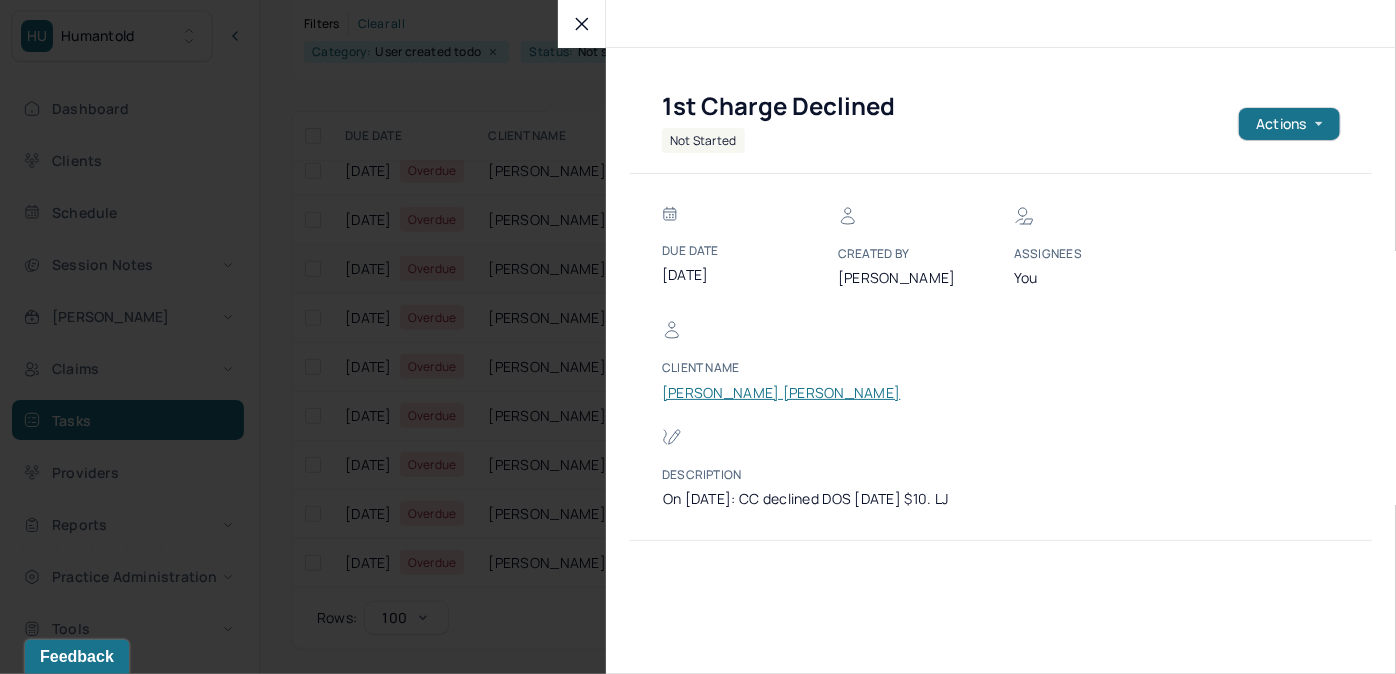 click on "ADAMES NUNEZ, KEVI" at bounding box center [781, 393] 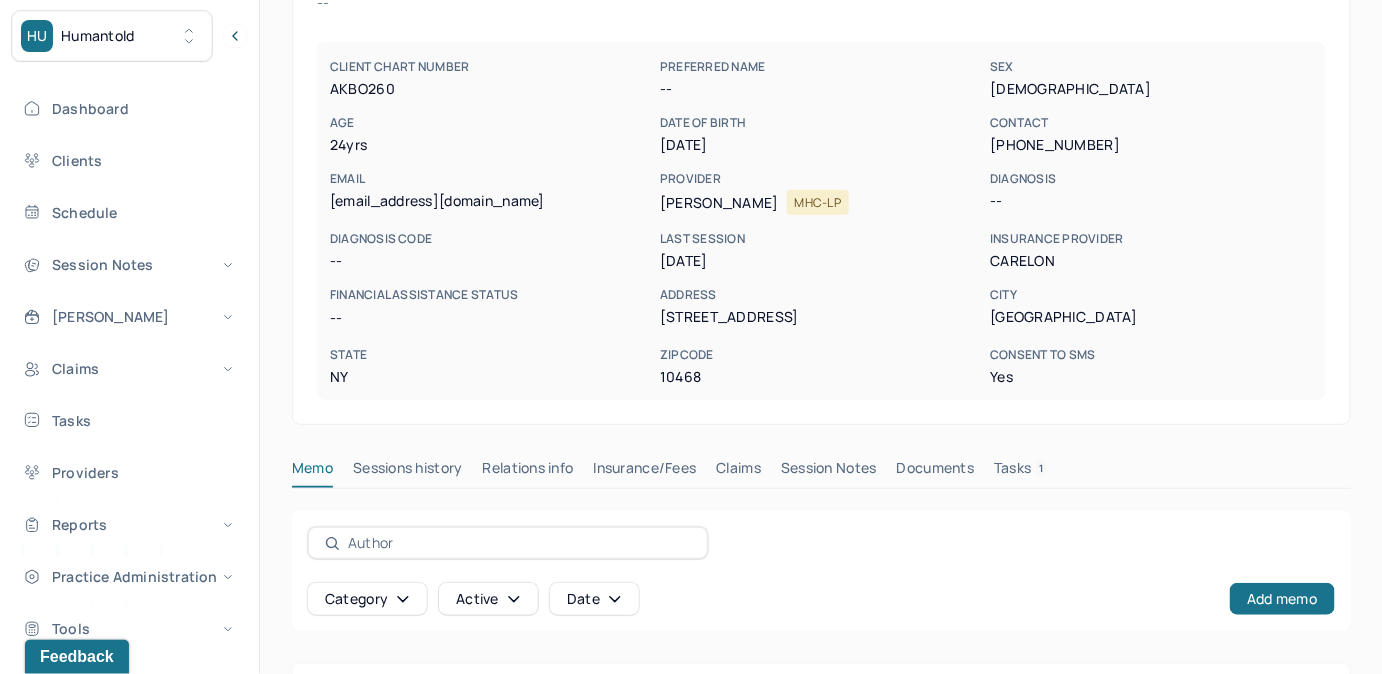 click on "Tasks 1" at bounding box center [1021, 472] 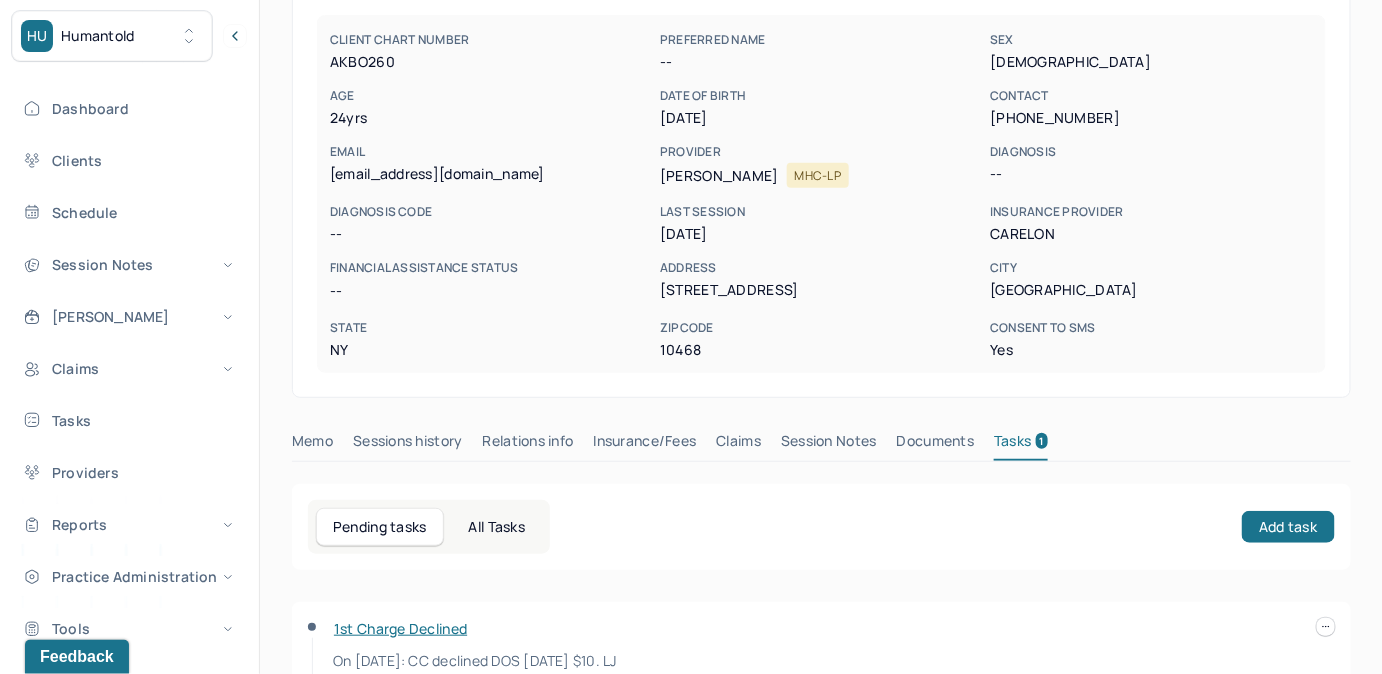 scroll, scrollTop: 292, scrollLeft: 0, axis: vertical 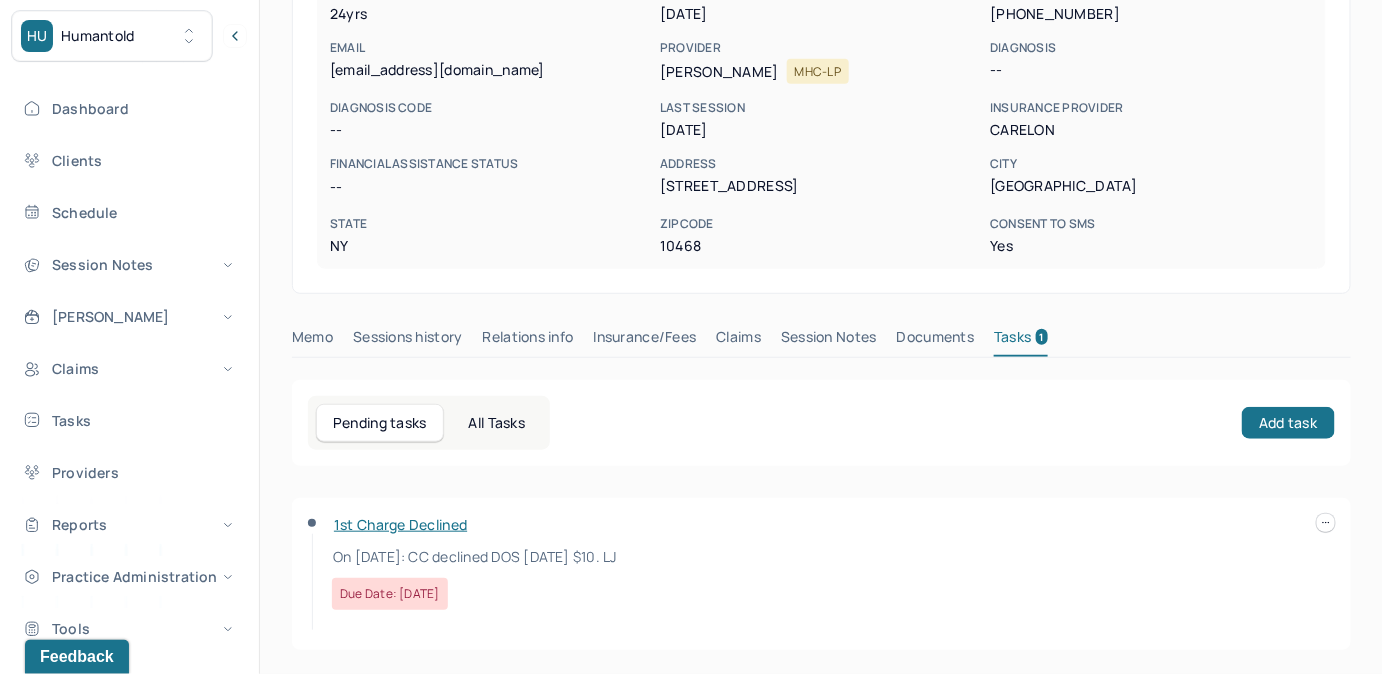 click 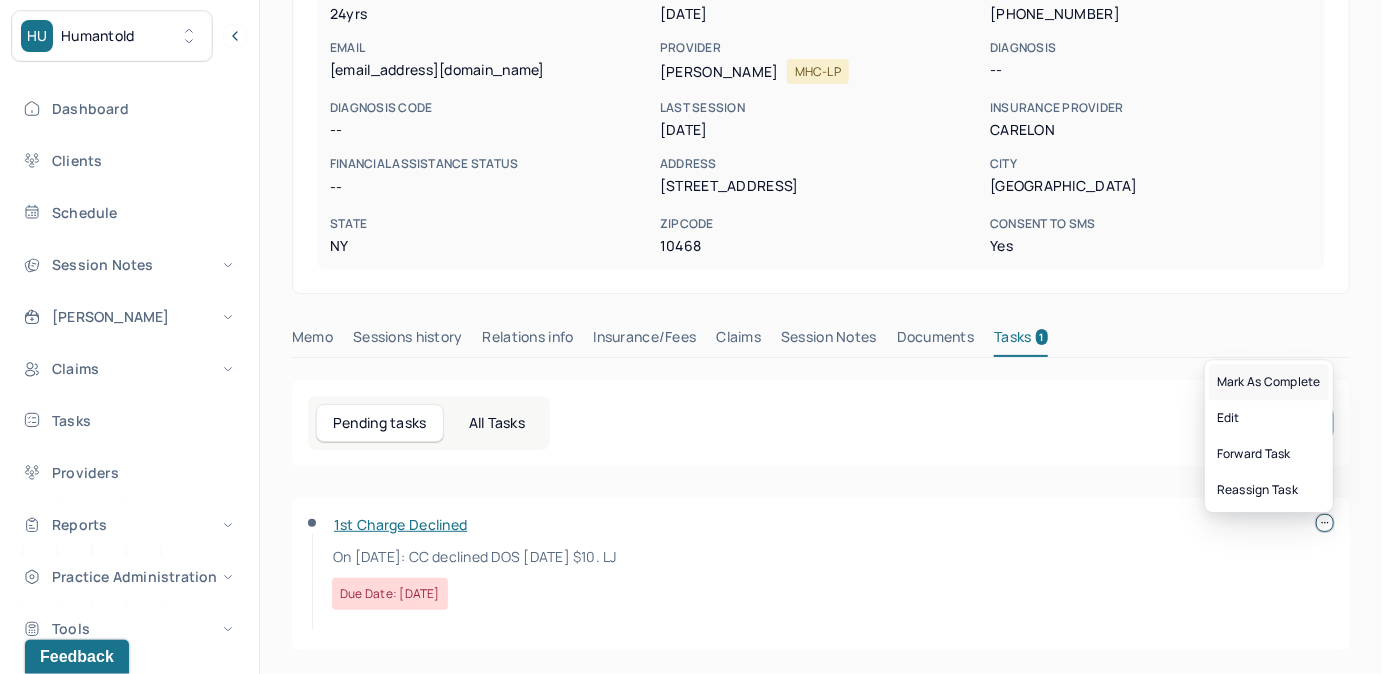 click on "Mark as complete" at bounding box center [1269, 382] 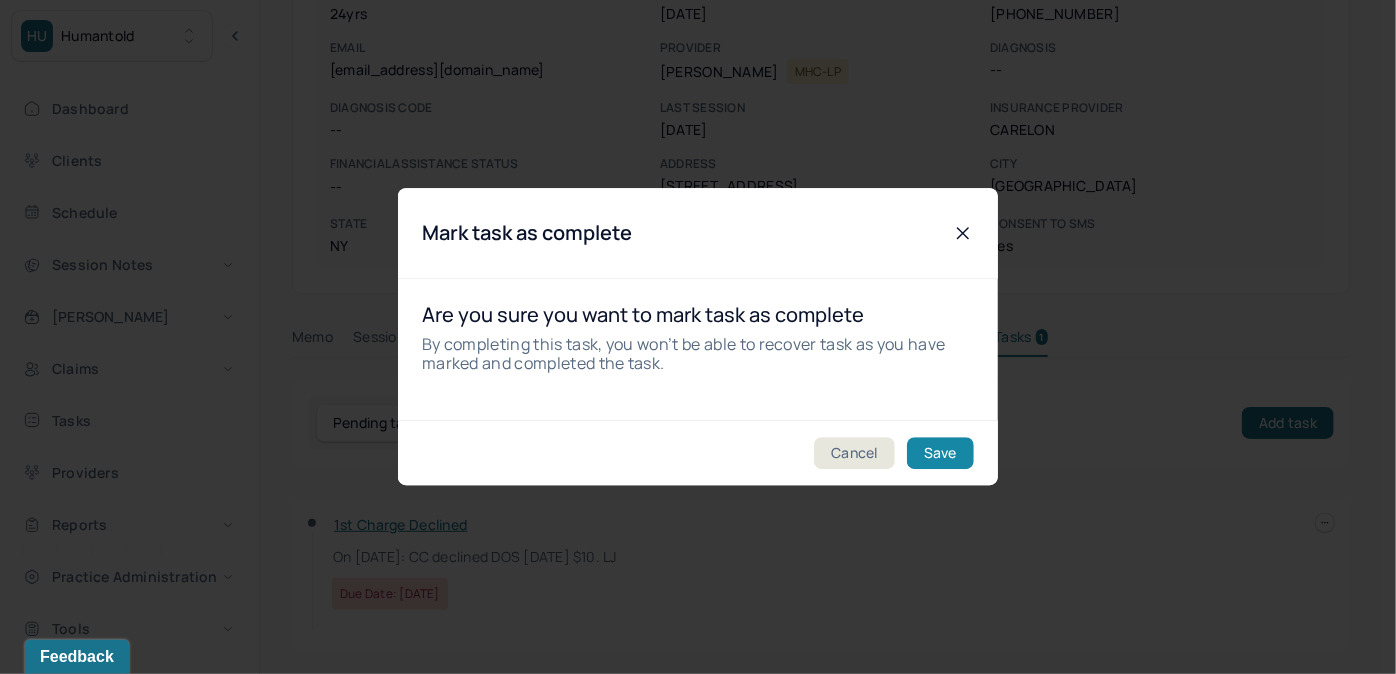 click on "Save" at bounding box center (940, 454) 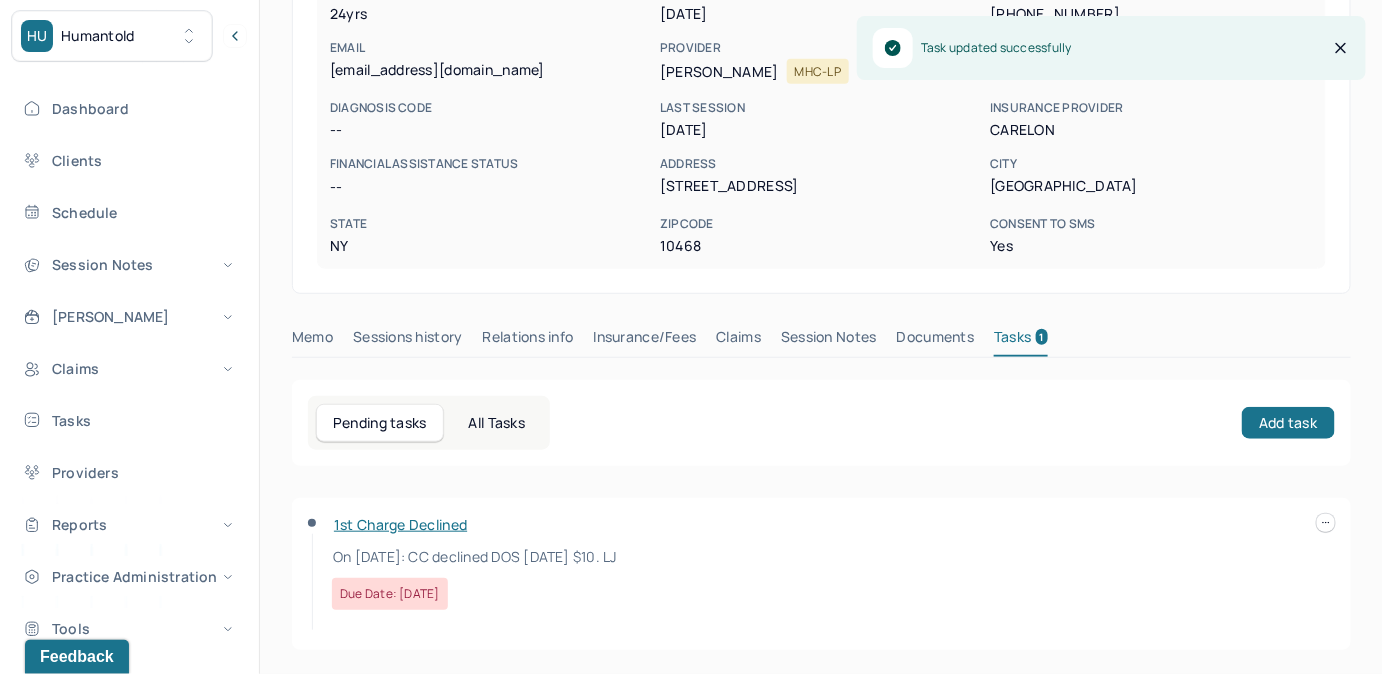 scroll, scrollTop: 258, scrollLeft: 0, axis: vertical 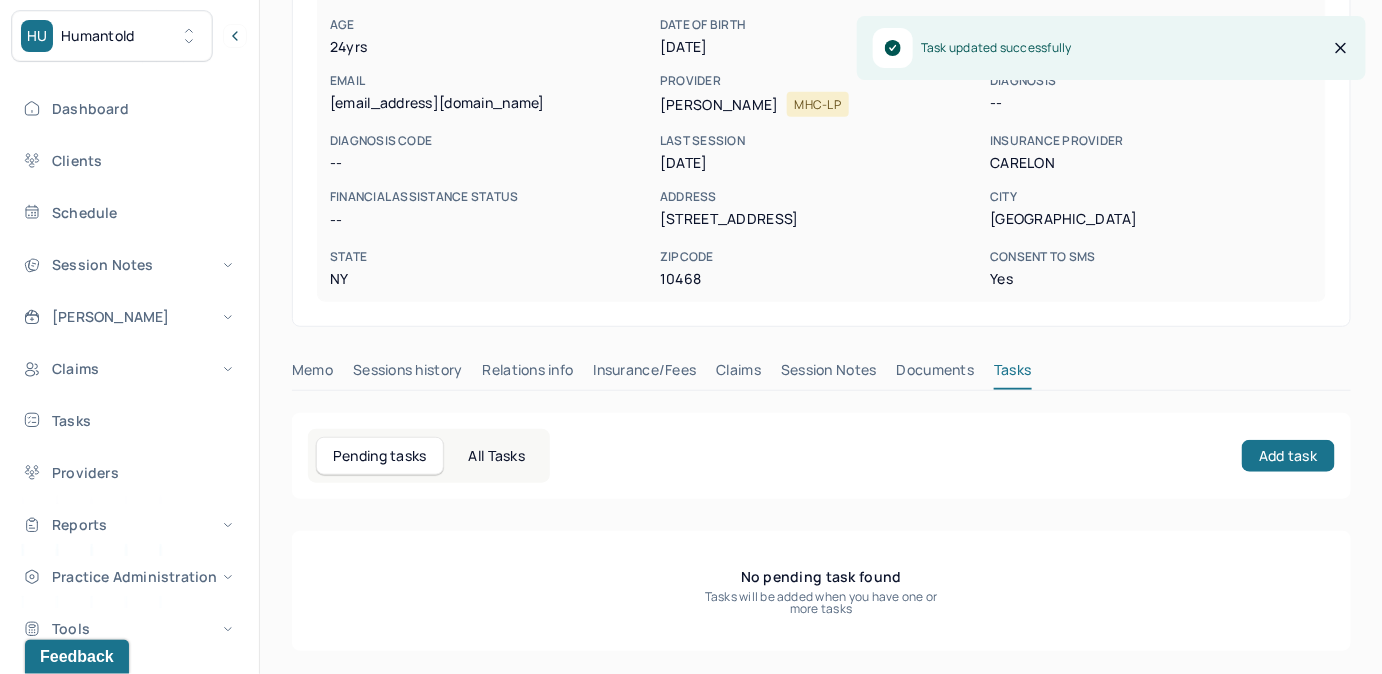 click on "Claims" at bounding box center (738, 374) 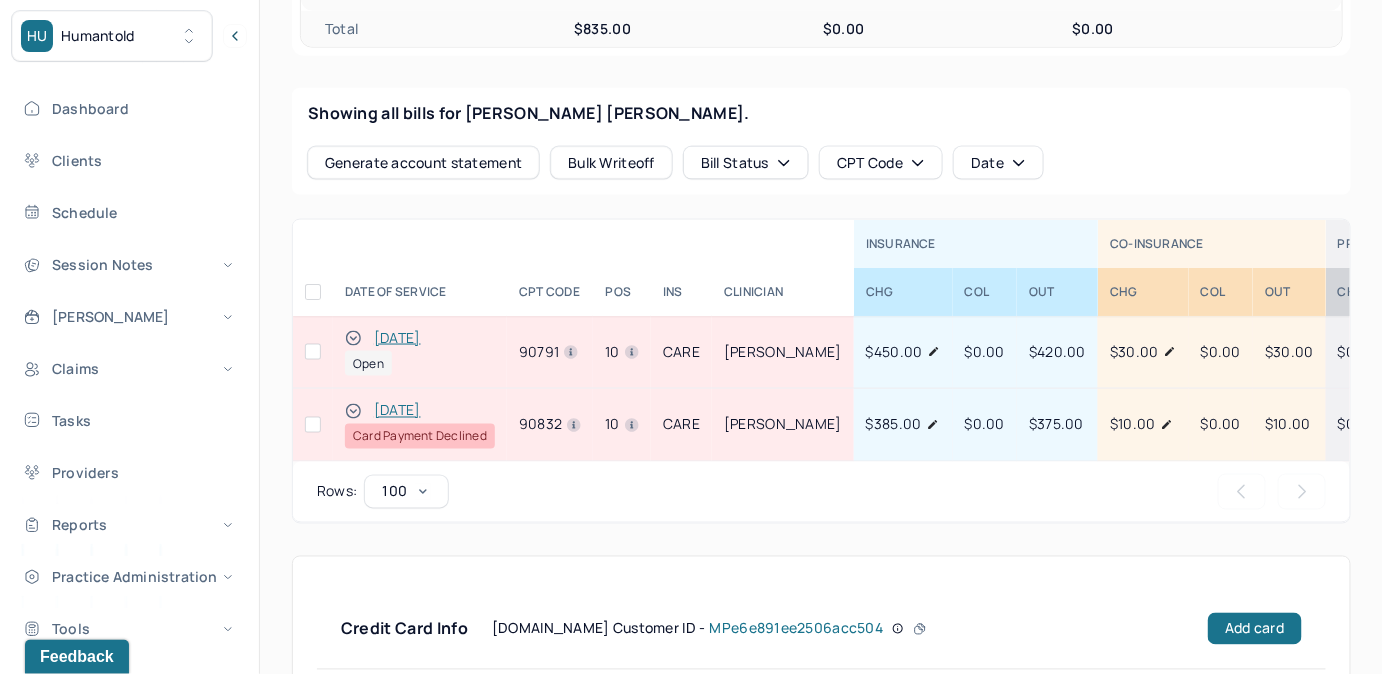 scroll, scrollTop: 894, scrollLeft: 0, axis: vertical 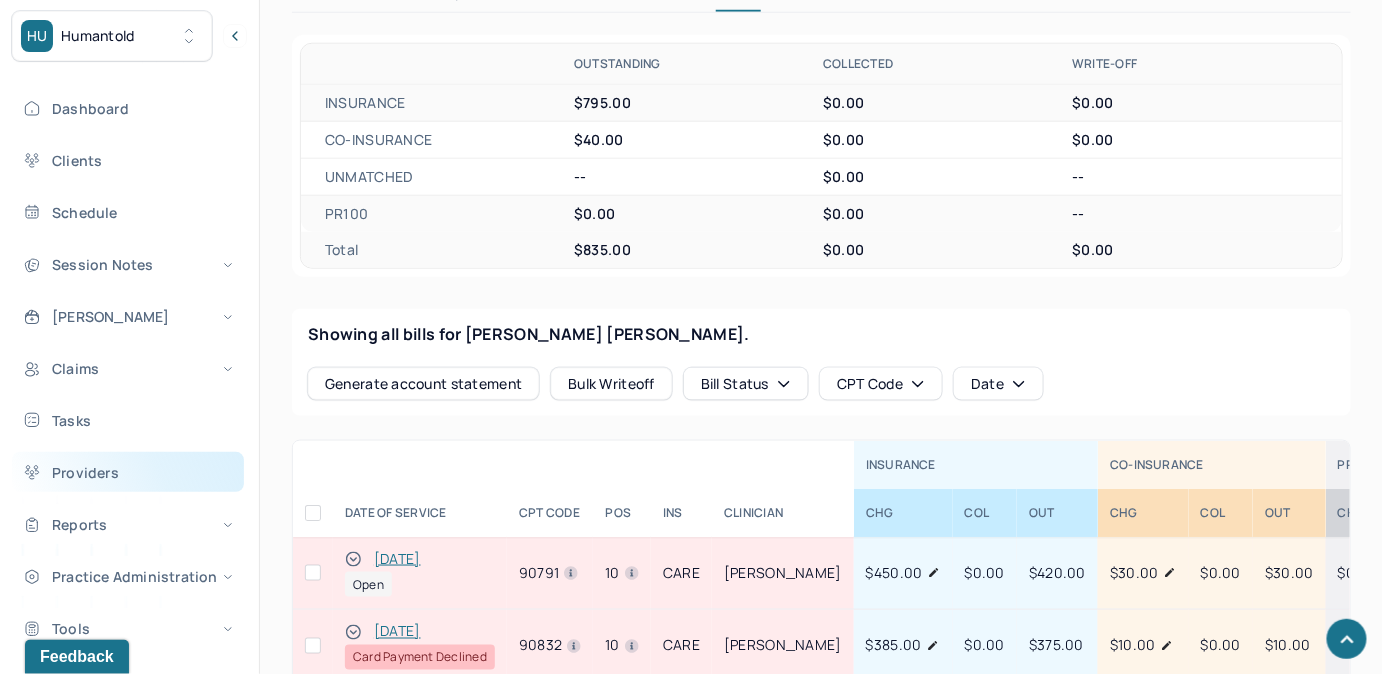 drag, startPoint x: 111, startPoint y: 427, endPoint x: 185, endPoint y: 482, distance: 92.20087 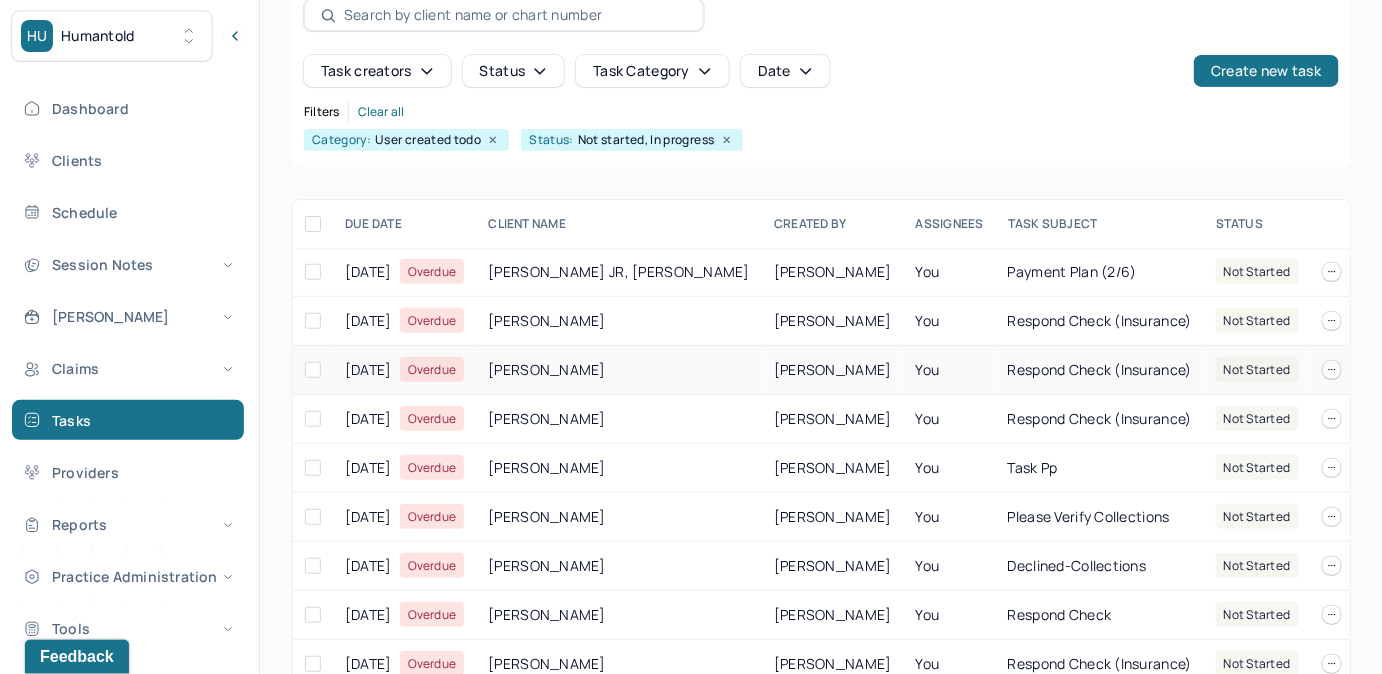 scroll, scrollTop: 165, scrollLeft: 0, axis: vertical 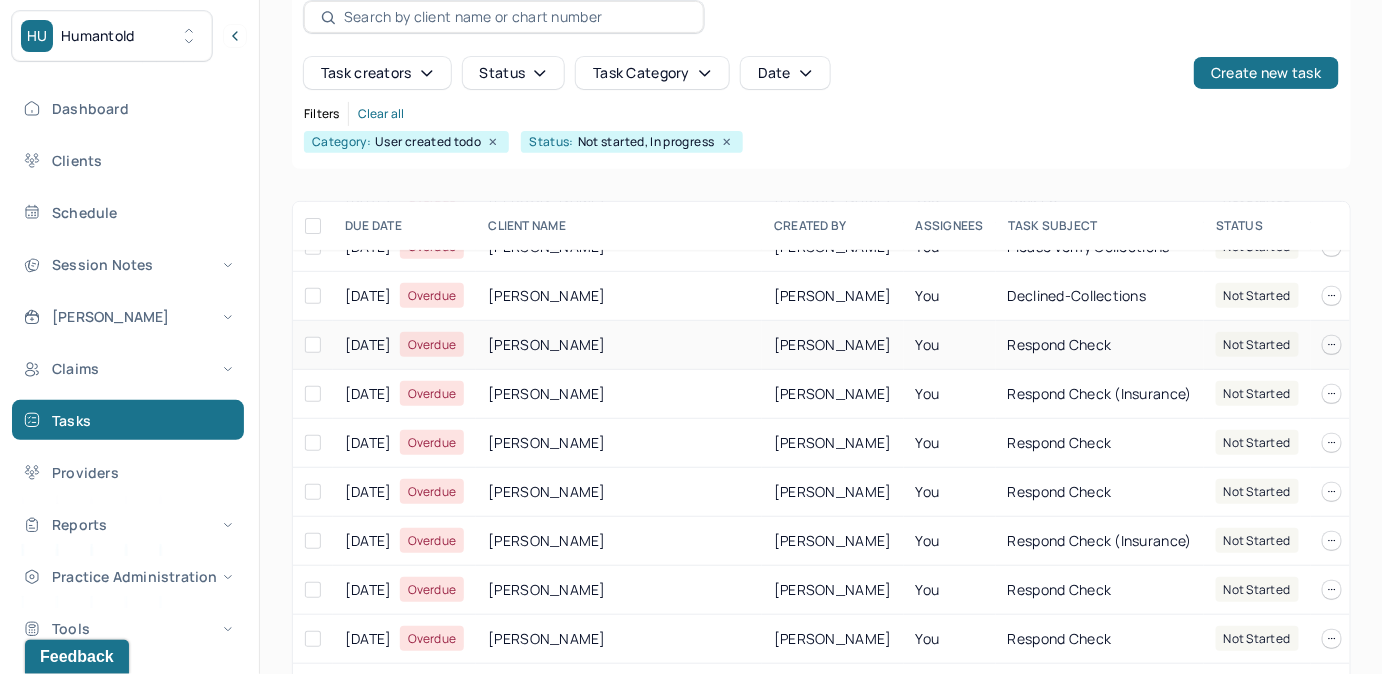 click on "You" at bounding box center [950, 345] 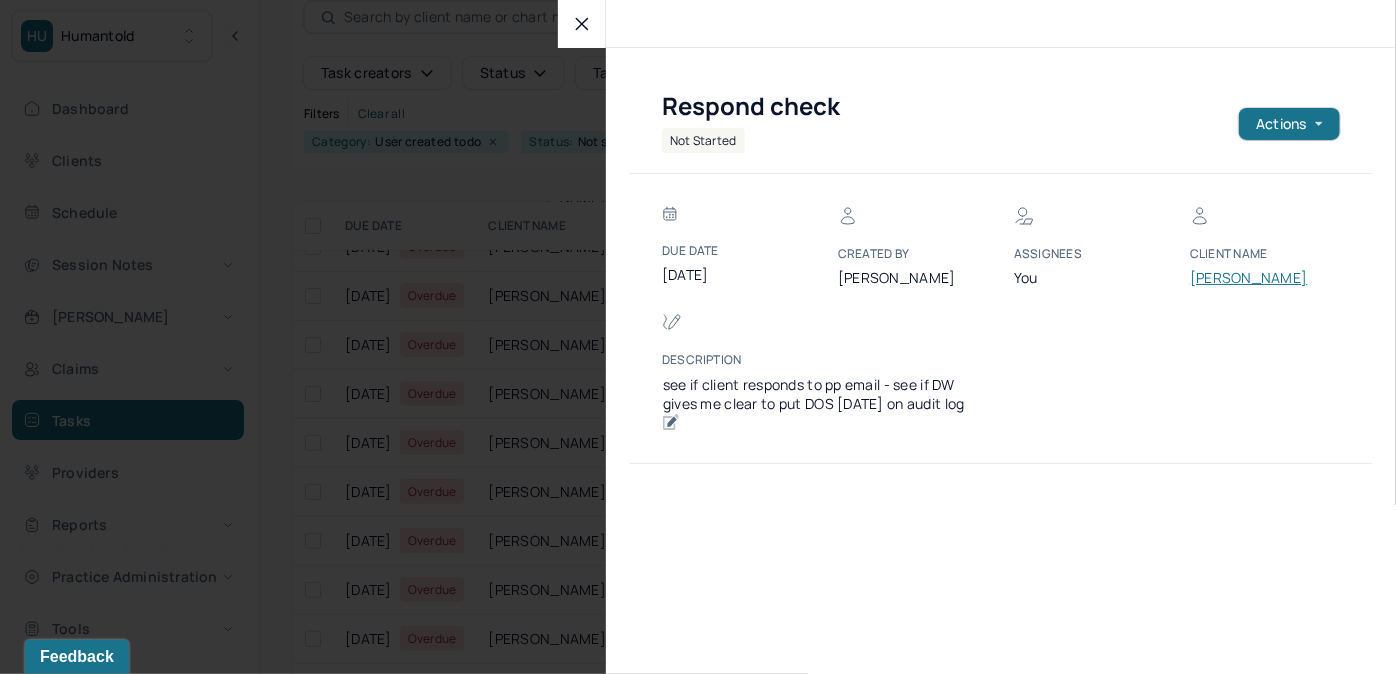 click at bounding box center (582, 24) 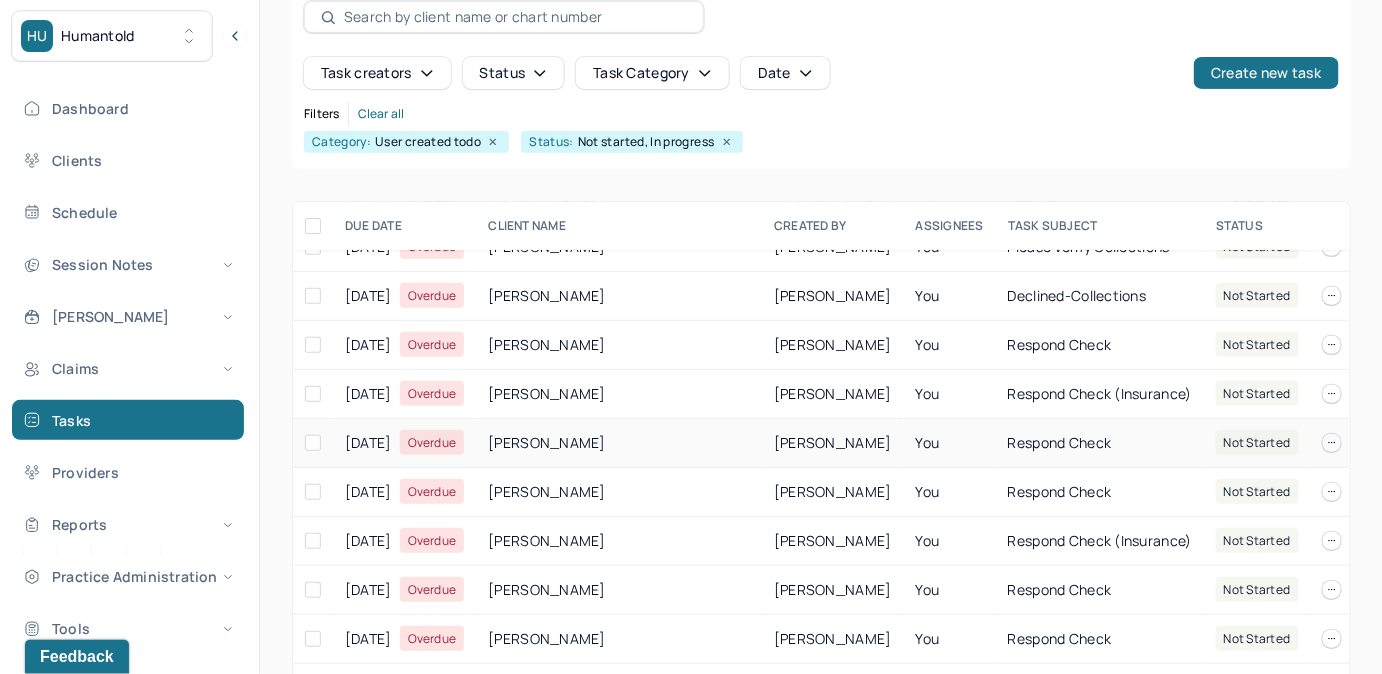 click on "You" at bounding box center [950, 443] 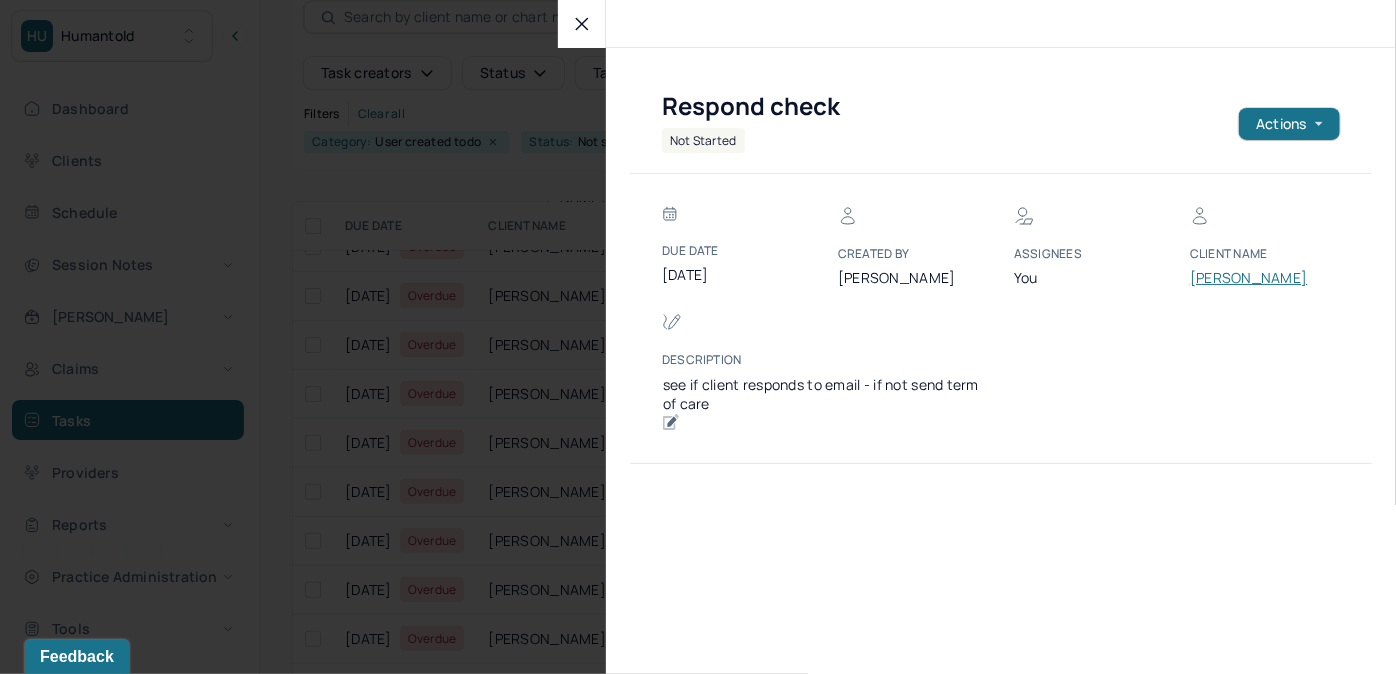 click on "ZICKMUND, ANGELA" at bounding box center [1250, 278] 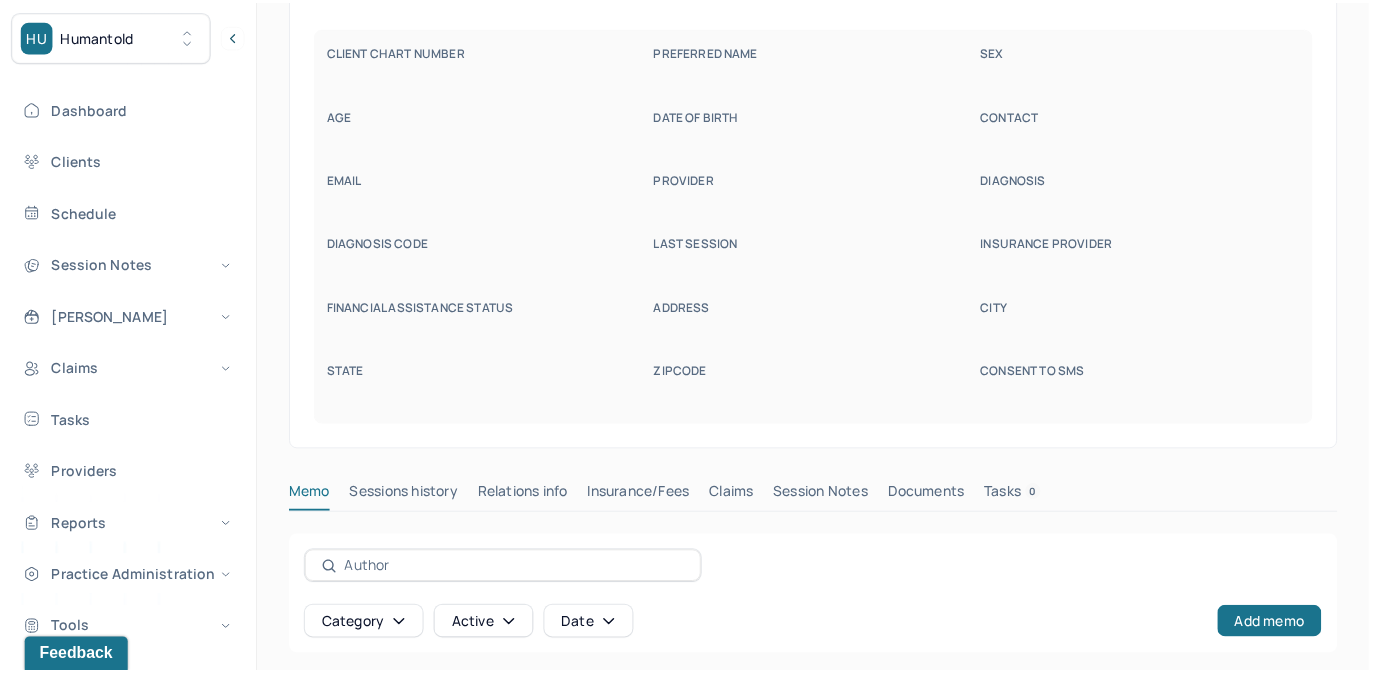 scroll, scrollTop: 93, scrollLeft: 0, axis: vertical 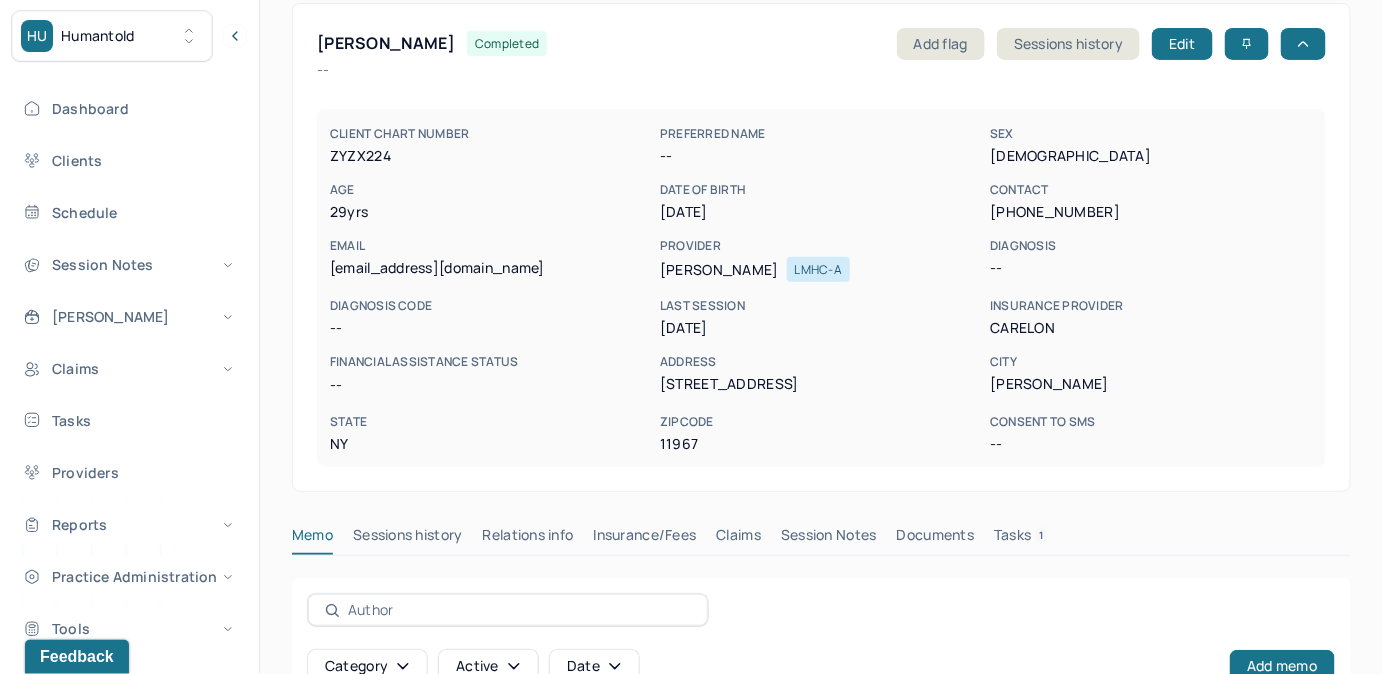 click on "Tasks 1" at bounding box center (1021, 539) 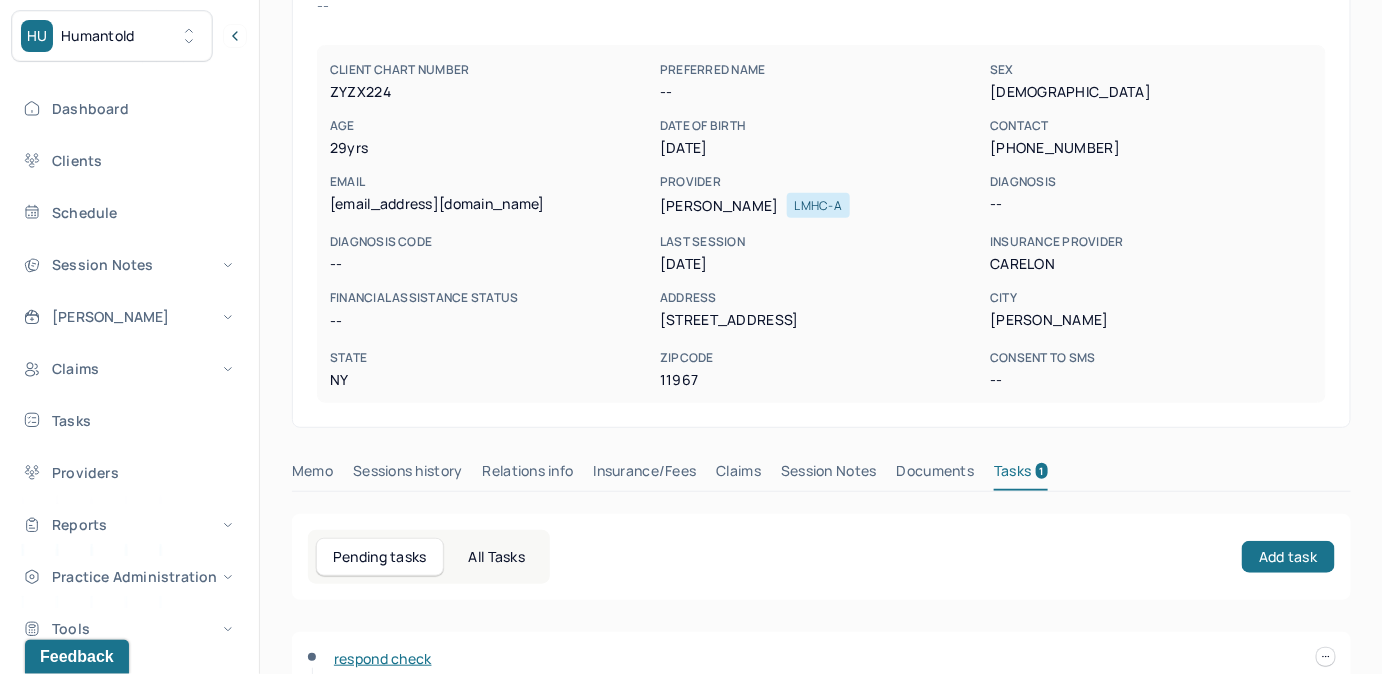 scroll, scrollTop: 292, scrollLeft: 0, axis: vertical 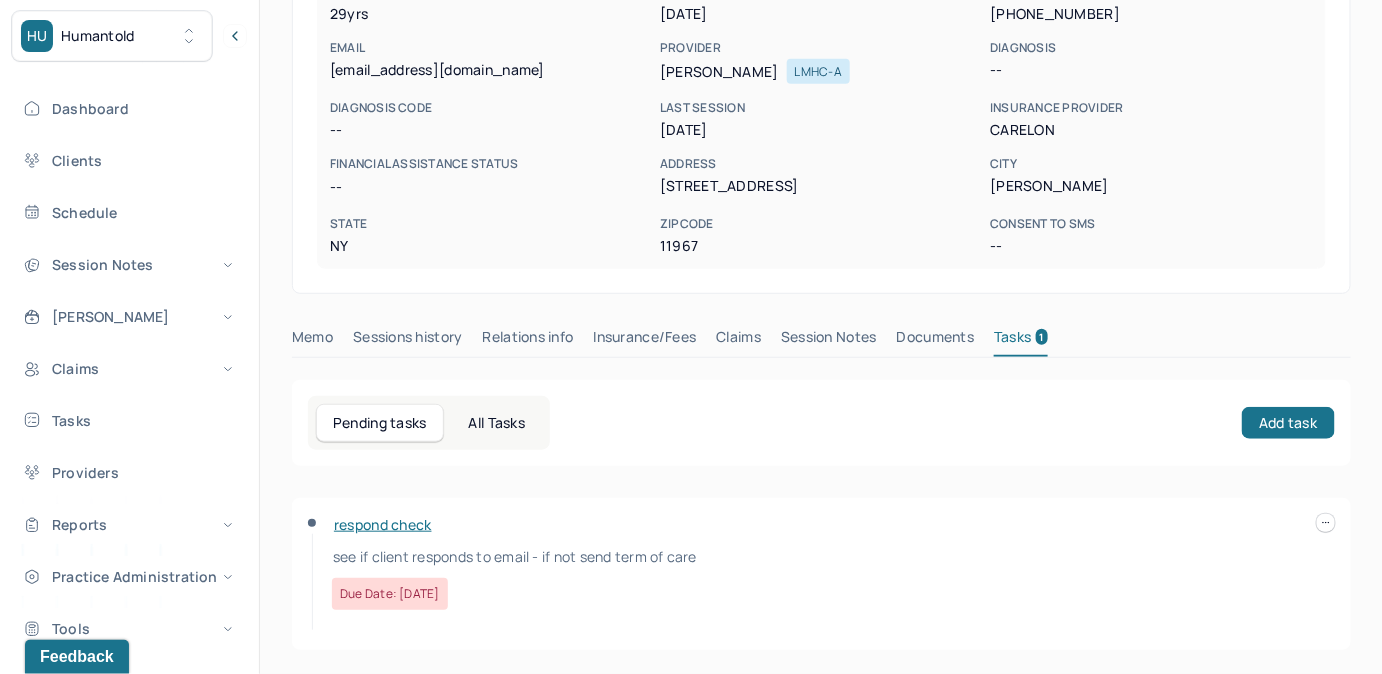 click on "Memo     Sessions history     Relations info     Insurance/Fees     Claims     Session Notes     Documents     Tasks 1" at bounding box center (821, 342) 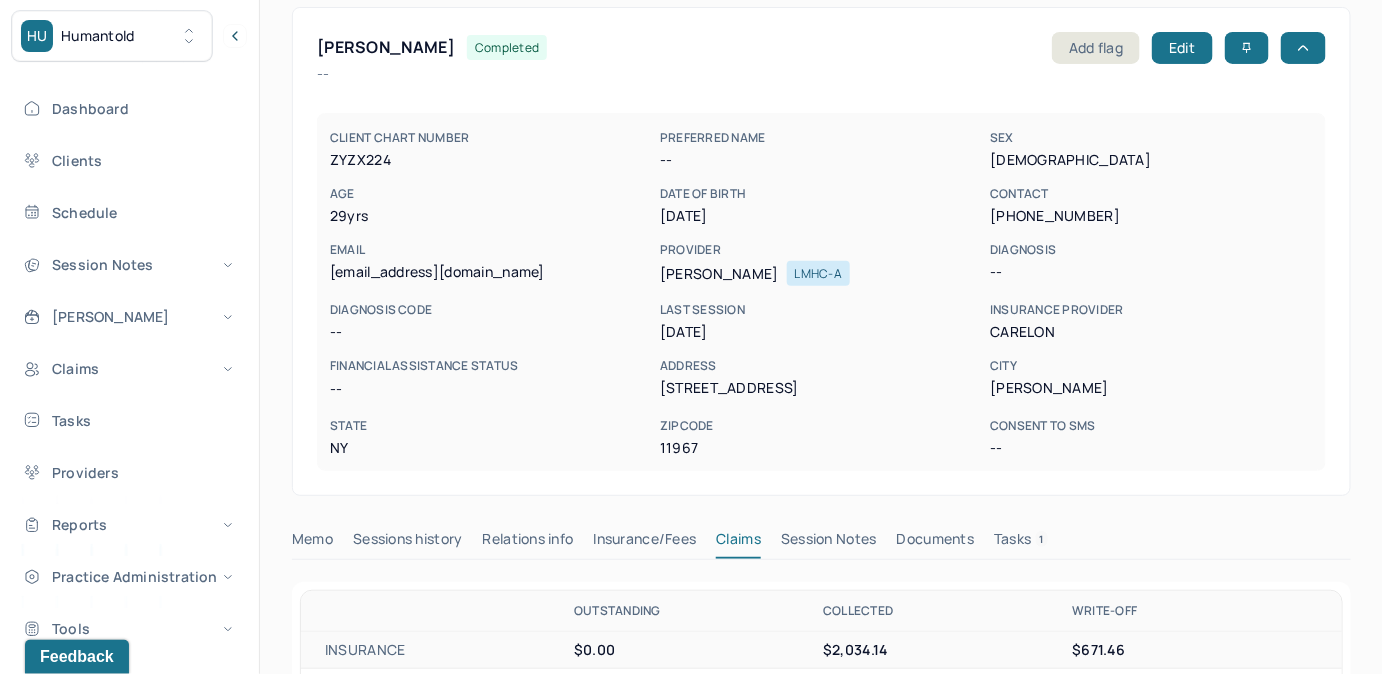 scroll, scrollTop: 90, scrollLeft: 0, axis: vertical 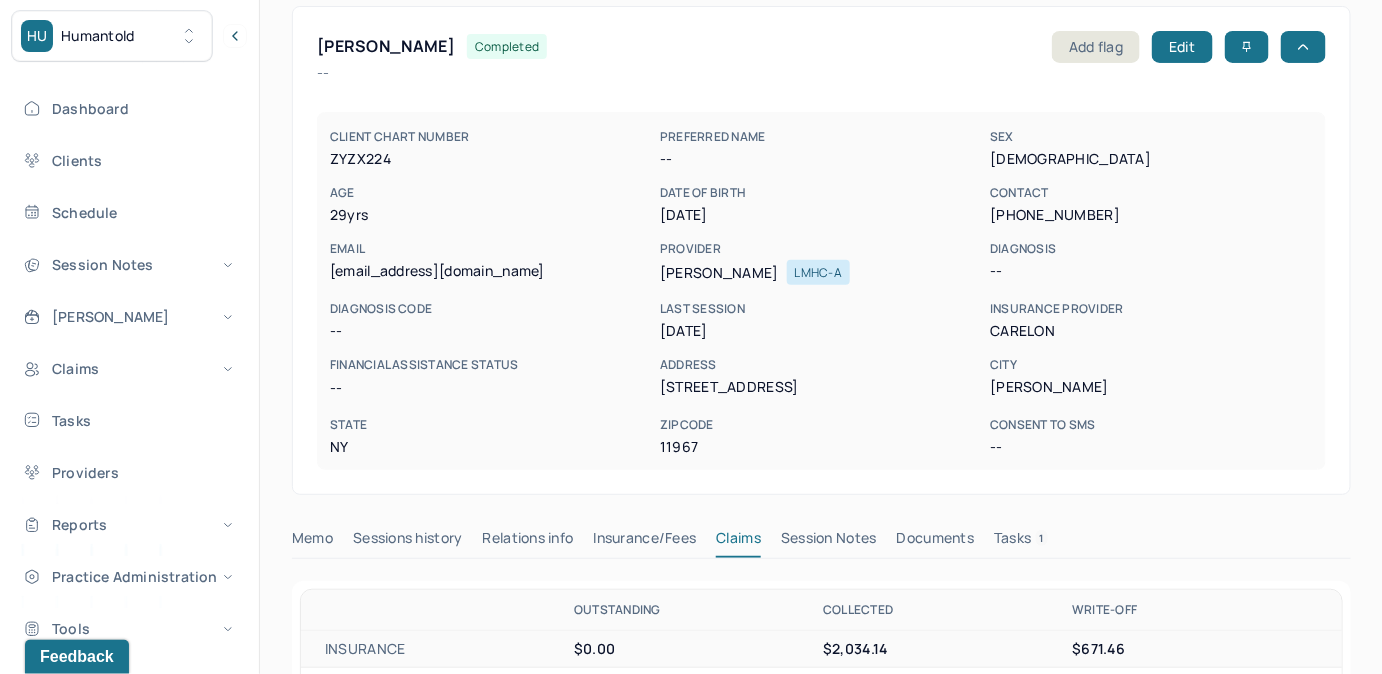 click on "angzickmund@gmail.com" at bounding box center (491, 271) 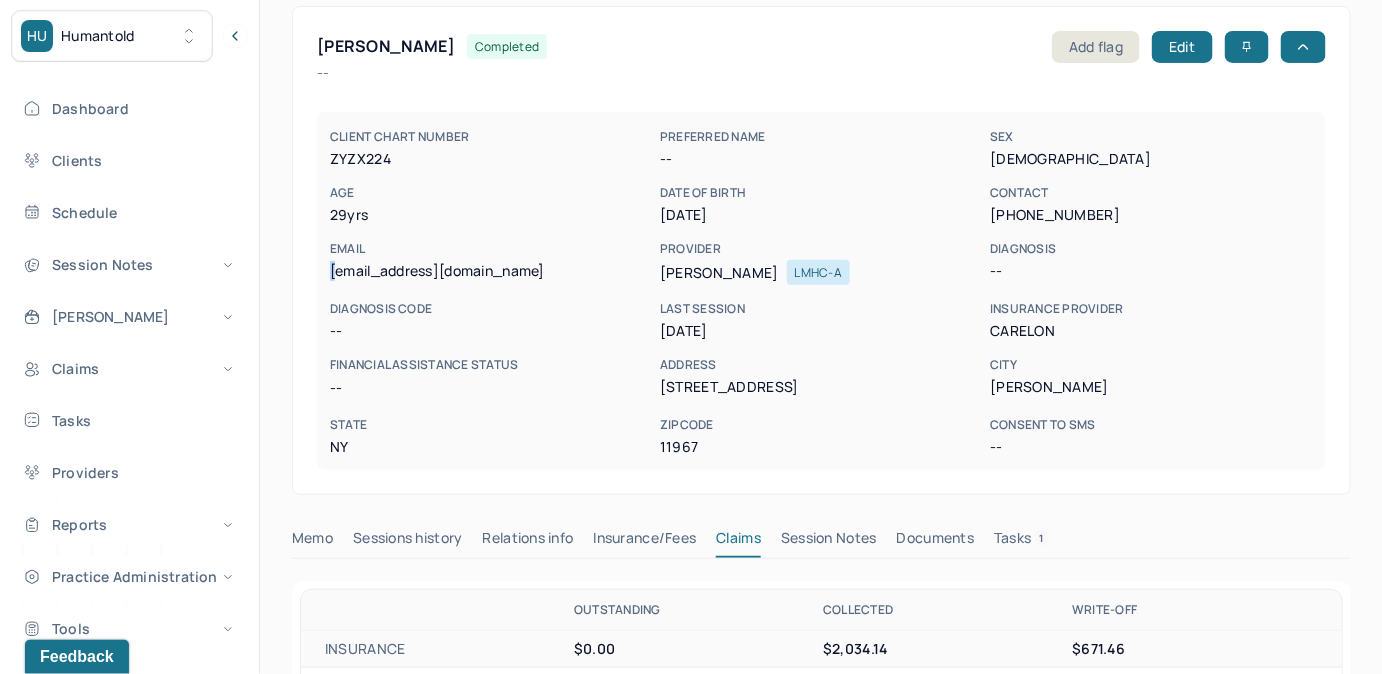 click on "angzickmund@gmail.com" at bounding box center [491, 271] 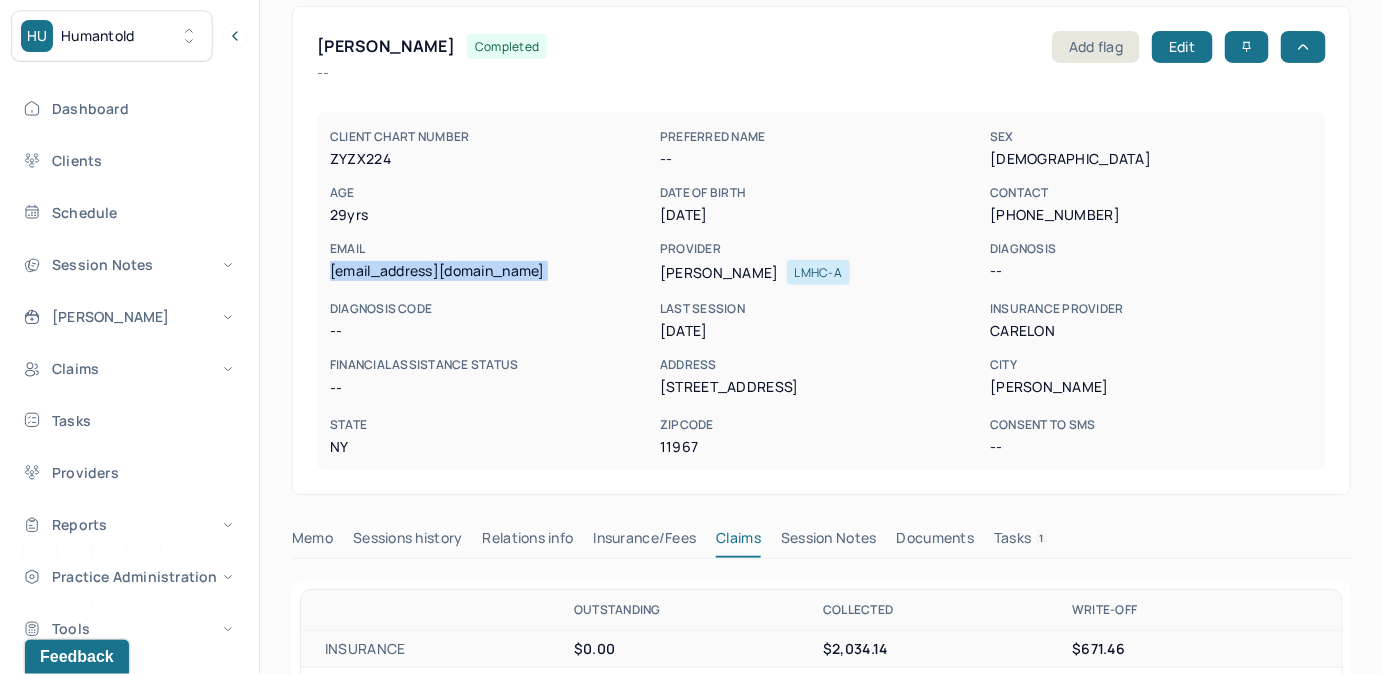 drag, startPoint x: 330, startPoint y: 270, endPoint x: 510, endPoint y: 269, distance: 180.00278 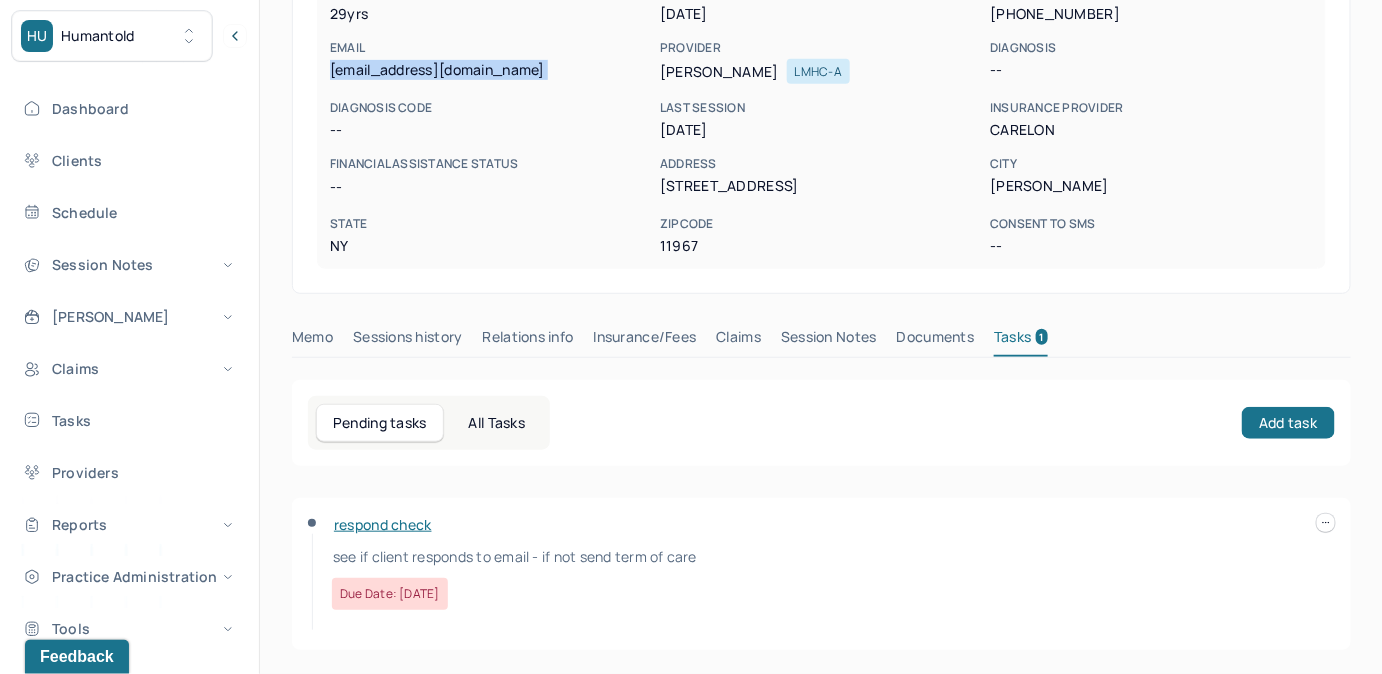 scroll, scrollTop: 292, scrollLeft: 0, axis: vertical 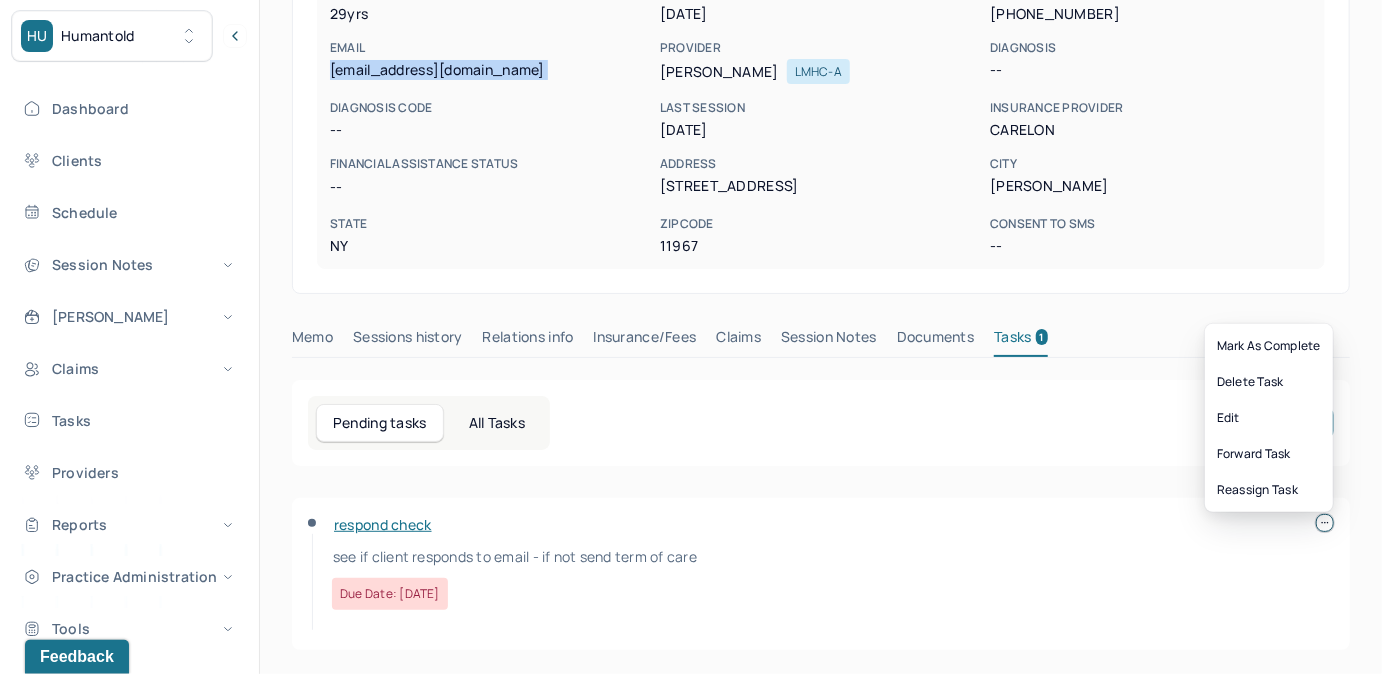 click at bounding box center [1325, 523] 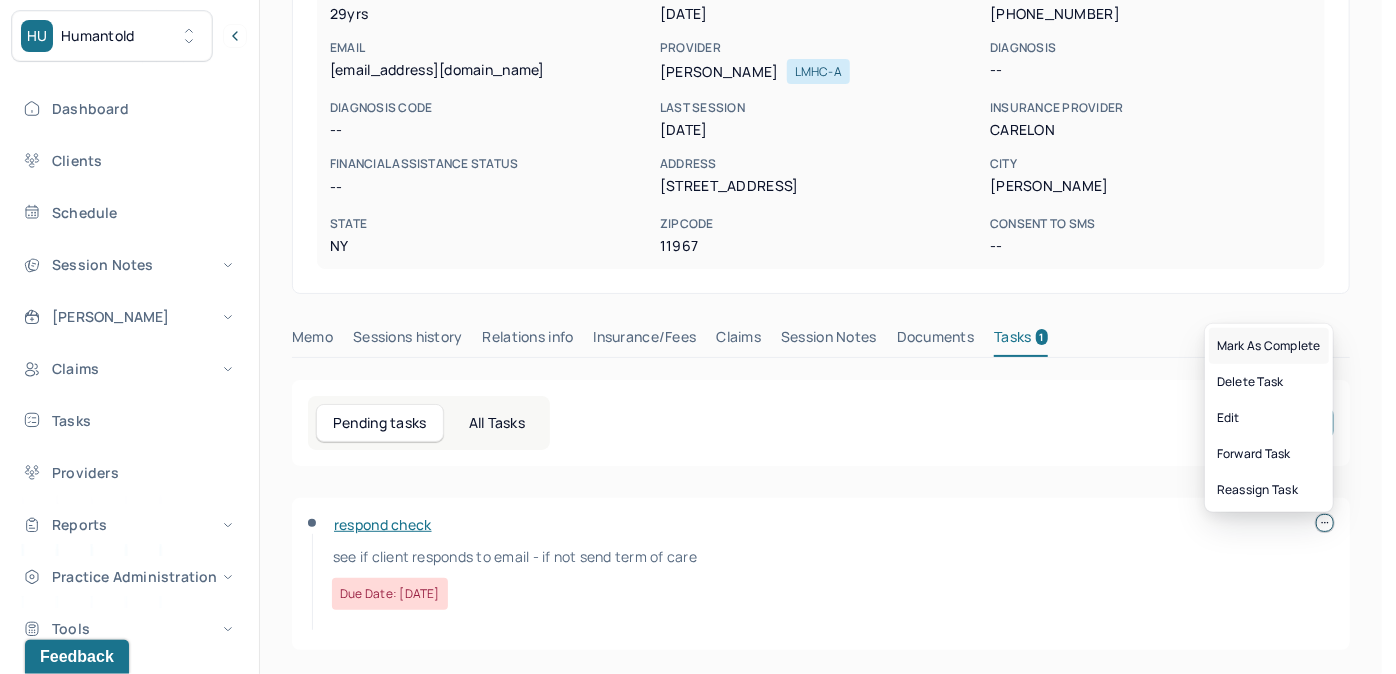 click on "Mark as complete" at bounding box center [1269, 346] 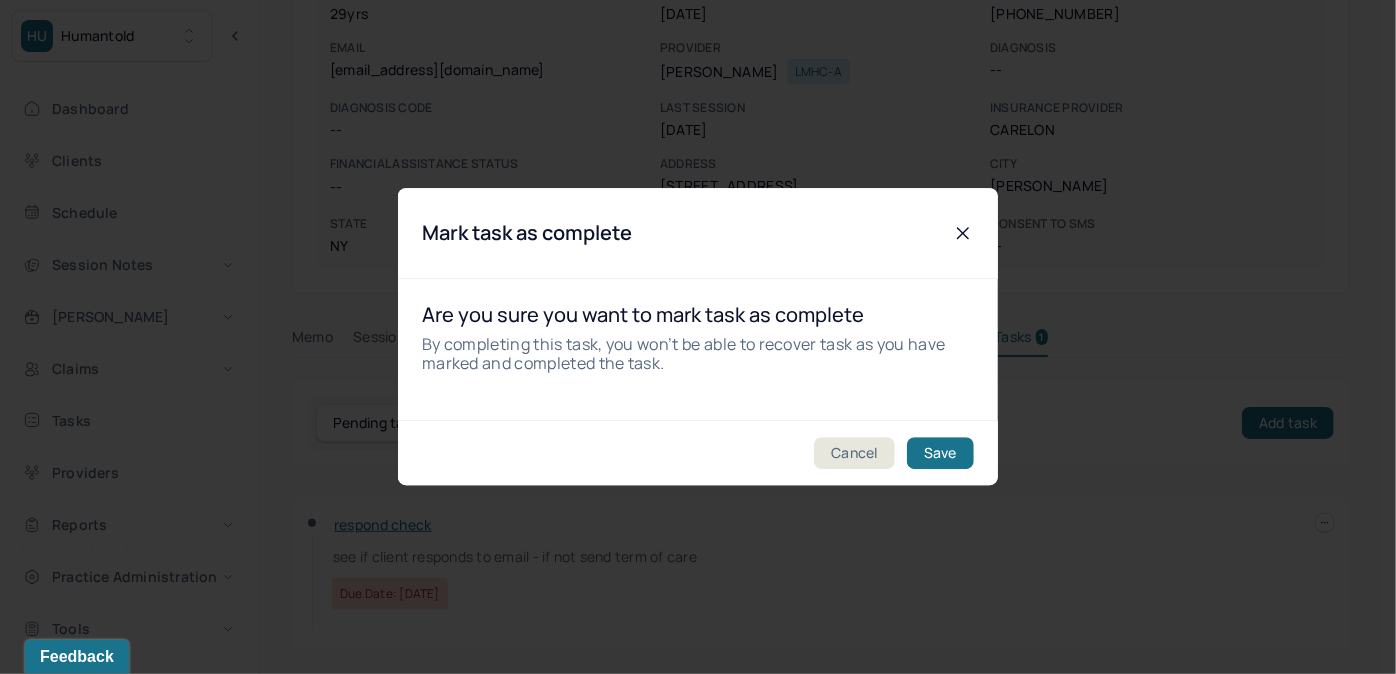 click on "Save" at bounding box center (940, 454) 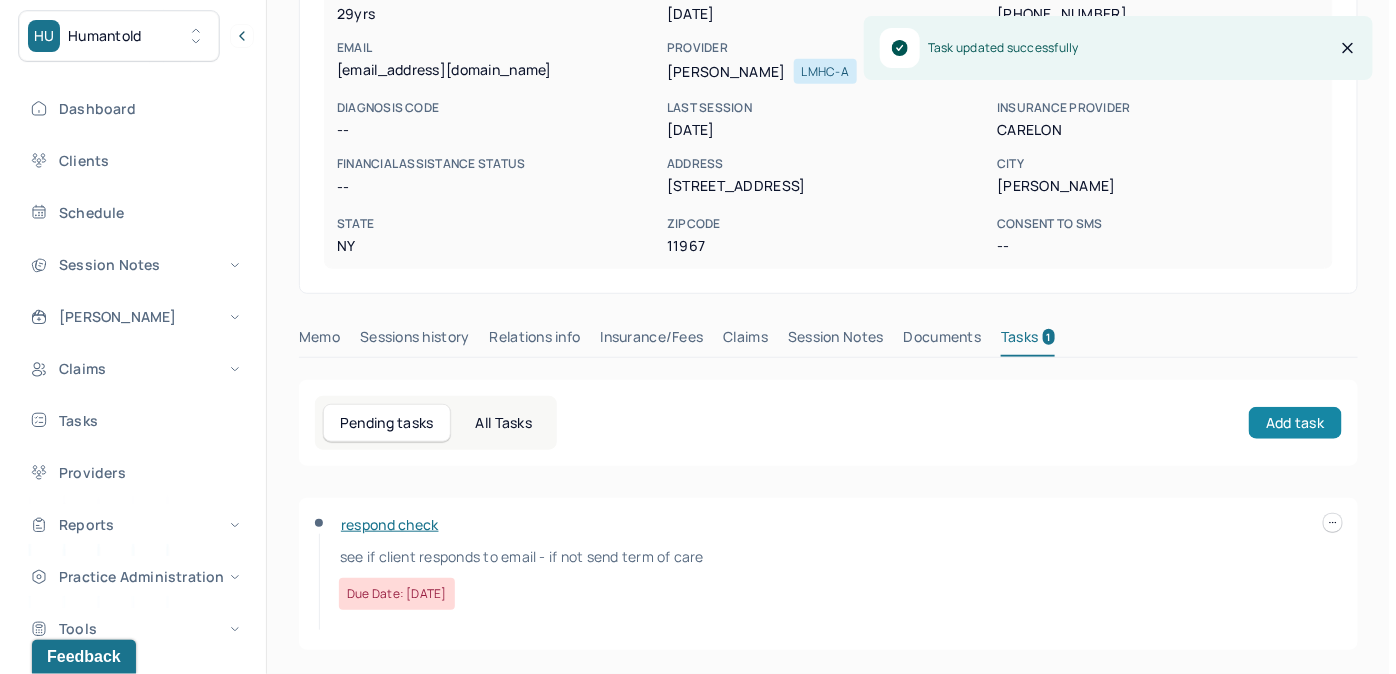 scroll, scrollTop: 258, scrollLeft: 0, axis: vertical 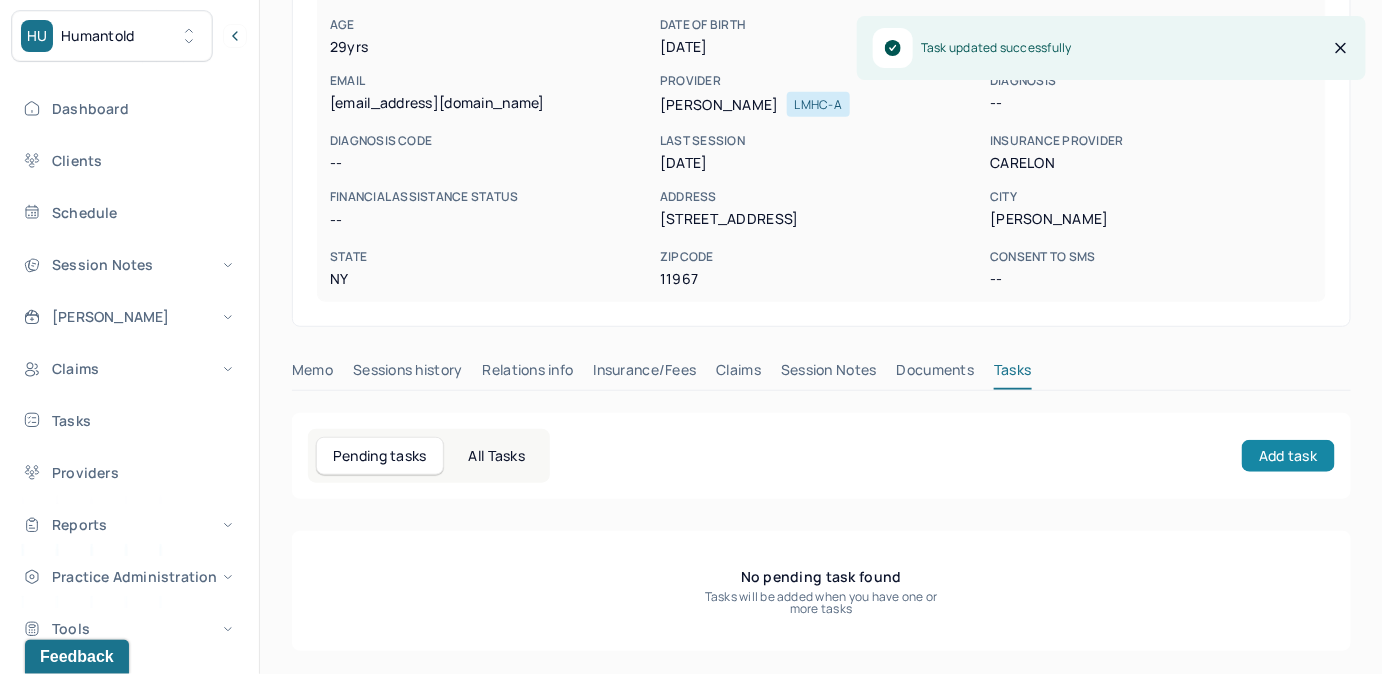 click on "Add task" at bounding box center (1288, 456) 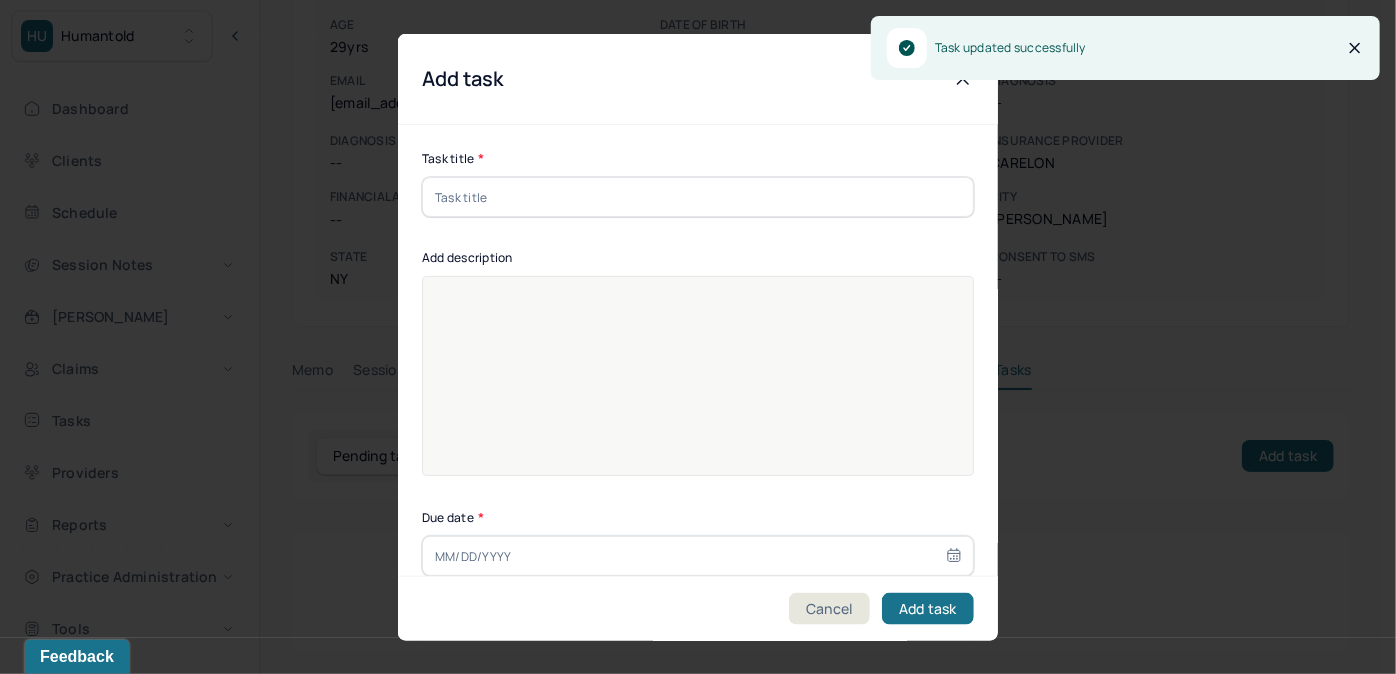 click at bounding box center [698, 197] 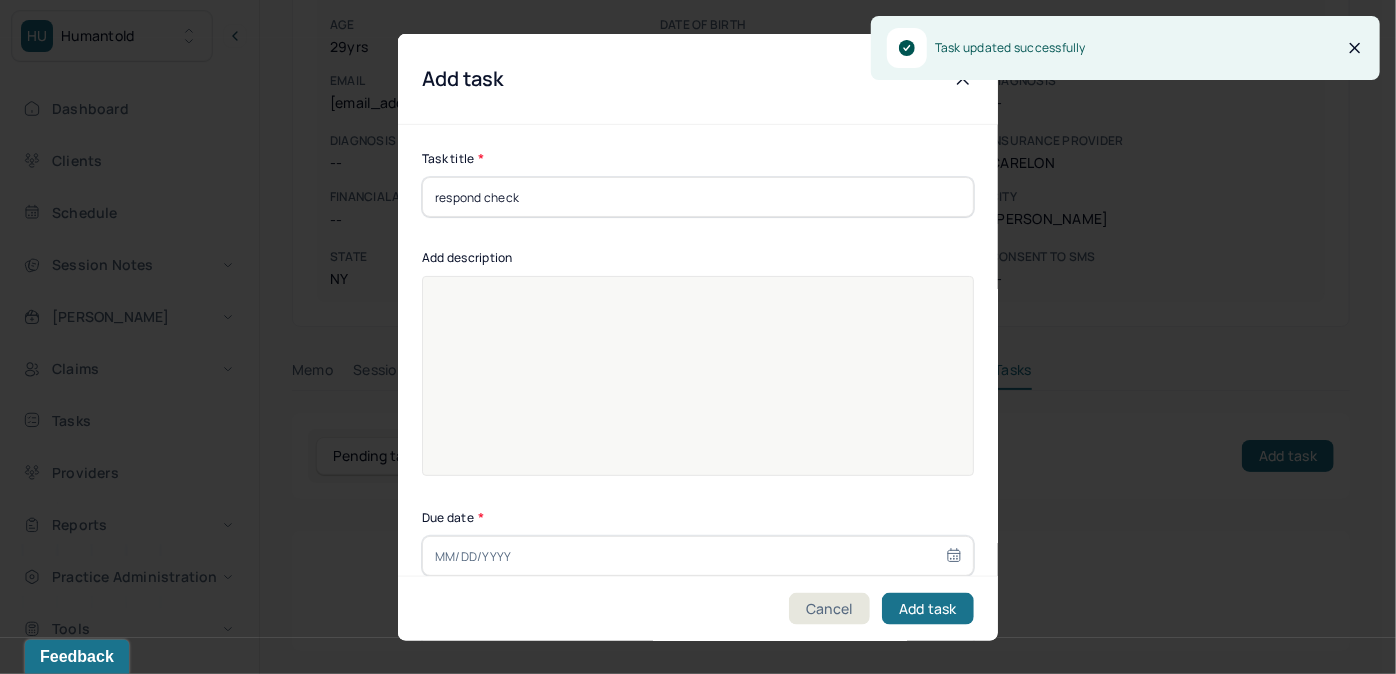 type on "07/09/2025" 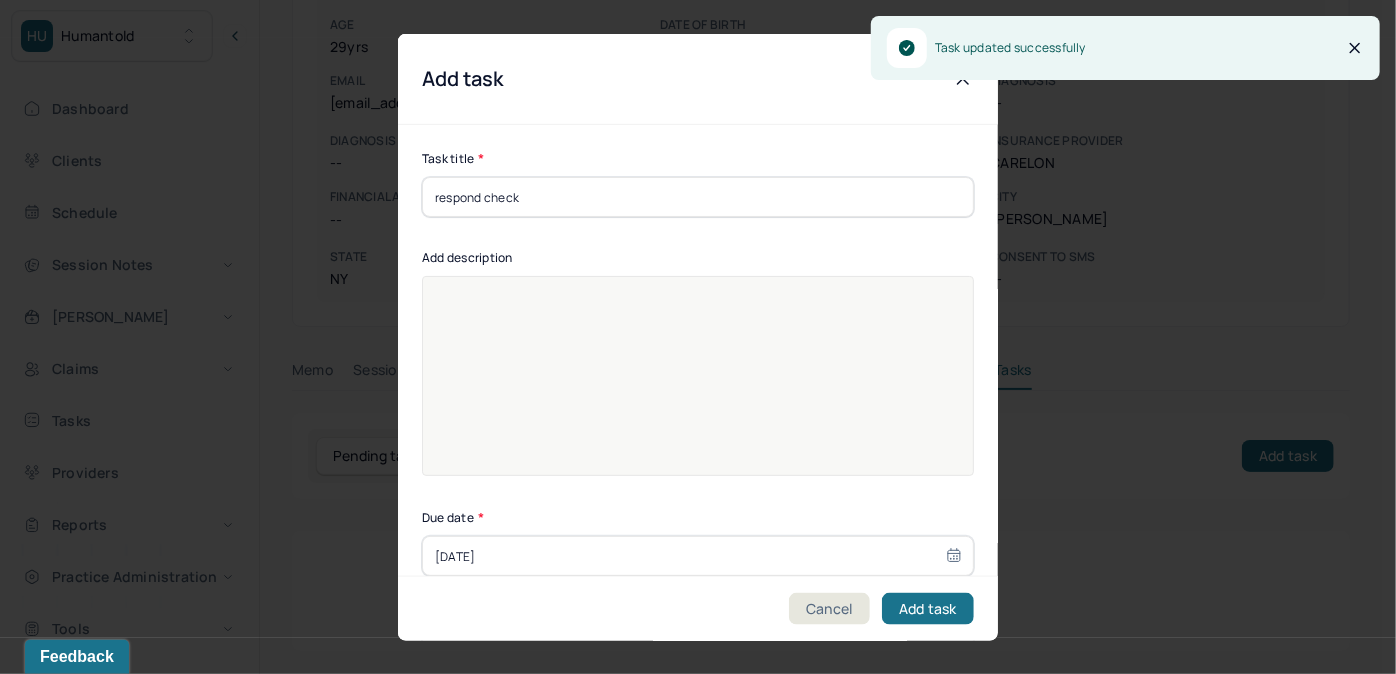 click at bounding box center (698, 389) 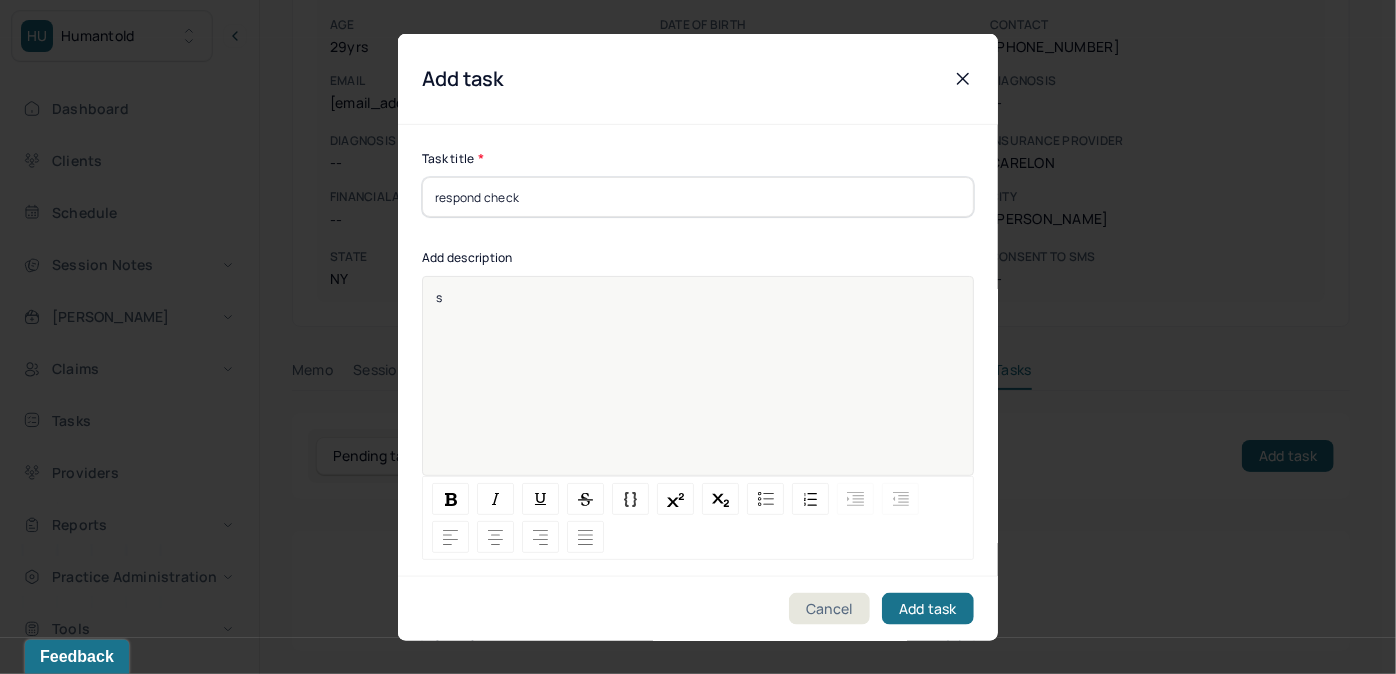 type 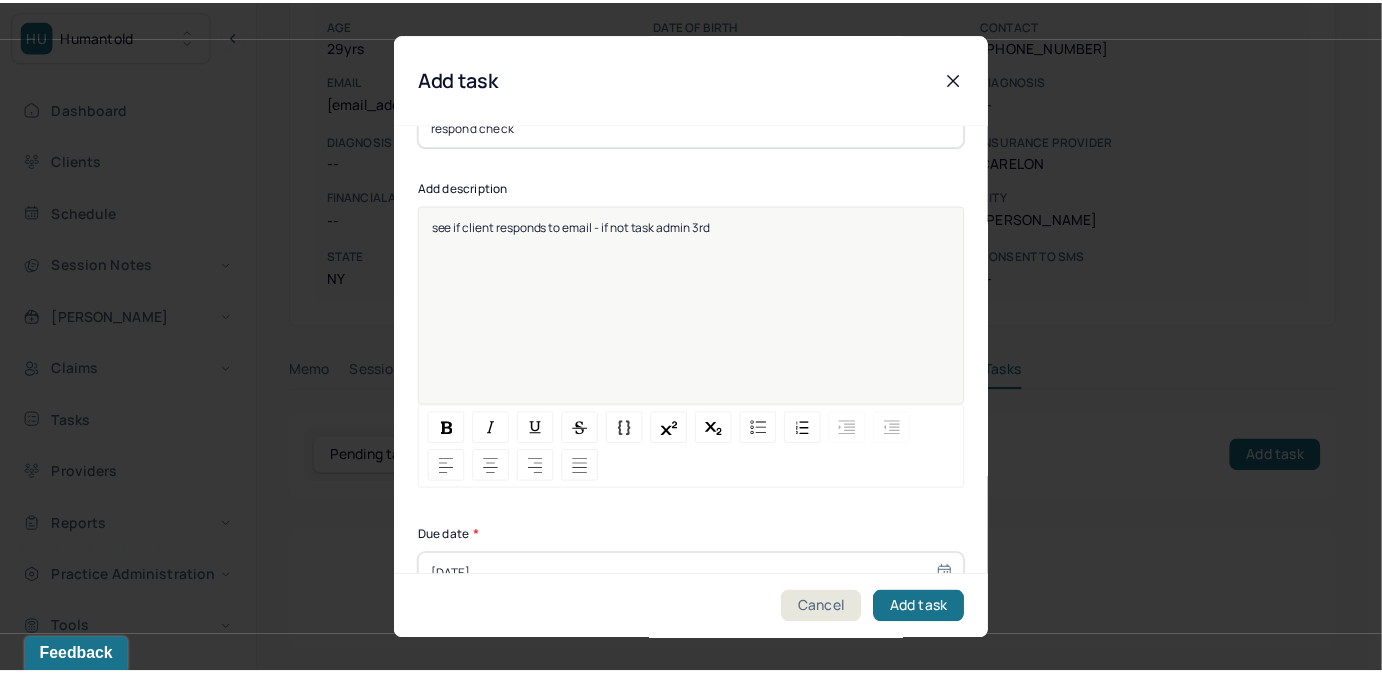 scroll, scrollTop: 274, scrollLeft: 0, axis: vertical 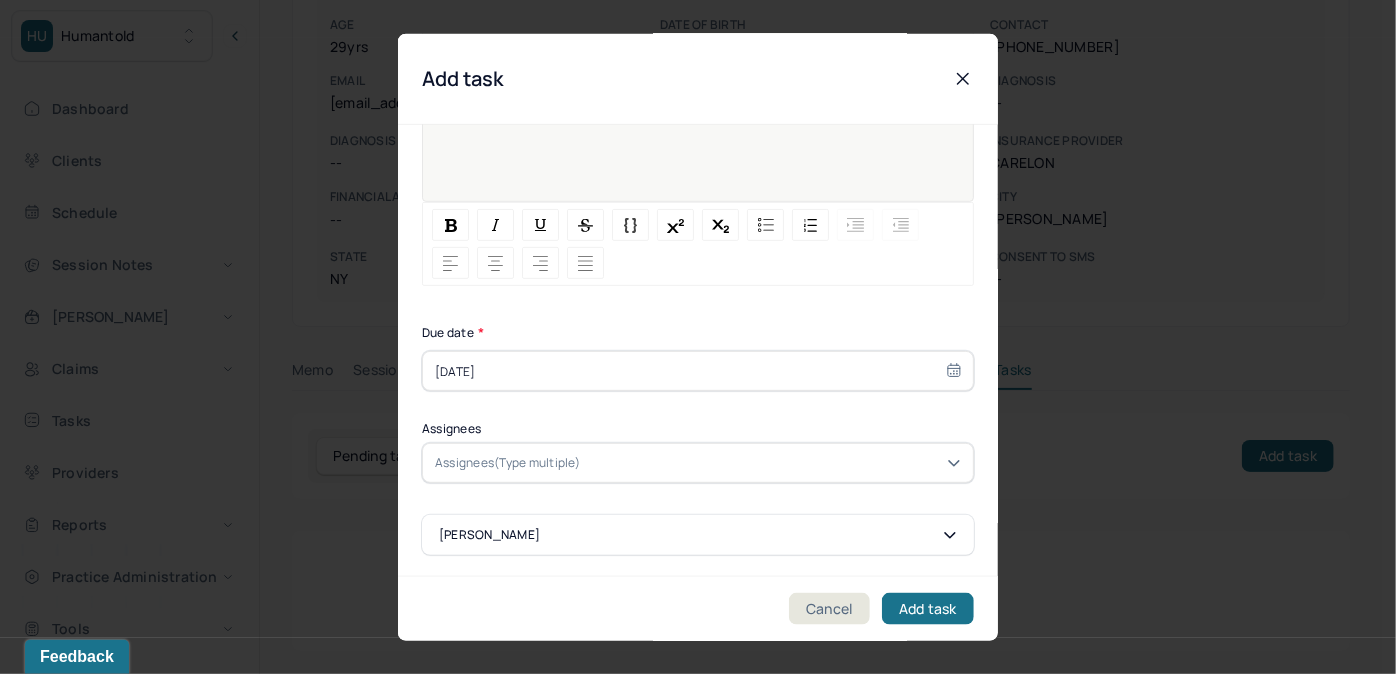 click on "07/09/2025" at bounding box center (698, 371) 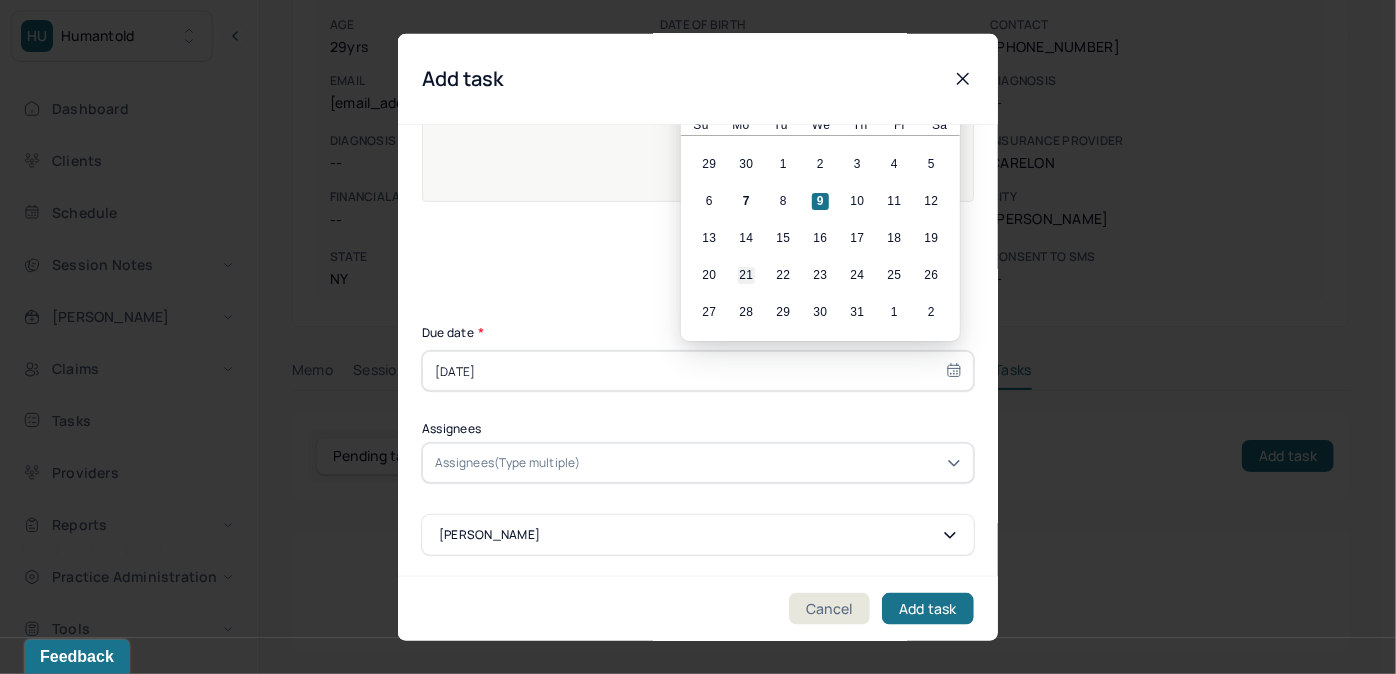 click on "21" at bounding box center [746, 275] 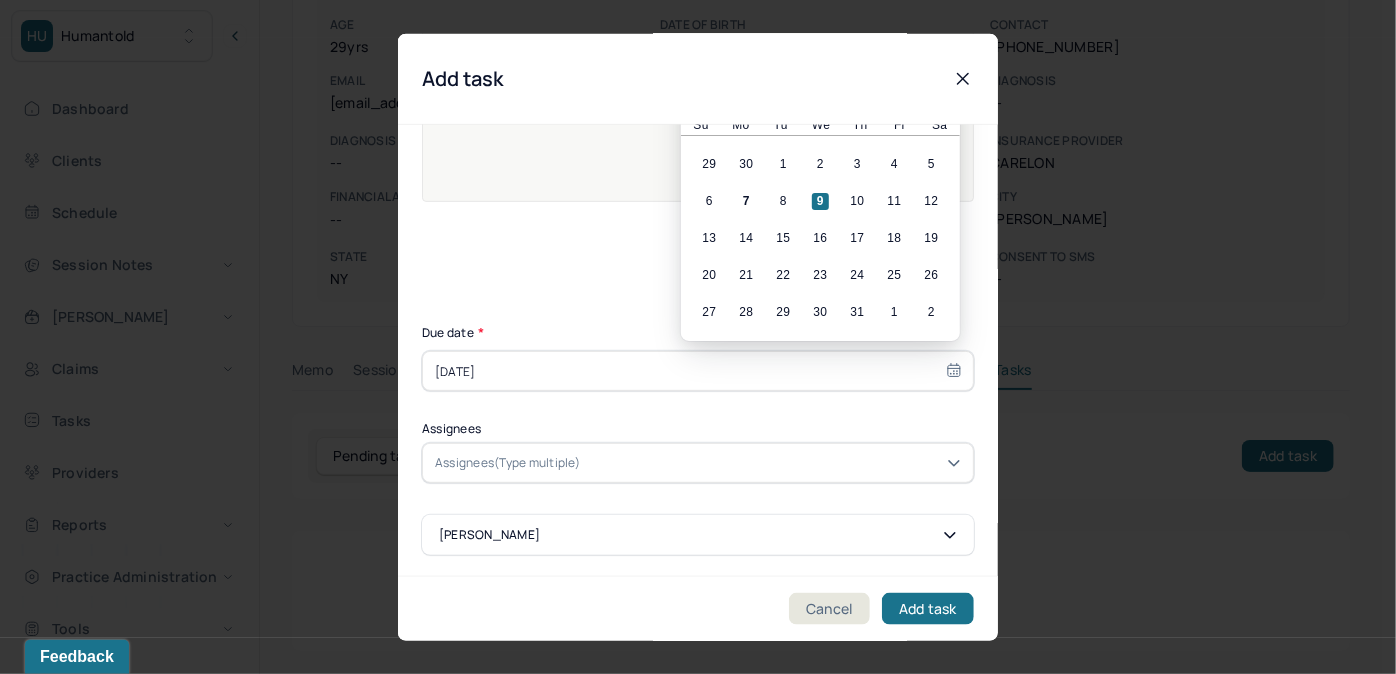 type on "07/21/2025" 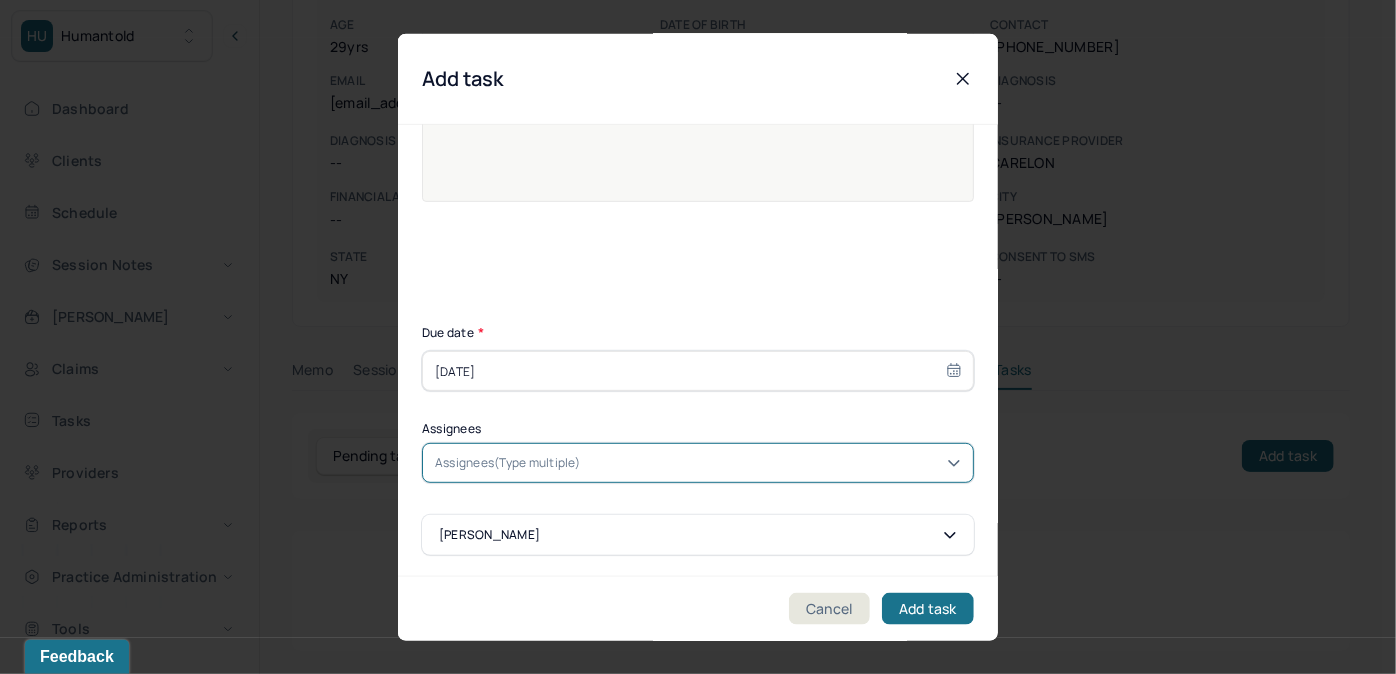 click at bounding box center (773, 463) 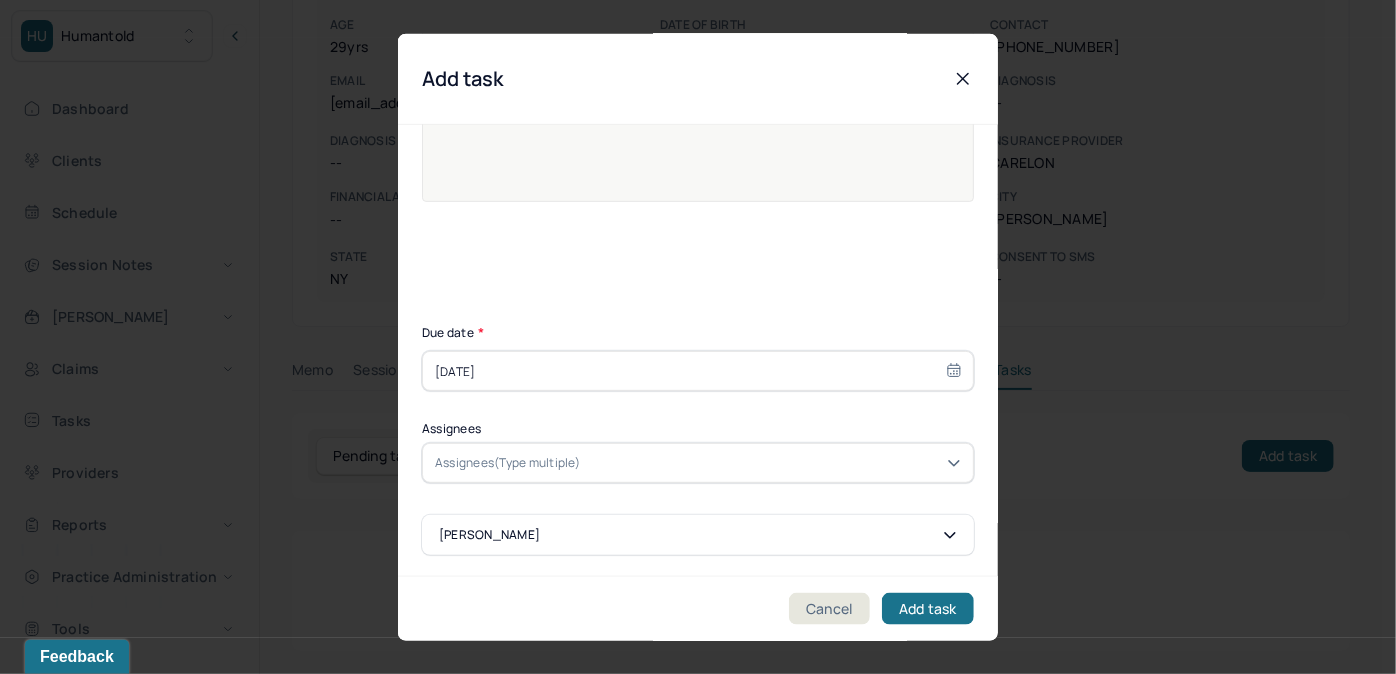 click on "07/21/2025" at bounding box center (698, 371) 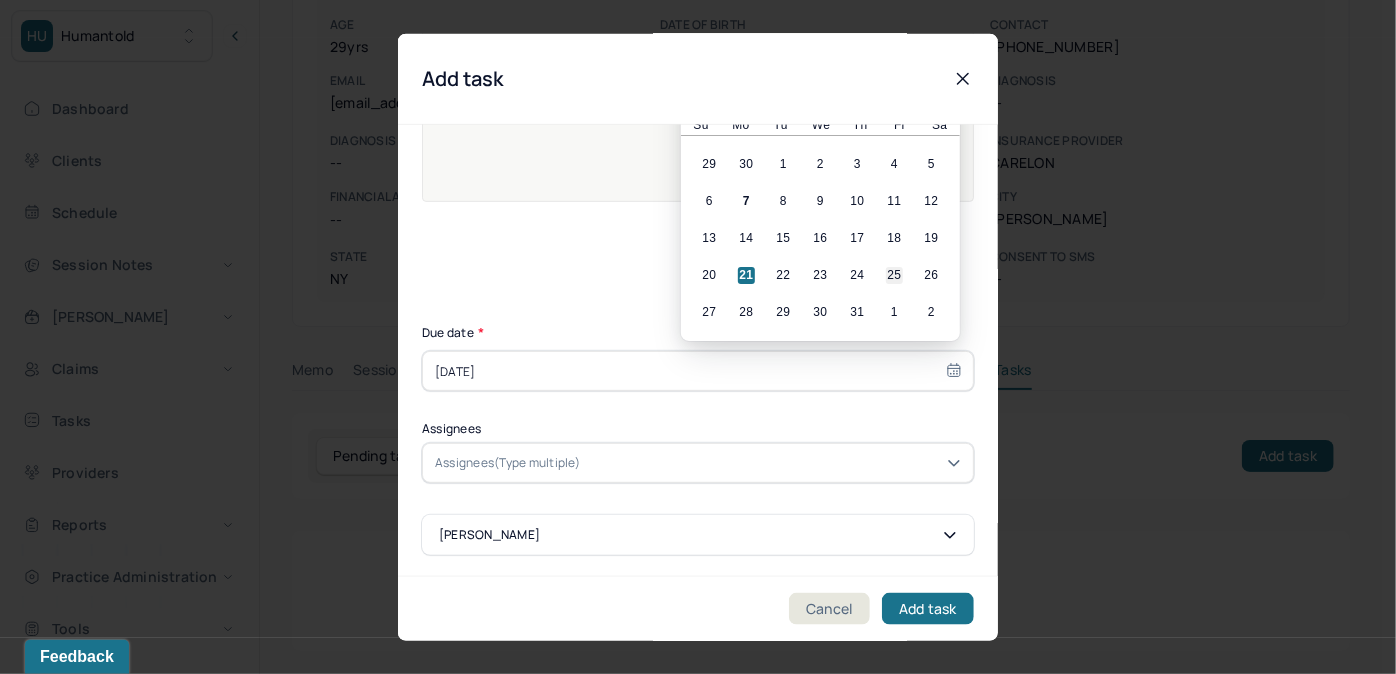 click on "25" at bounding box center (894, 275) 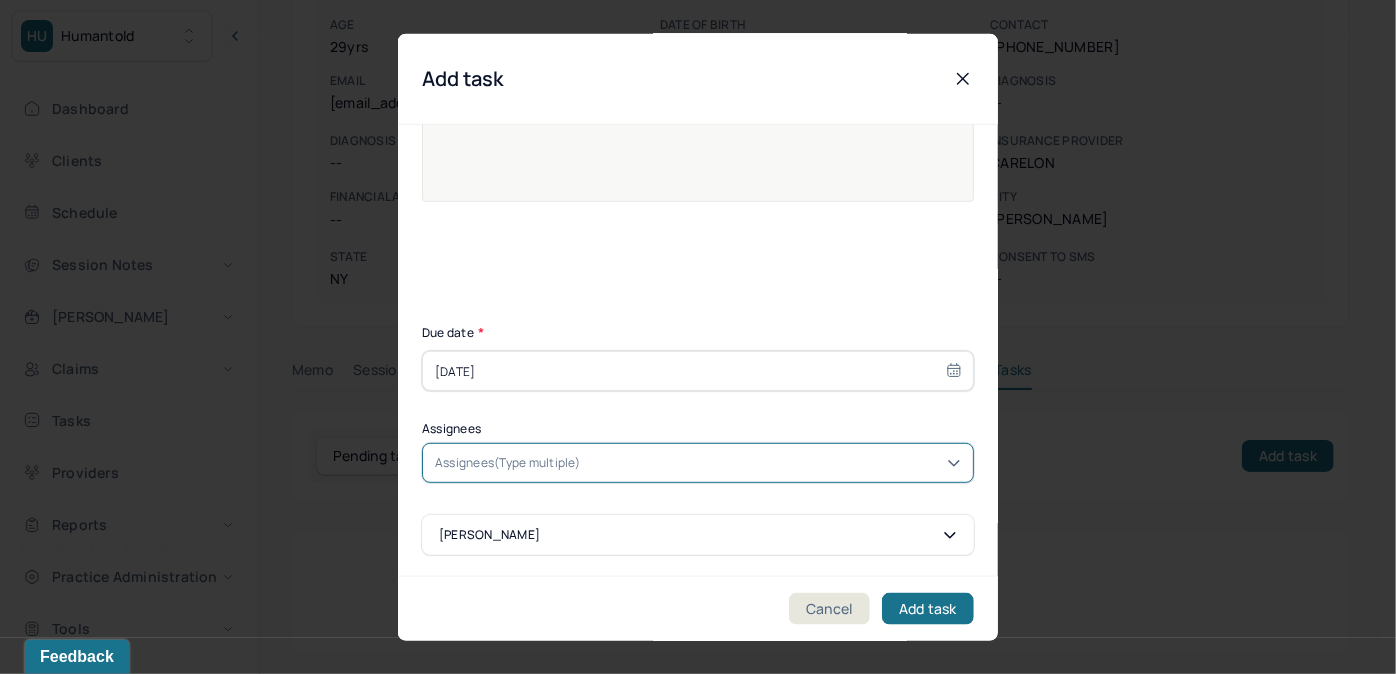 drag, startPoint x: 592, startPoint y: 462, endPoint x: 605, endPoint y: 451, distance: 17.029387 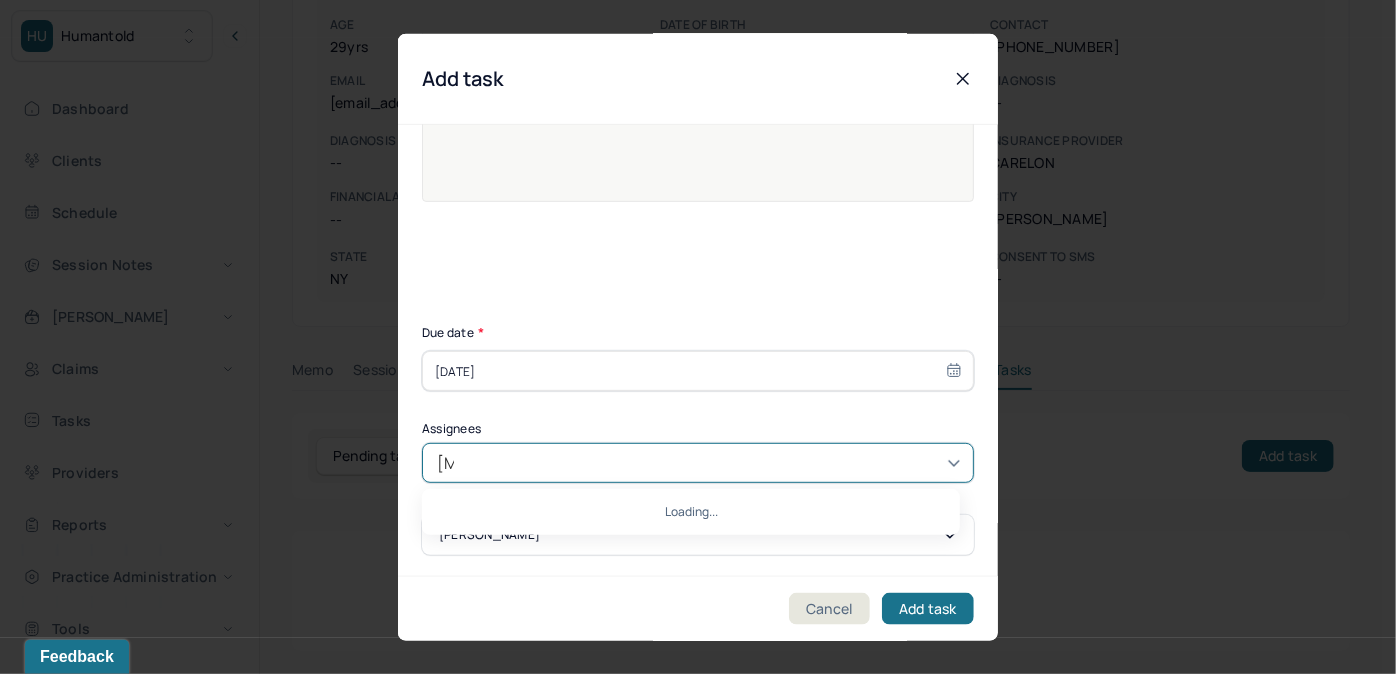 type on "allie" 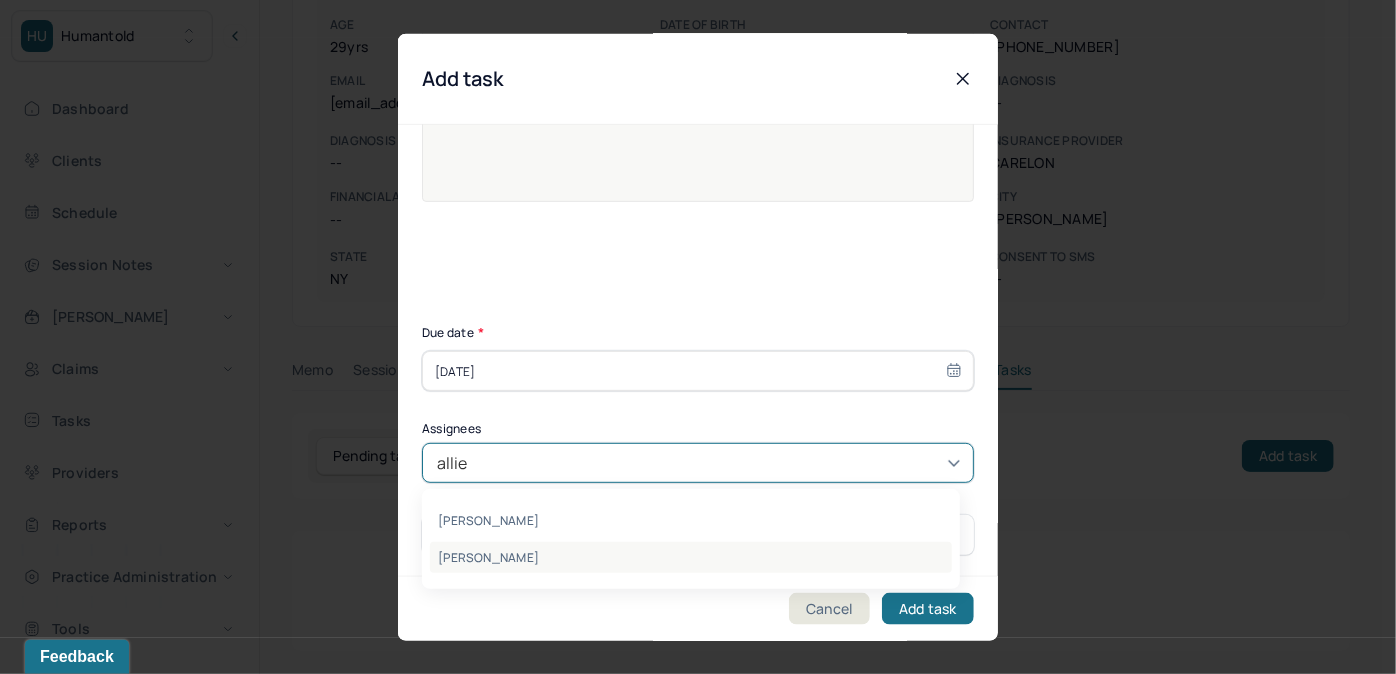 click on "Allie Morales" at bounding box center (691, 557) 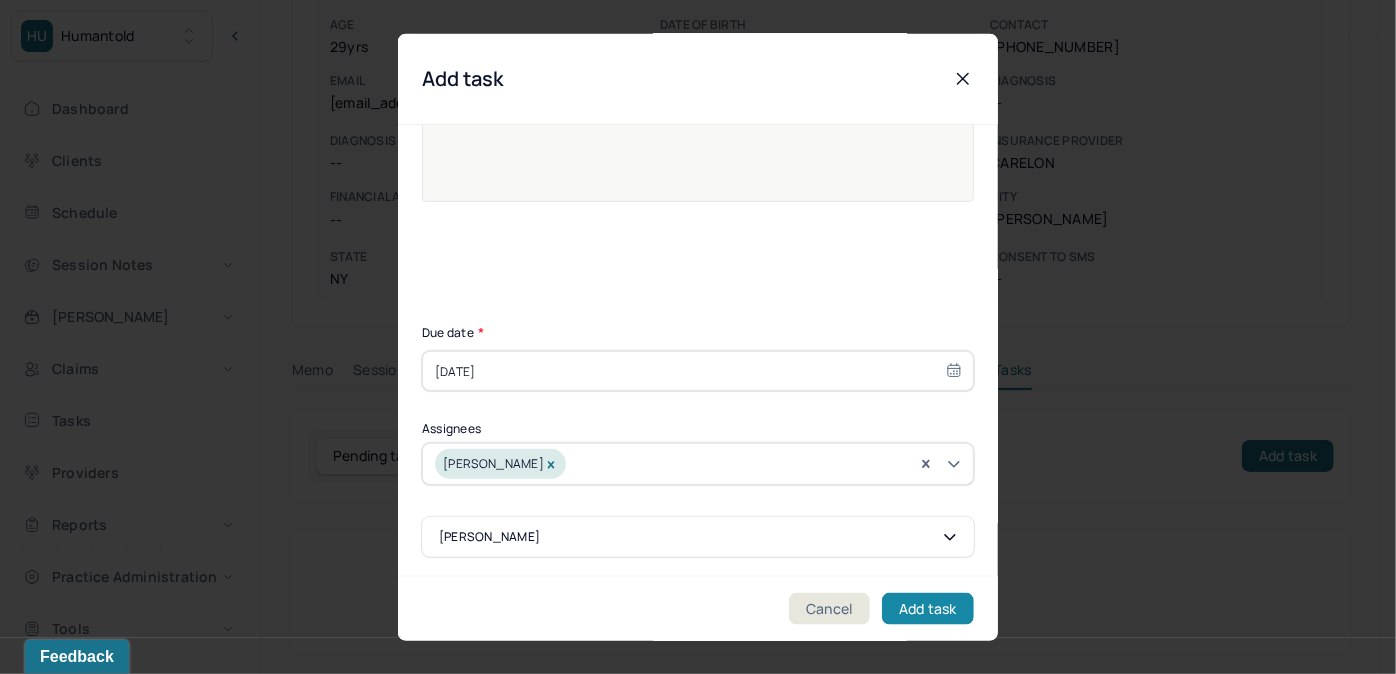 click on "Add task" at bounding box center [928, 608] 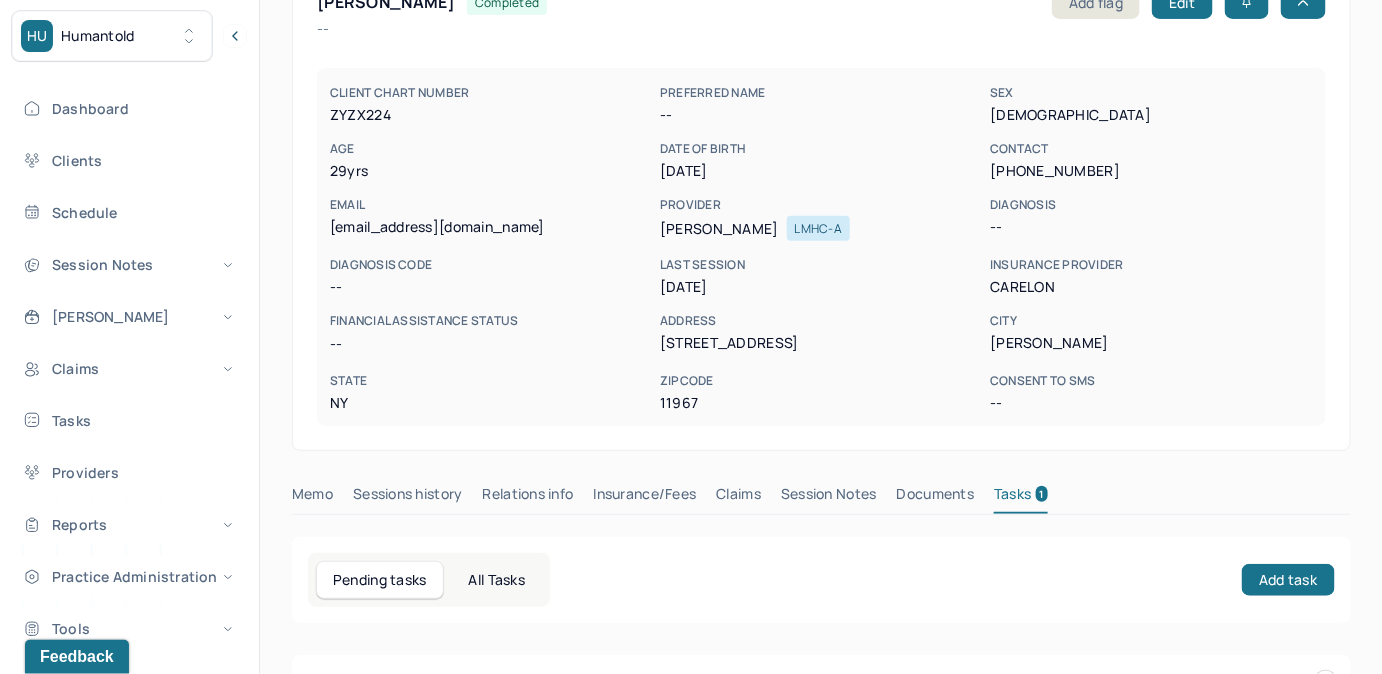 scroll, scrollTop: 0, scrollLeft: 0, axis: both 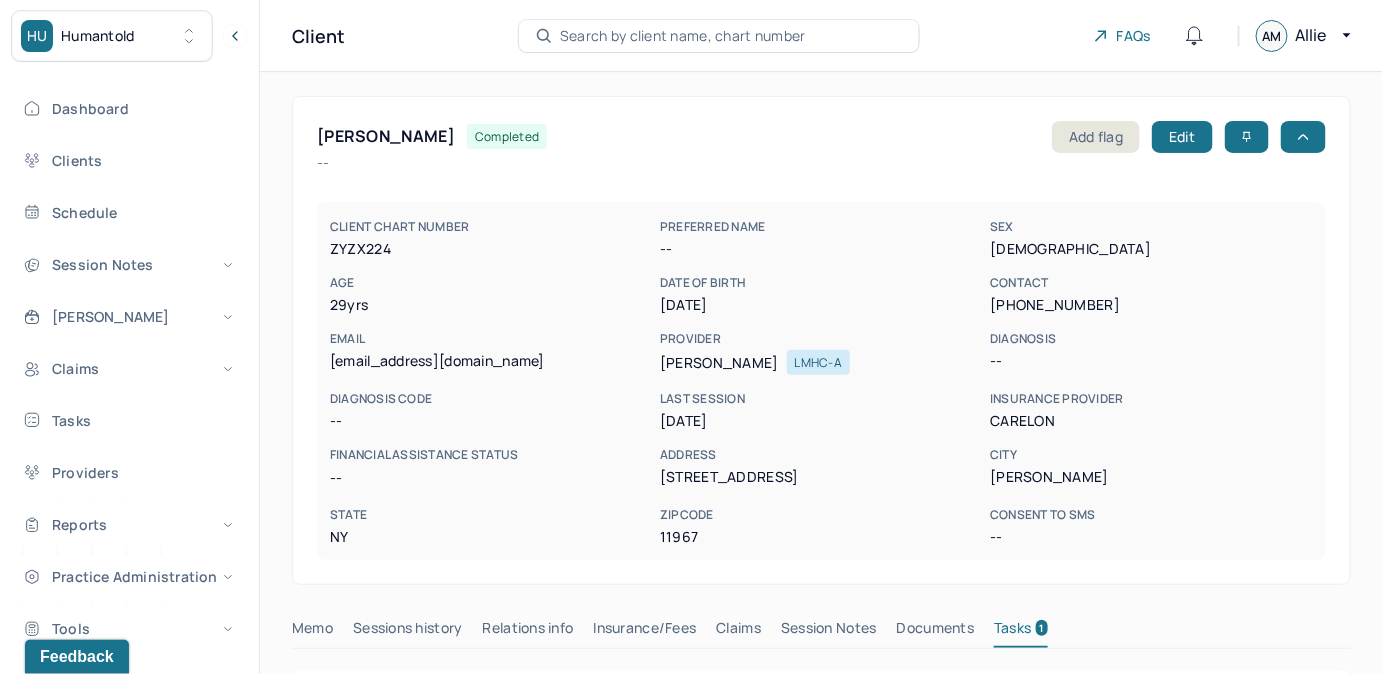click on "Search by client name, chart number" at bounding box center (683, 36) 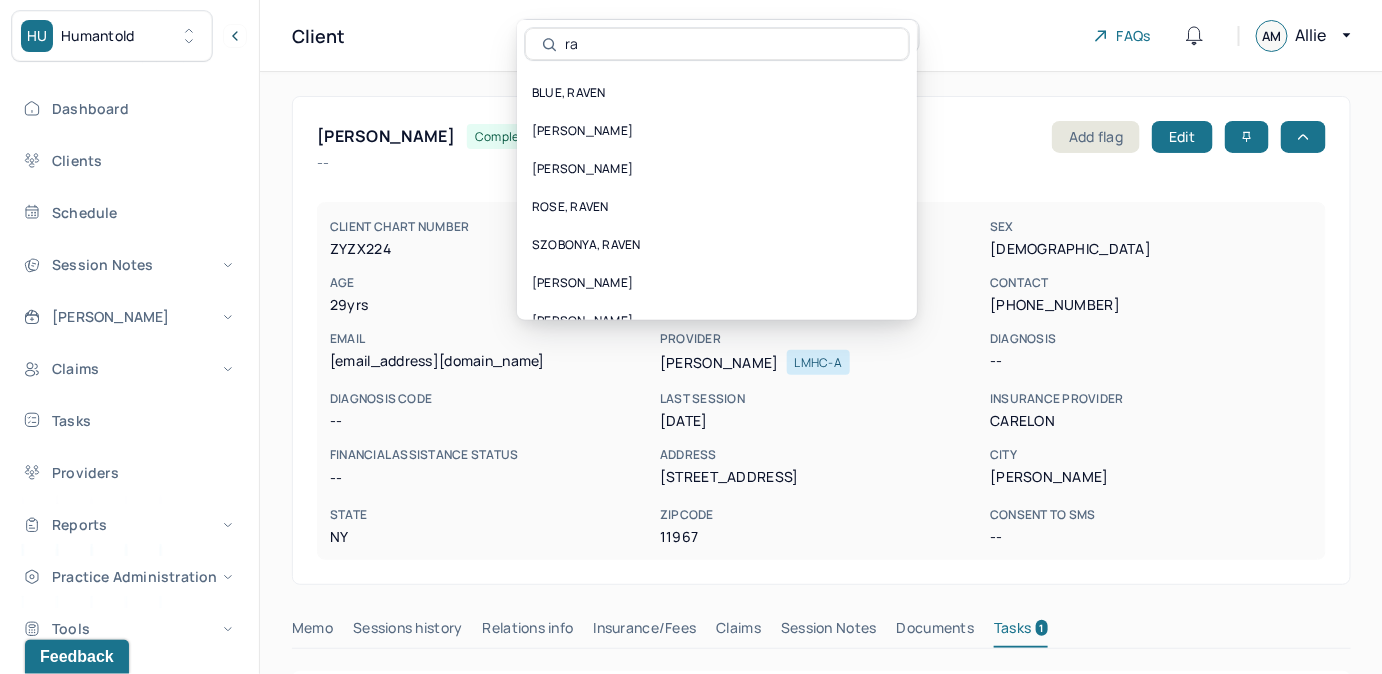 type on "r" 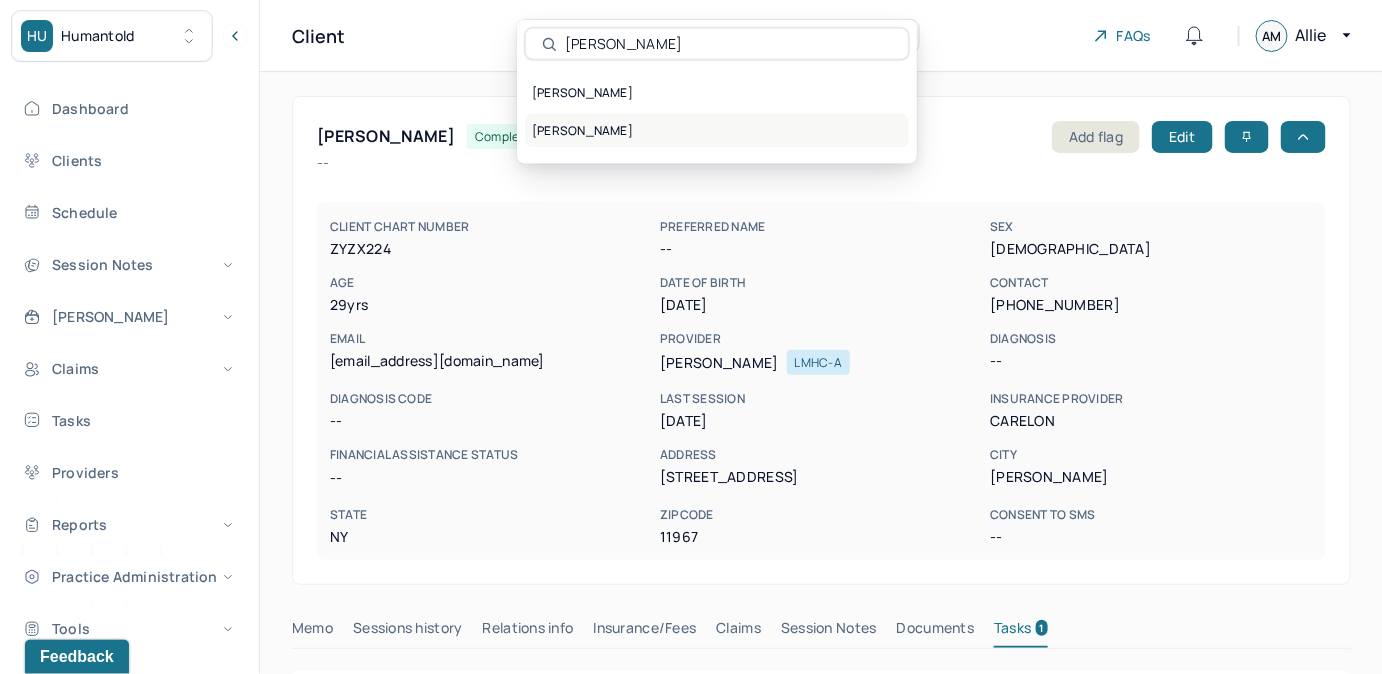 type on "buckler" 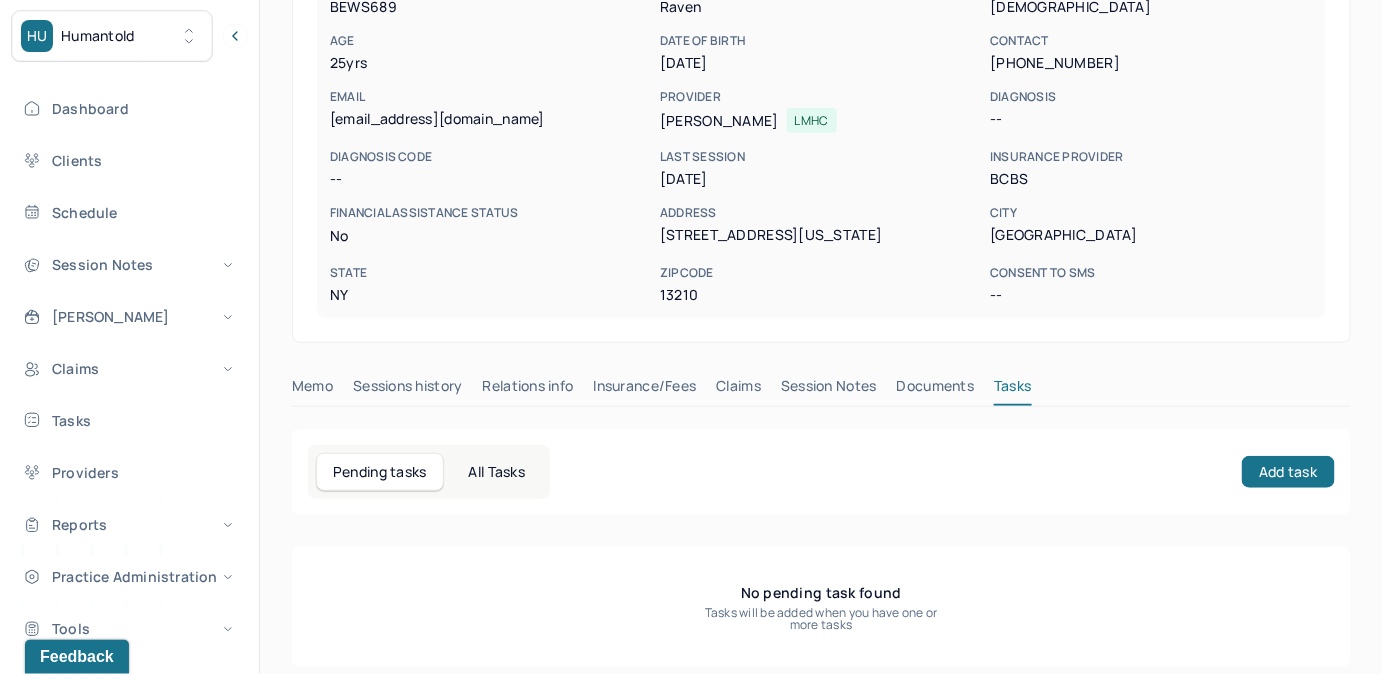 scroll, scrollTop: 258, scrollLeft: 0, axis: vertical 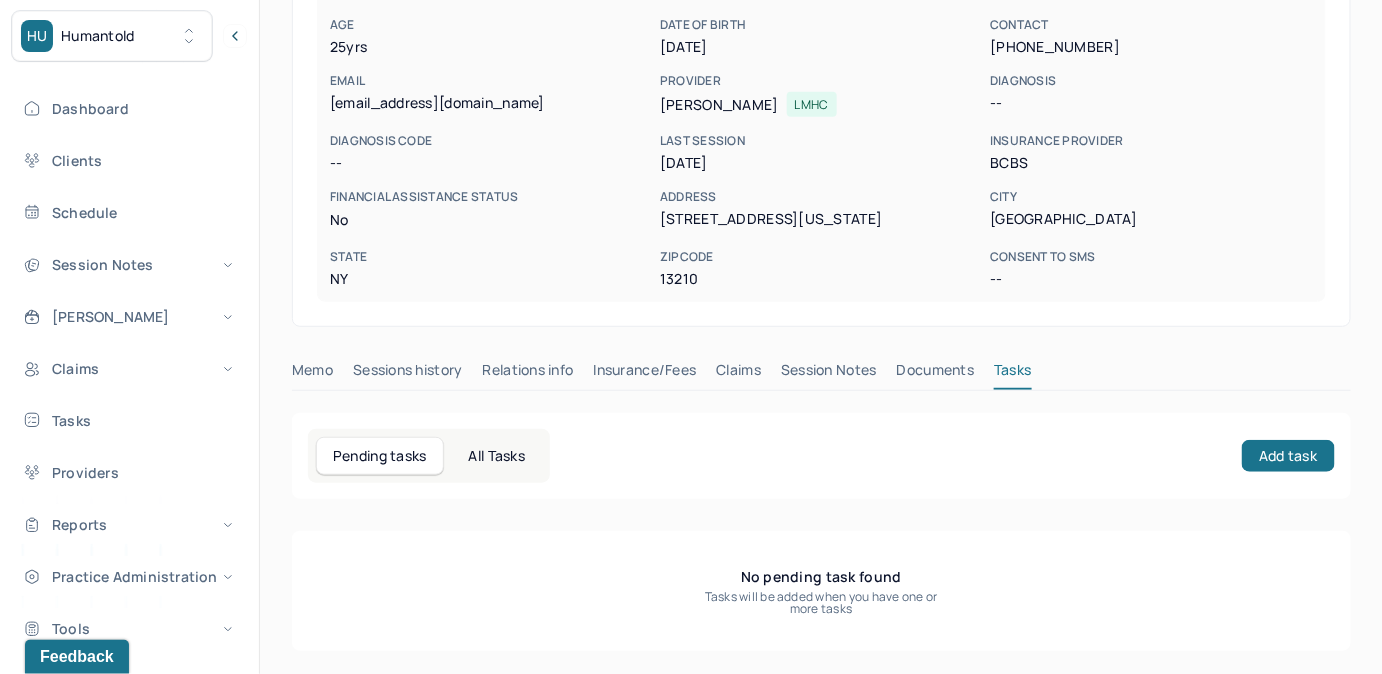 click on "Claims" at bounding box center [738, 374] 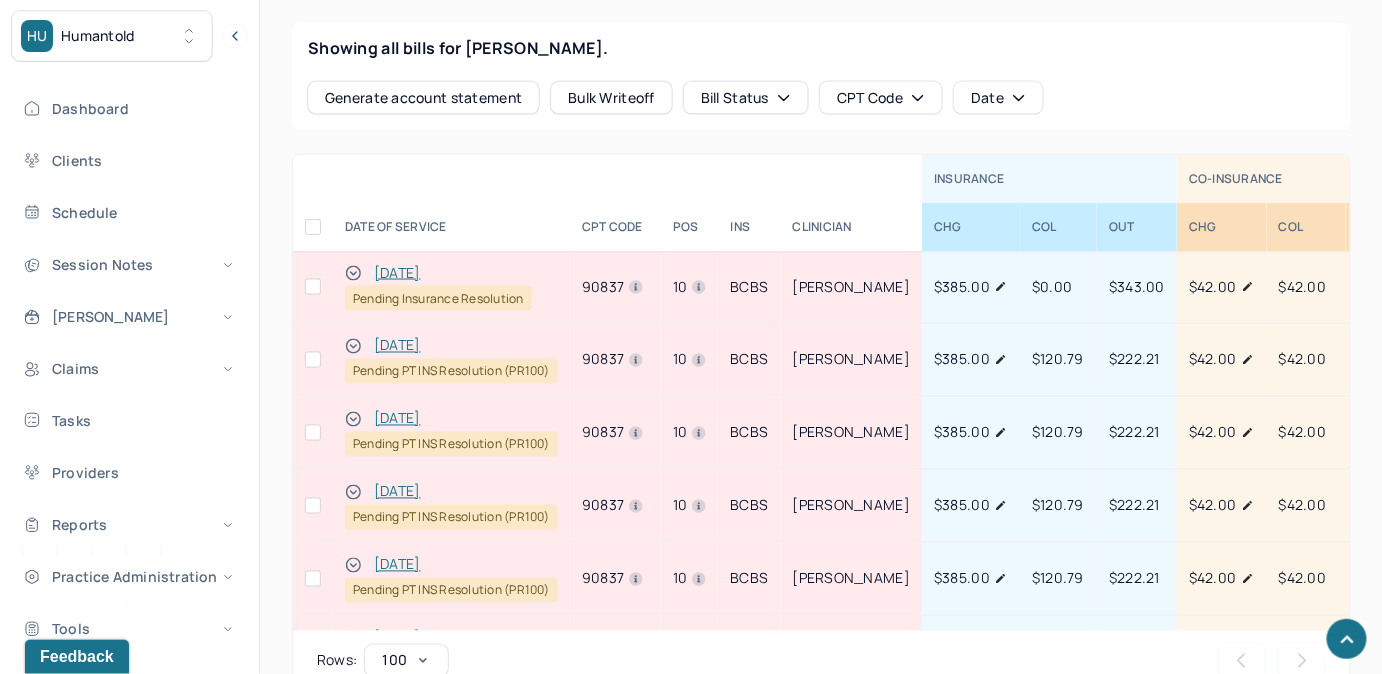 scroll, scrollTop: 985, scrollLeft: 0, axis: vertical 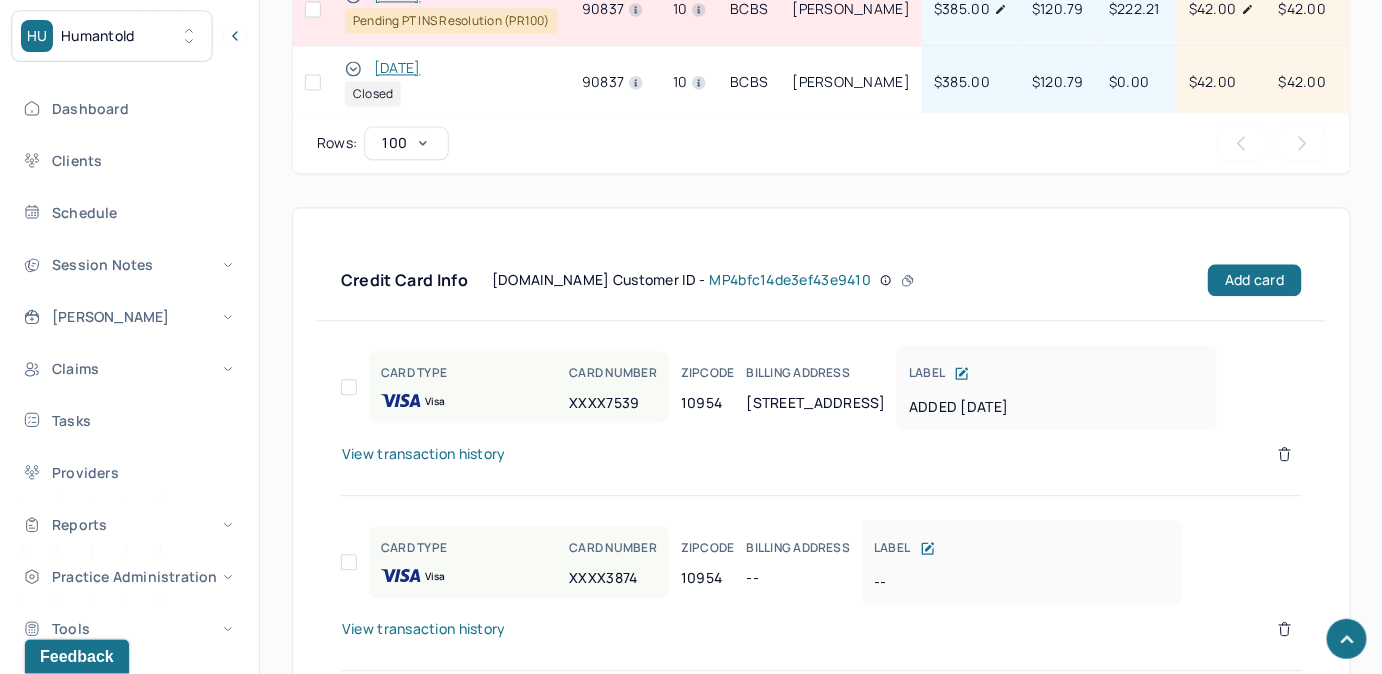 click on "View transaction history" at bounding box center (424, 454) 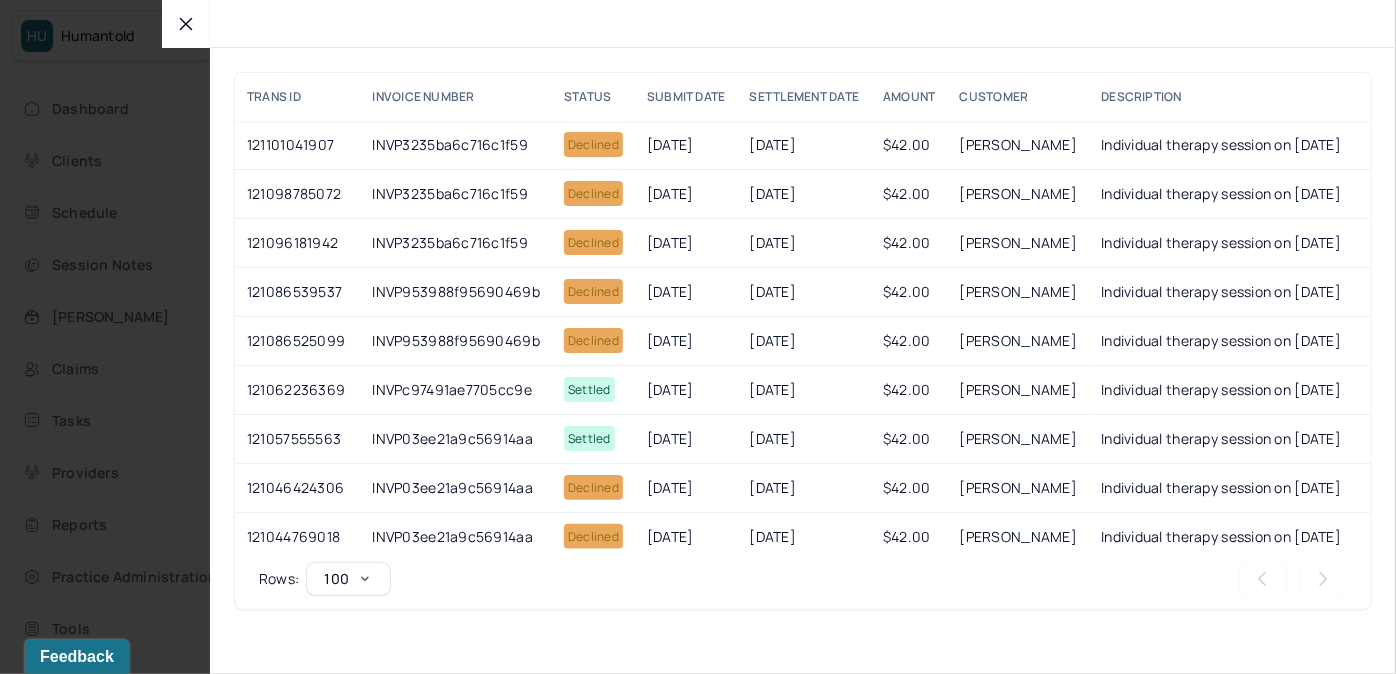 click at bounding box center [186, 24] 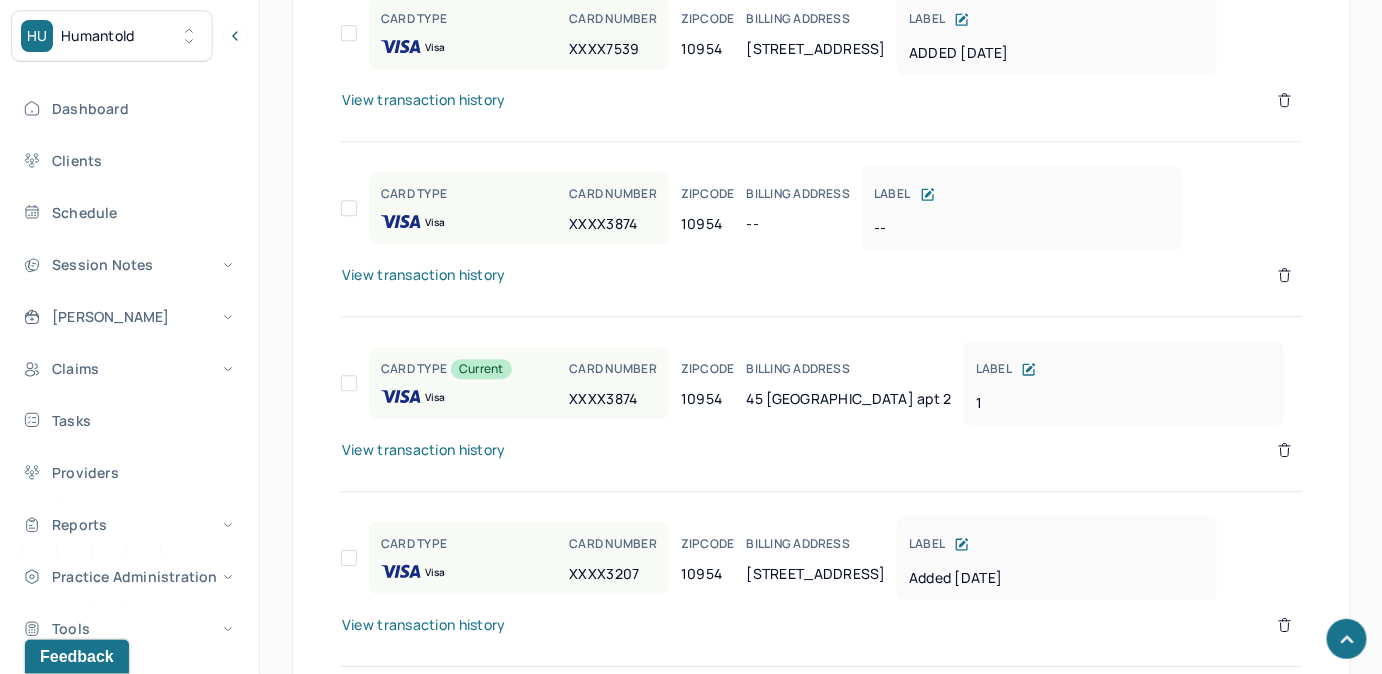 scroll, scrollTop: 1803, scrollLeft: 0, axis: vertical 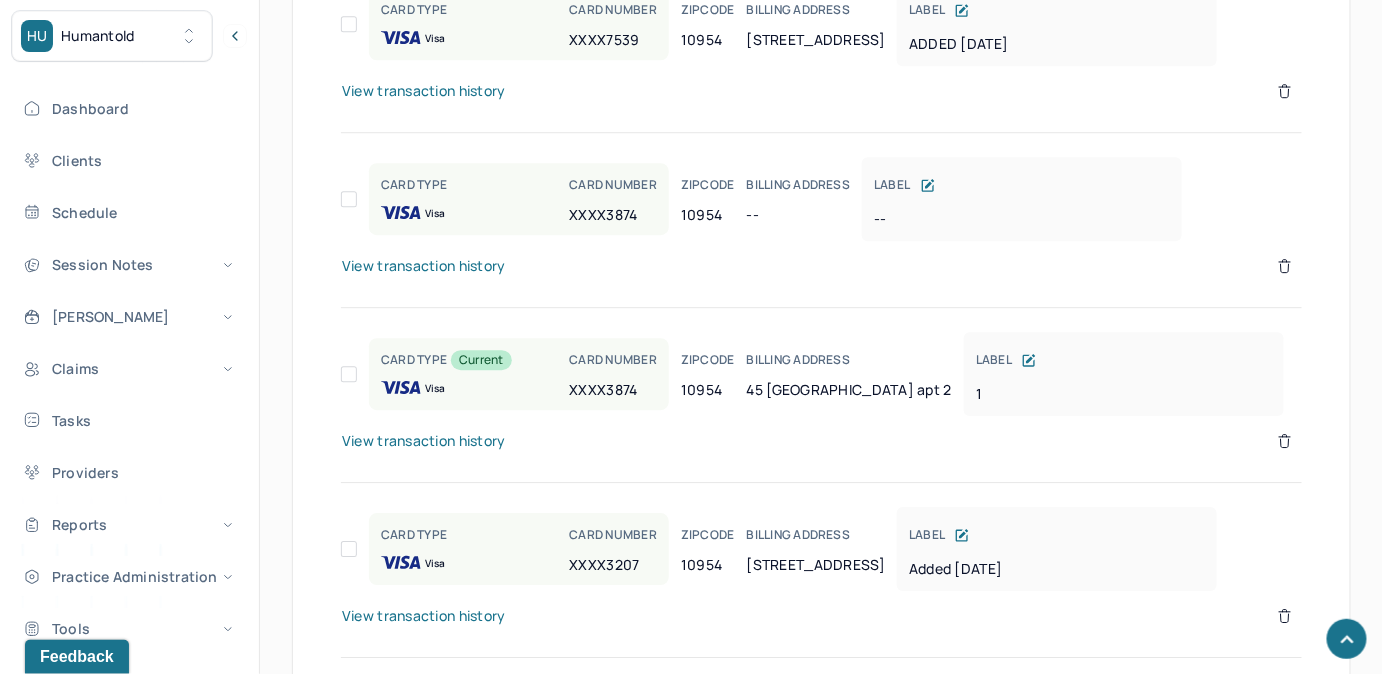 click on "View transaction history" at bounding box center [424, 441] 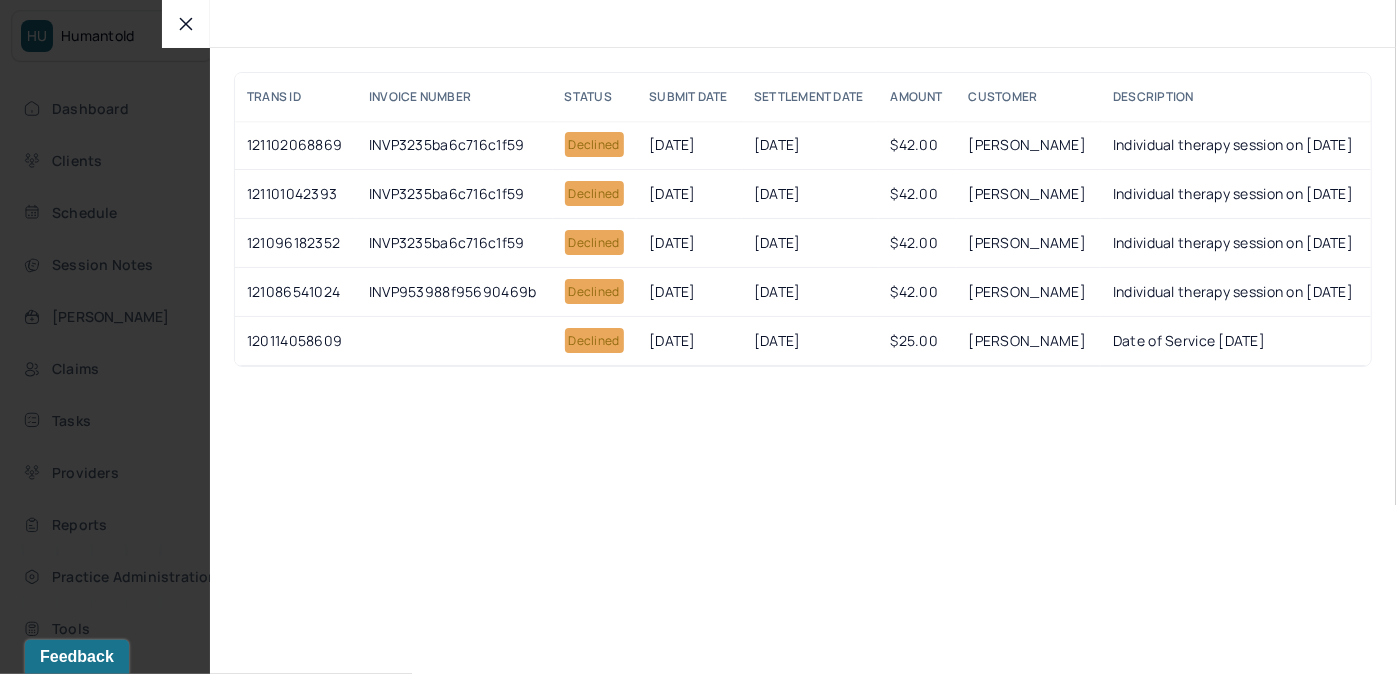 click at bounding box center (186, 24) 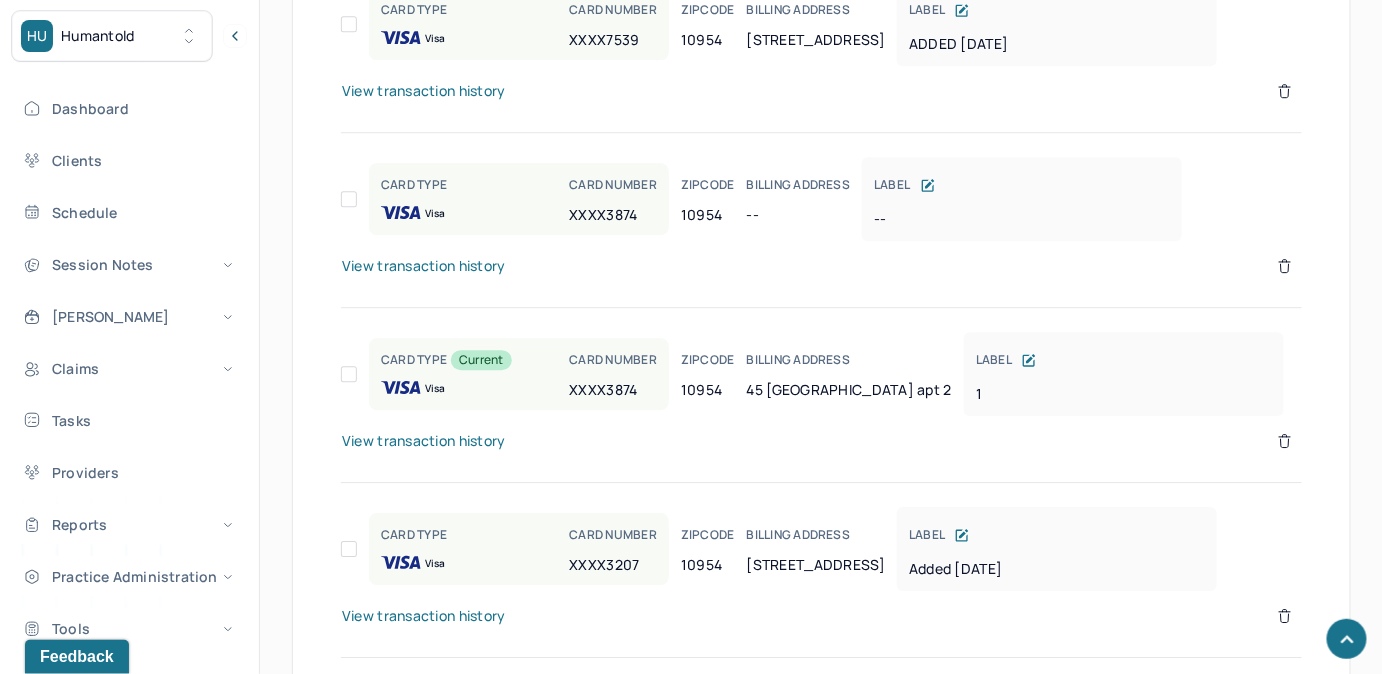 click on "View transaction history" at bounding box center (424, 266) 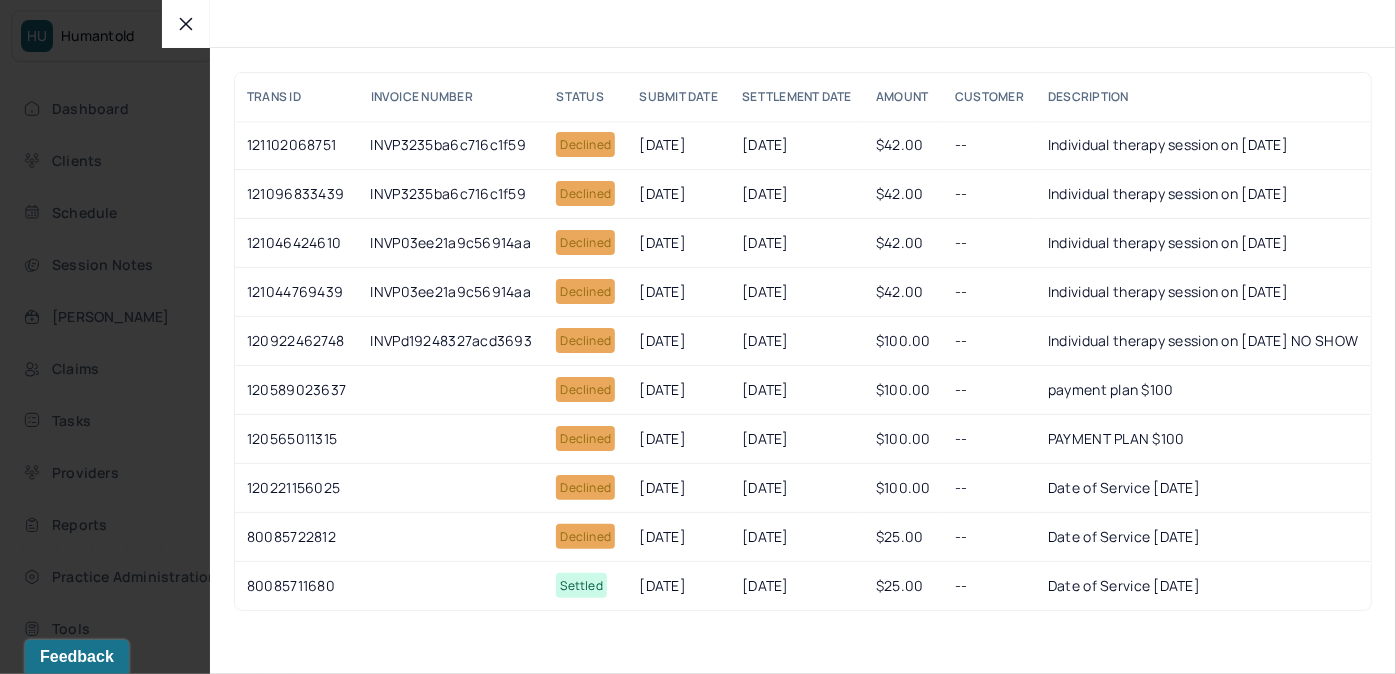 click 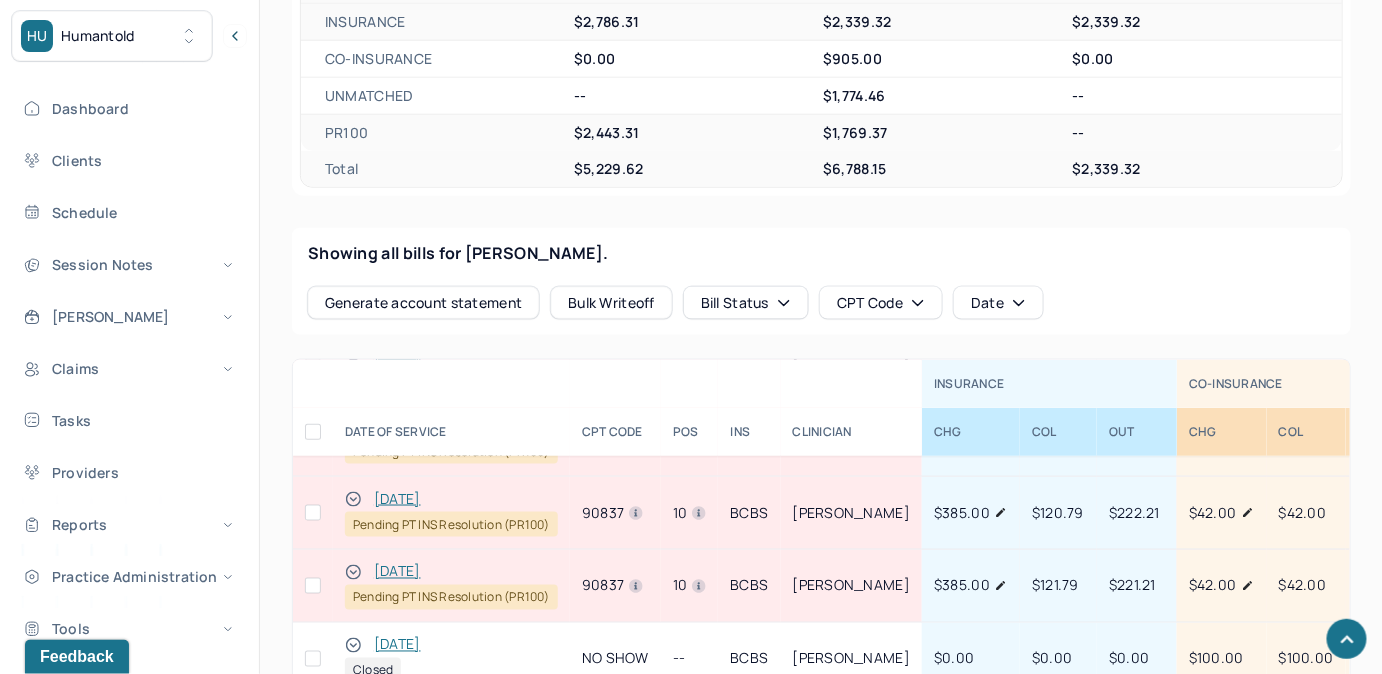 scroll, scrollTop: 1090, scrollLeft: 0, axis: vertical 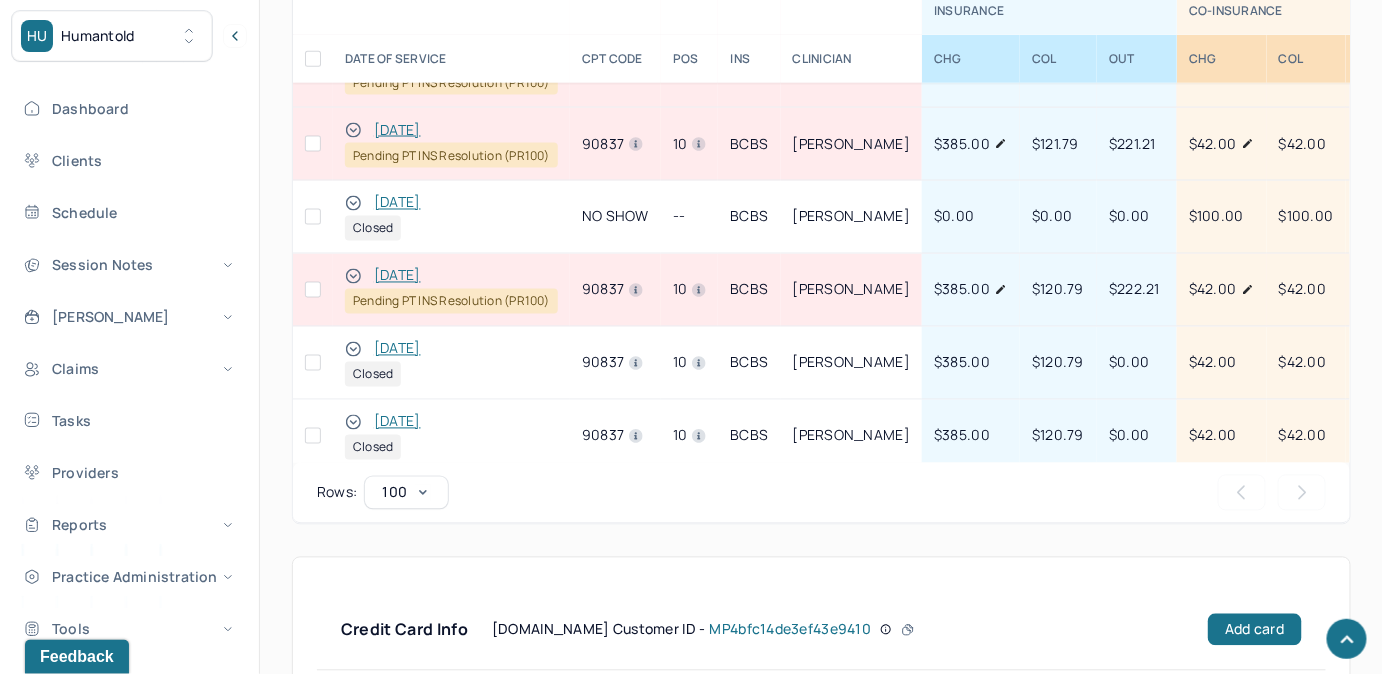 click 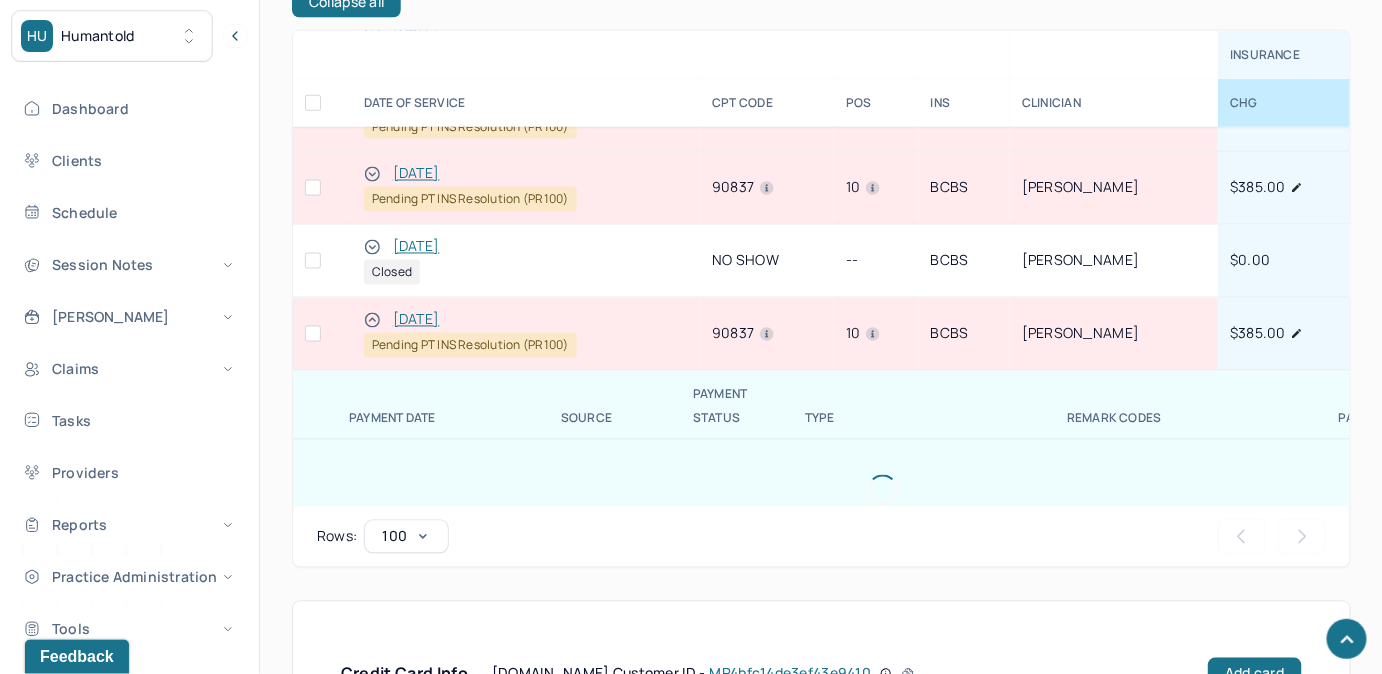 scroll, scrollTop: 1135, scrollLeft: 0, axis: vertical 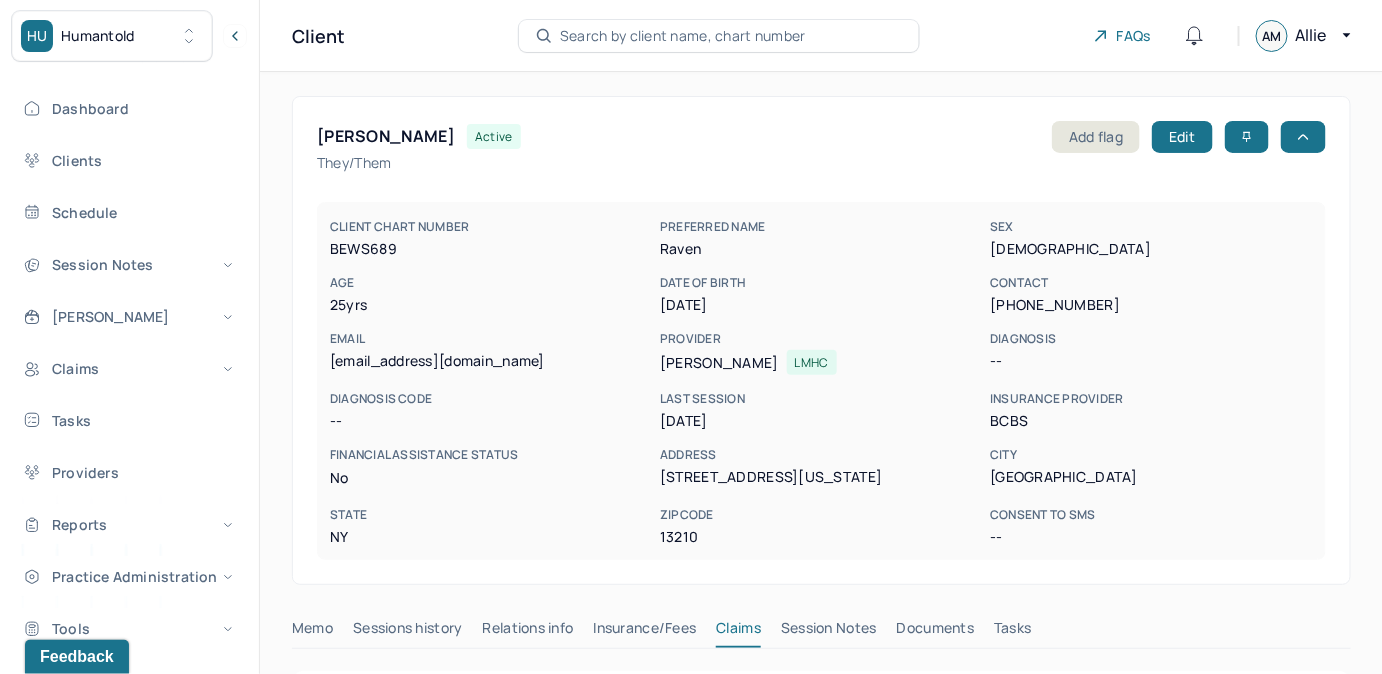 click on "Search by client name, chart number" at bounding box center (683, 36) 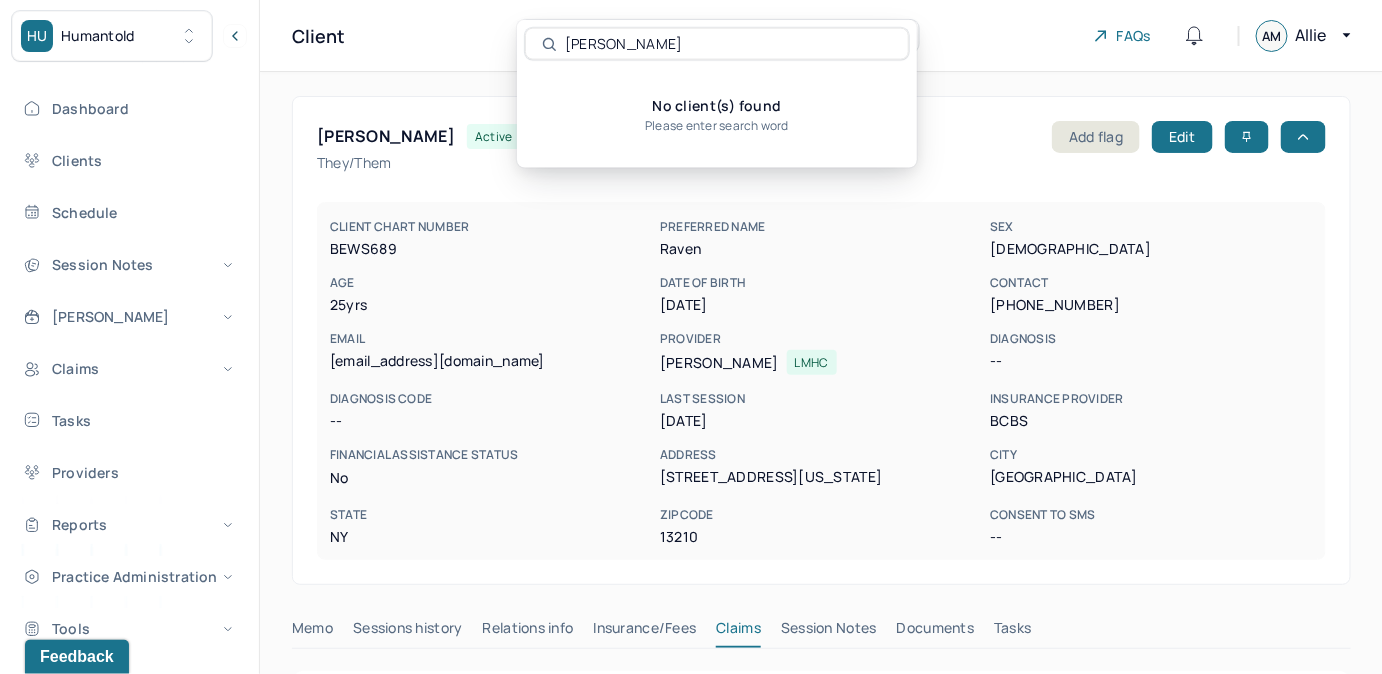 click on "No client(s) found Please enter search word" at bounding box center [717, 114] 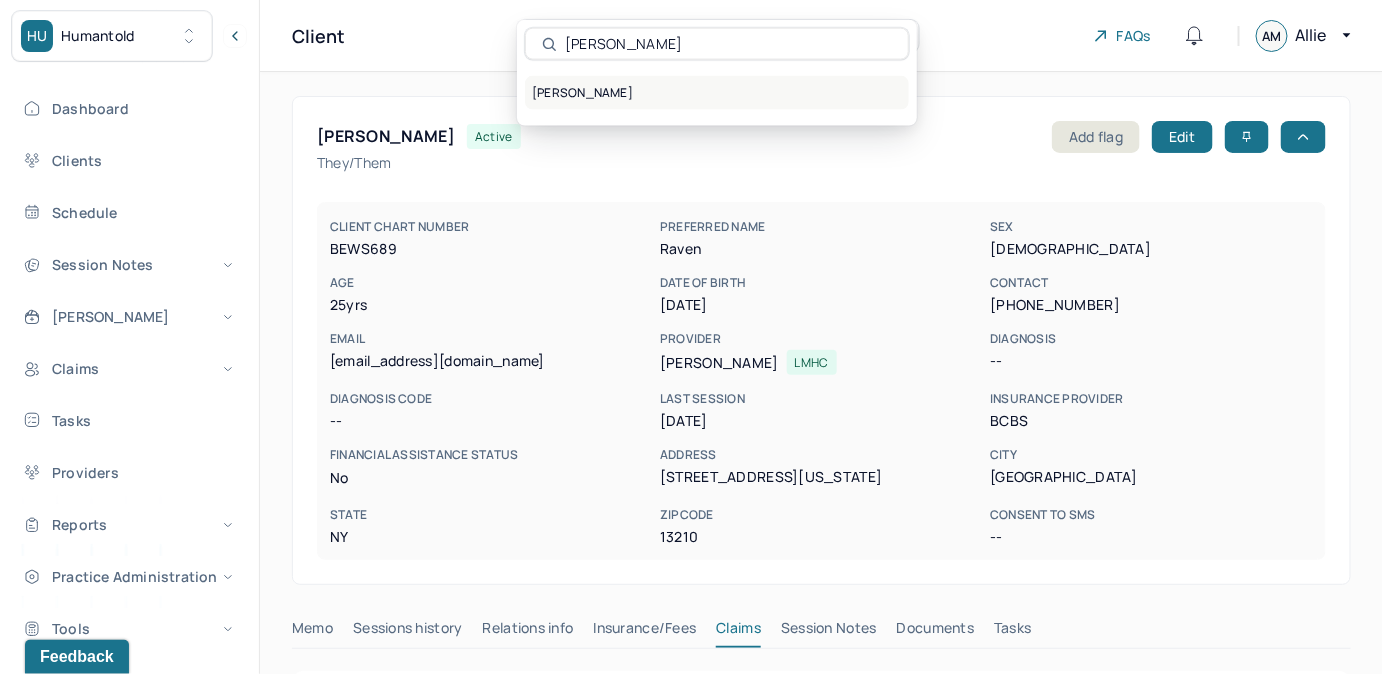 type on "Angela Zickmund" 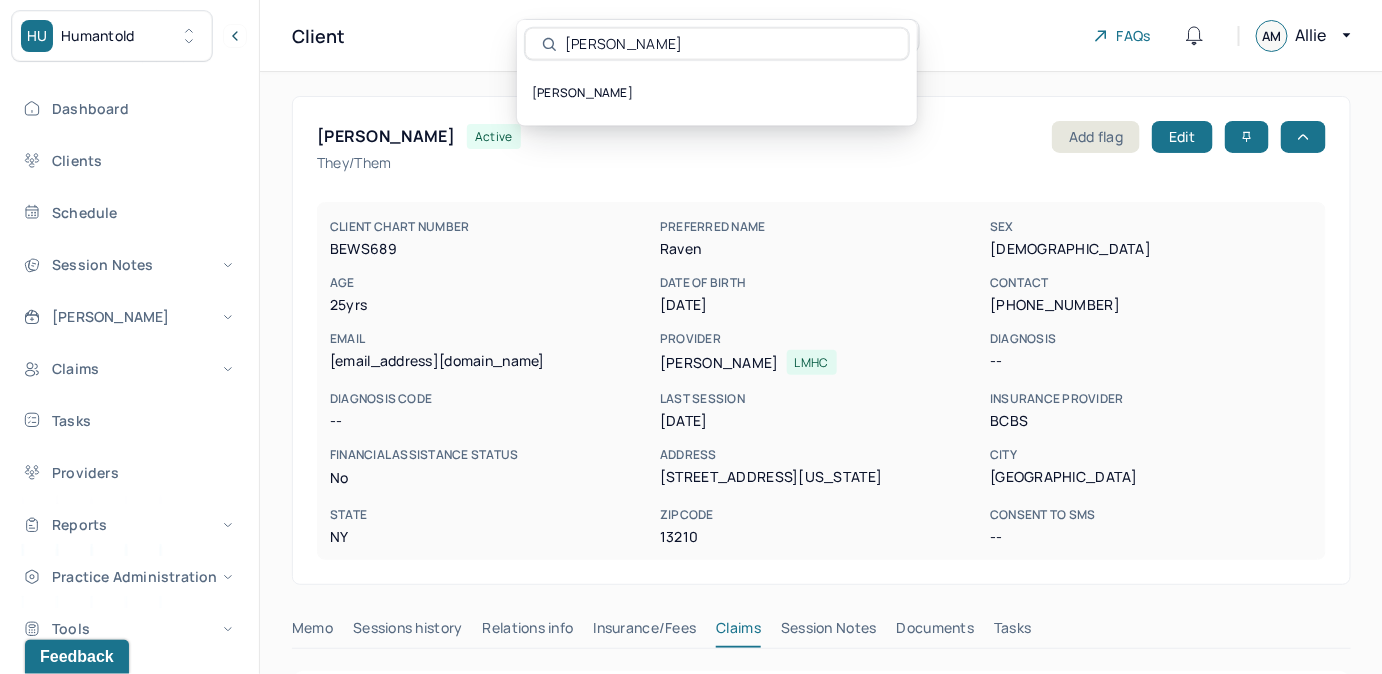 click on "ZICKMUND, ANGELA" at bounding box center (717, 93) 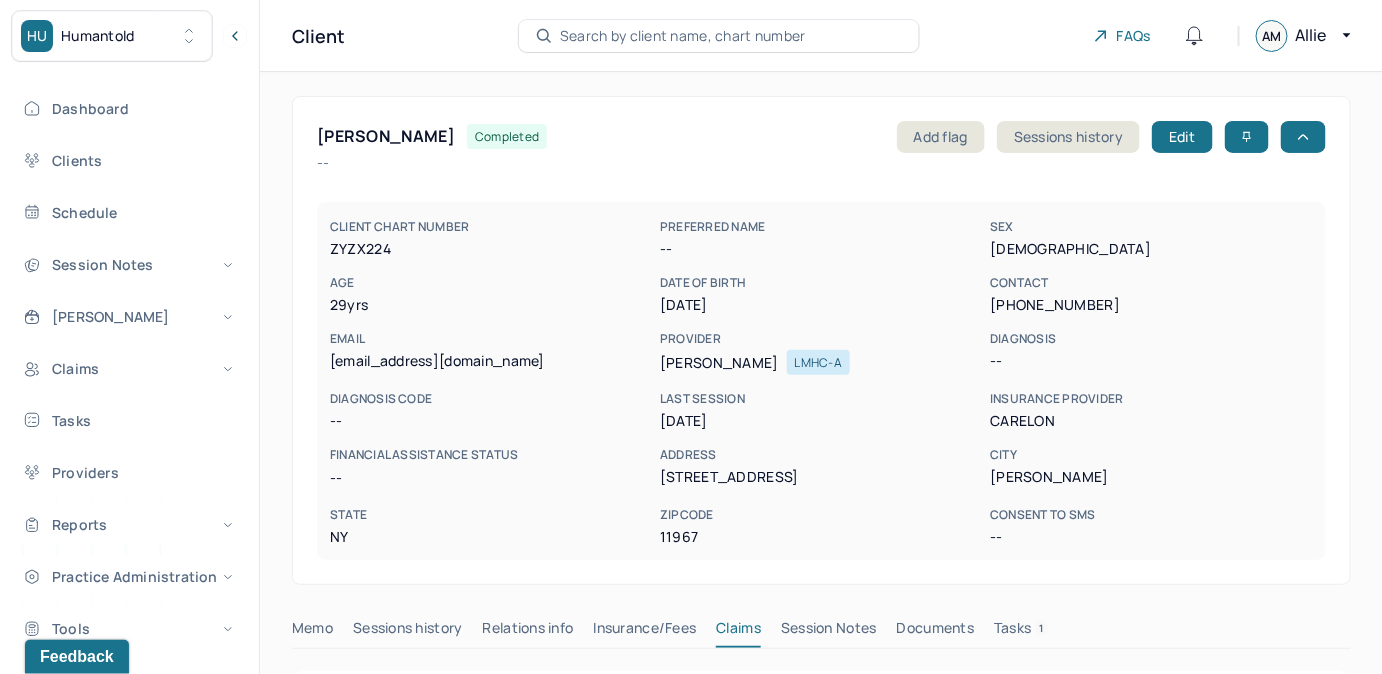 click on "Search by client name, chart number" at bounding box center [683, 36] 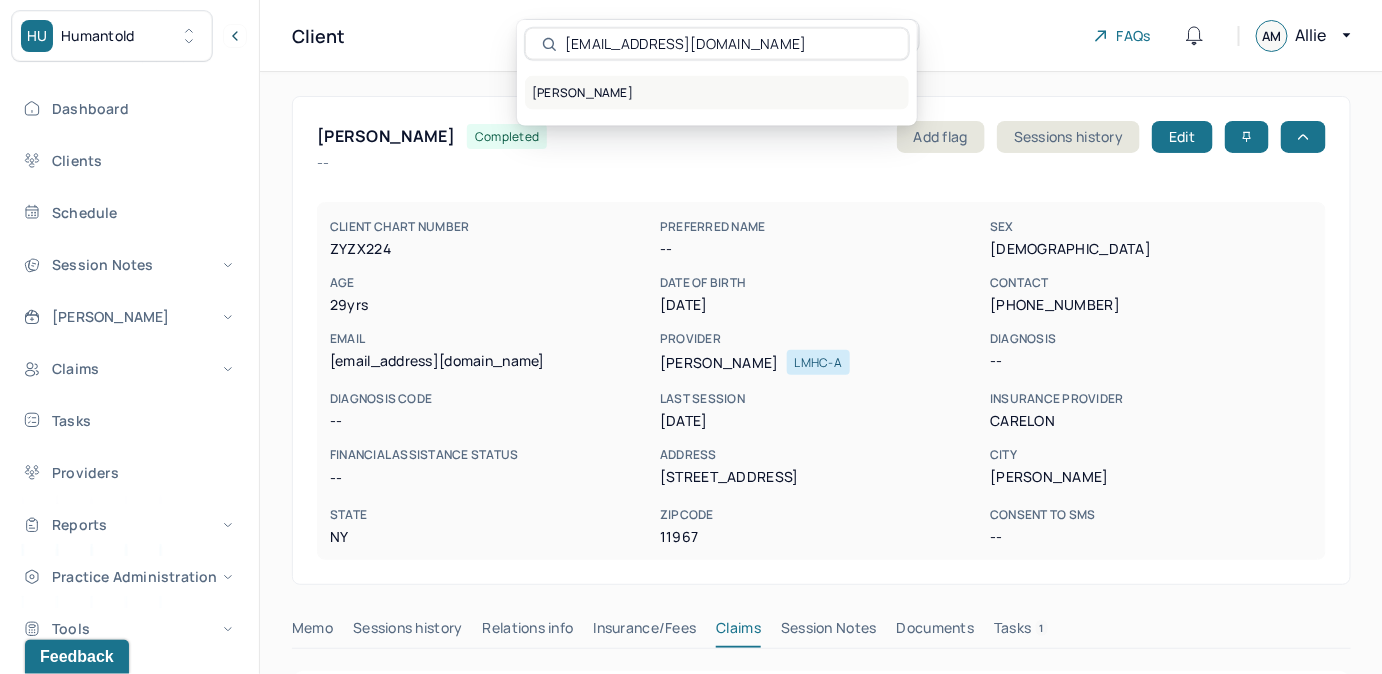 type on "psamms71@gmail.com" 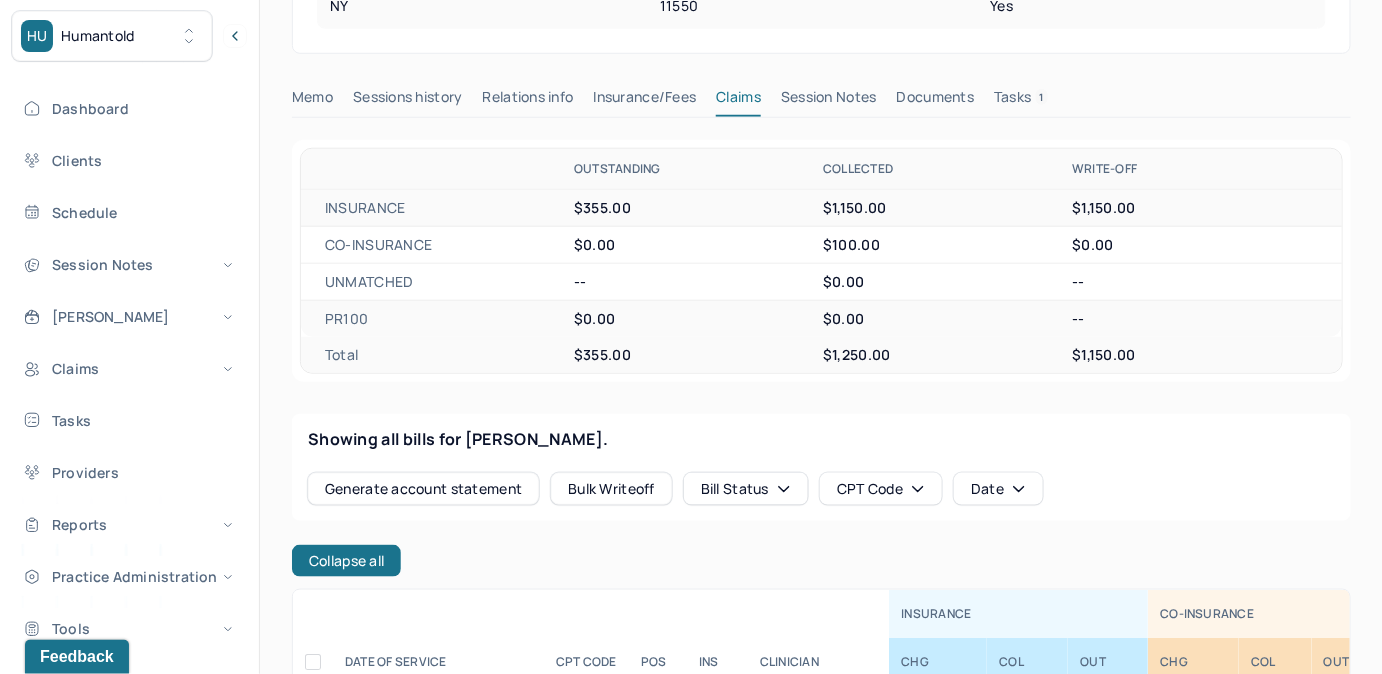 scroll, scrollTop: 545, scrollLeft: 0, axis: vertical 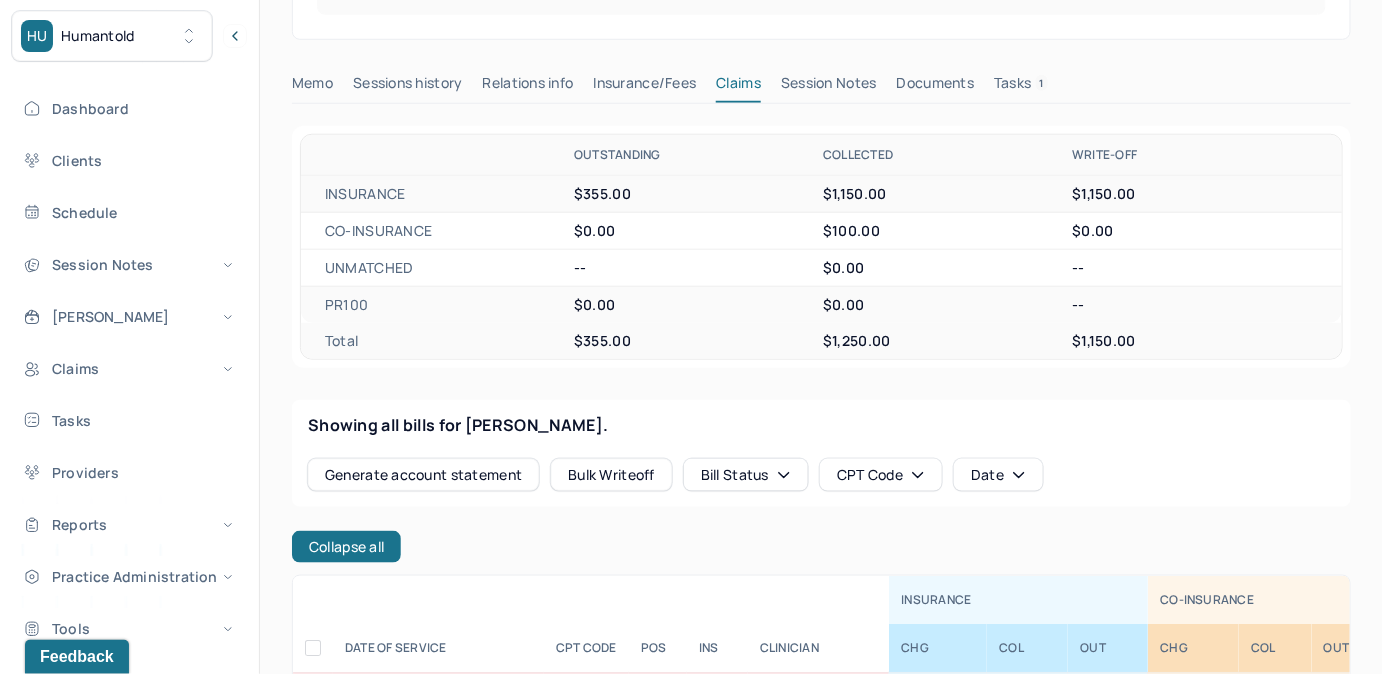 click on "Tasks 1" at bounding box center [1021, 87] 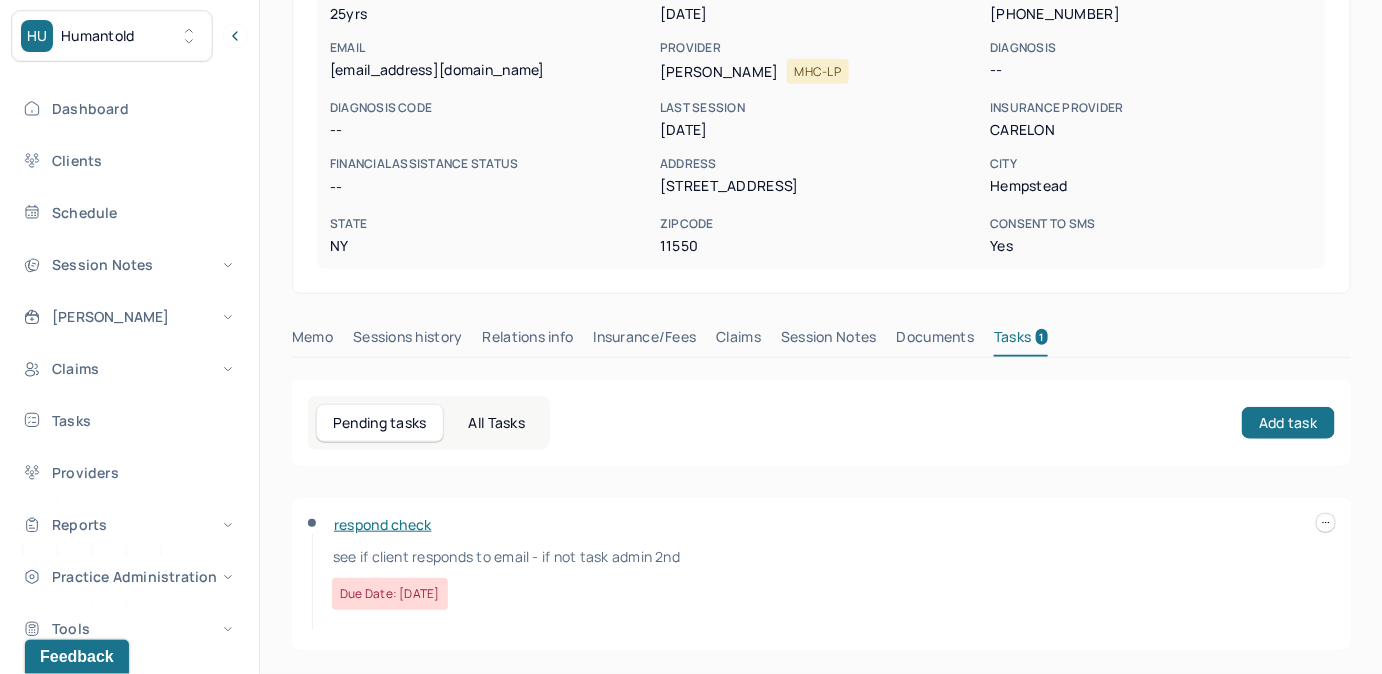 scroll, scrollTop: 292, scrollLeft: 0, axis: vertical 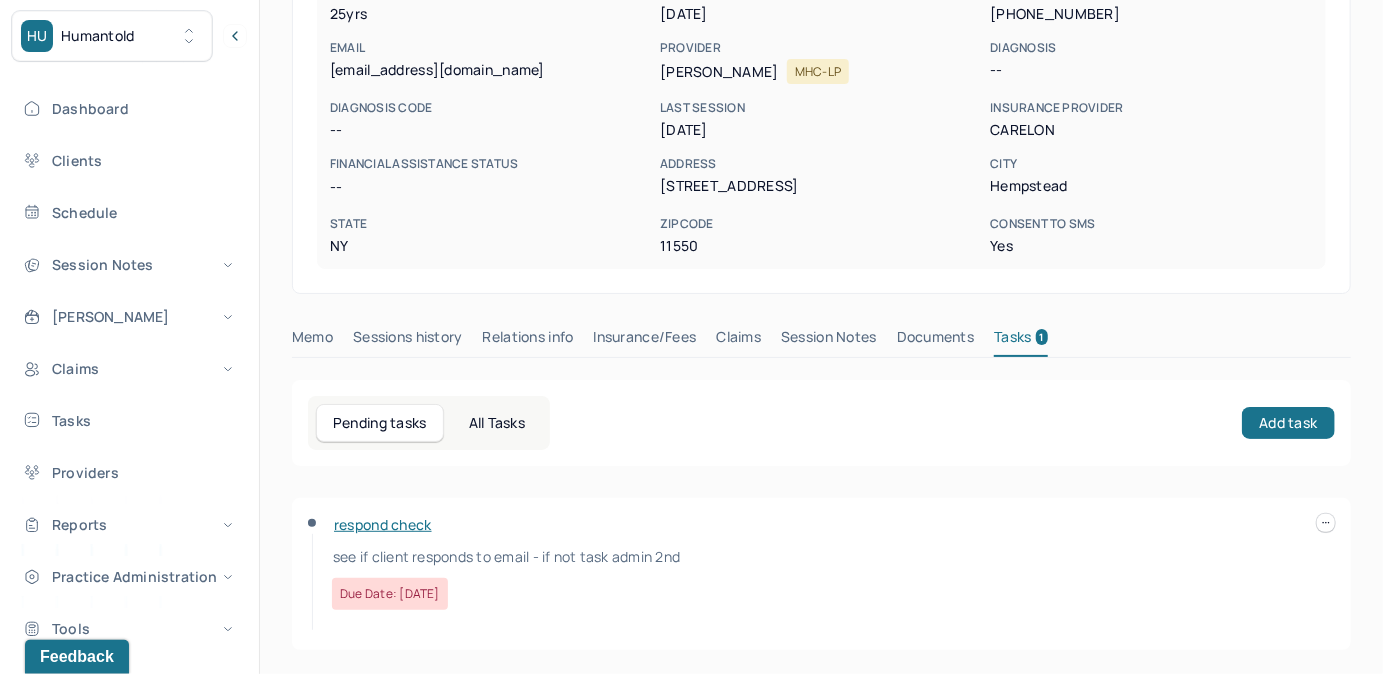 click at bounding box center (1326, 523) 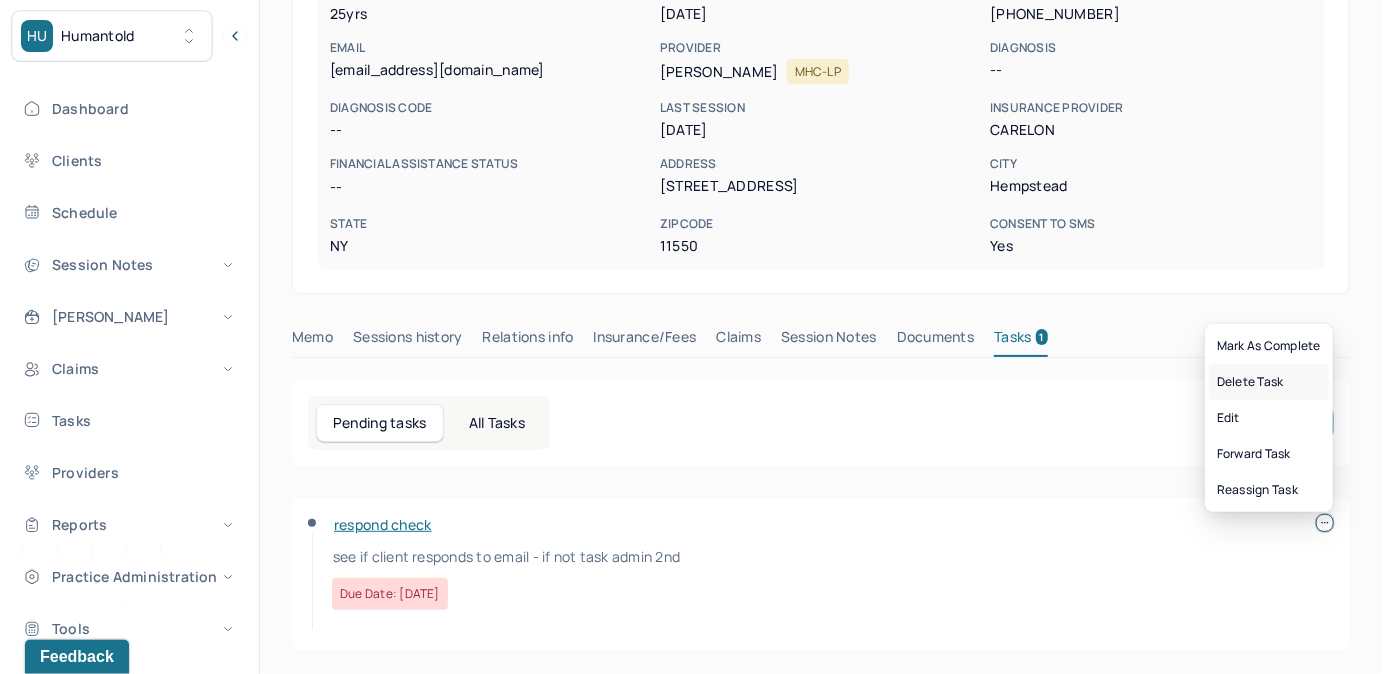 click on "Delete Task" at bounding box center [1269, 382] 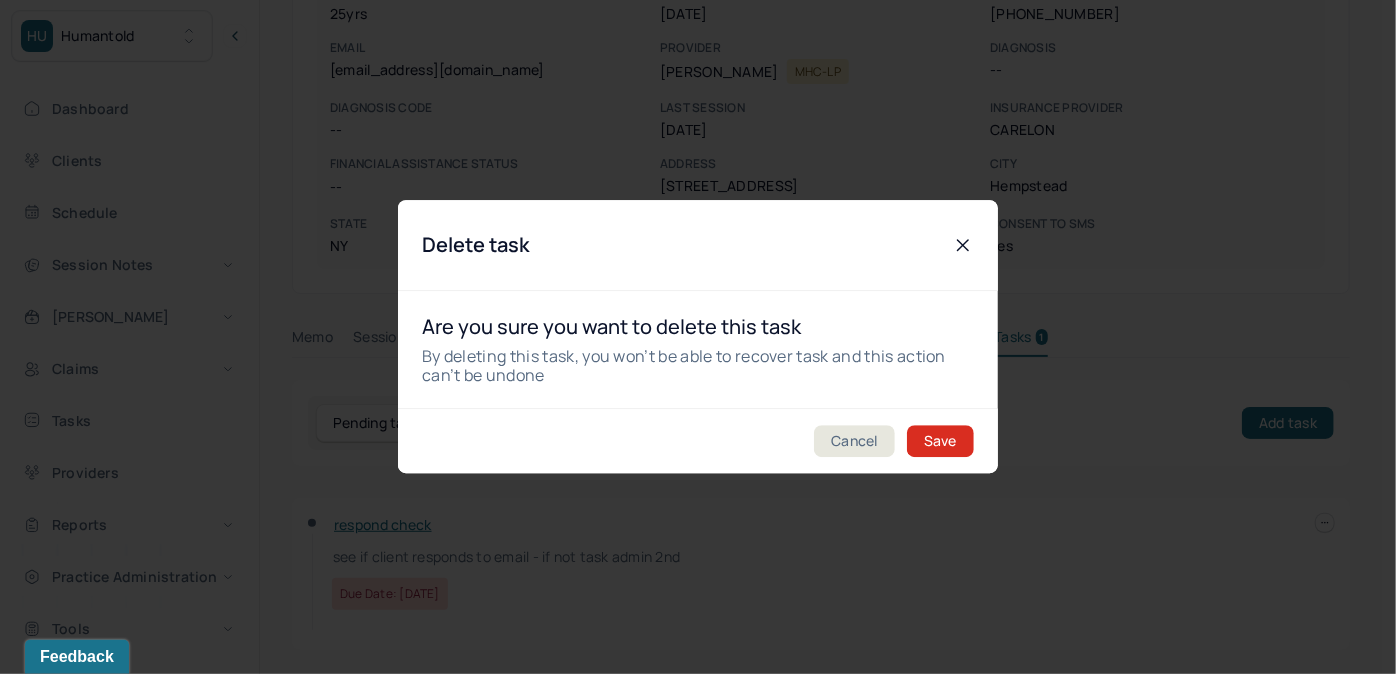 click on "Save" at bounding box center (940, 442) 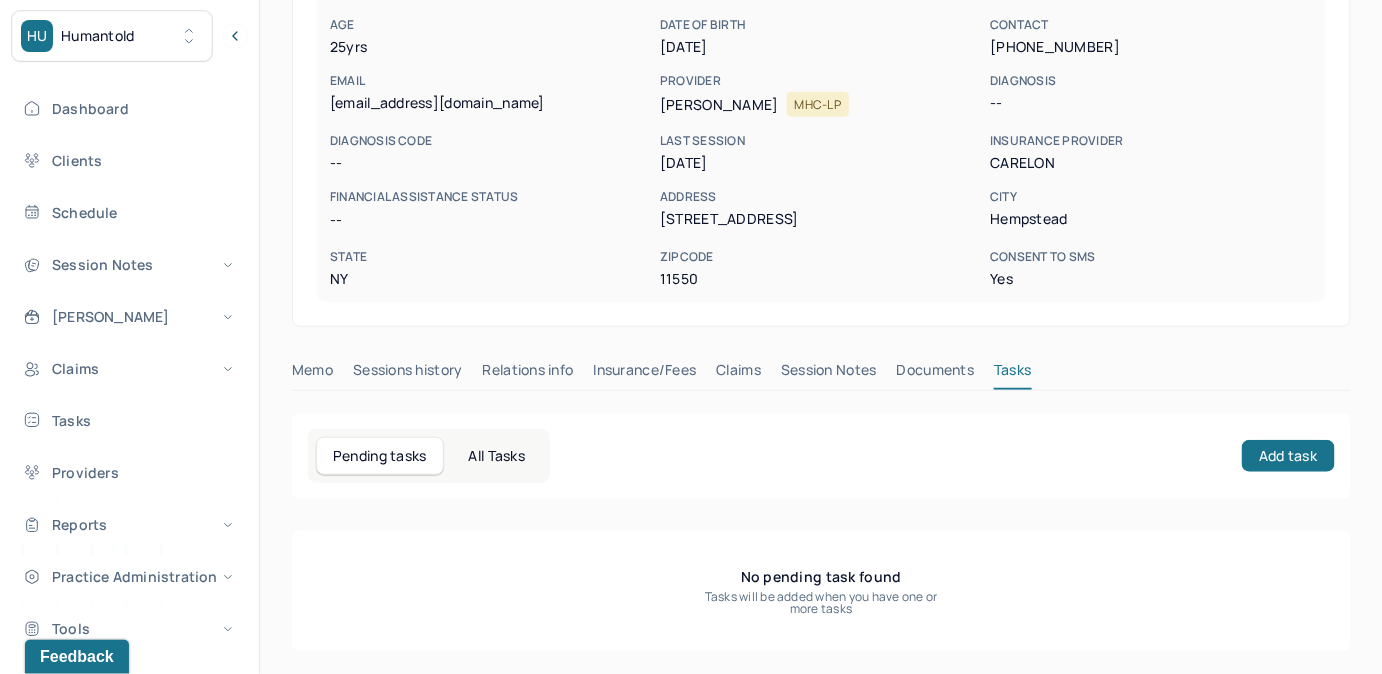 scroll, scrollTop: 0, scrollLeft: 0, axis: both 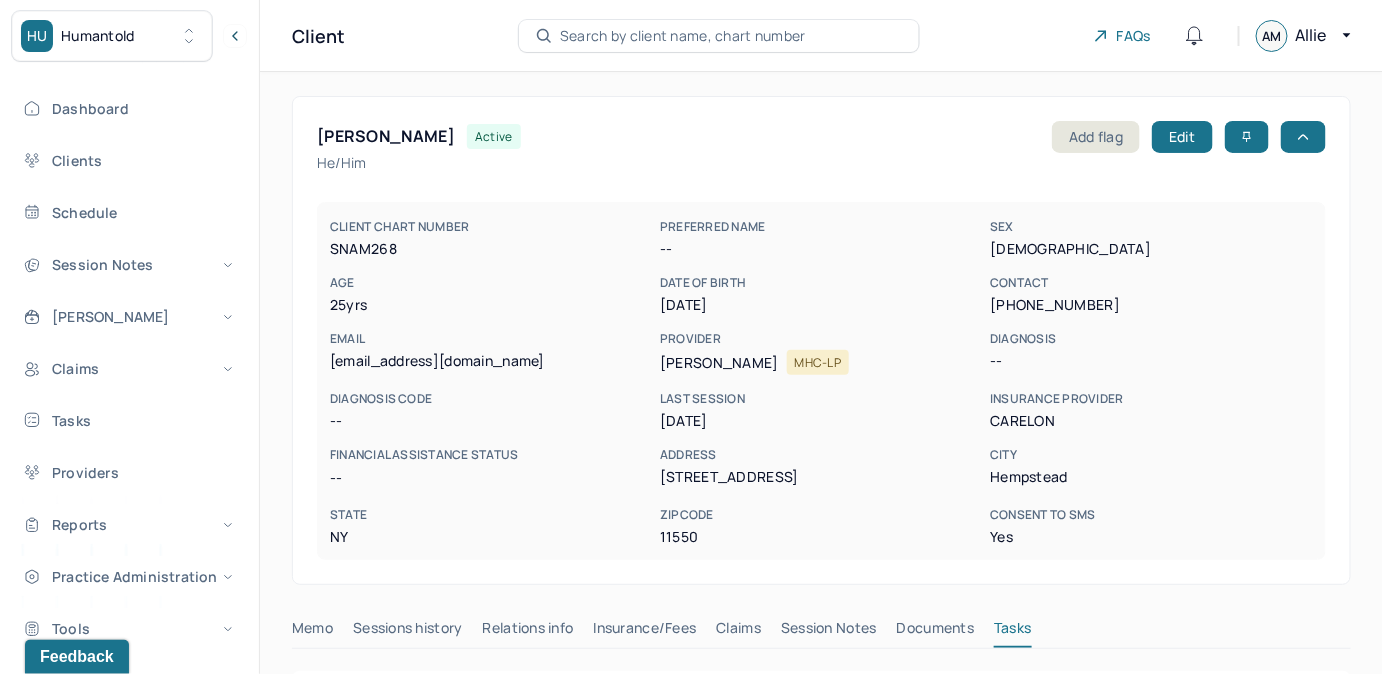 click on "Search by client name, chart number" at bounding box center [683, 36] 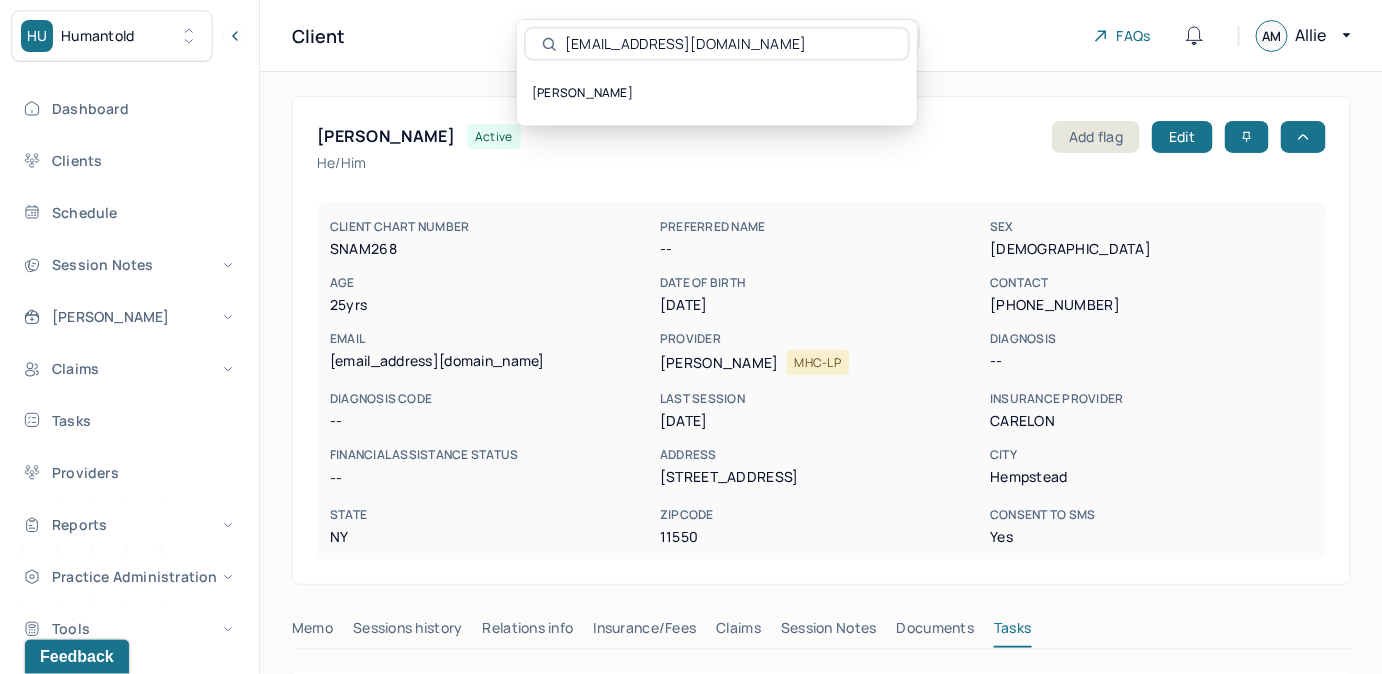 drag, startPoint x: 722, startPoint y: 49, endPoint x: 525, endPoint y: 53, distance: 197.0406 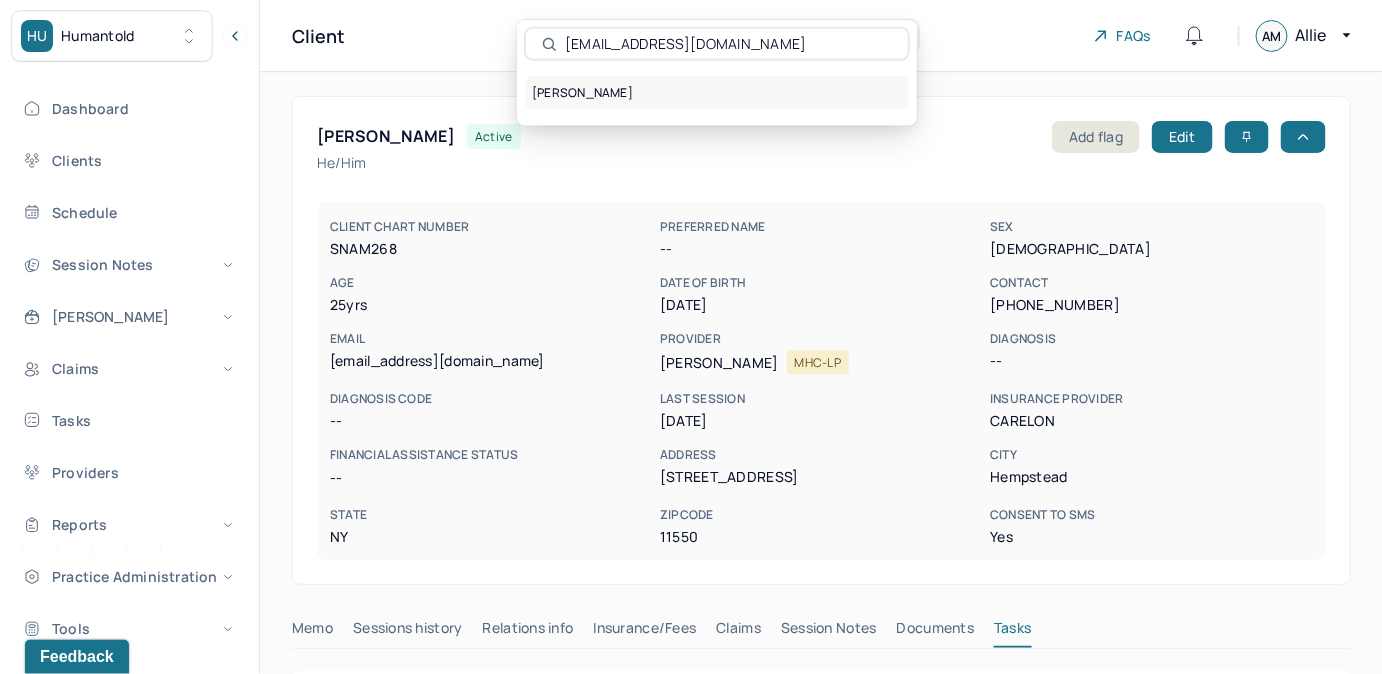 type on "ashleyimel1010@gmail.com" 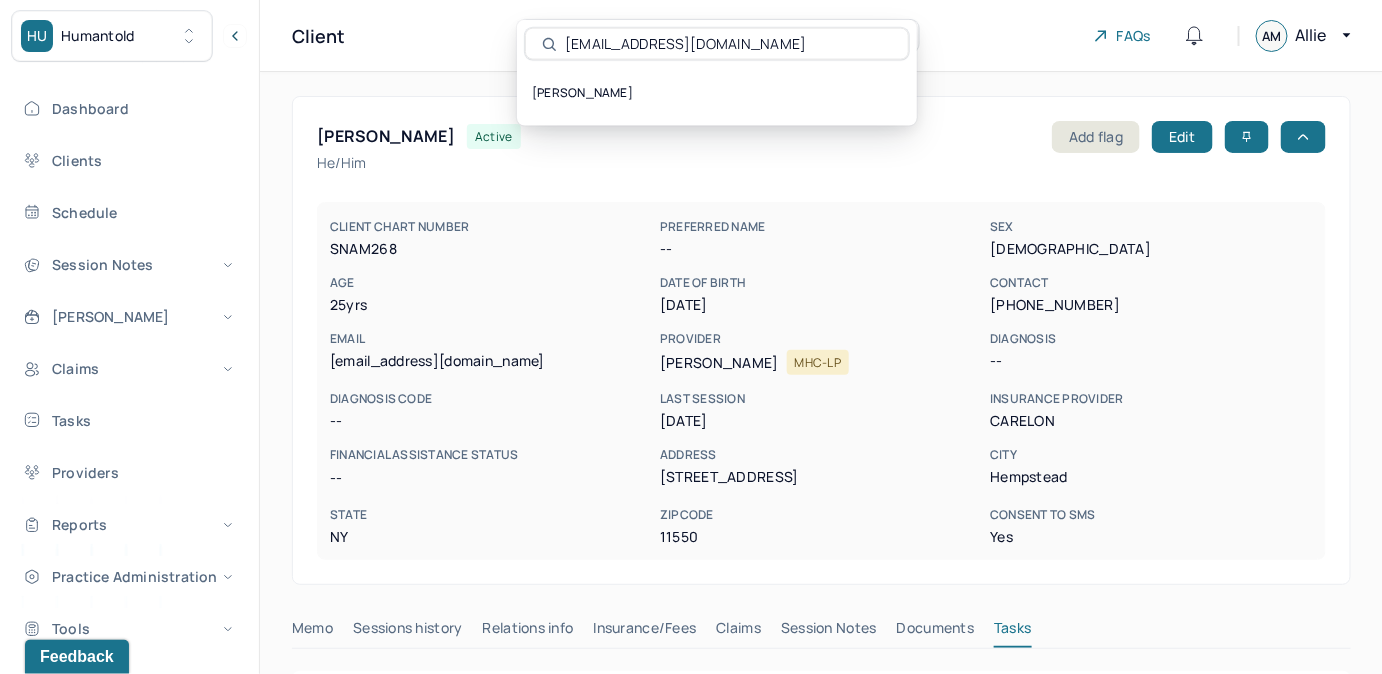 click on "NOLBERTO, ASHLEY" at bounding box center [717, 93] 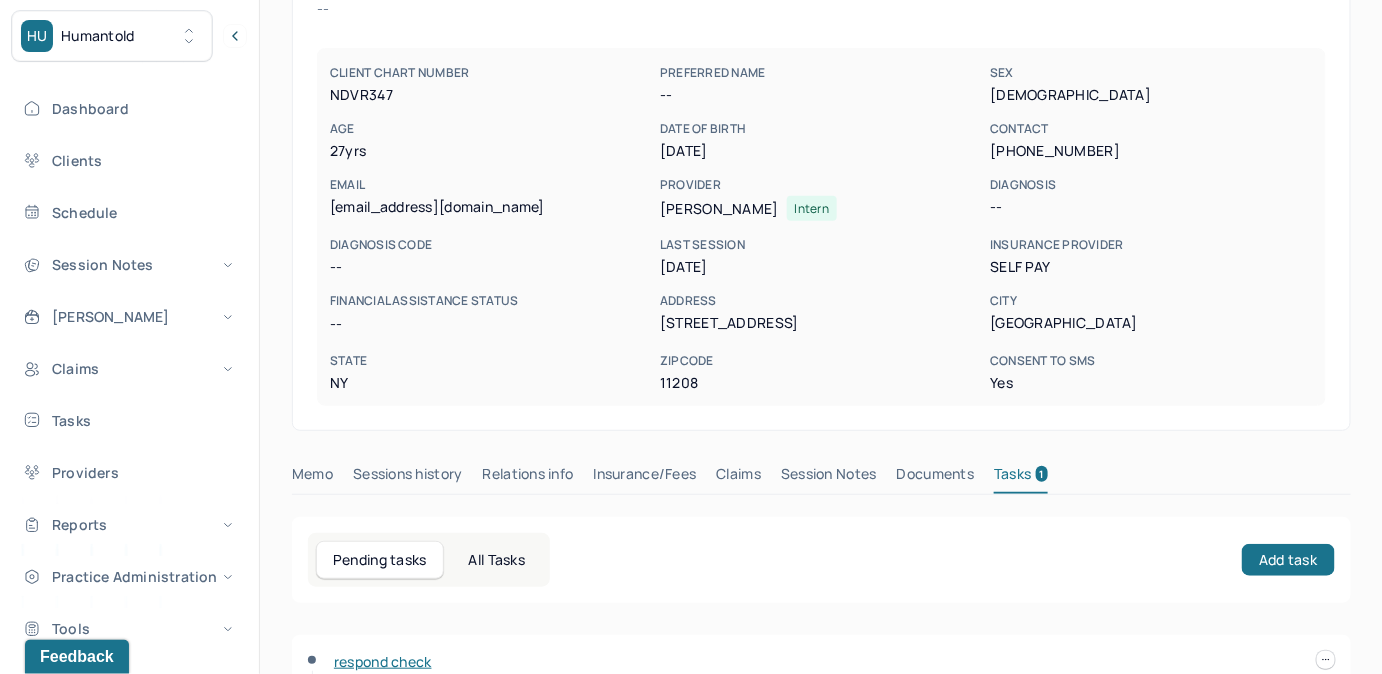 scroll, scrollTop: 292, scrollLeft: 0, axis: vertical 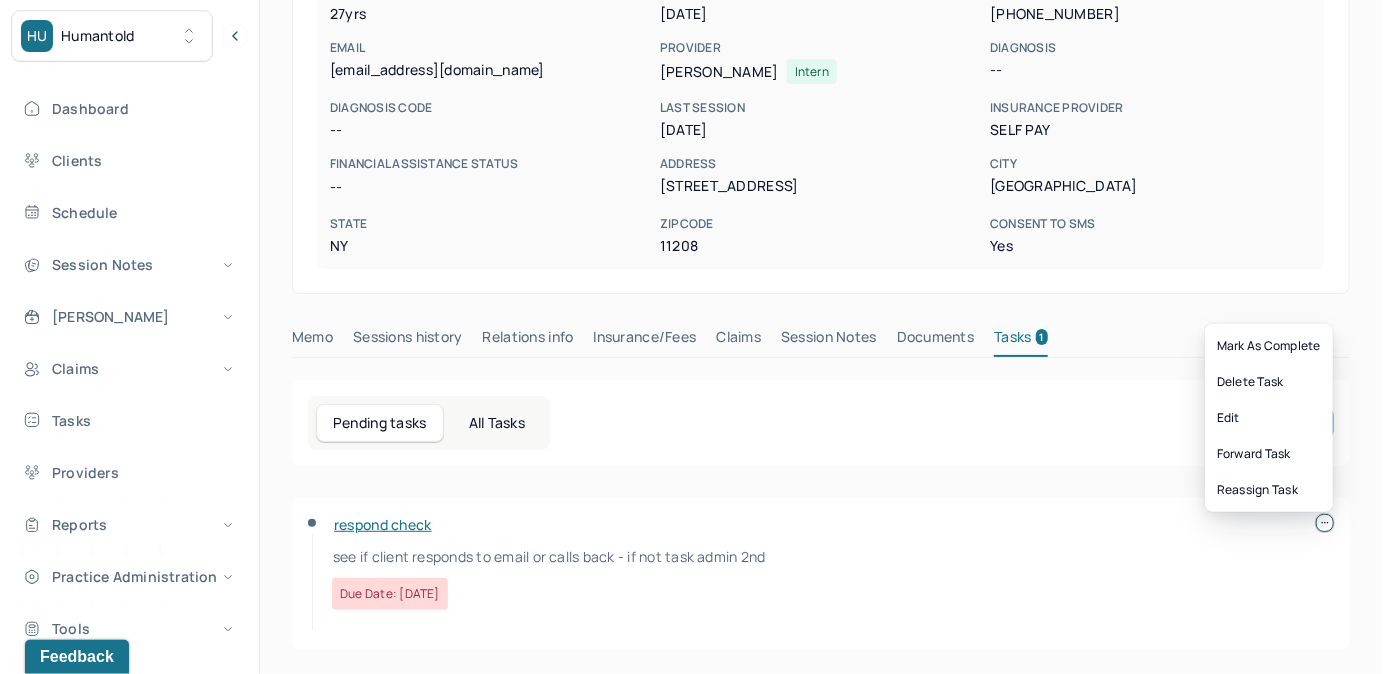 click at bounding box center (1325, 523) 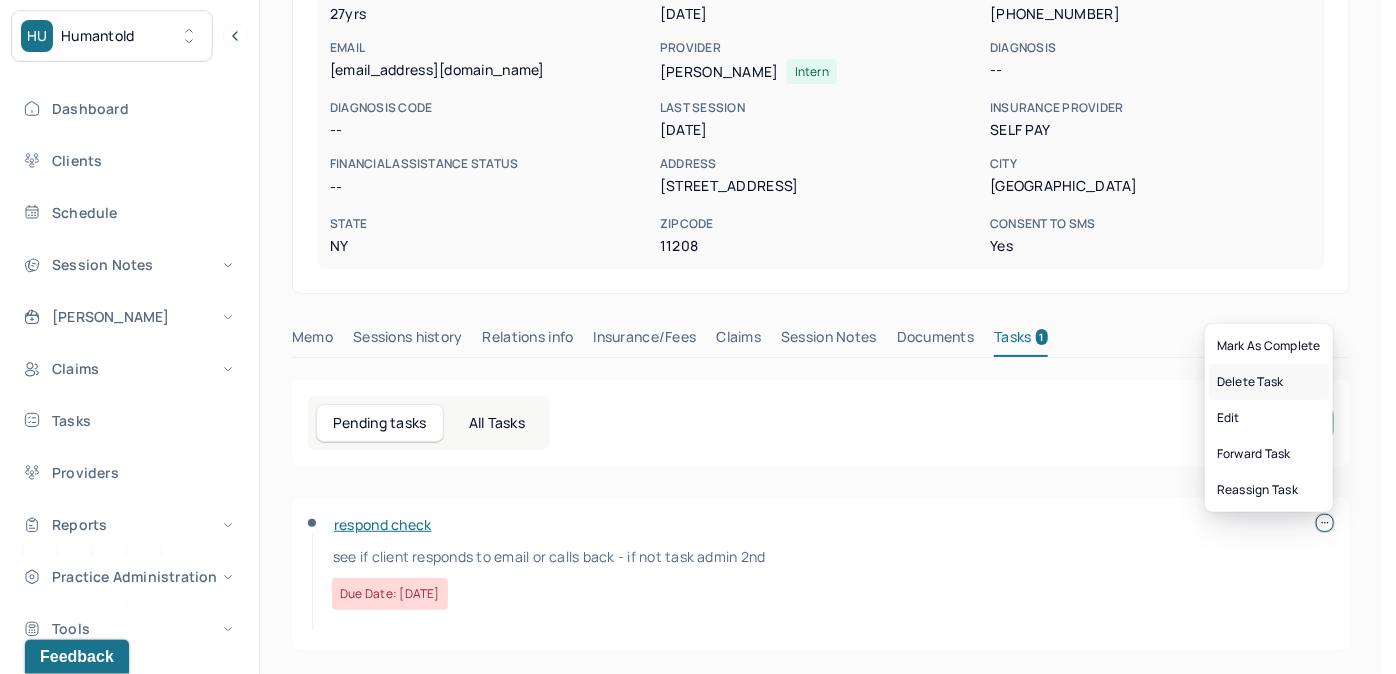 click on "Delete Task" at bounding box center [1269, 382] 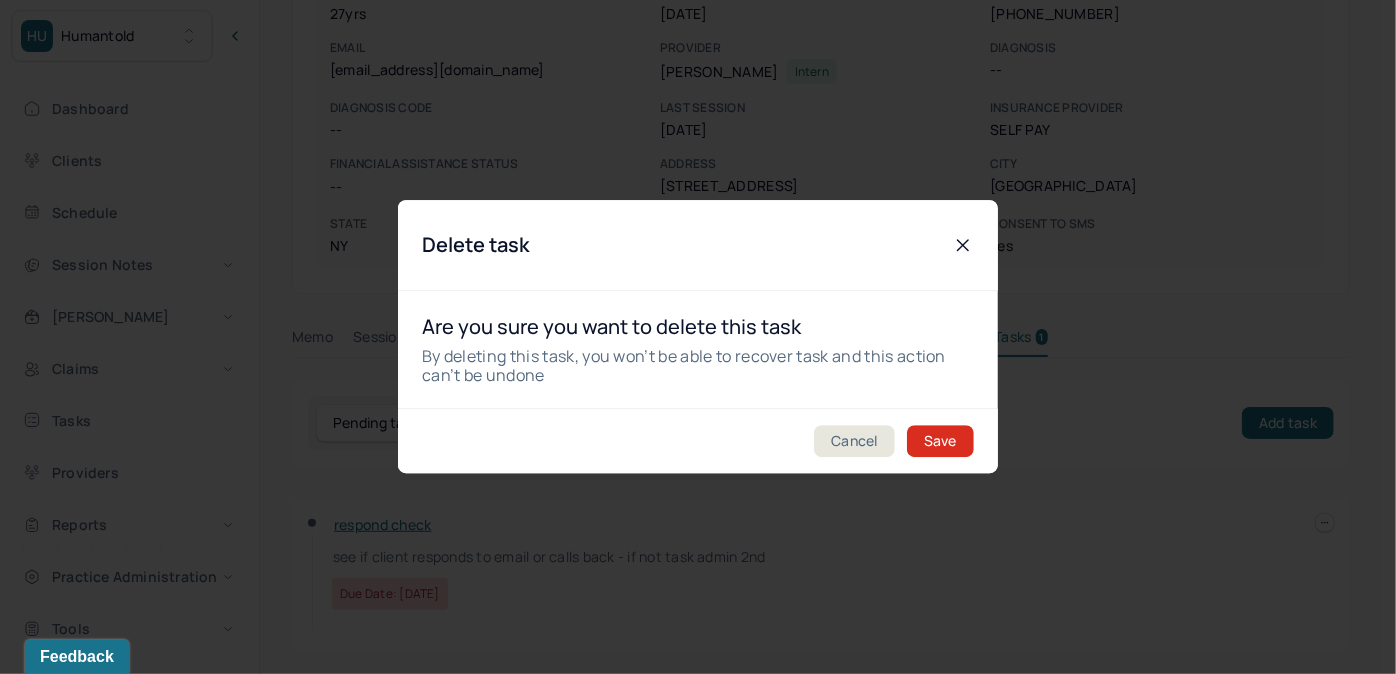 click on "Save" at bounding box center (940, 442) 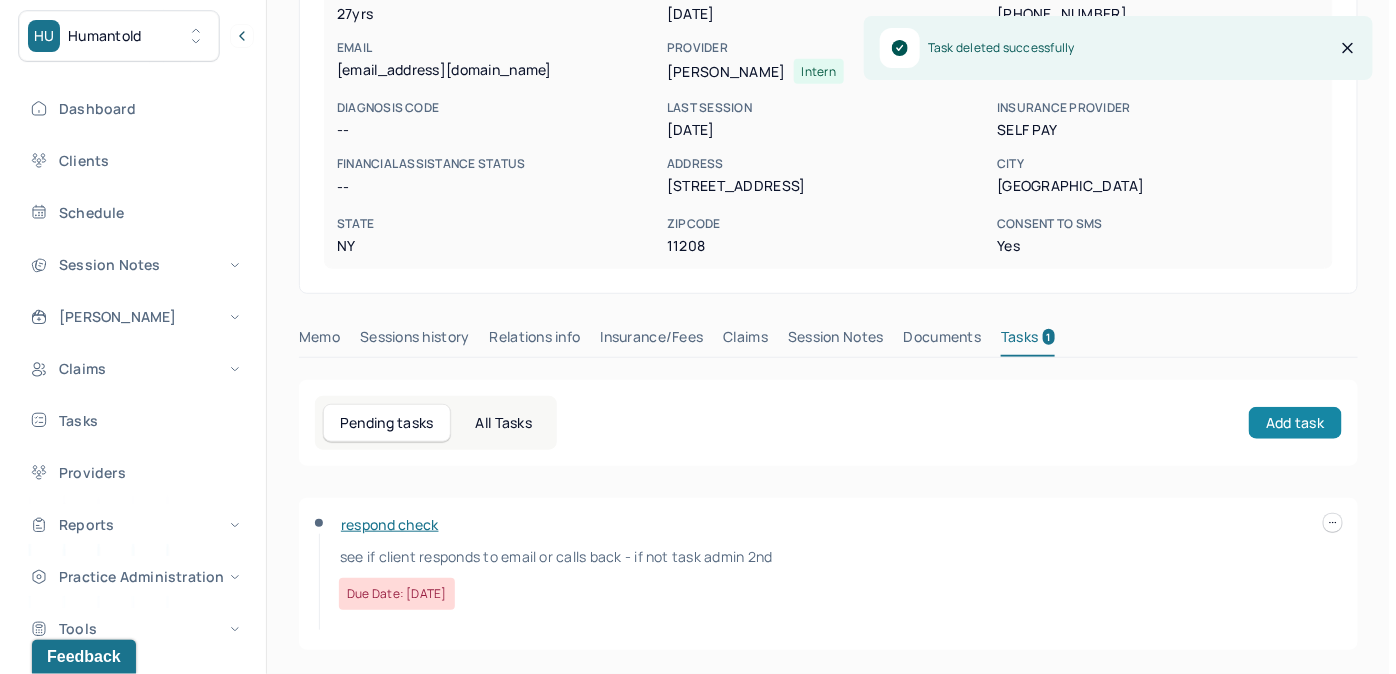 scroll, scrollTop: 258, scrollLeft: 0, axis: vertical 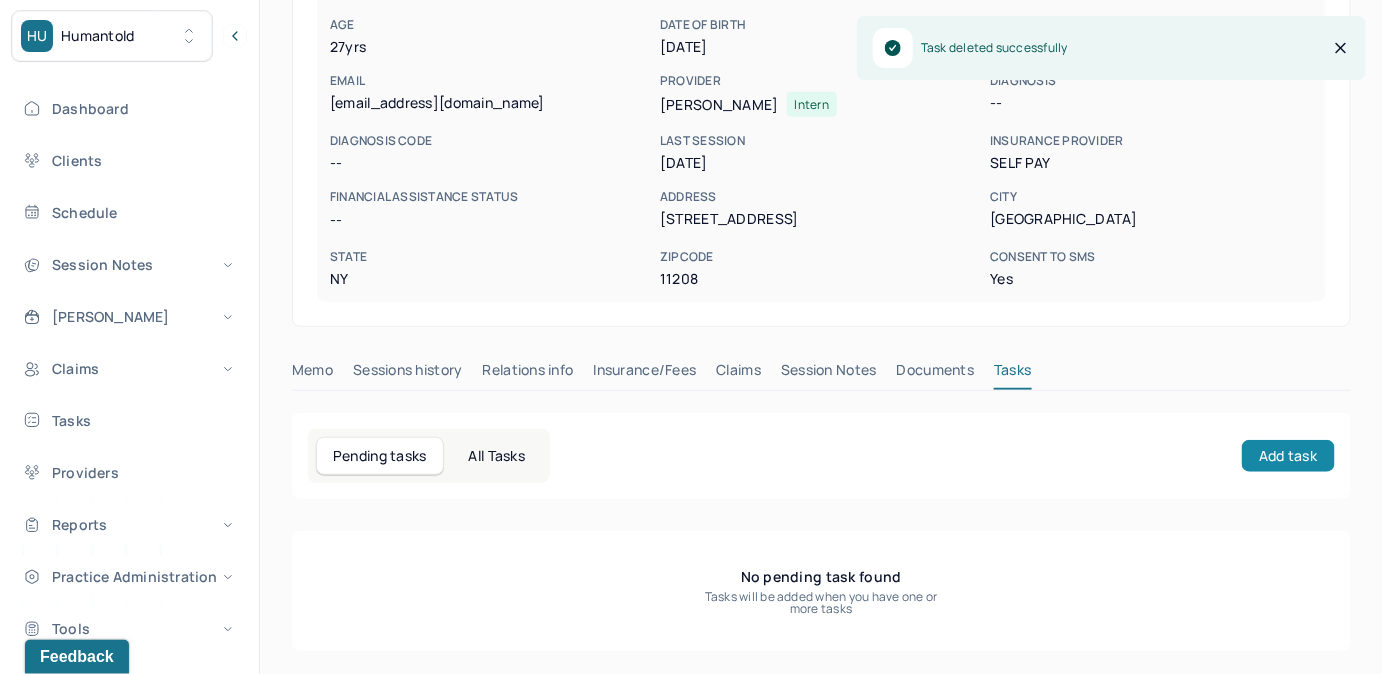 click on "Add task" at bounding box center [1288, 456] 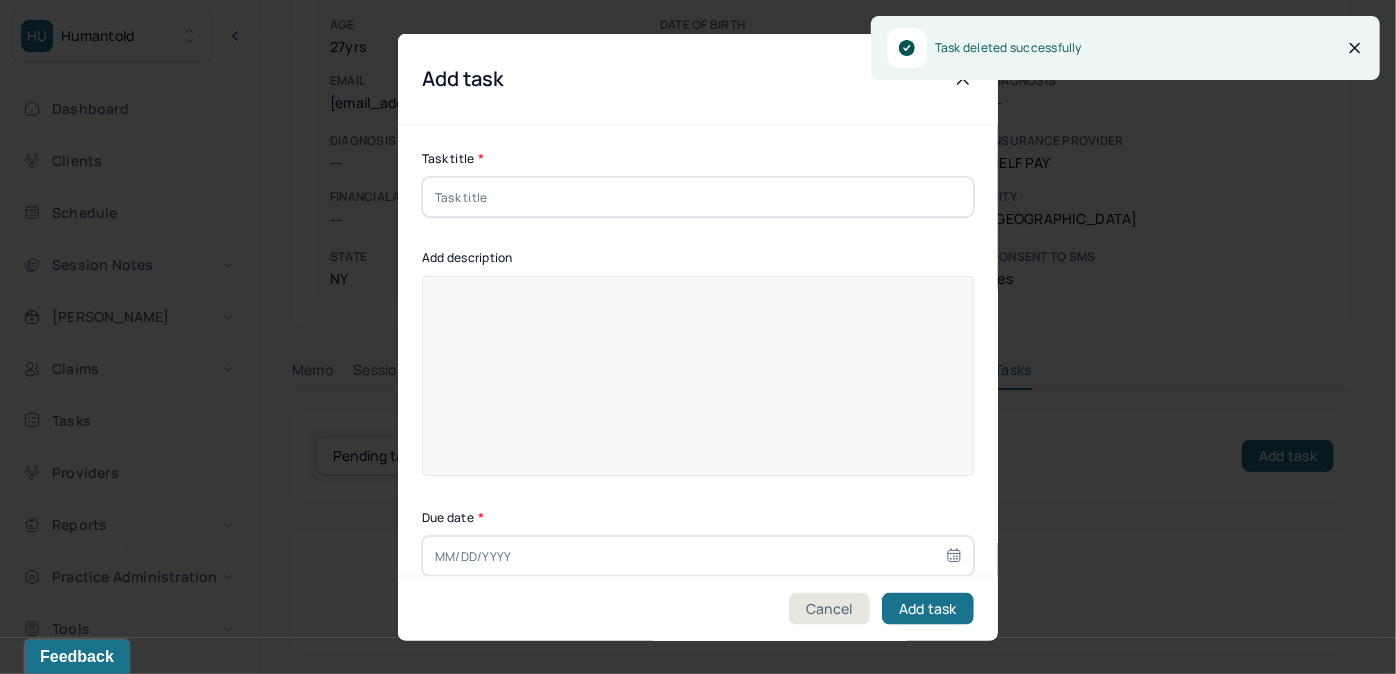 click at bounding box center [698, 197] 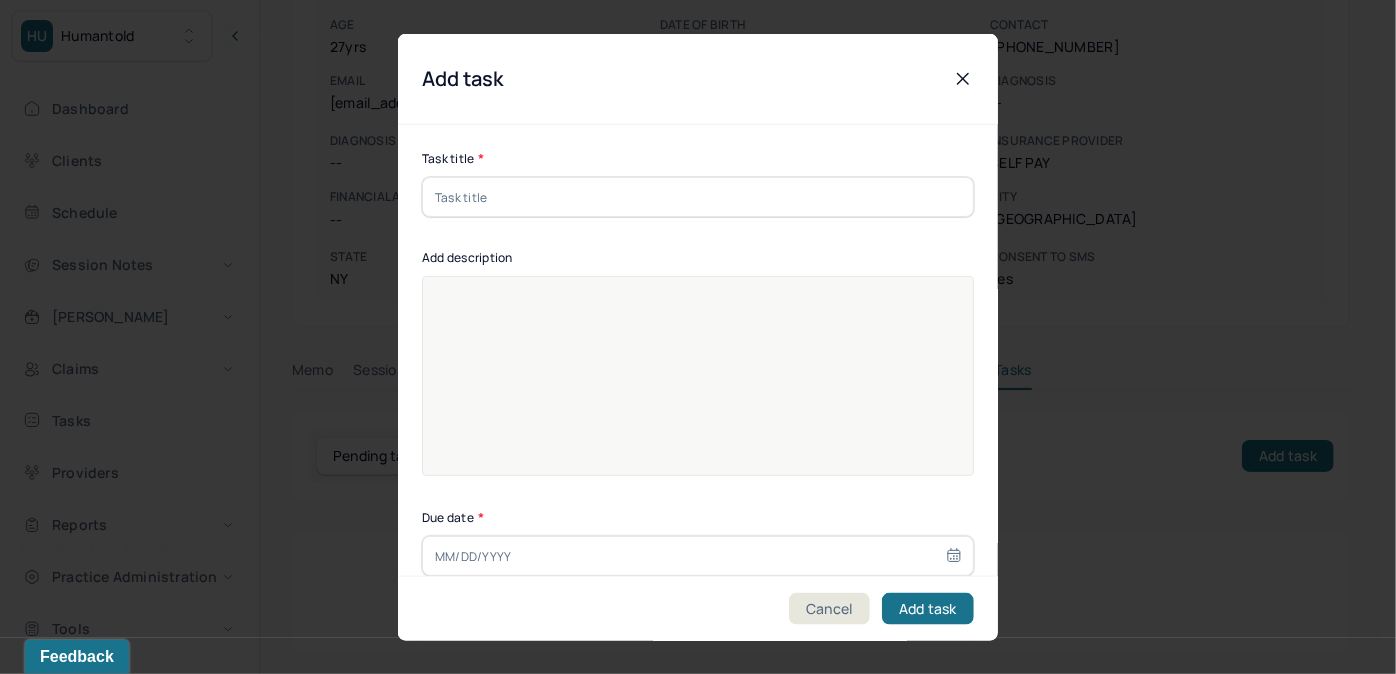 type on "2nd attempt declined session fee" 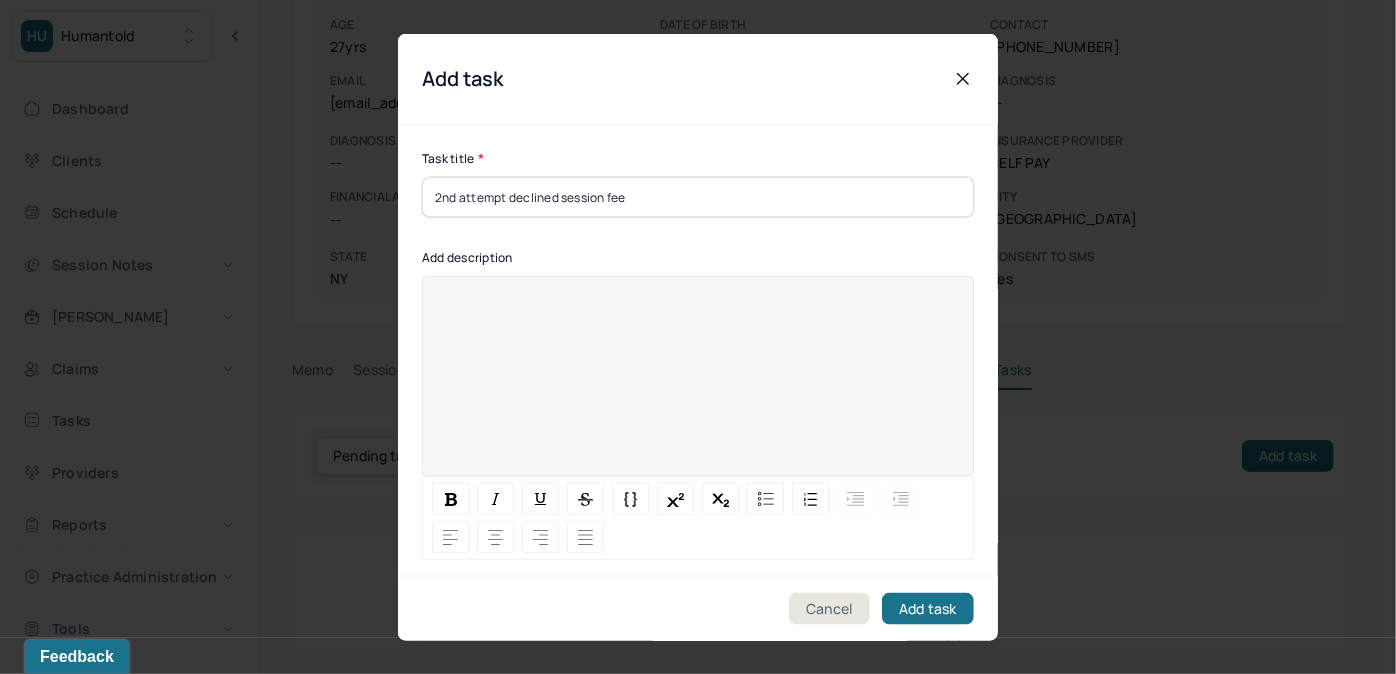 click at bounding box center (698, 389) 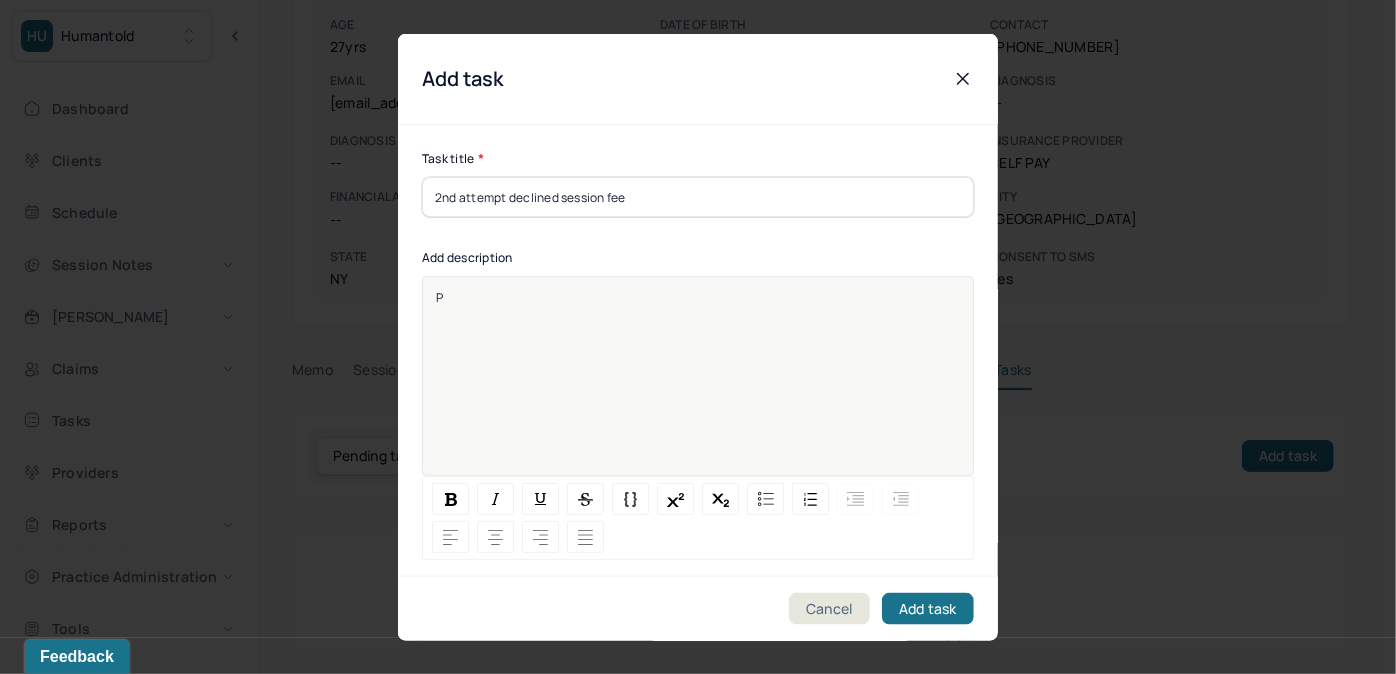 type 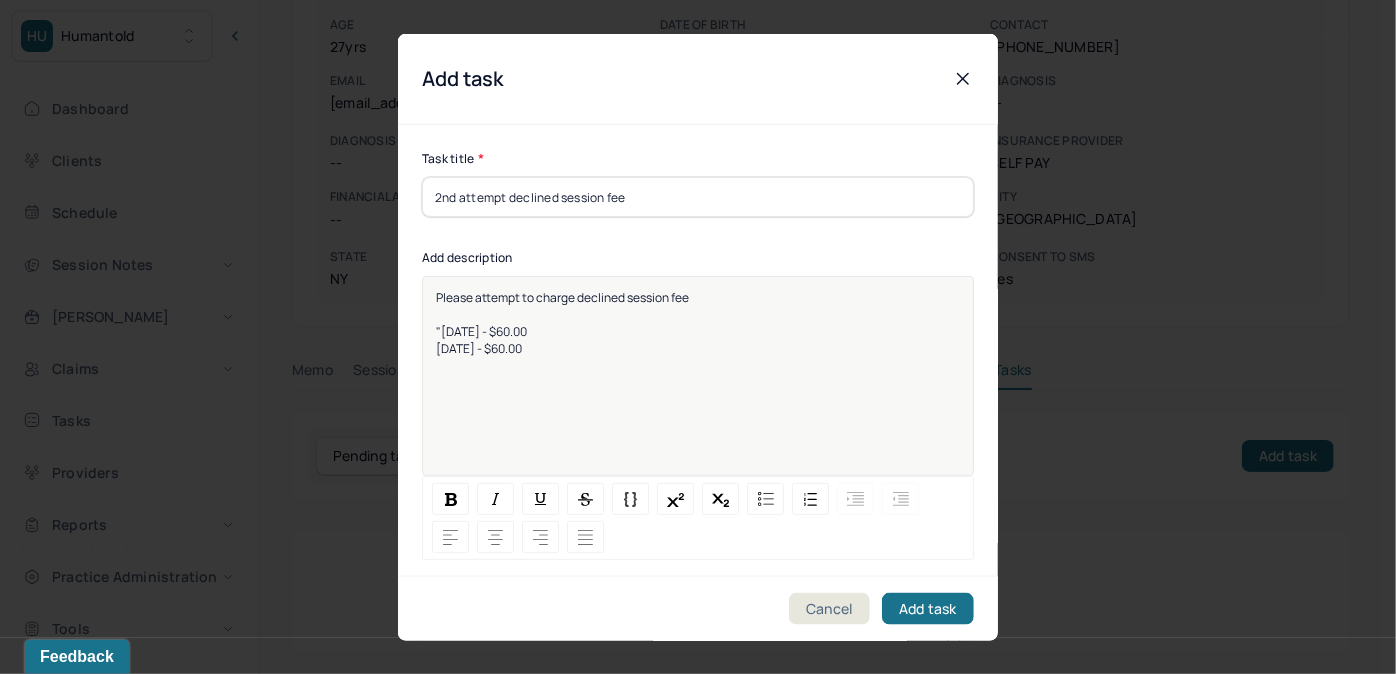 click on ""6/26/2025 - $60.00" at bounding box center [481, 331] 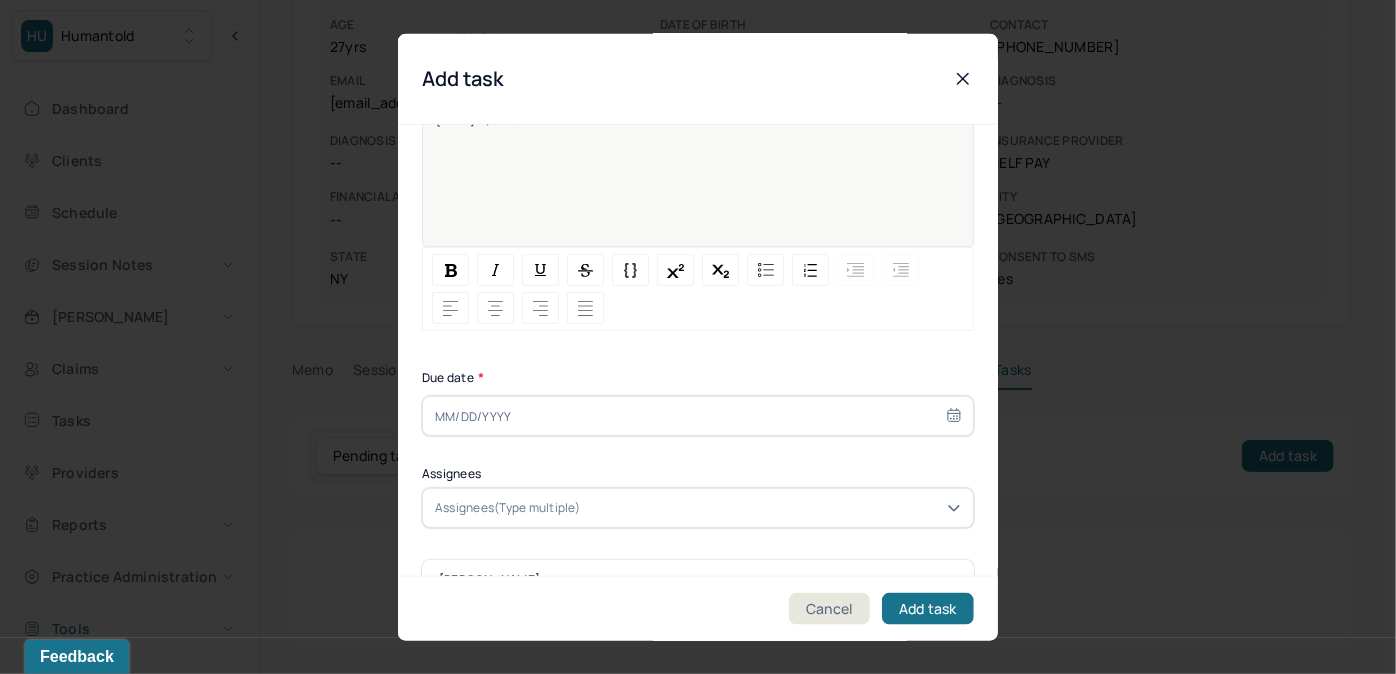 scroll, scrollTop: 274, scrollLeft: 0, axis: vertical 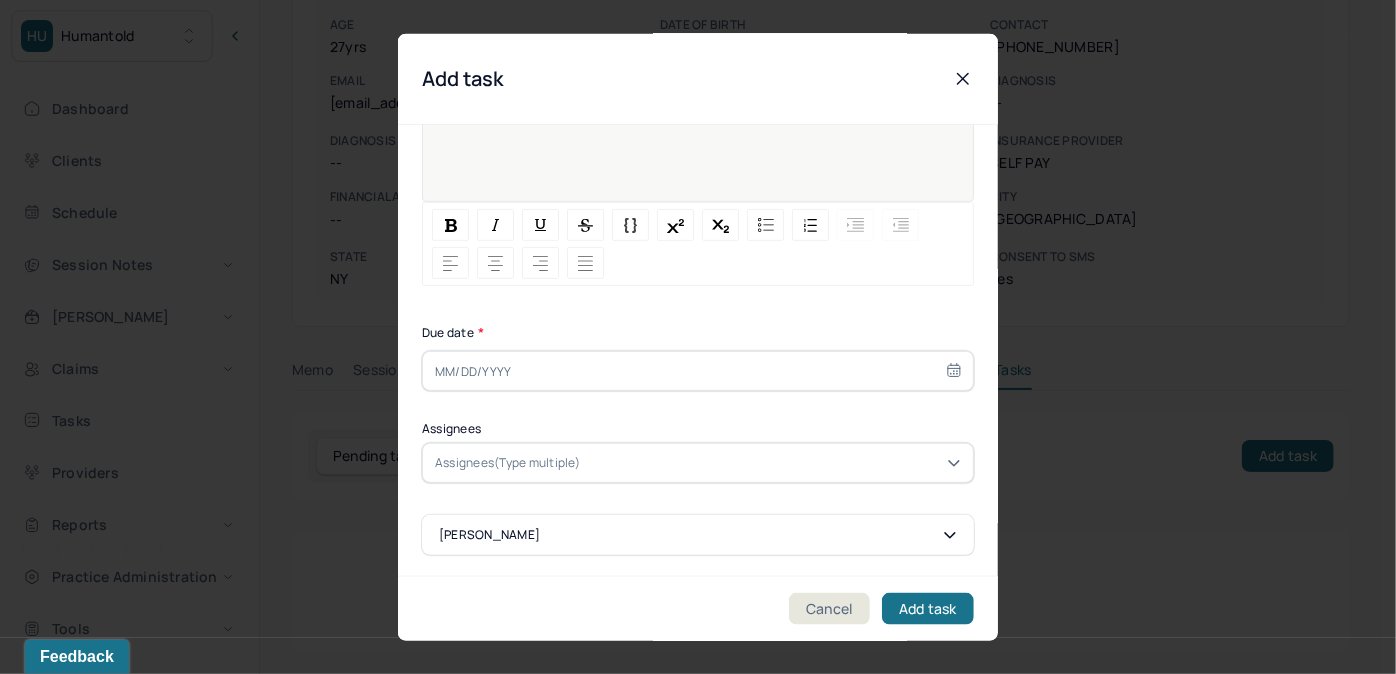 click at bounding box center [698, 371] 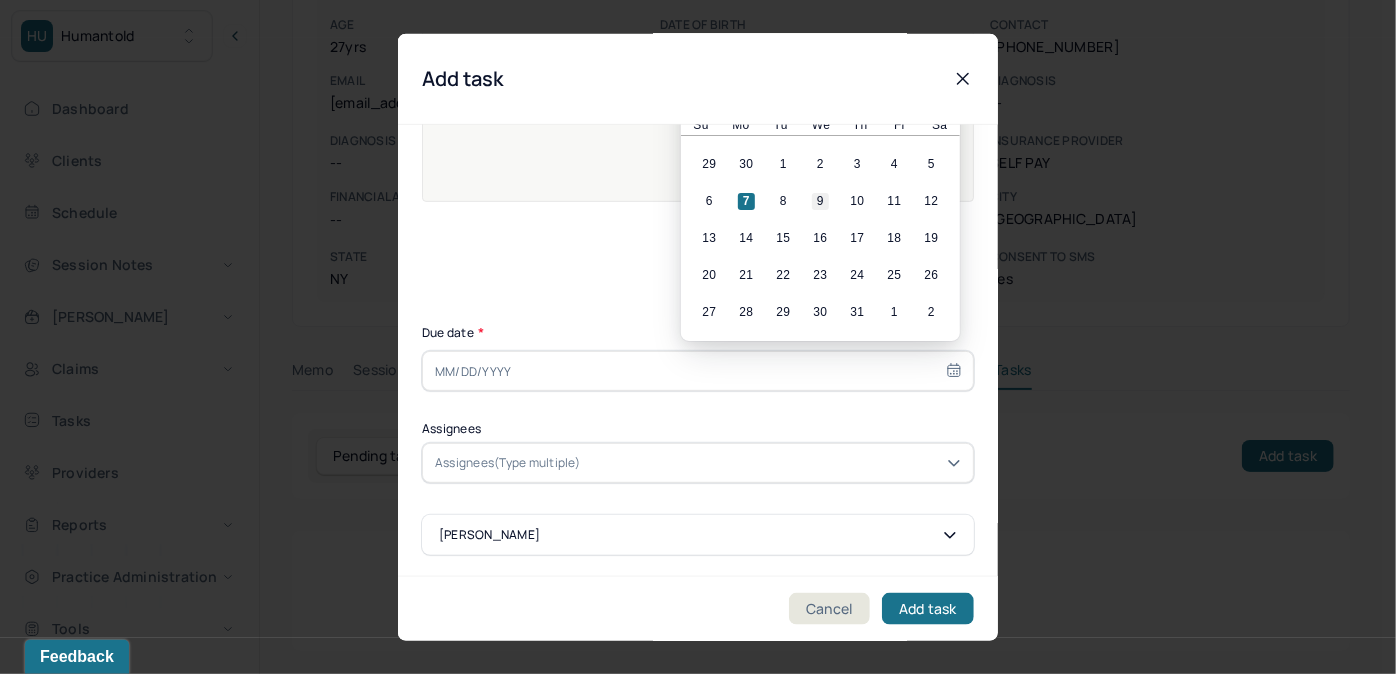 click on "9" at bounding box center [820, 201] 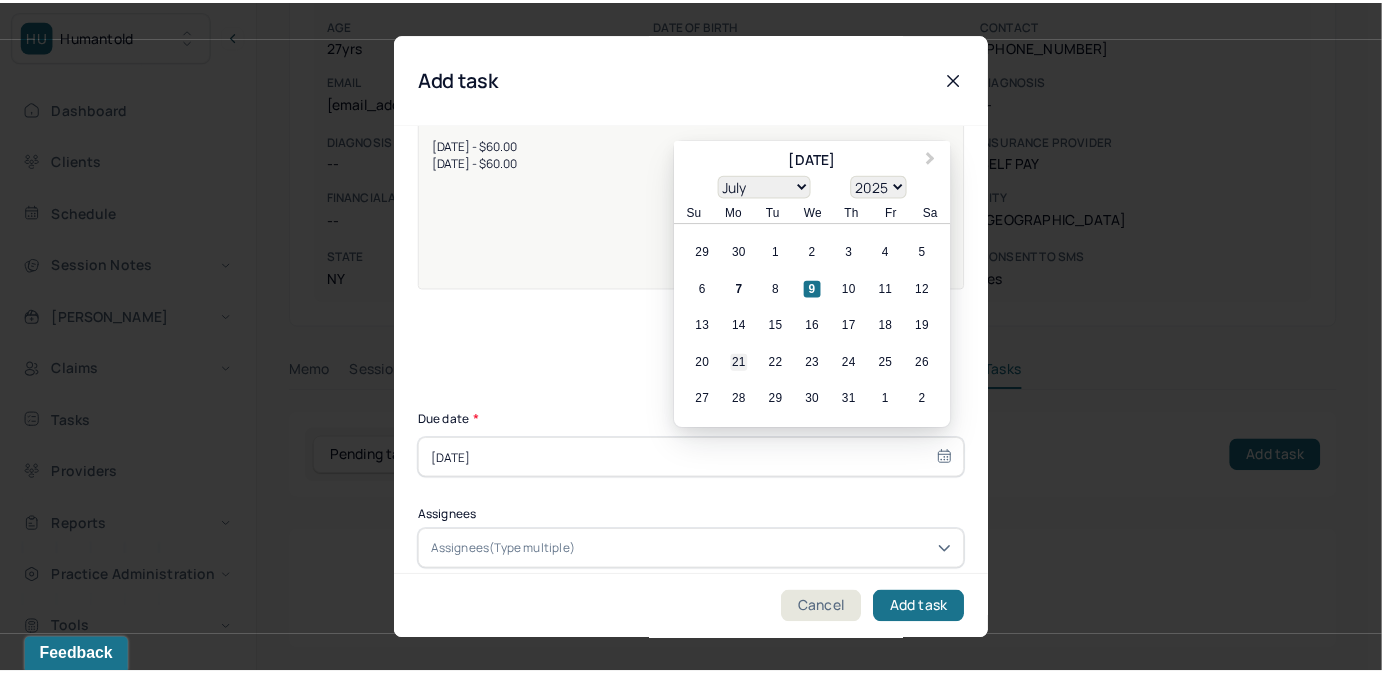 scroll, scrollTop: 183, scrollLeft: 0, axis: vertical 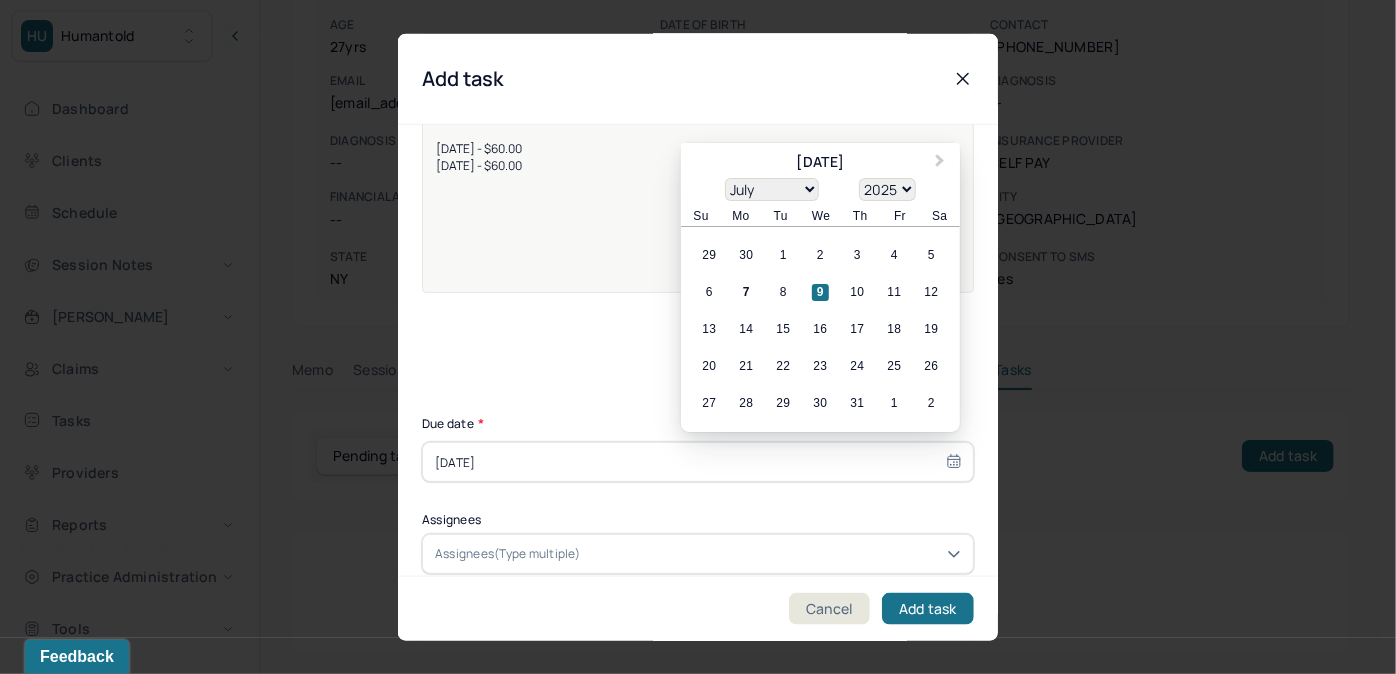 click on "Assignees(Type multiple)" at bounding box center (508, 554) 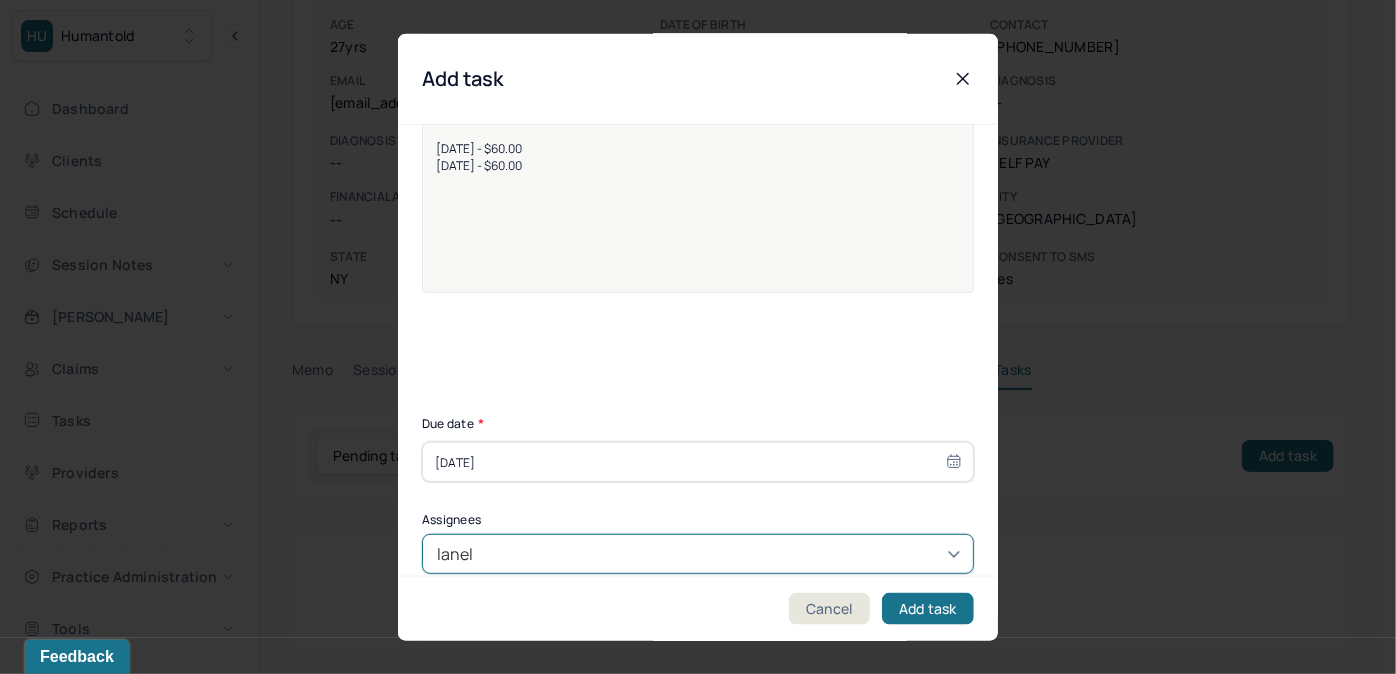 type on "lanell" 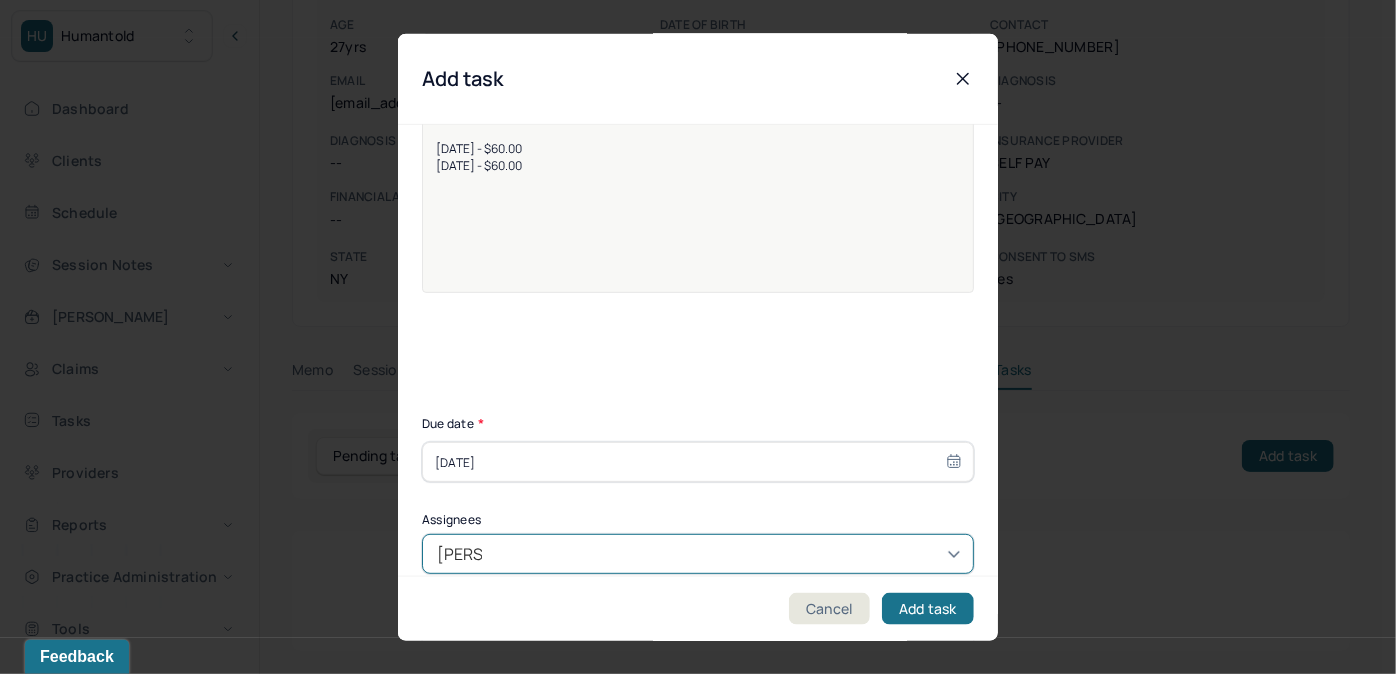 click on "Lanell Johnson" at bounding box center [691, 714] 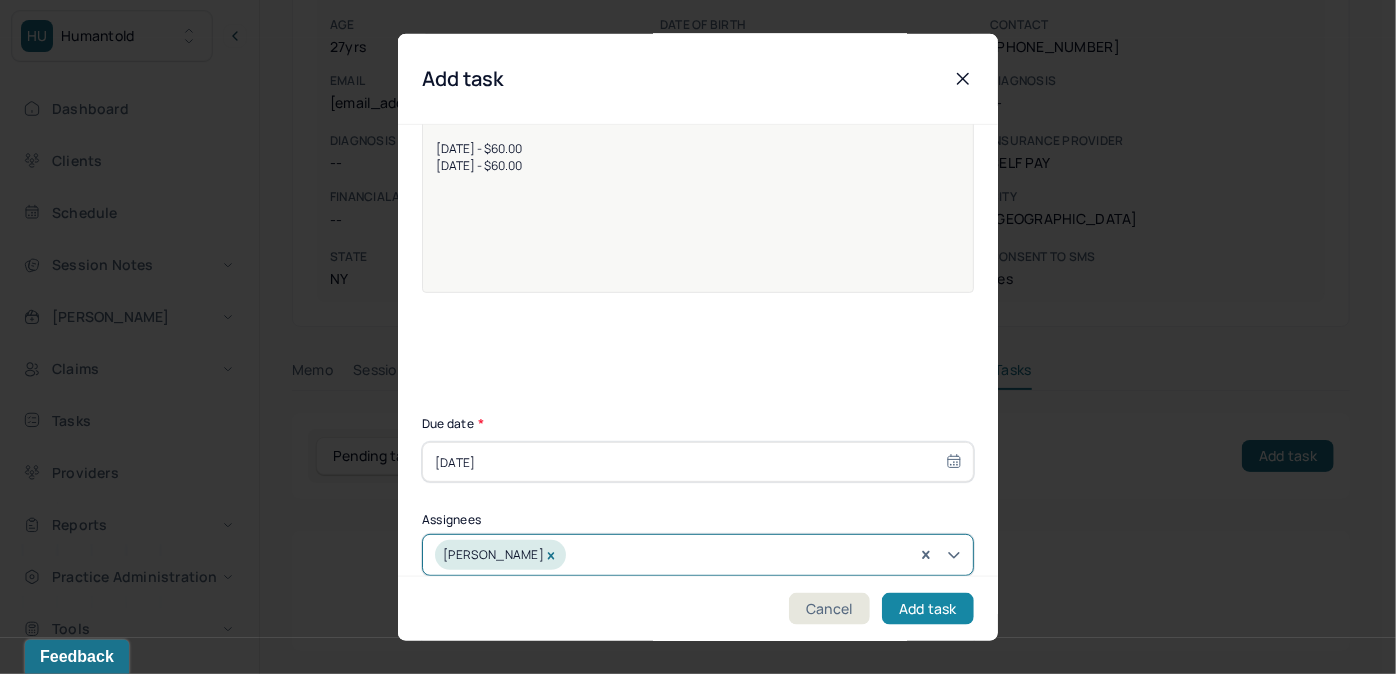 click on "Add task" at bounding box center [928, 608] 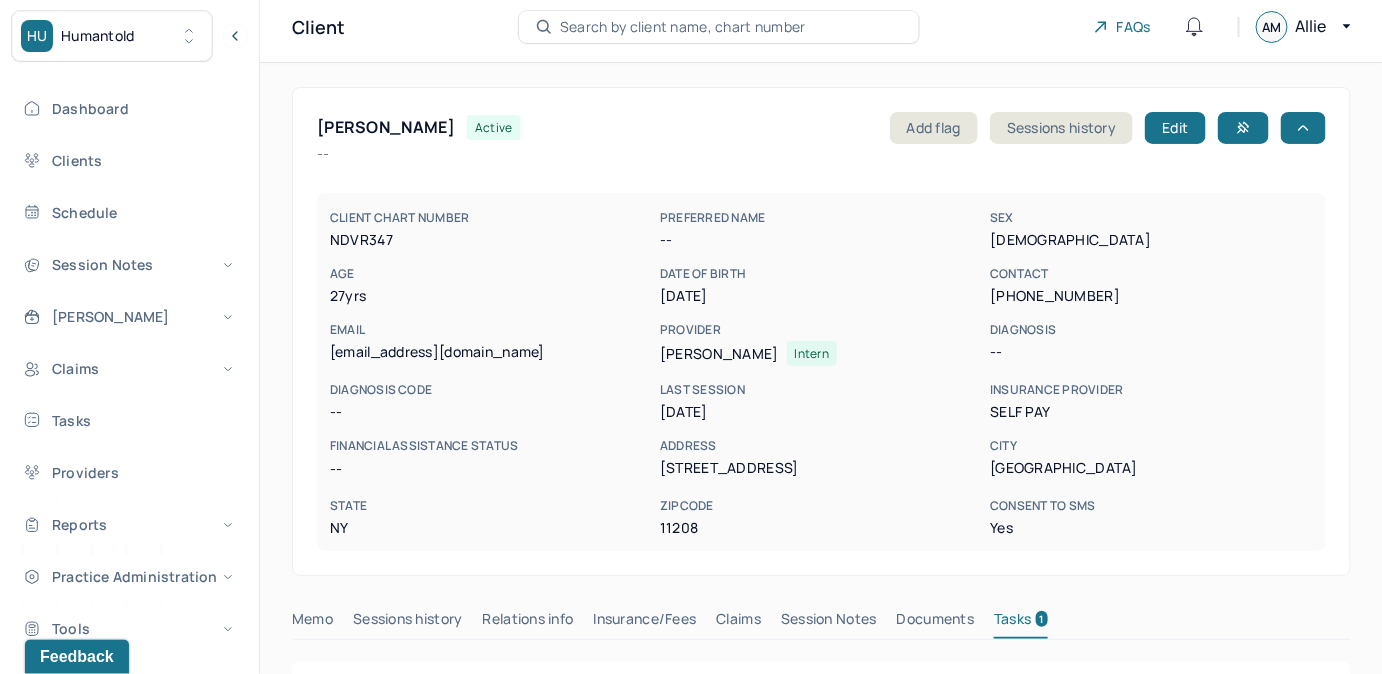 scroll, scrollTop: 0, scrollLeft: 0, axis: both 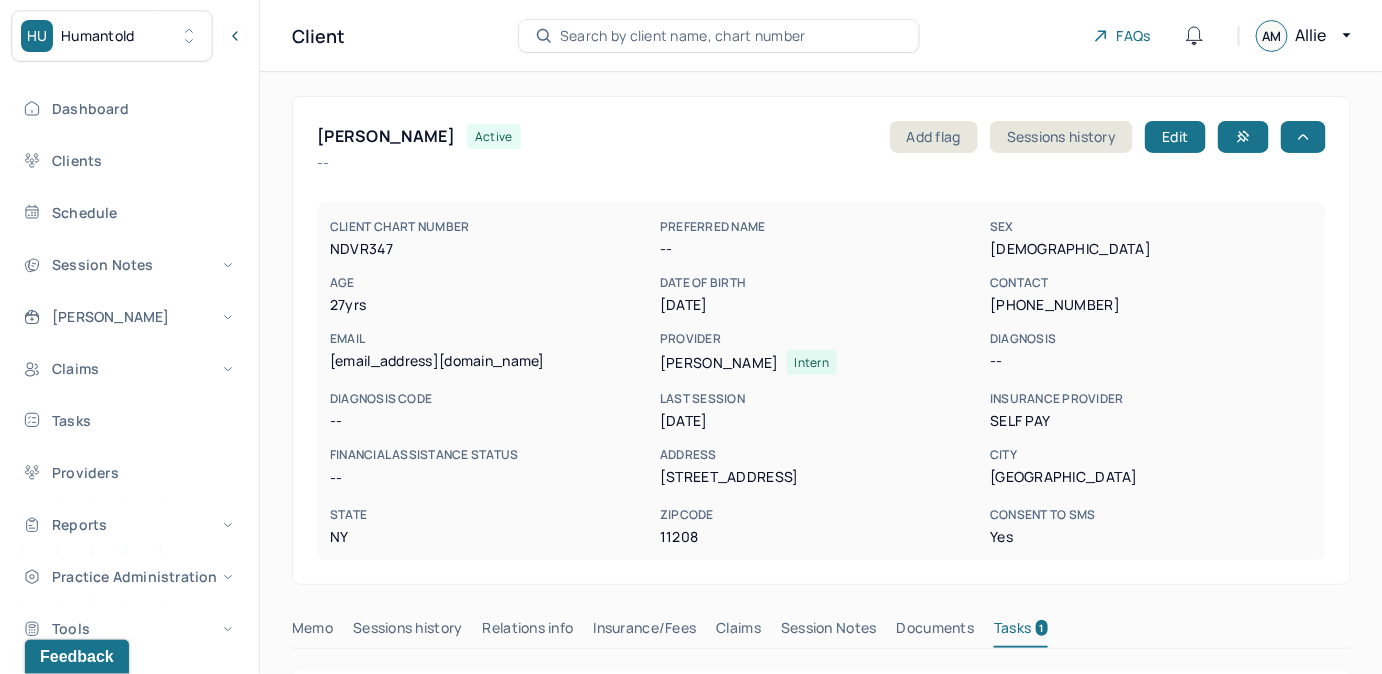 click on "Search by client name, chart number" at bounding box center (719, 36) 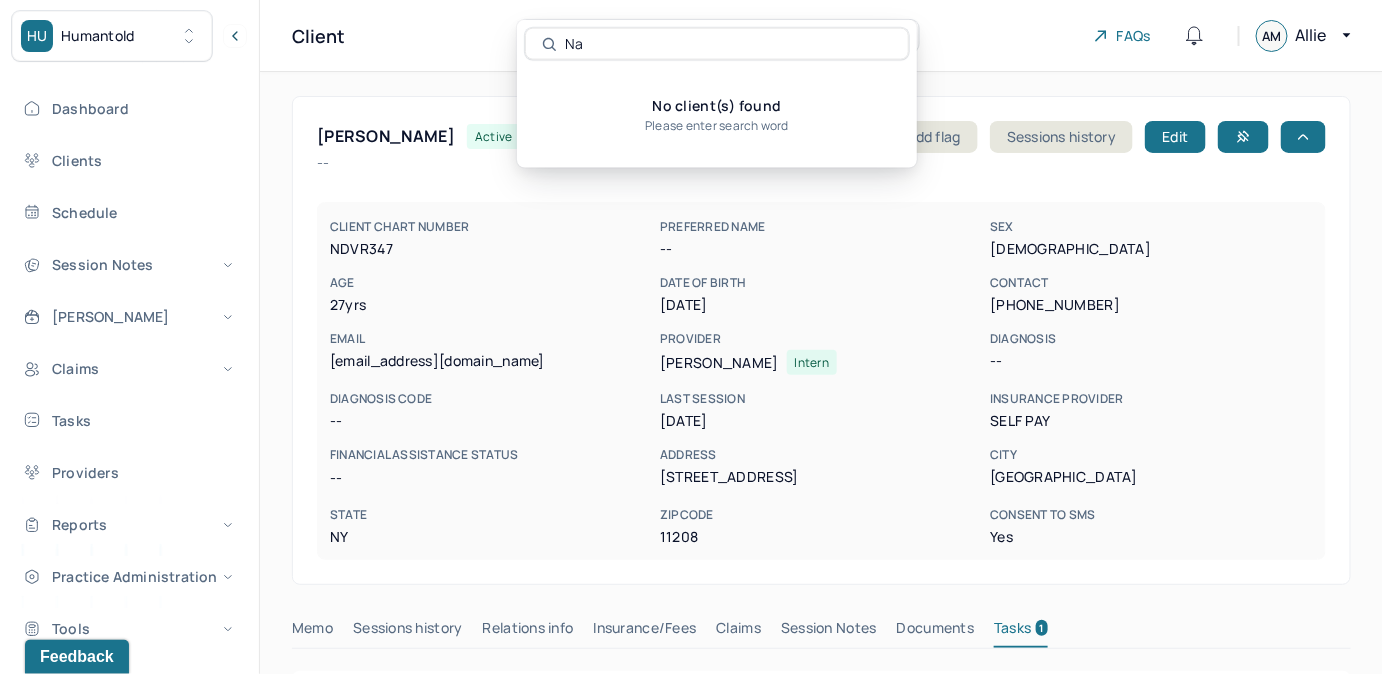 type on "N" 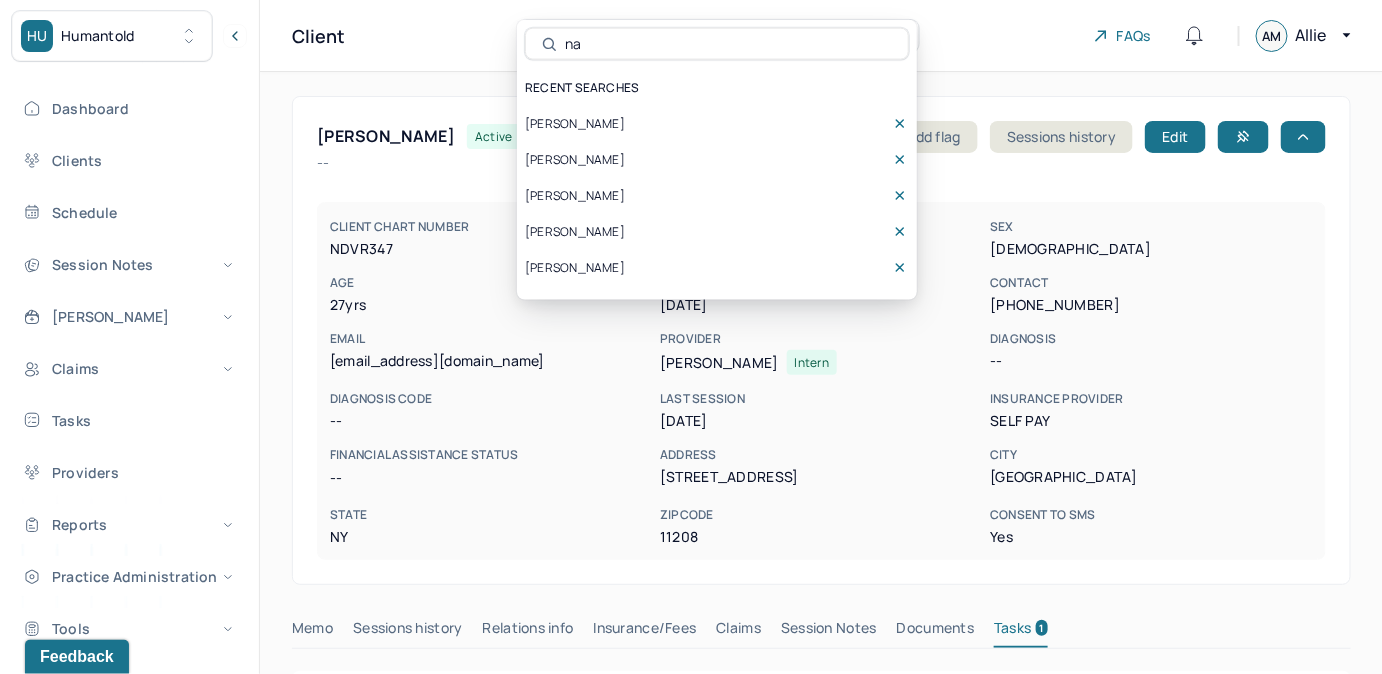 type on "n" 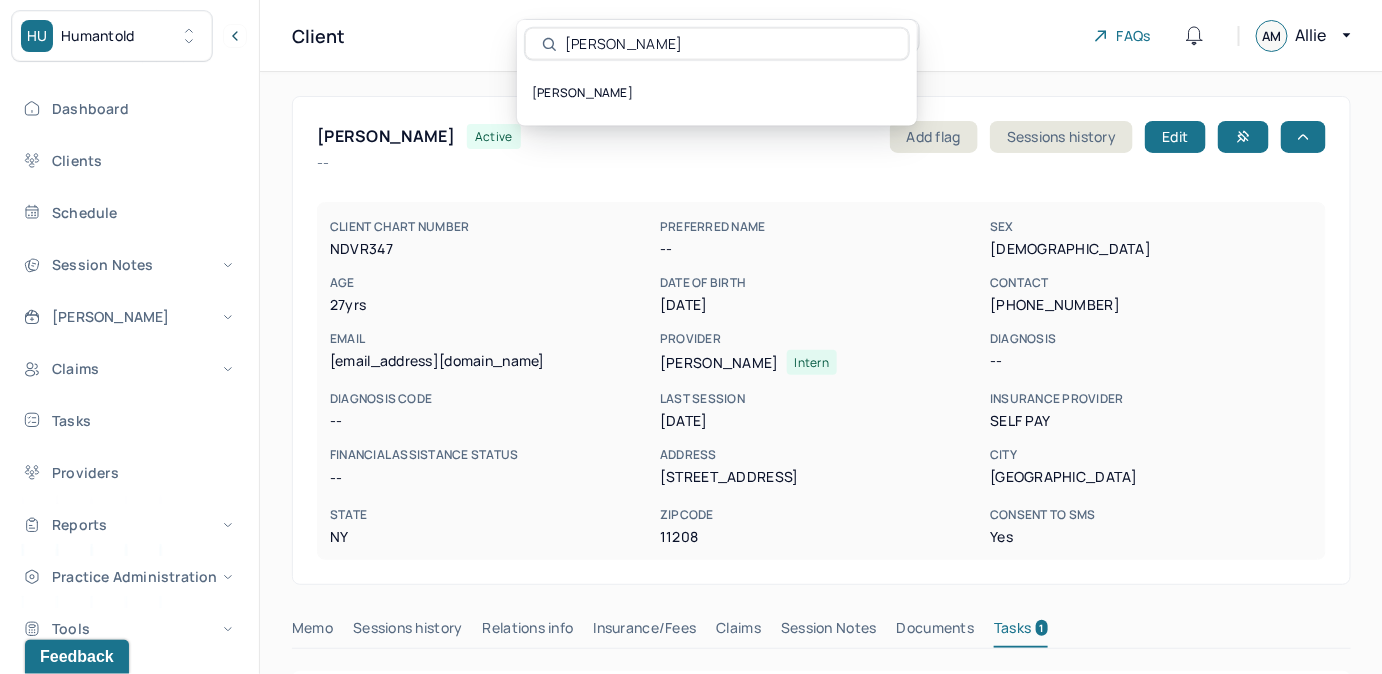 type on "hernandez nat" 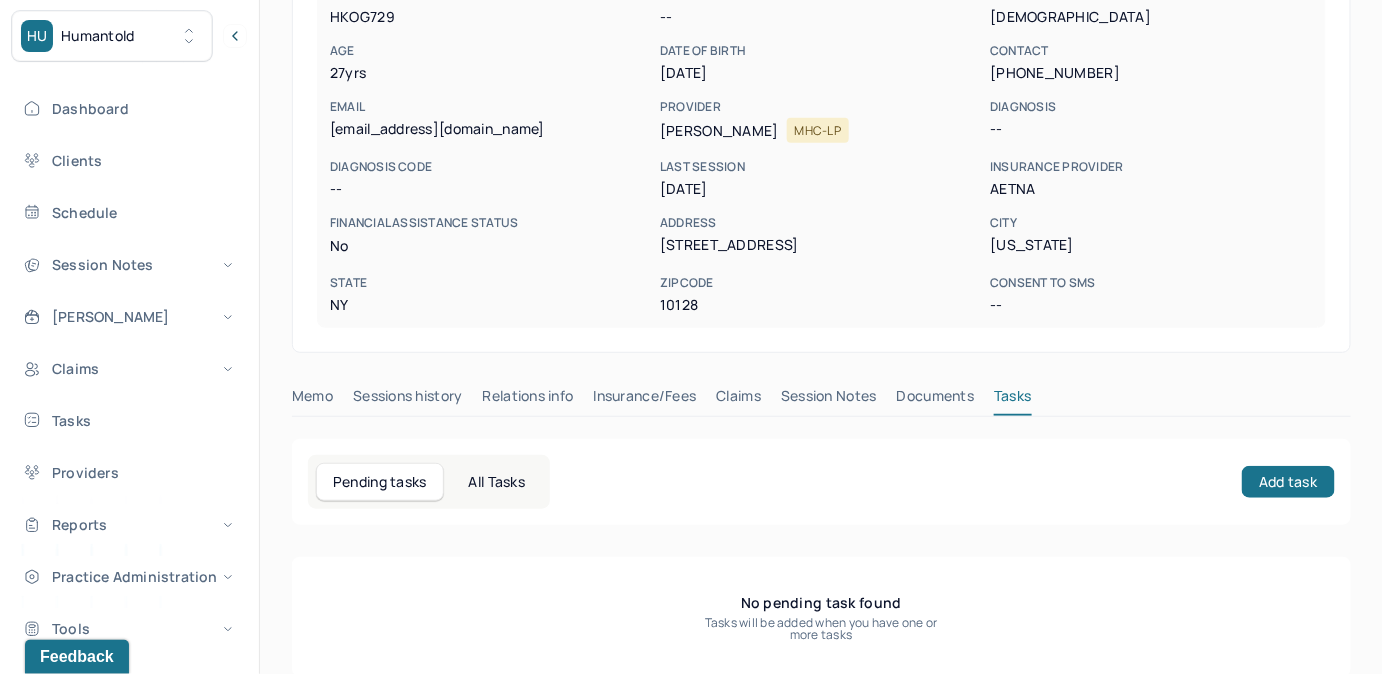 scroll, scrollTop: 258, scrollLeft: 0, axis: vertical 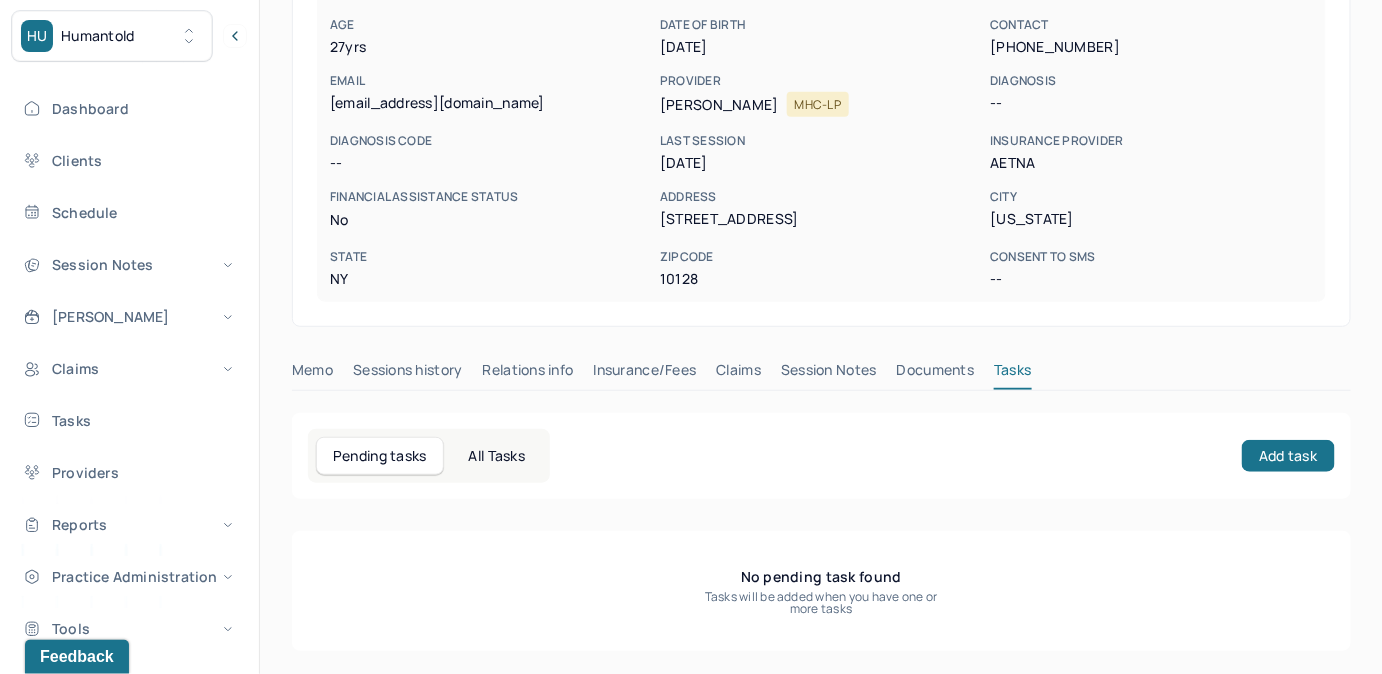 click on "Claims" at bounding box center [738, 374] 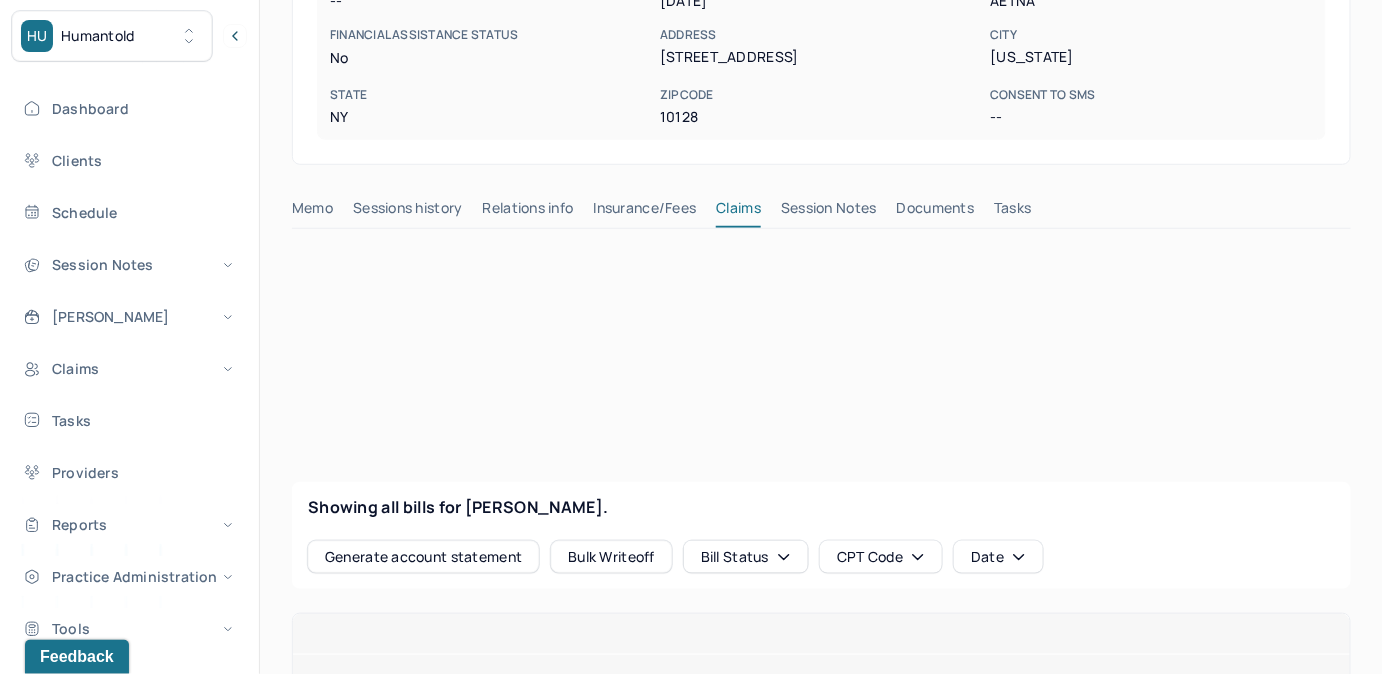 scroll, scrollTop: 440, scrollLeft: 0, axis: vertical 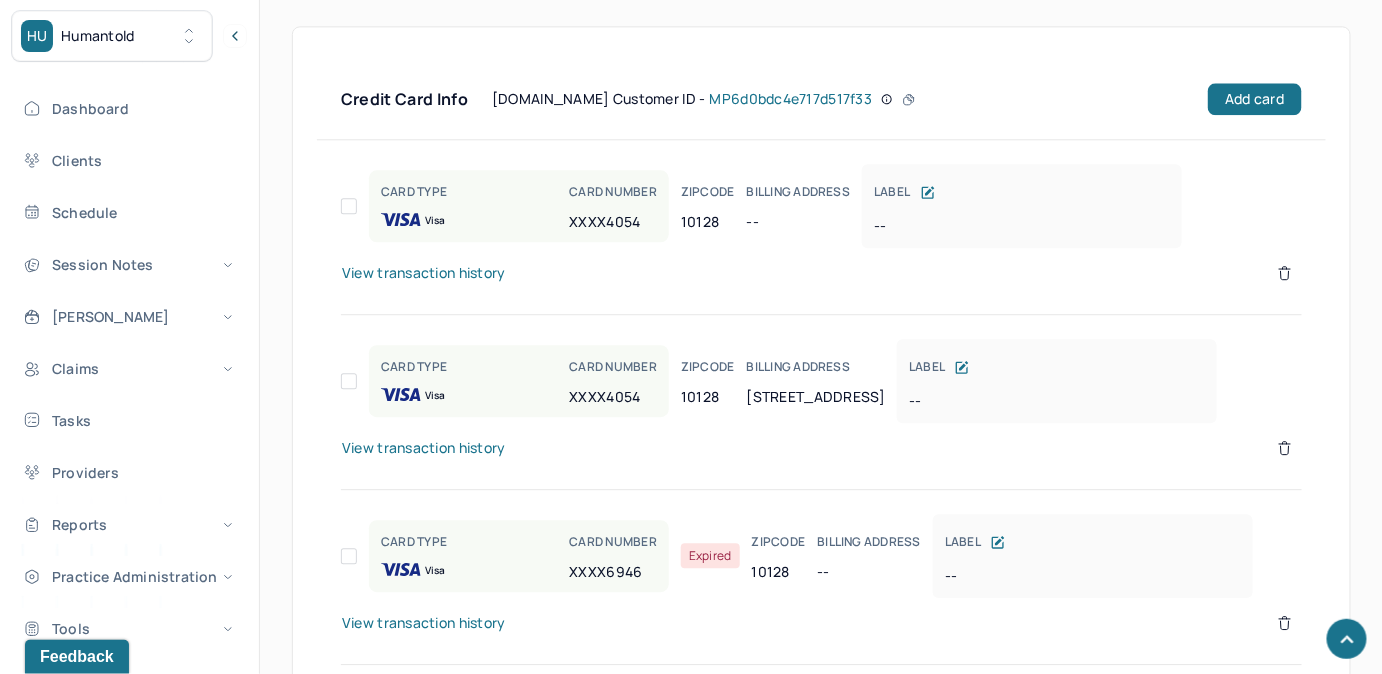 click on "View transaction history" at bounding box center (424, 273) 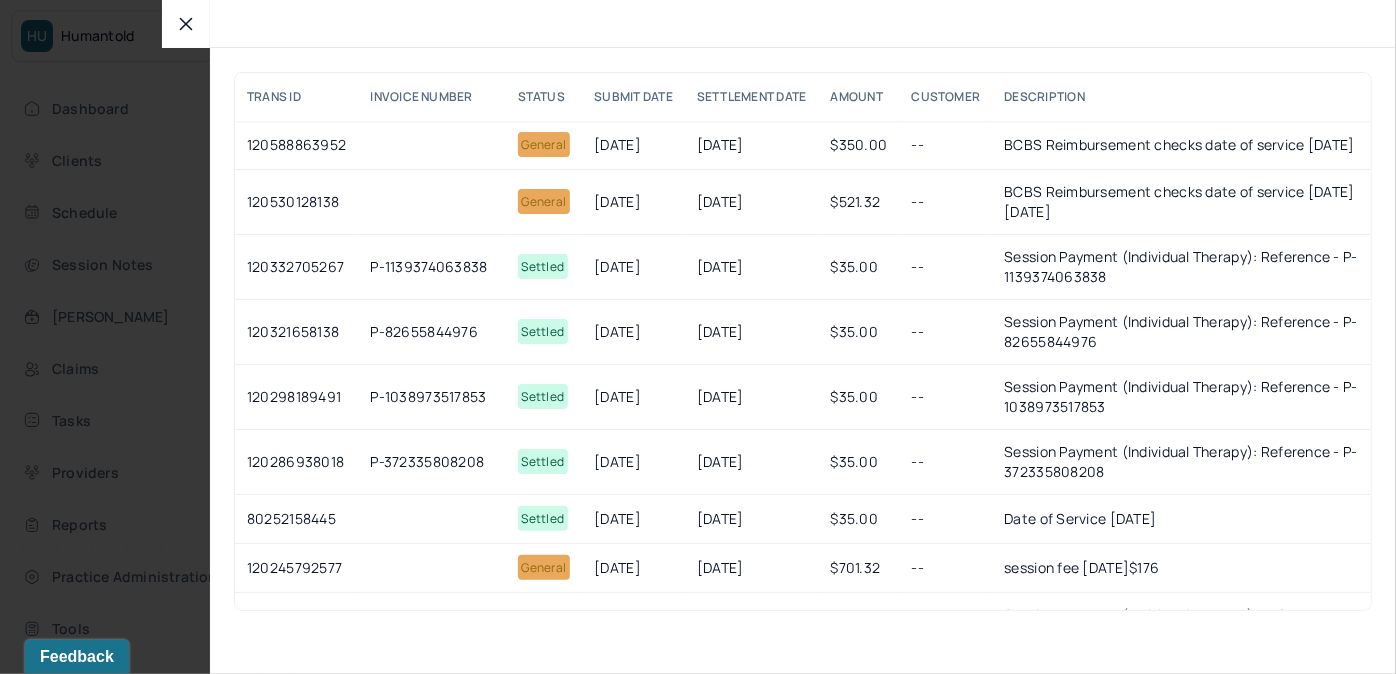 click 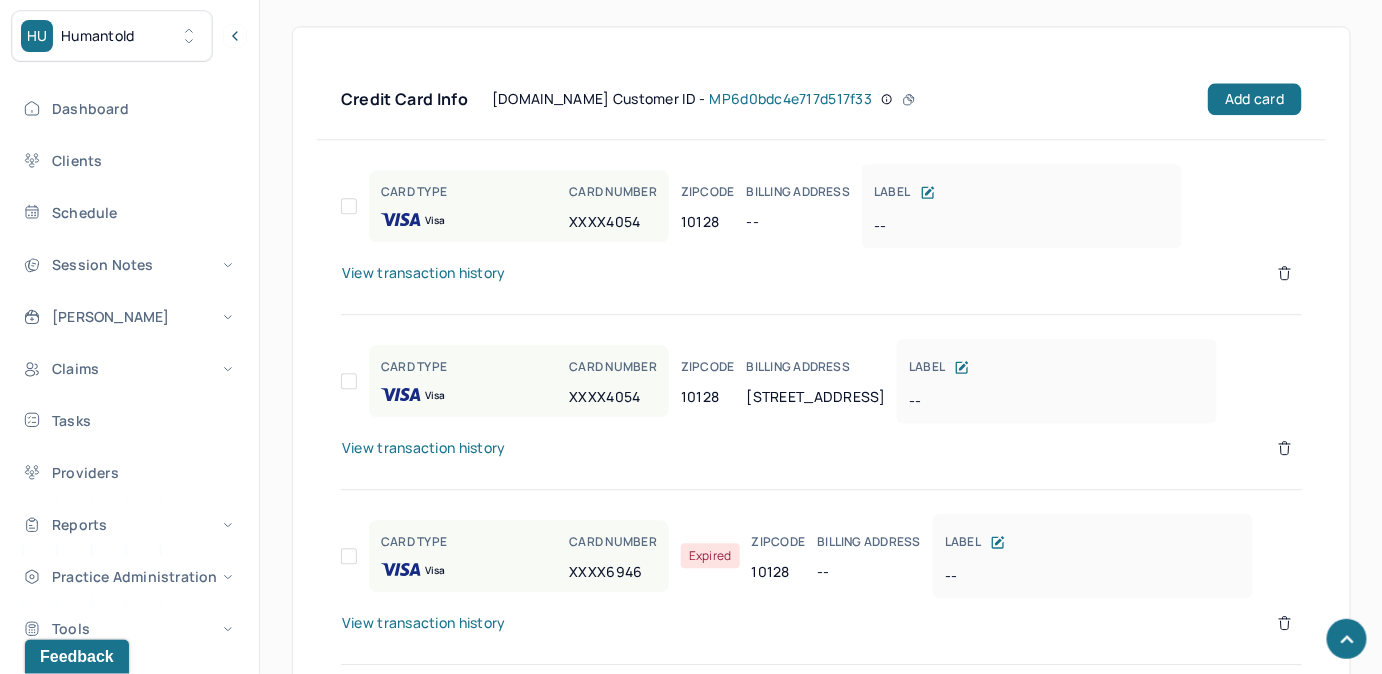click on "View transaction history" at bounding box center (424, 448) 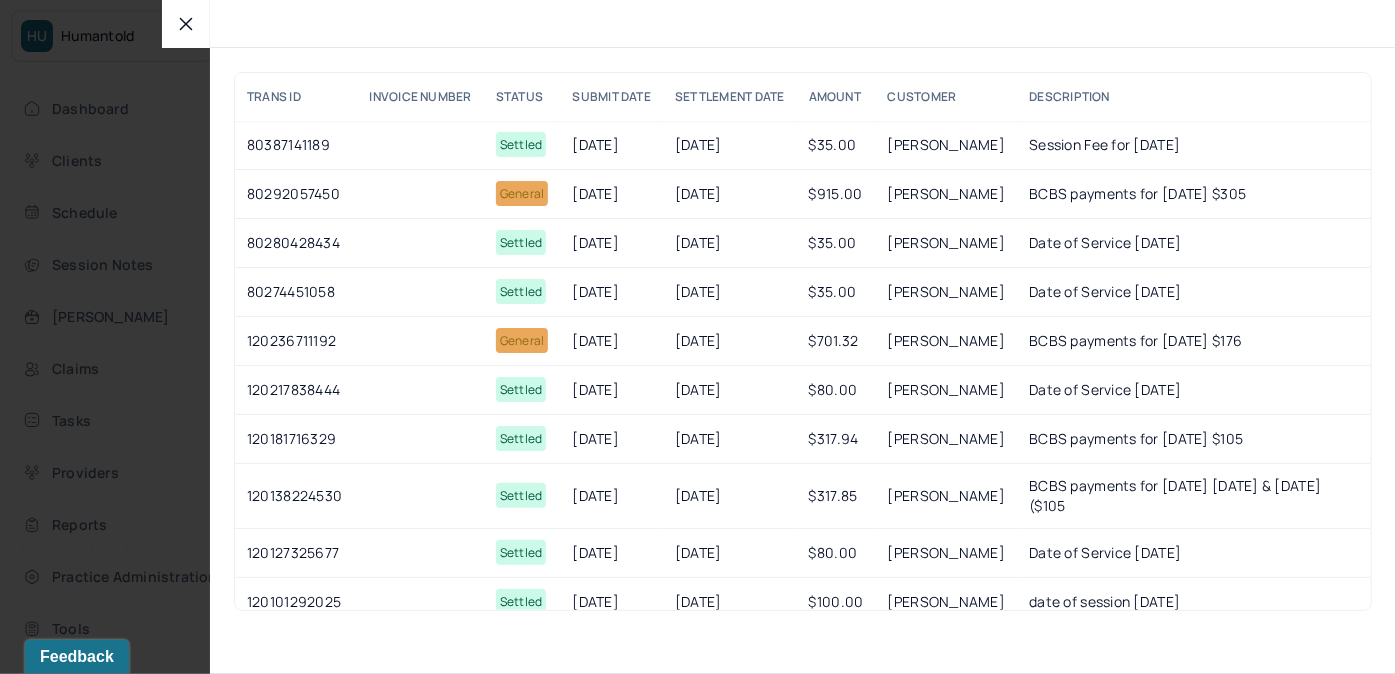 click 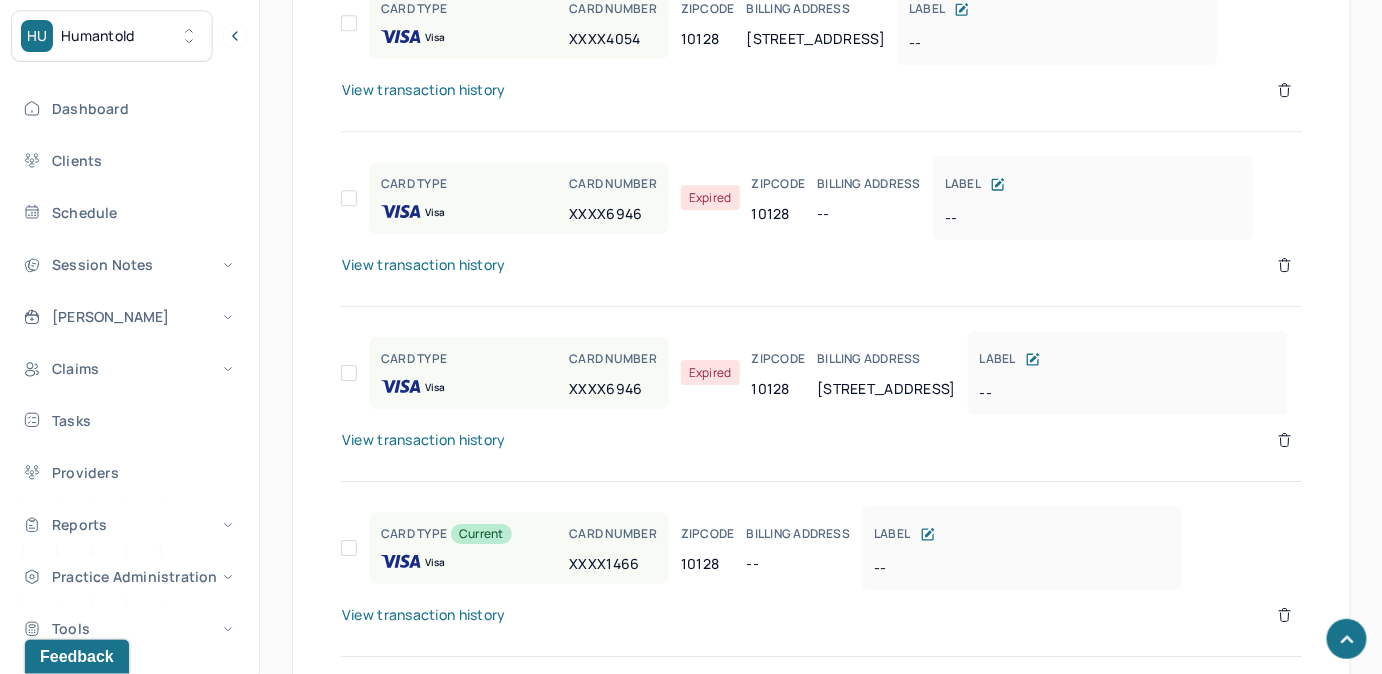 scroll, scrollTop: 1985, scrollLeft: 0, axis: vertical 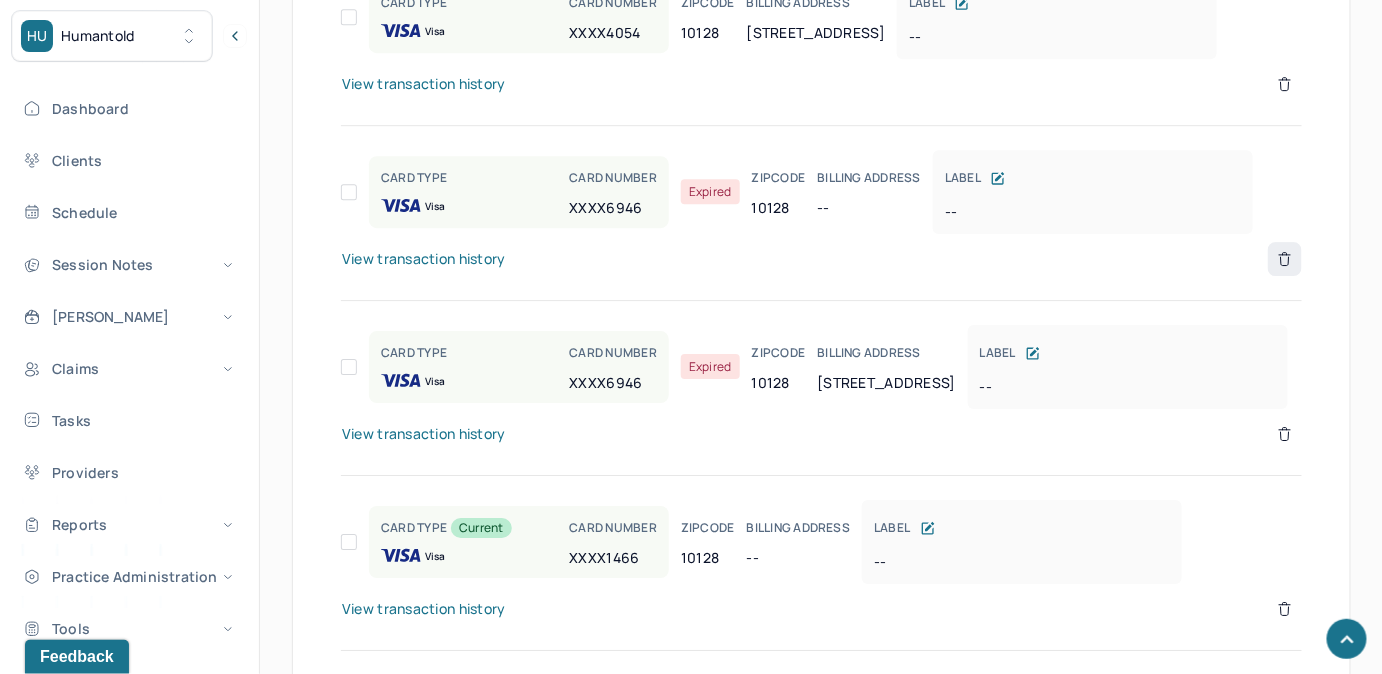 click 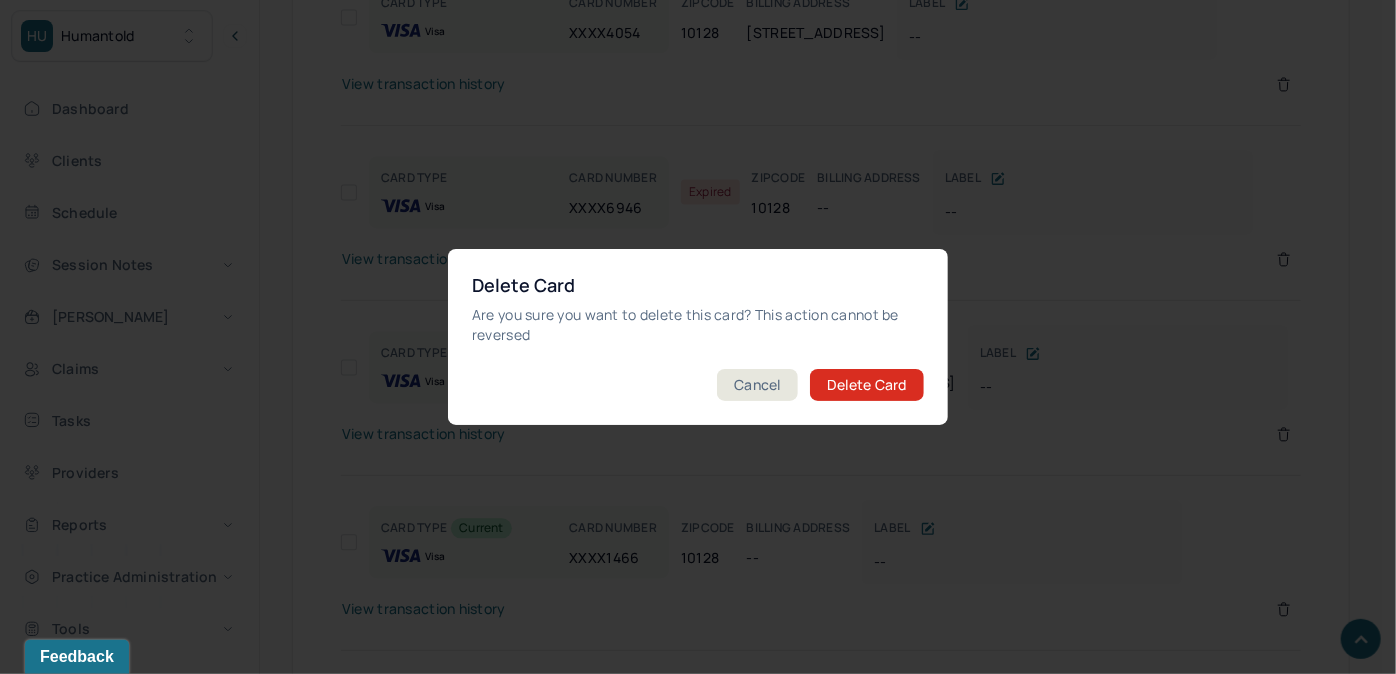 click on "Delete Card" at bounding box center [867, 385] 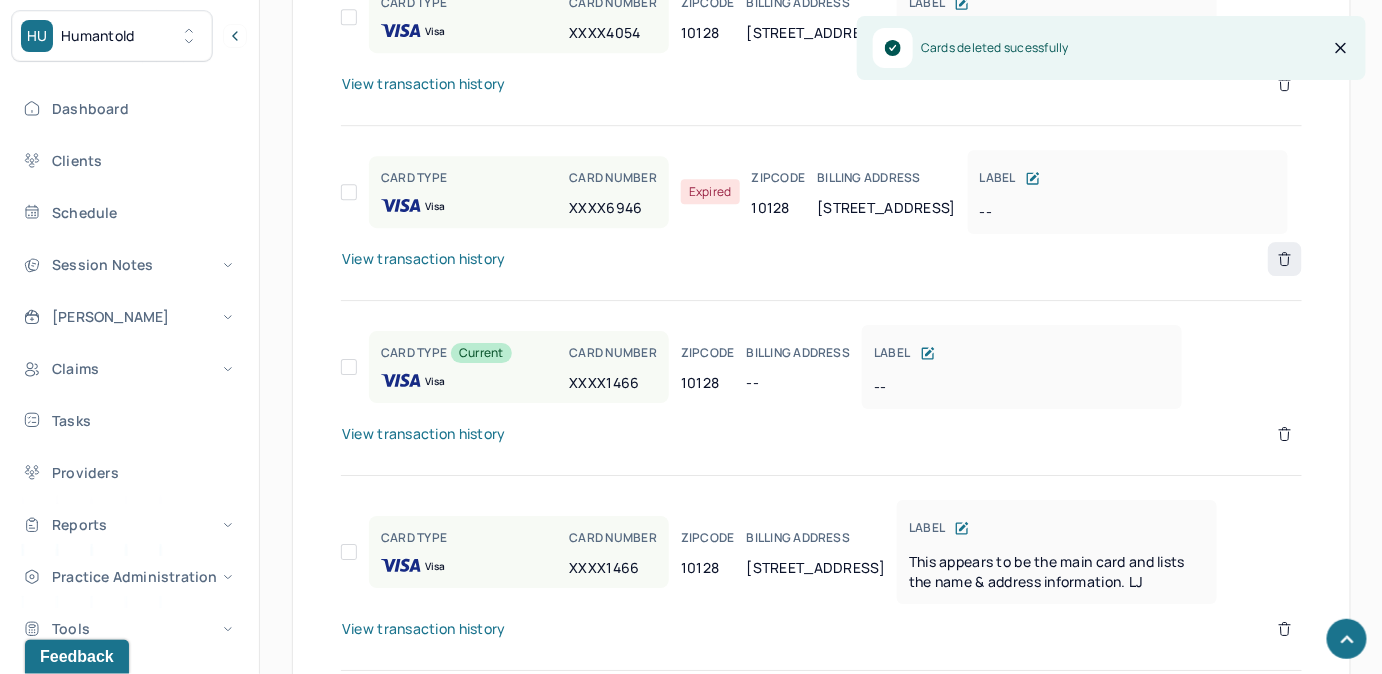 click 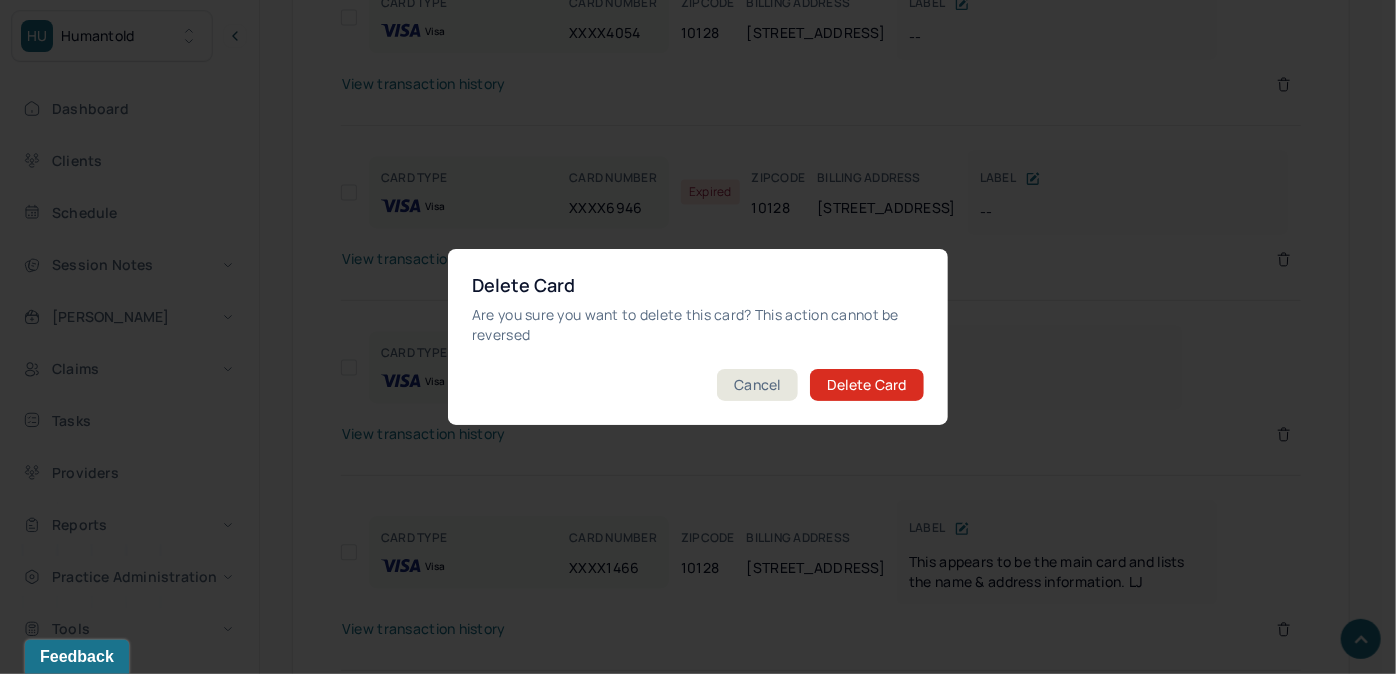 click on "Delete Card" at bounding box center [867, 385] 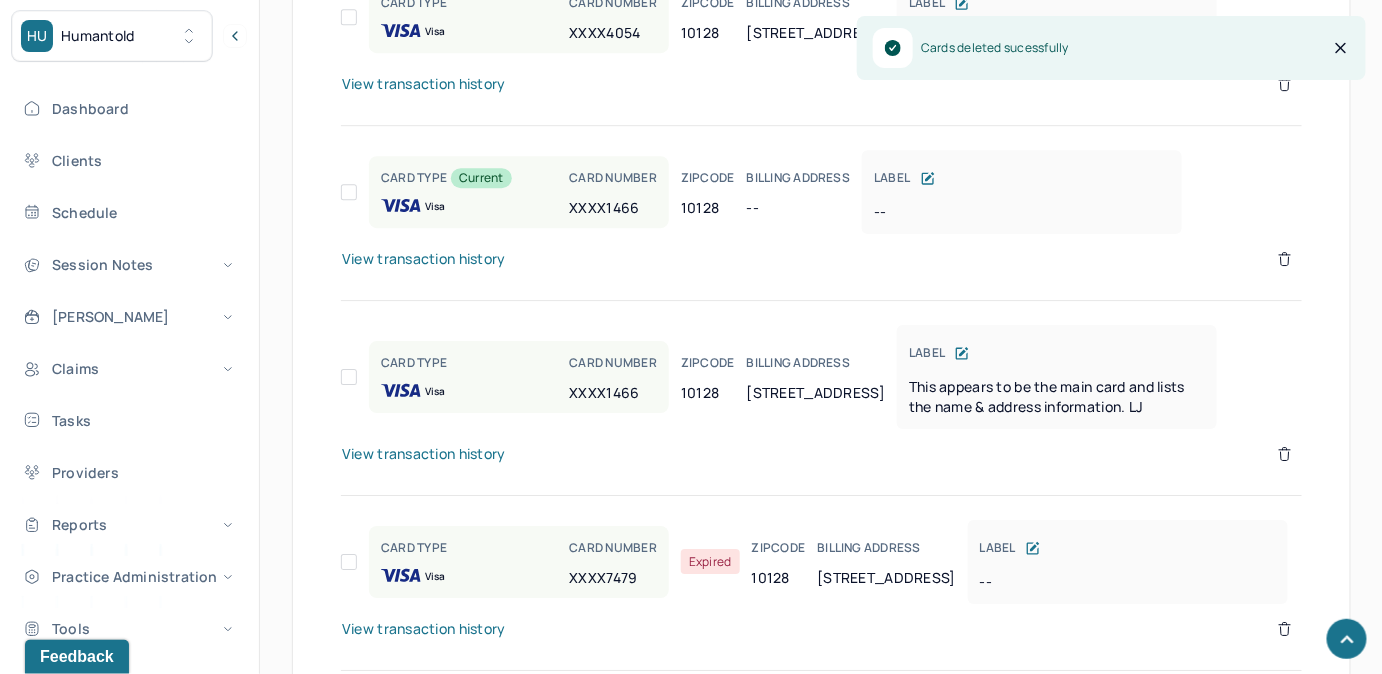 click on "CARD TYPE Visa CARD NUMBER XXXX1466 ZIPCODE 10128 BILLING ADDRESS 1806 1ST AVE, APT 14 A LABEL     This appears to be the main card and lists the name & address information. LJ" at bounding box center [821, 381] 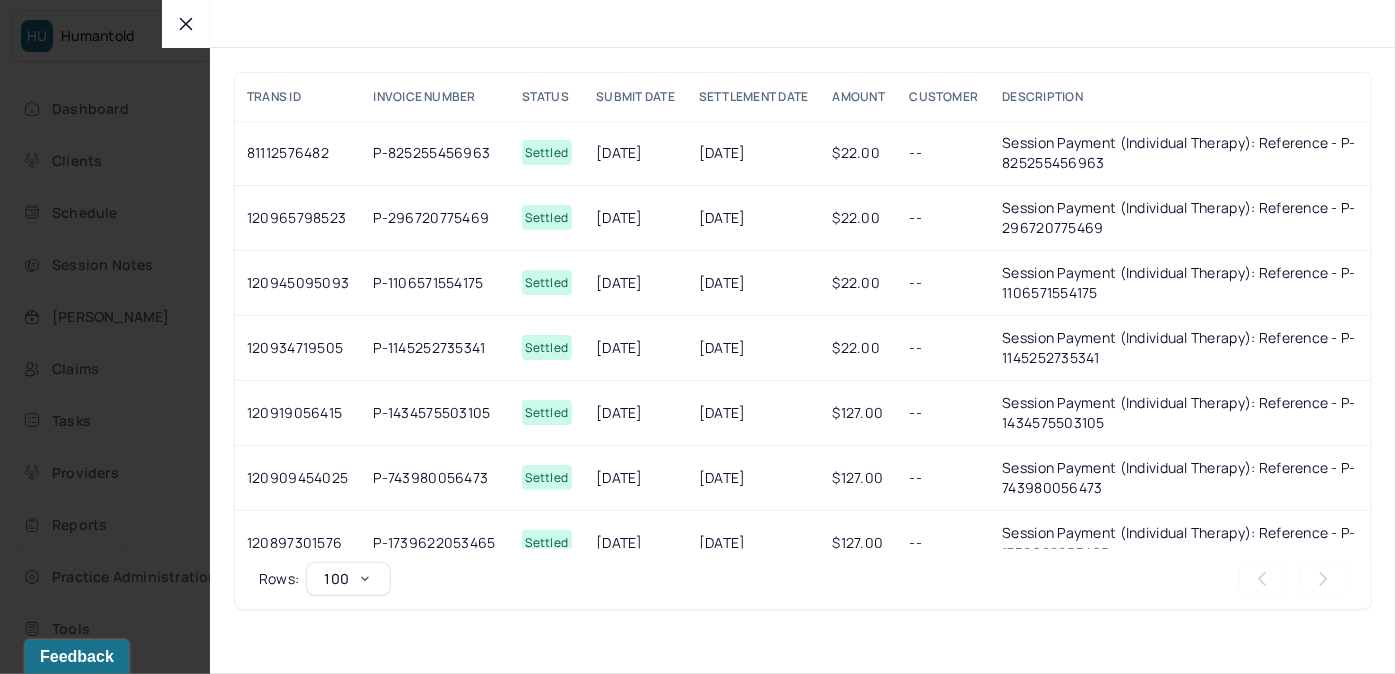drag, startPoint x: 173, startPoint y: 24, endPoint x: 267, endPoint y: 51, distance: 97.80082 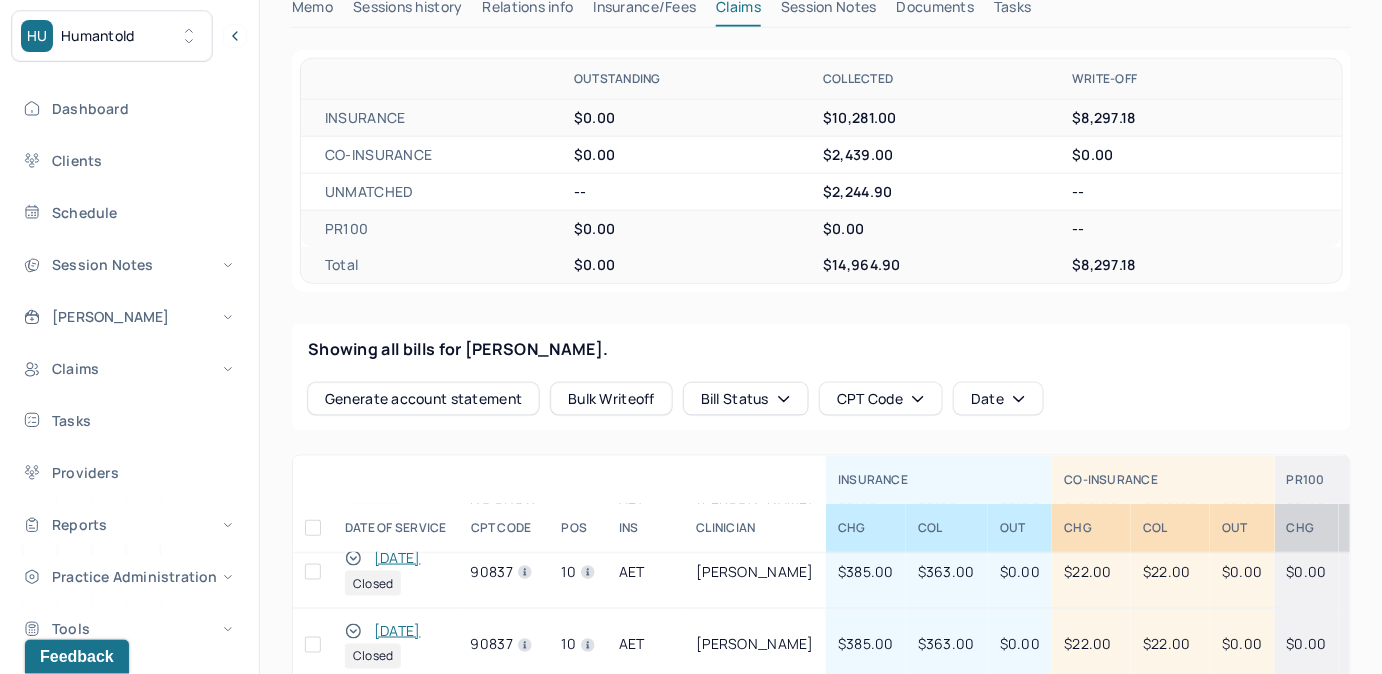 scroll, scrollTop: 0, scrollLeft: 0, axis: both 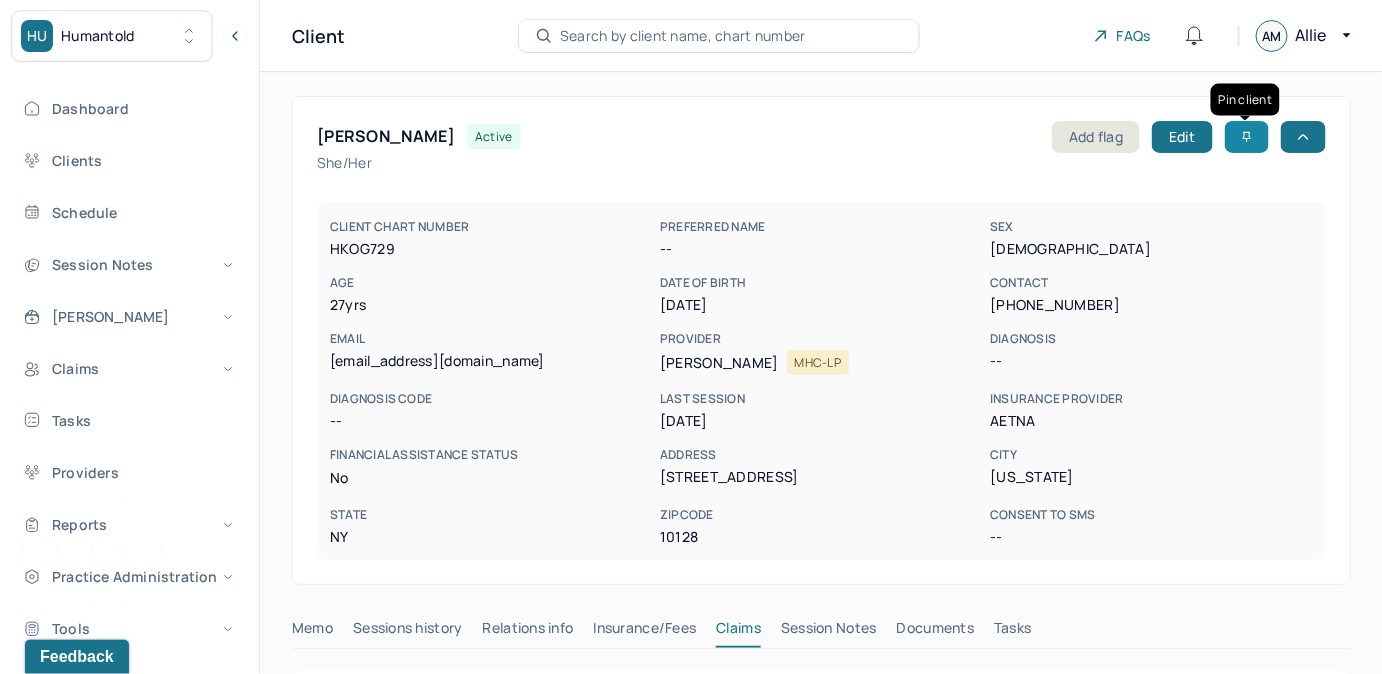 click at bounding box center (1247, 137) 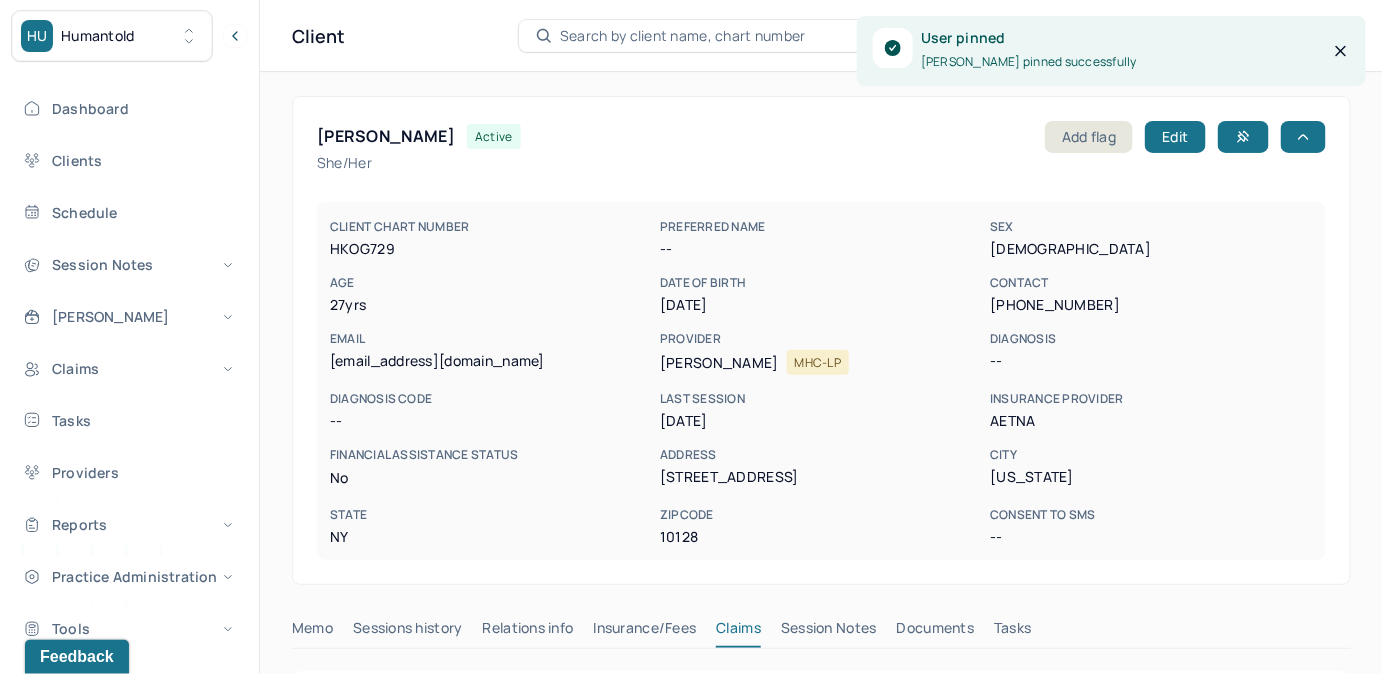 click on "Search by client name, chart number" at bounding box center (683, 36) 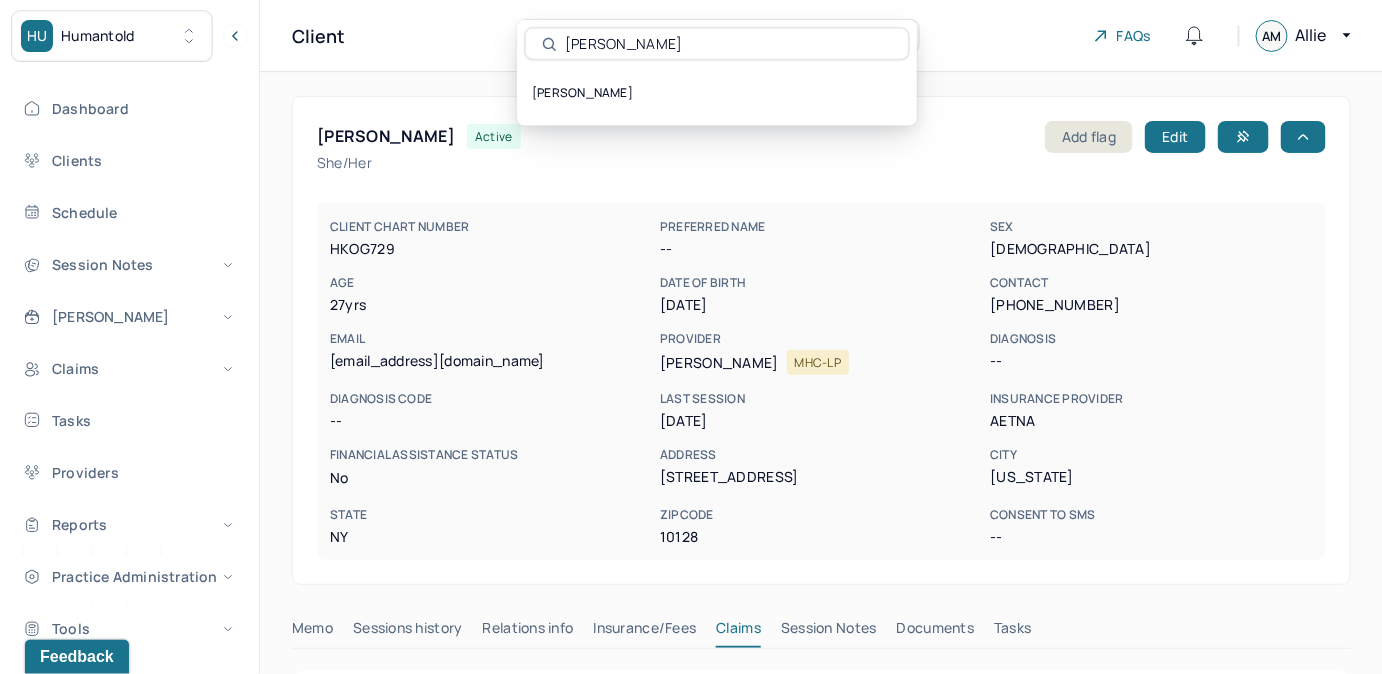 type on "Amy Shah" 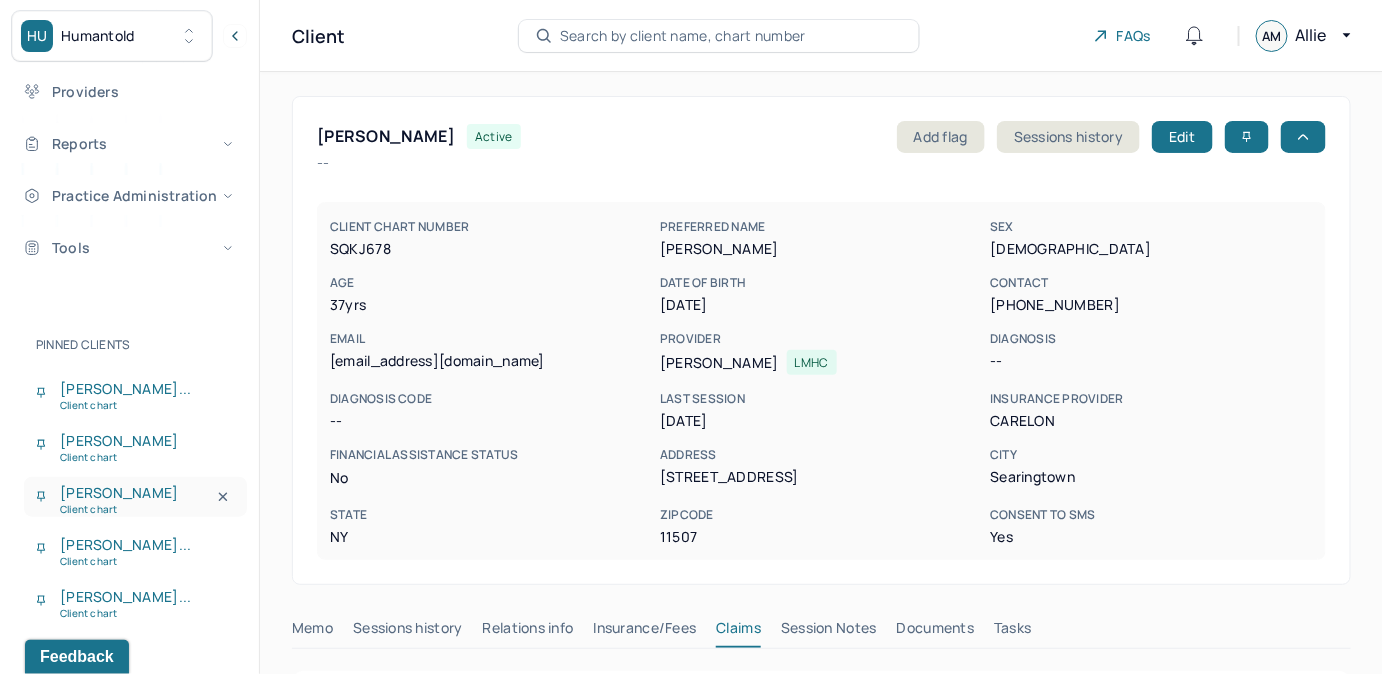 scroll, scrollTop: 397, scrollLeft: 0, axis: vertical 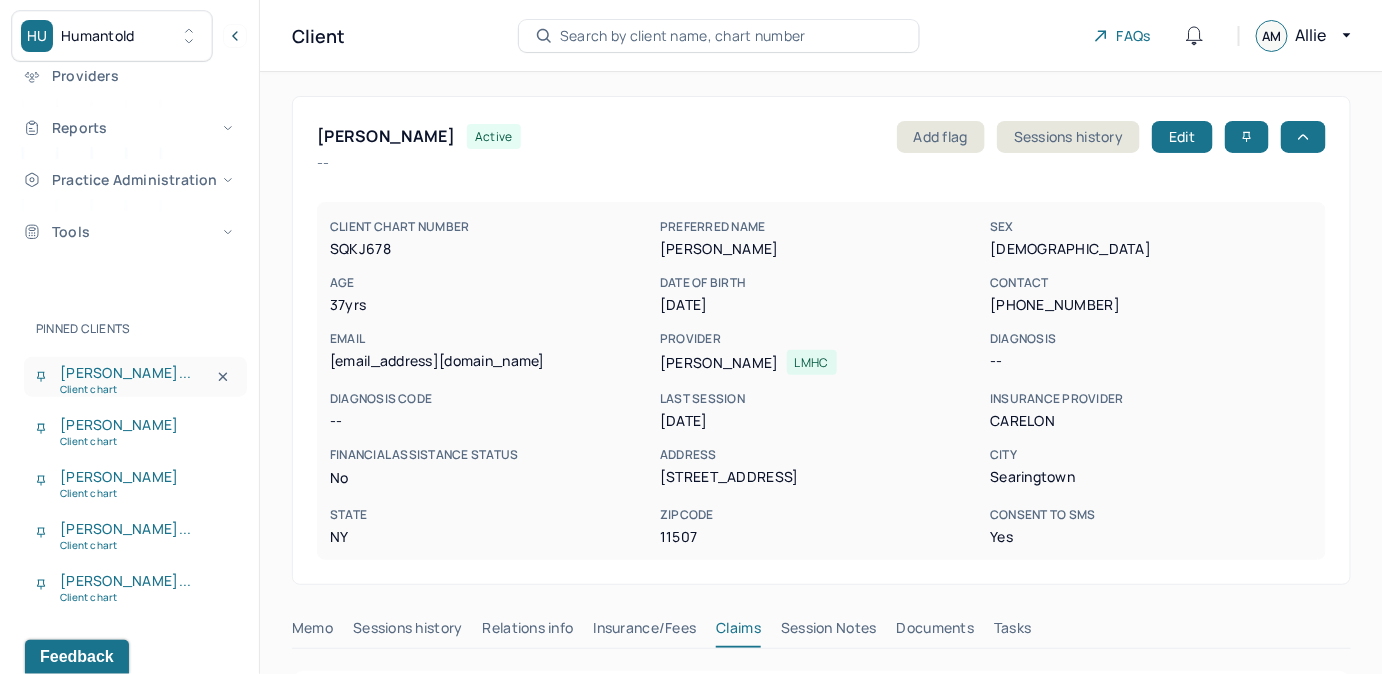 drag, startPoint x: 125, startPoint y: 381, endPoint x: 159, endPoint y: 371, distance: 35.44009 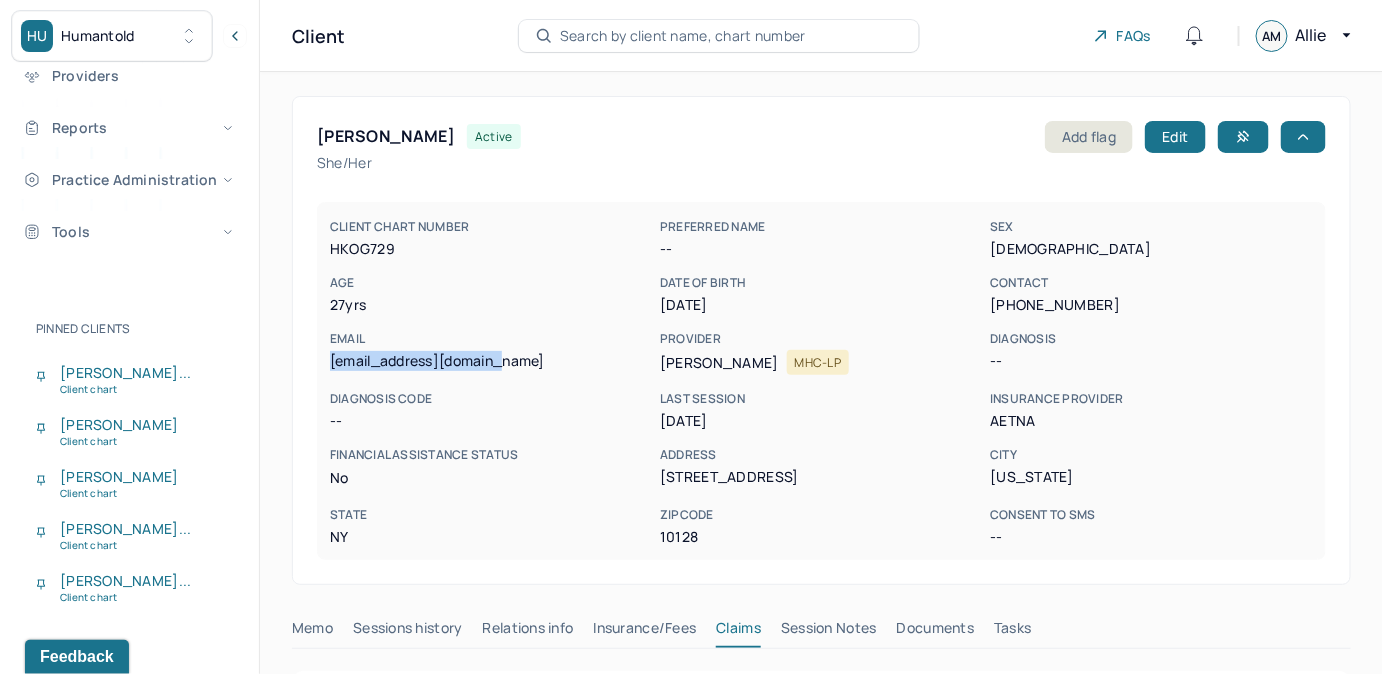 drag, startPoint x: 327, startPoint y: 365, endPoint x: 530, endPoint y: 369, distance: 203.0394 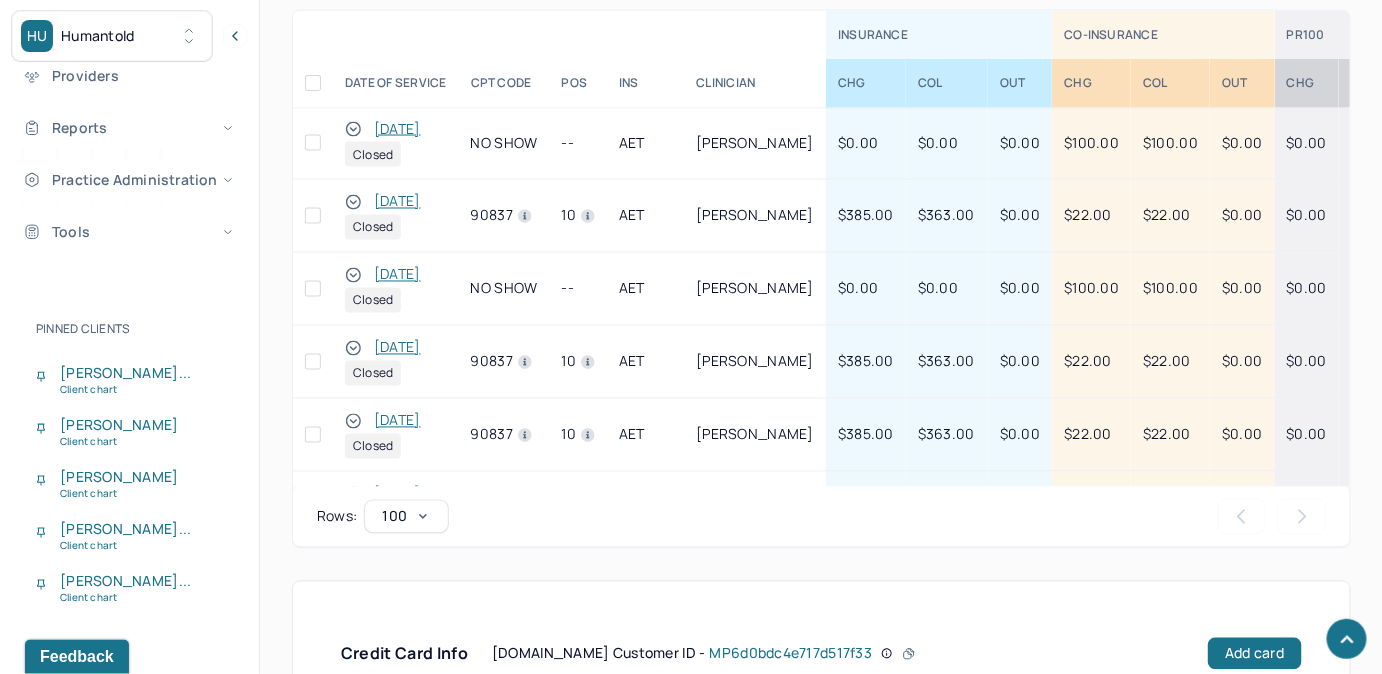 scroll, scrollTop: 1090, scrollLeft: 0, axis: vertical 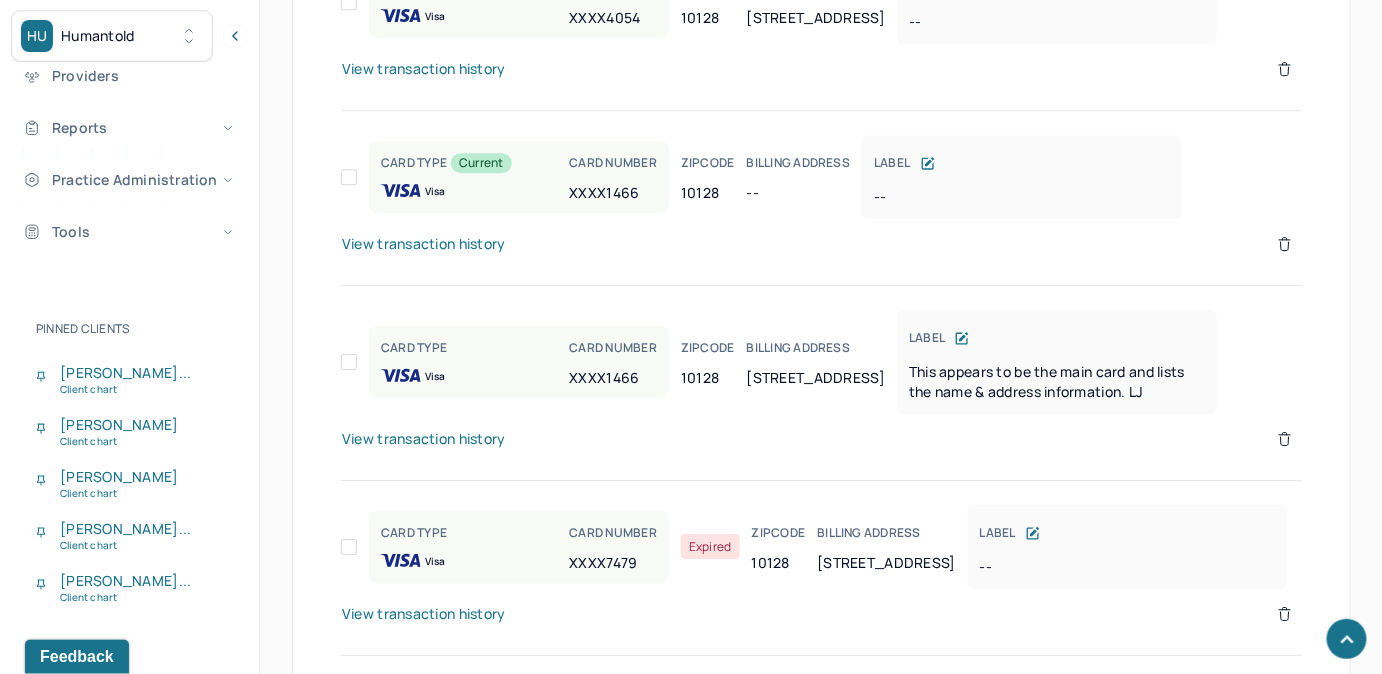 click on "View transaction history" at bounding box center [424, 244] 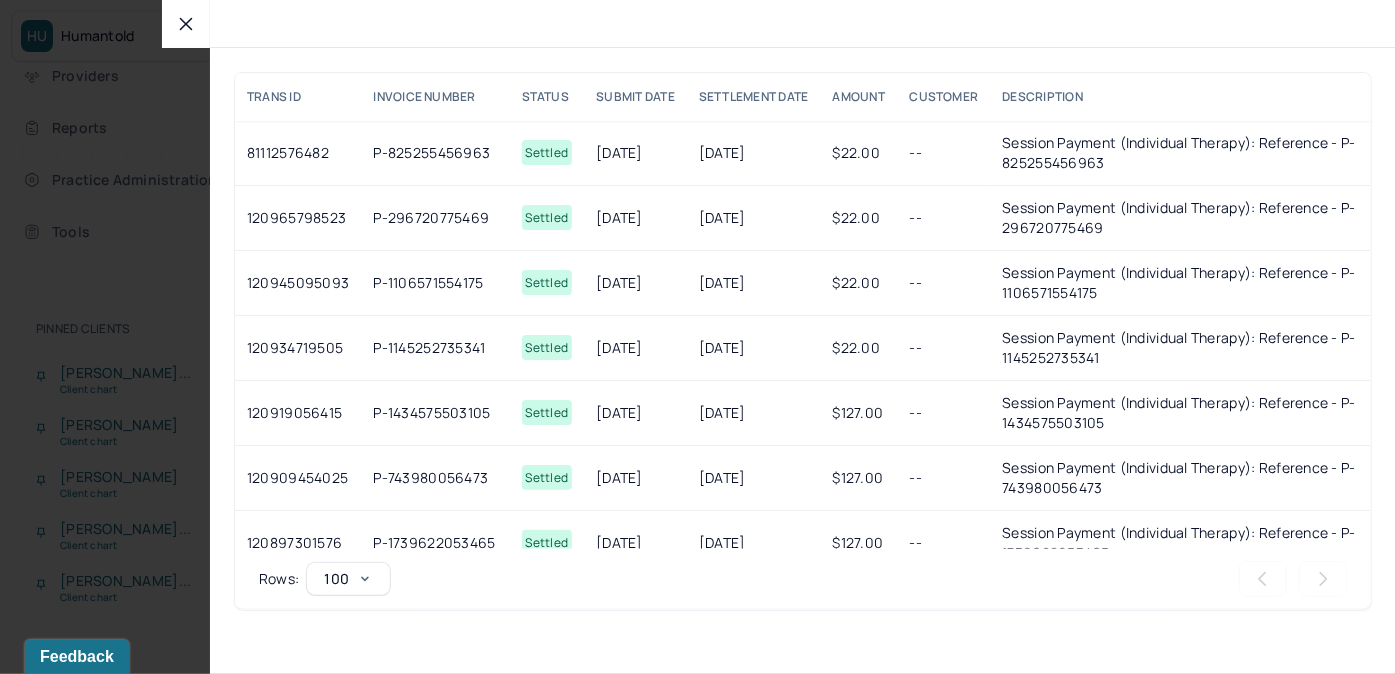 click 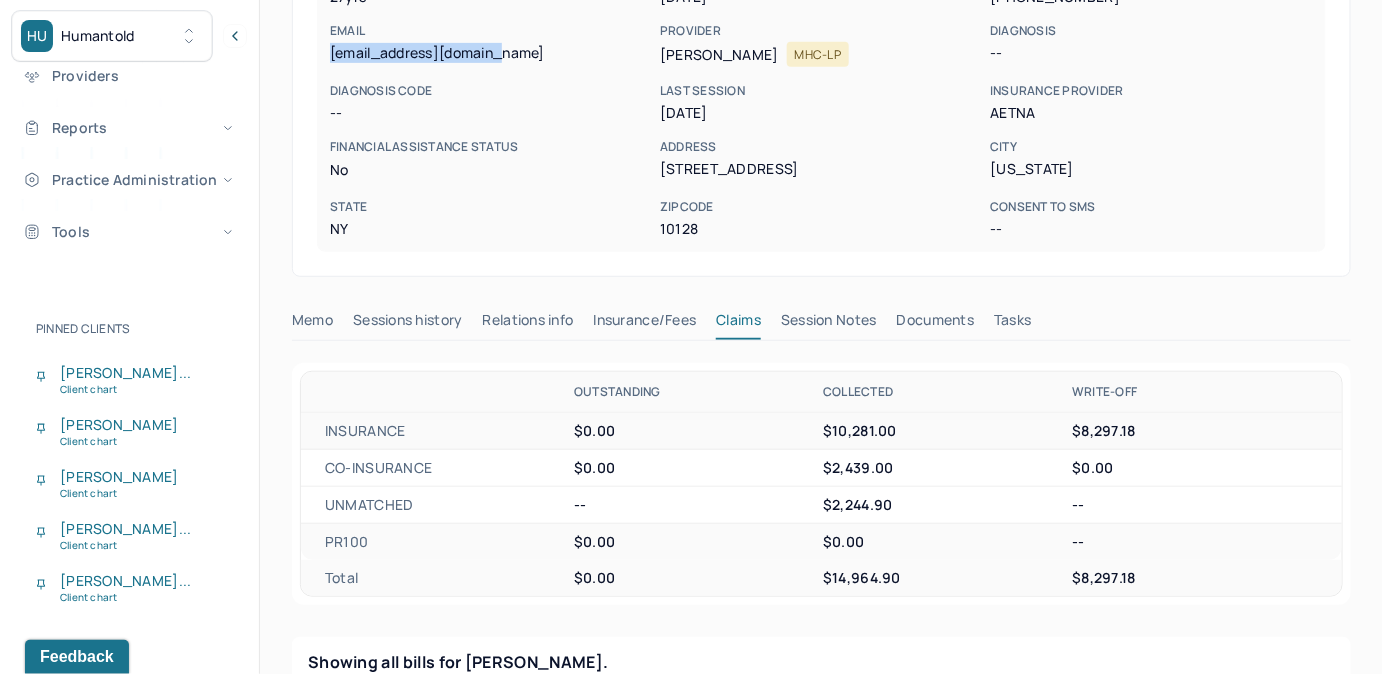 scroll, scrollTop: 90, scrollLeft: 0, axis: vertical 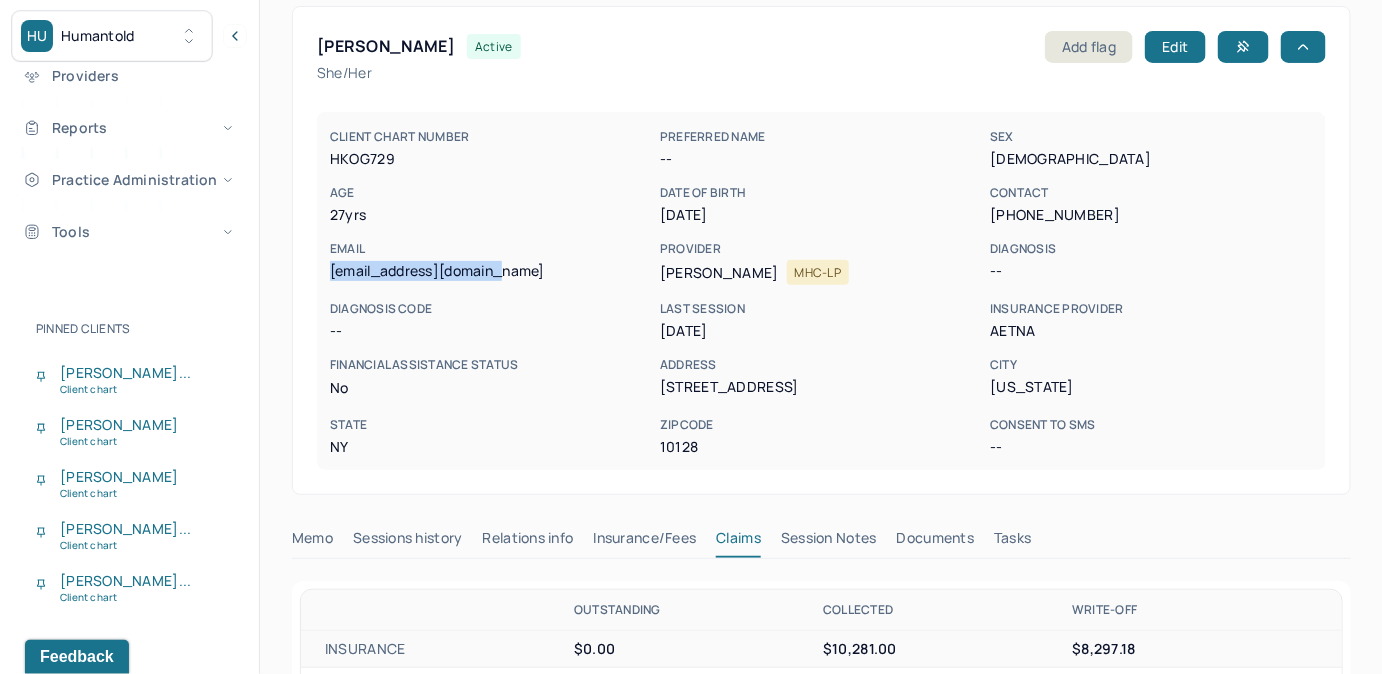 click on "Tasks" at bounding box center (1012, 542) 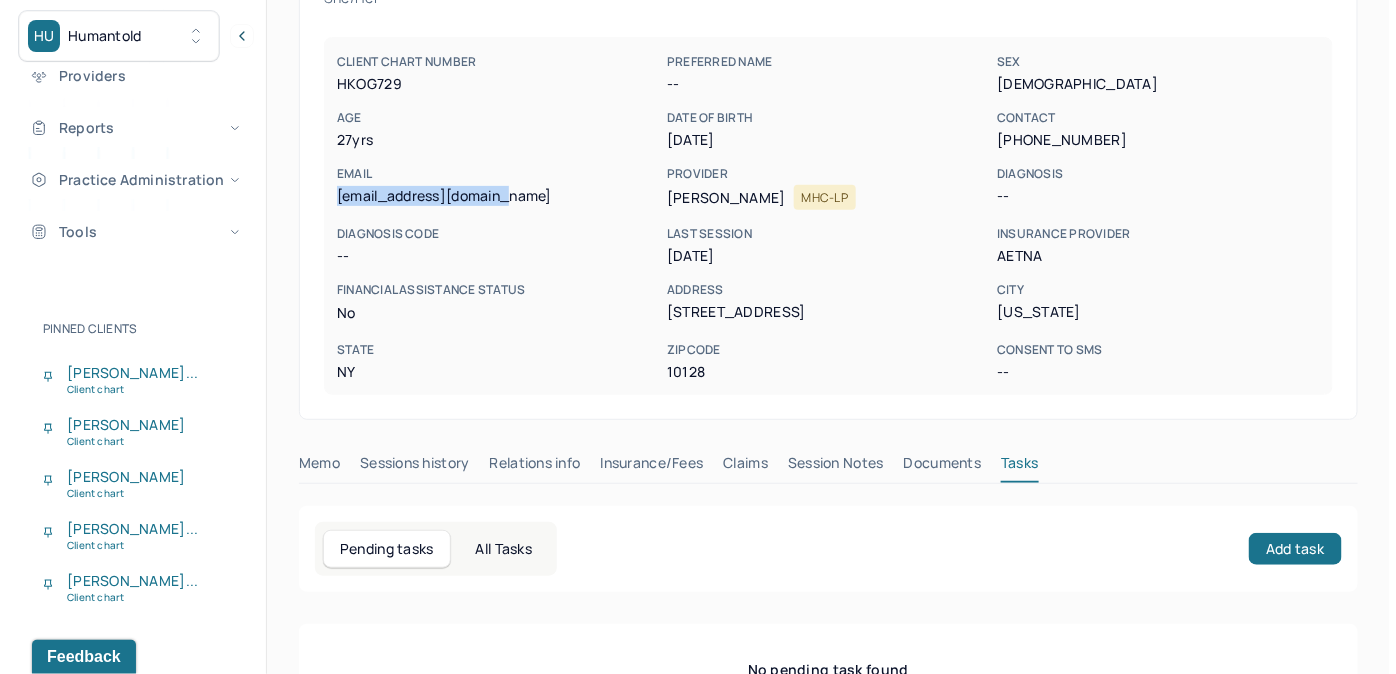 scroll, scrollTop: 258, scrollLeft: 0, axis: vertical 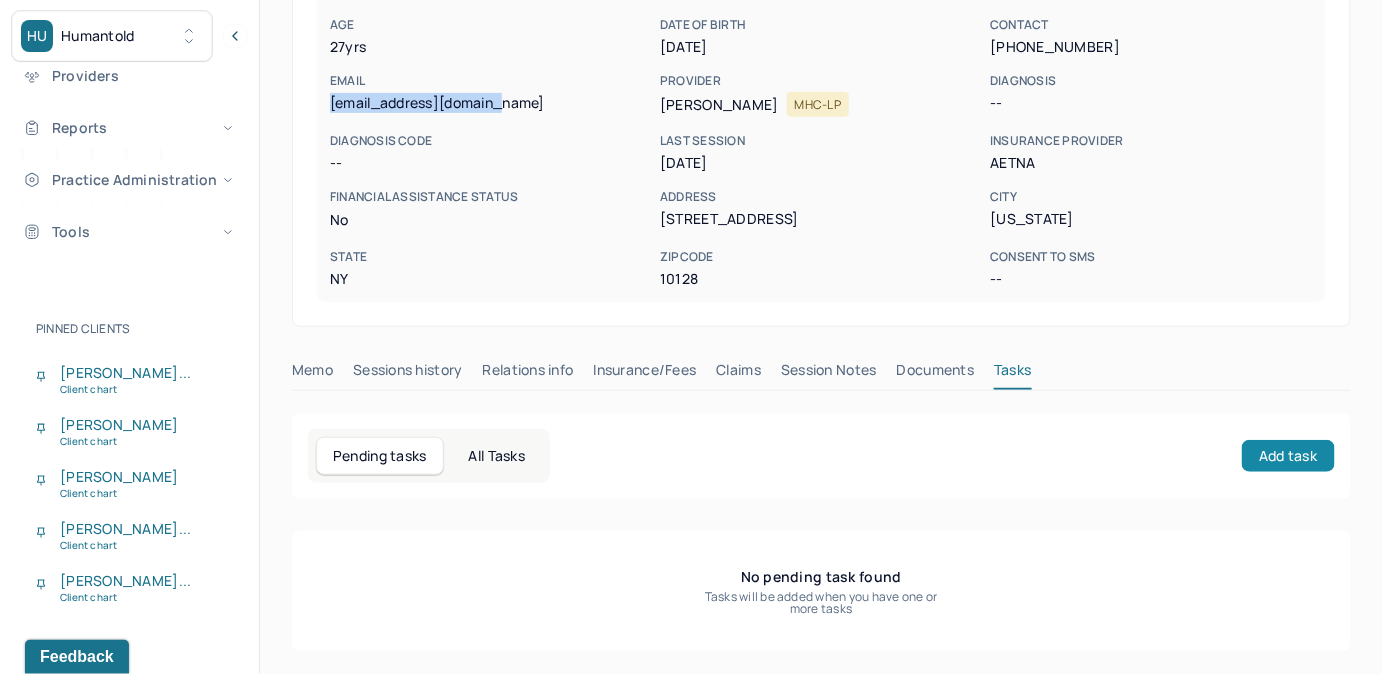 click on "Add task" at bounding box center [1288, 456] 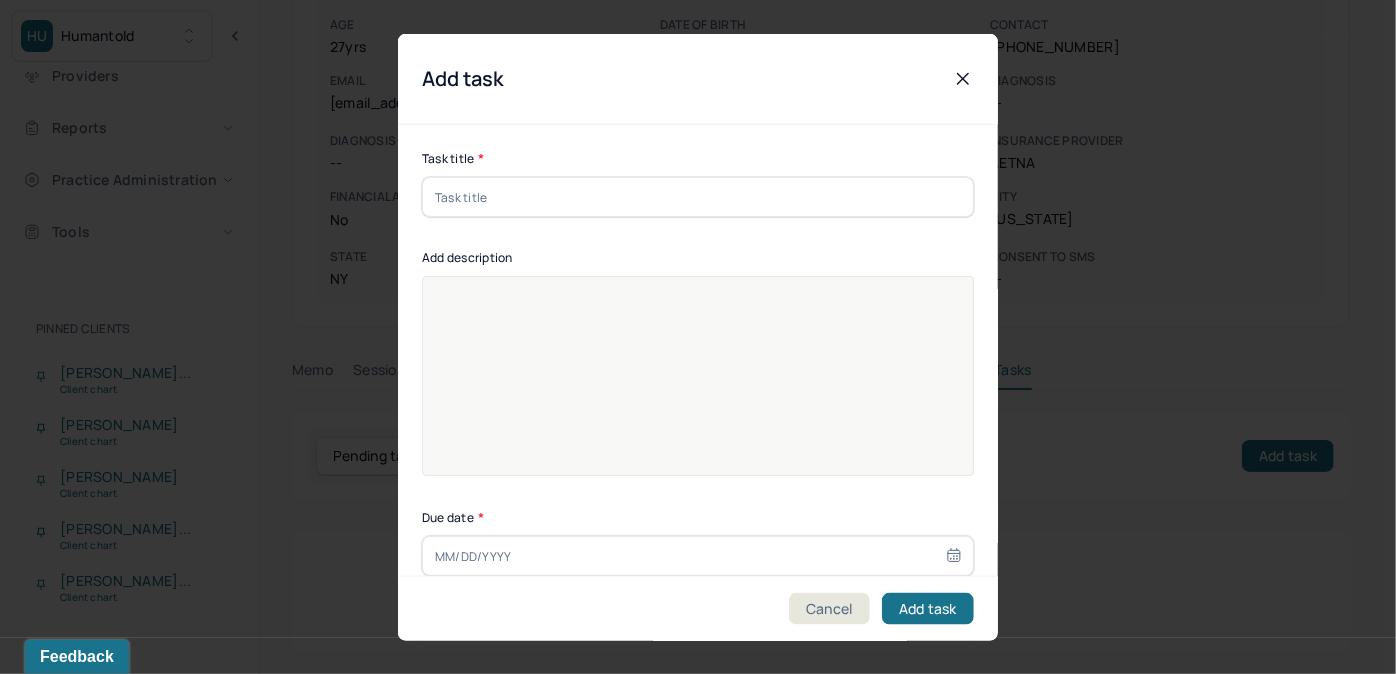 drag, startPoint x: 746, startPoint y: 196, endPoint x: 736, endPoint y: 203, distance: 12.206555 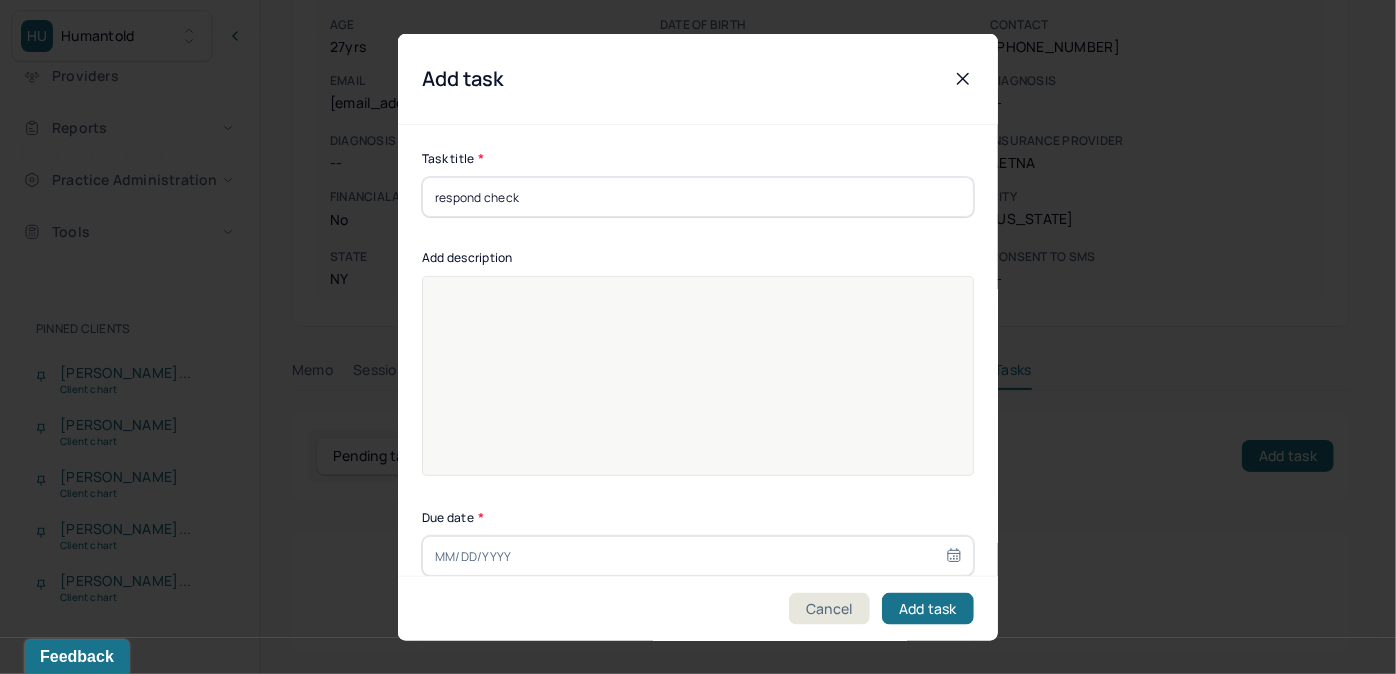 click at bounding box center (698, 389) 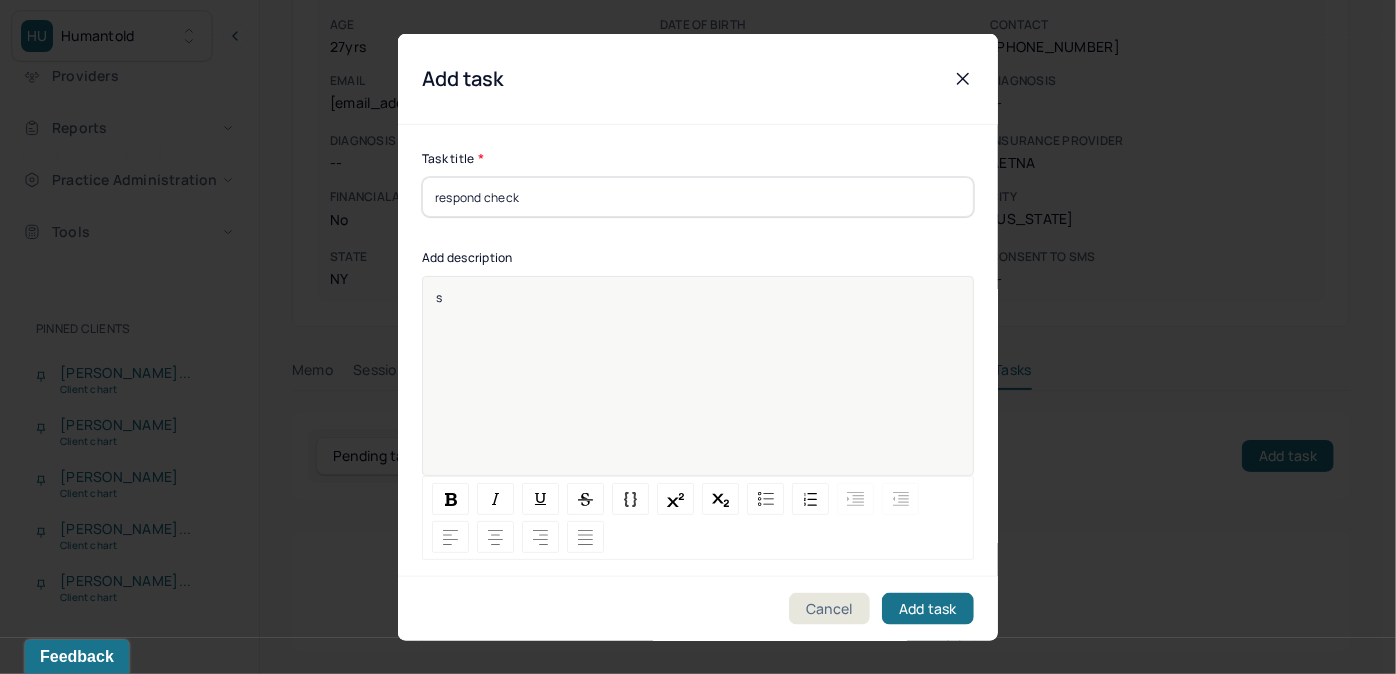 type 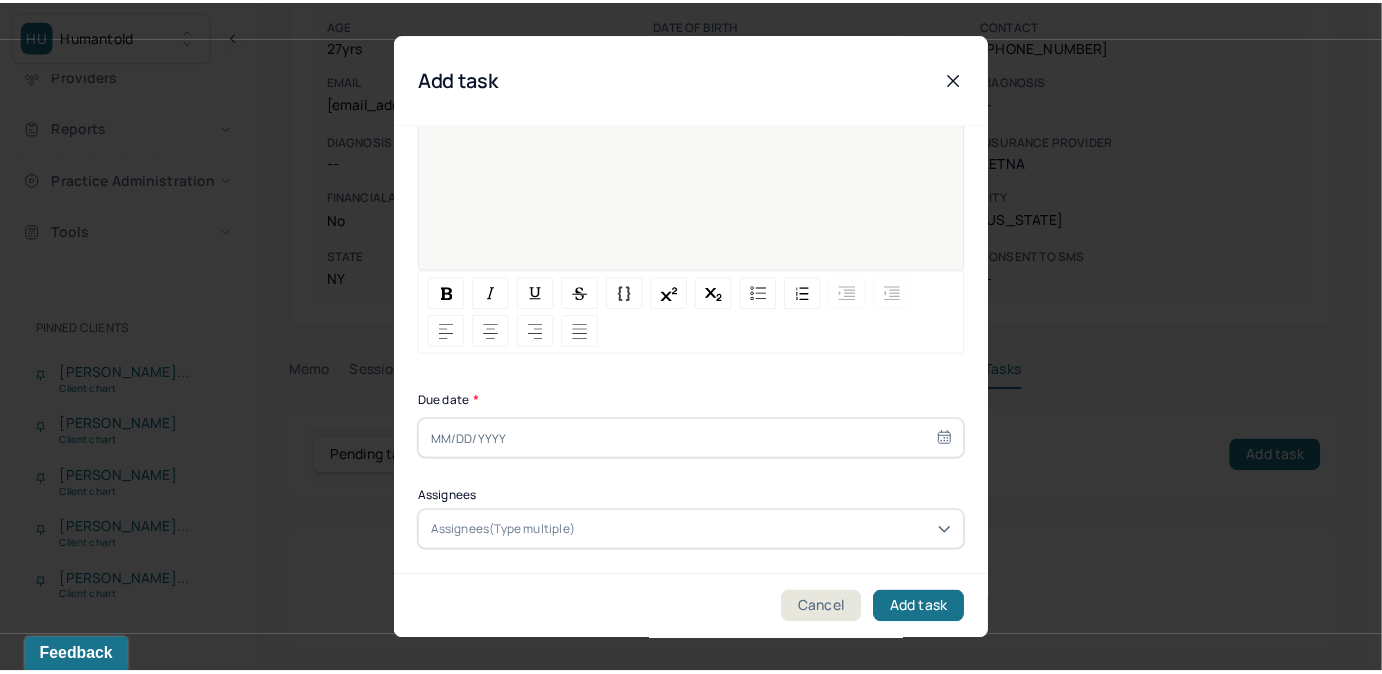 scroll, scrollTop: 274, scrollLeft: 0, axis: vertical 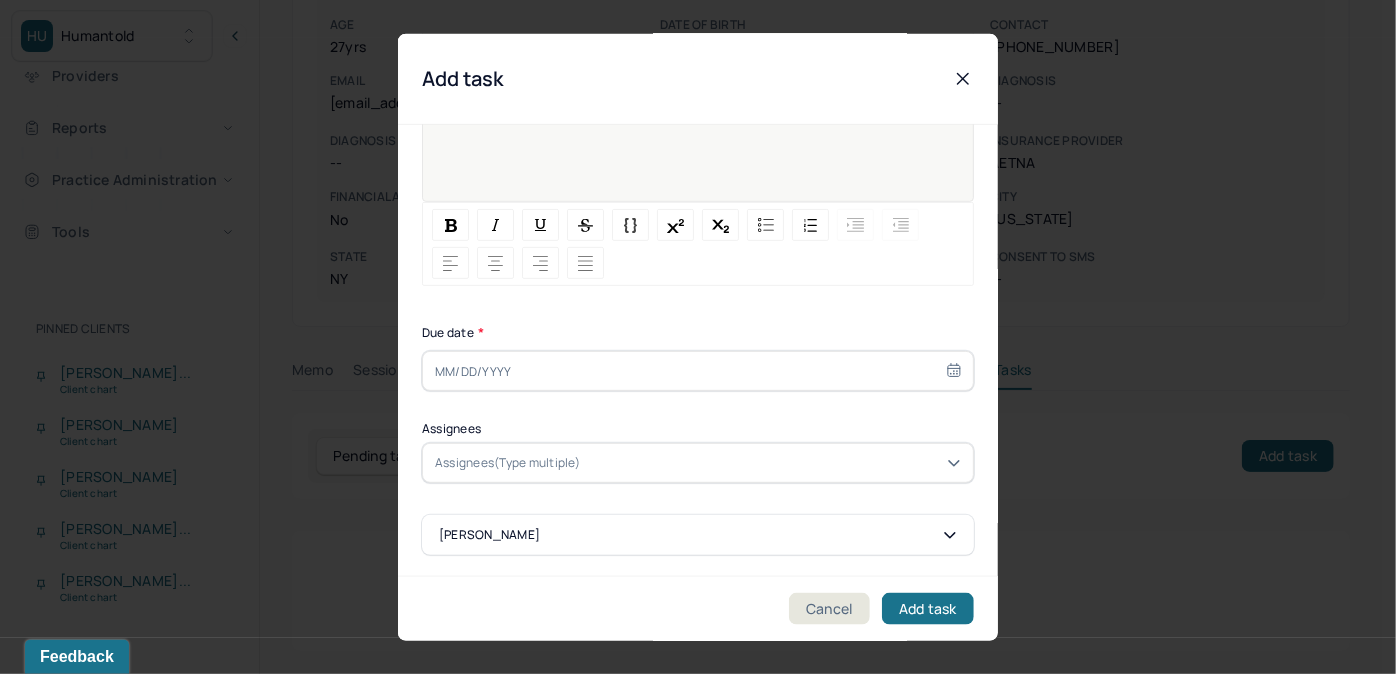 select on "6" 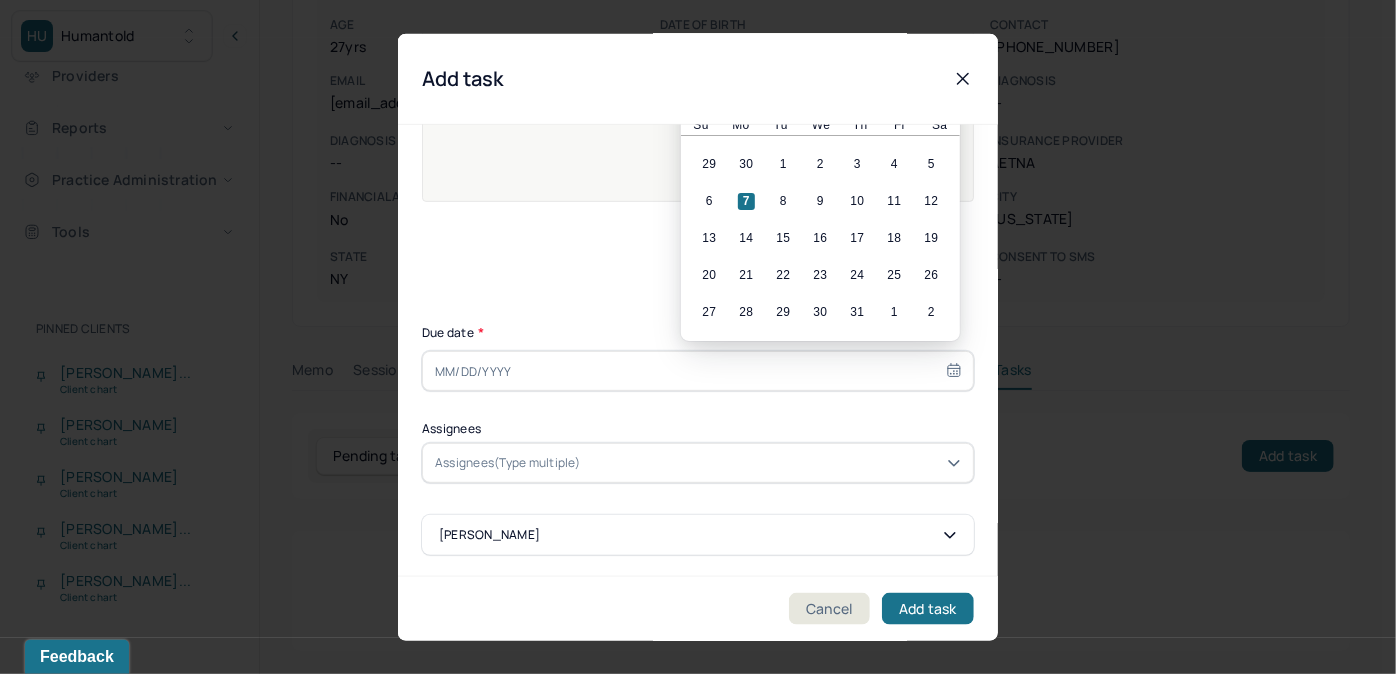 click at bounding box center [698, 371] 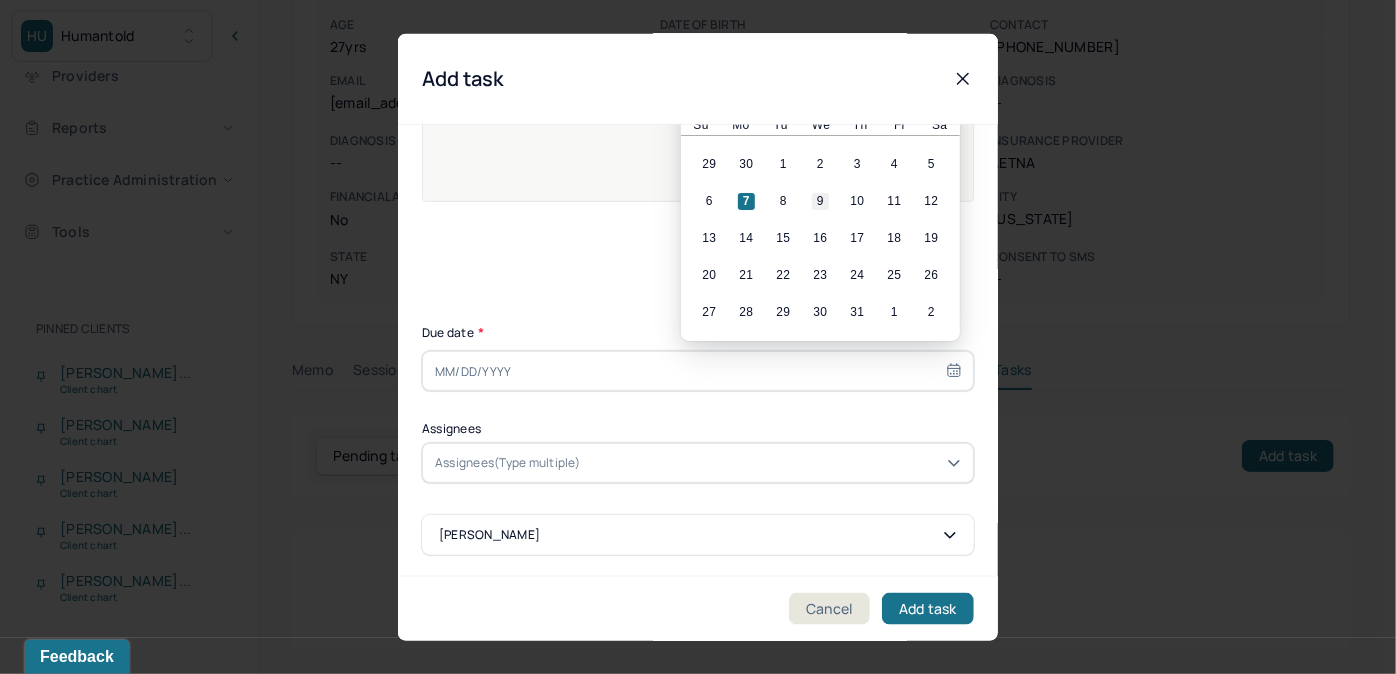 click on "9" at bounding box center (820, 201) 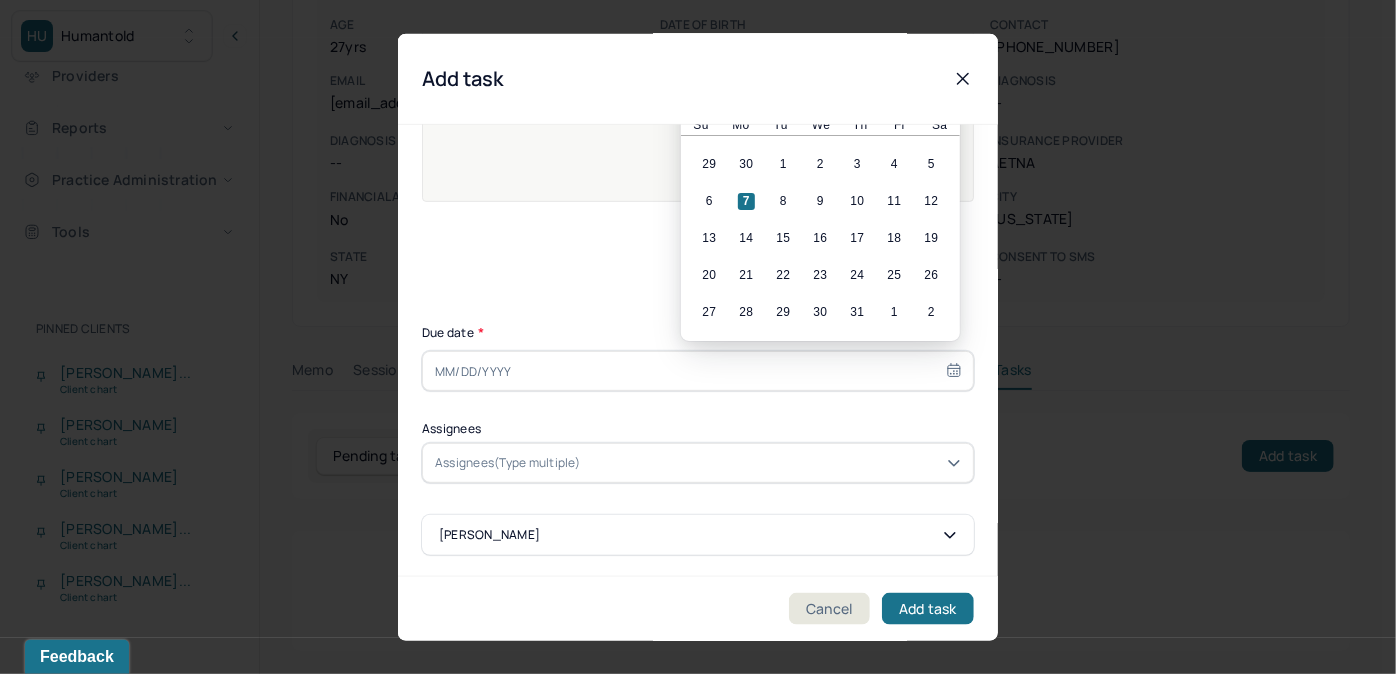 type on "07/09/2025" 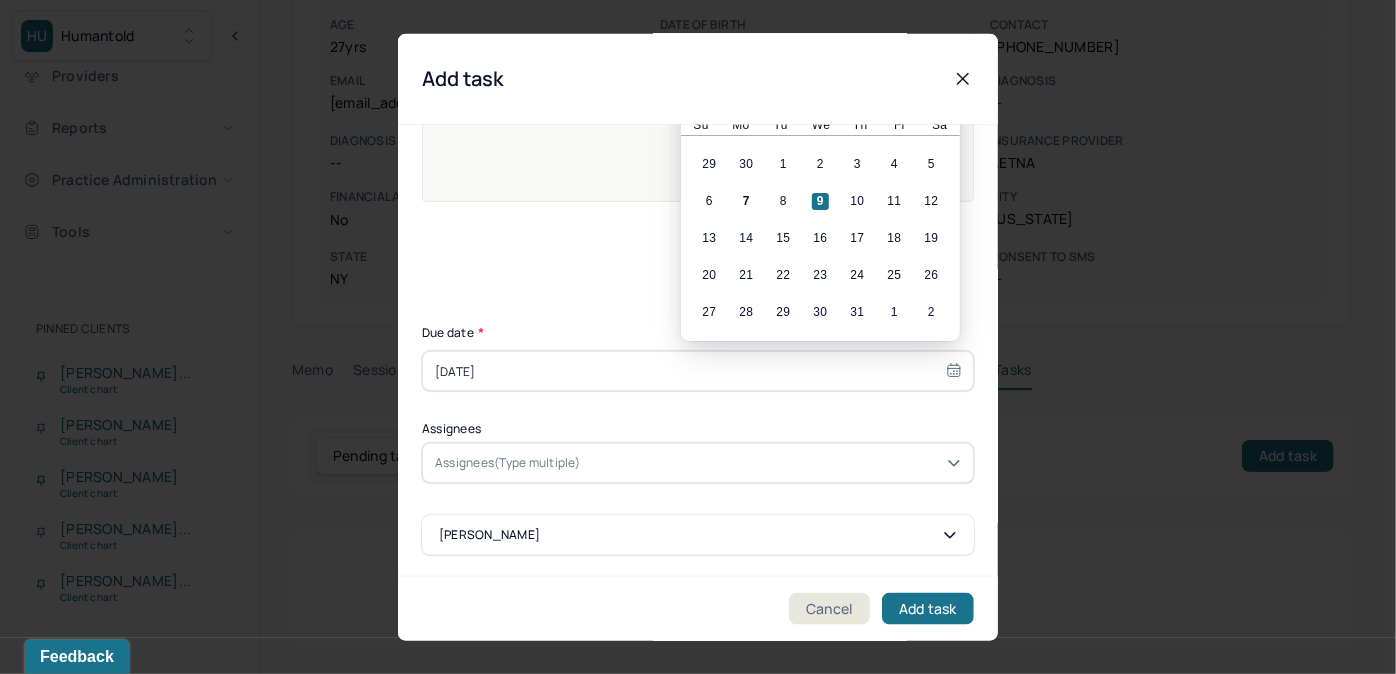 click at bounding box center [773, 463] 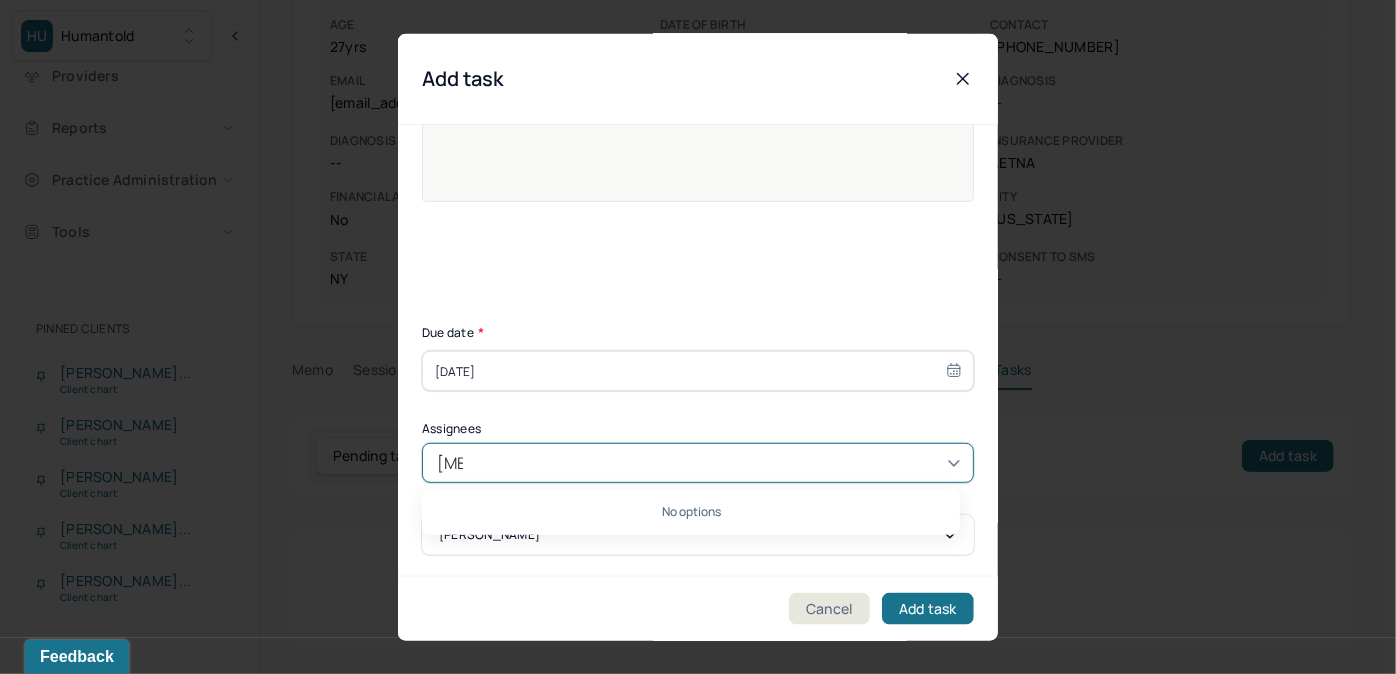 type on "allie" 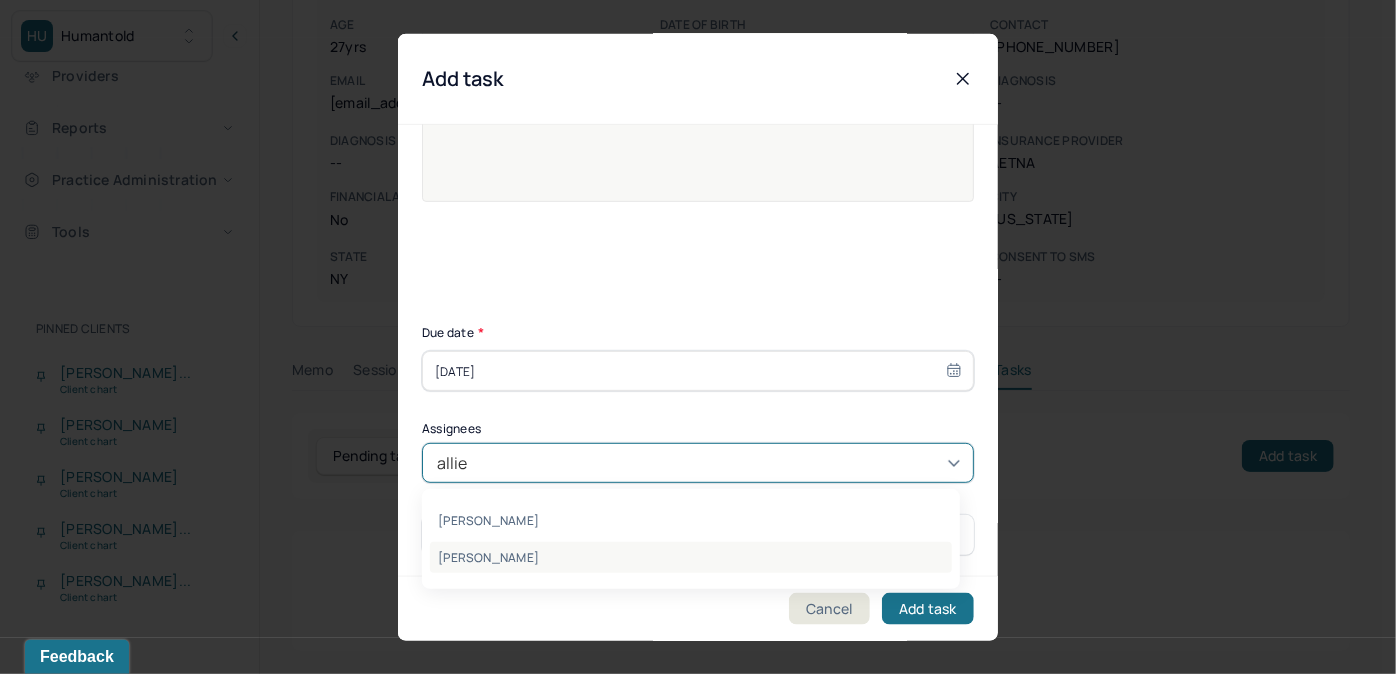 click on "Allie Morales" at bounding box center [691, 557] 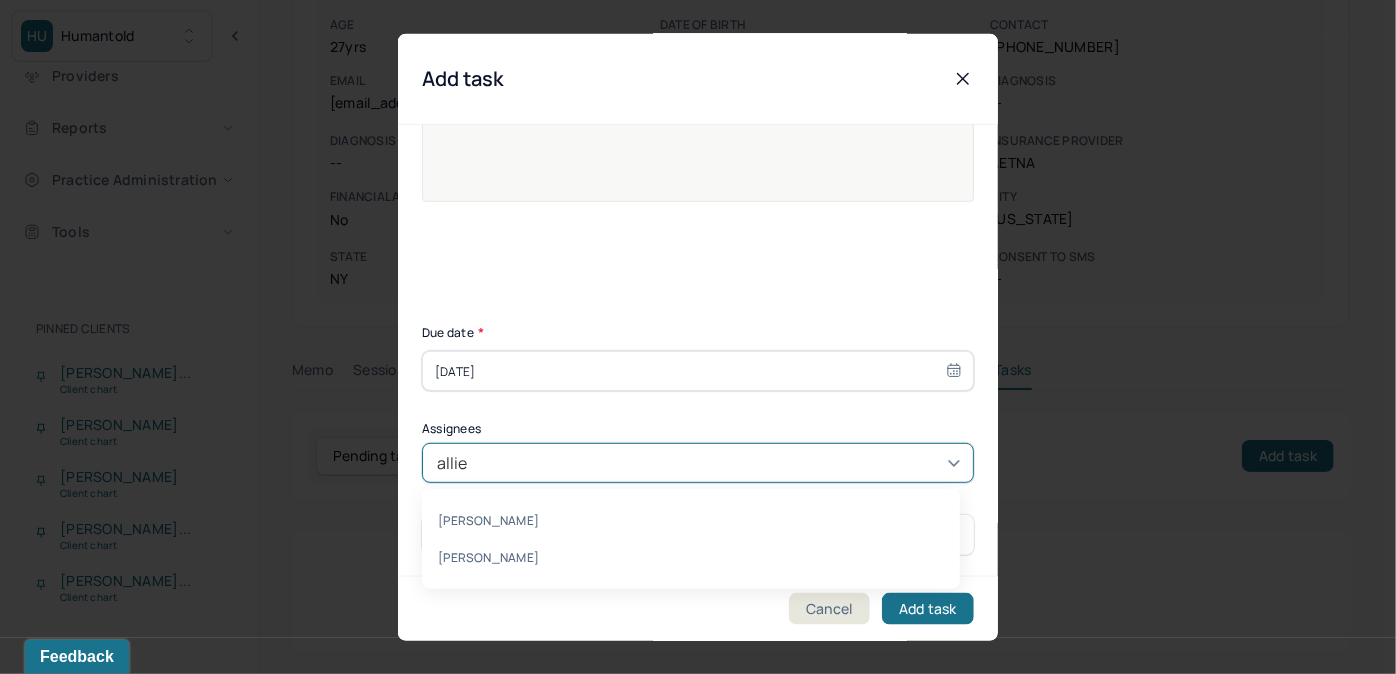 type 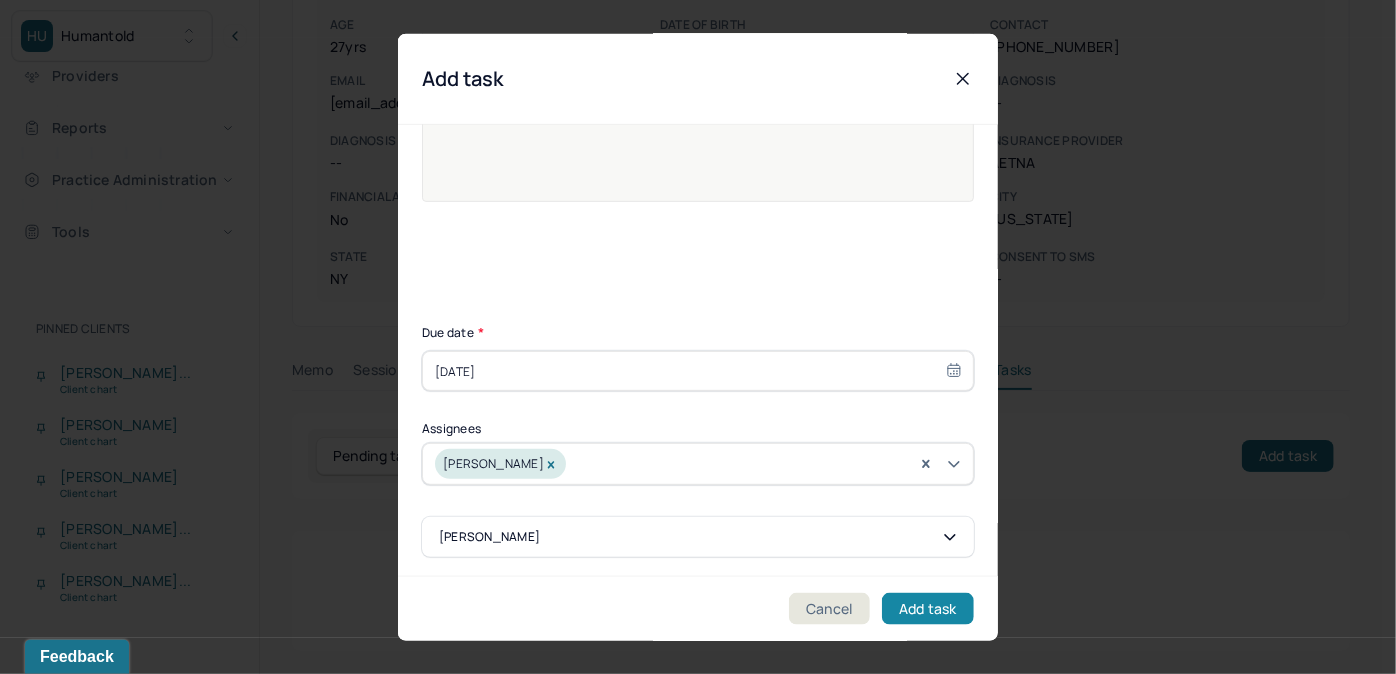 click on "Add task" at bounding box center [928, 608] 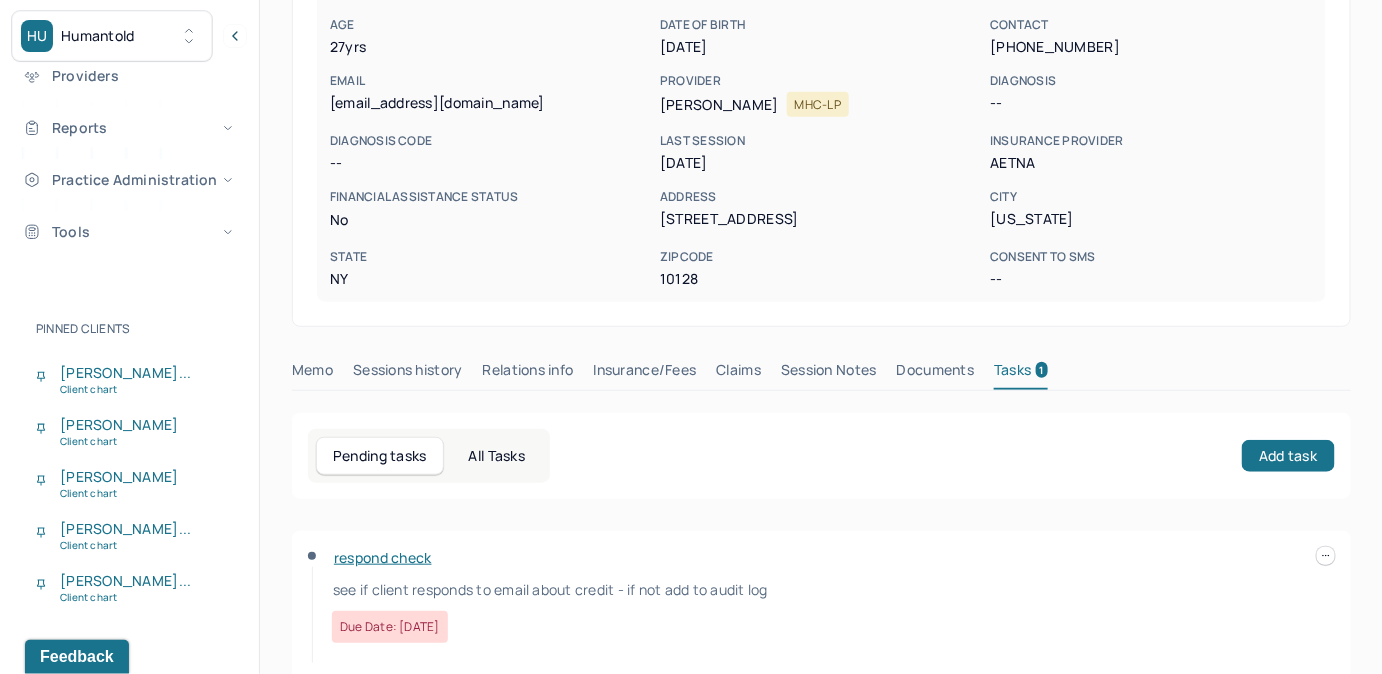 scroll, scrollTop: 0, scrollLeft: 0, axis: both 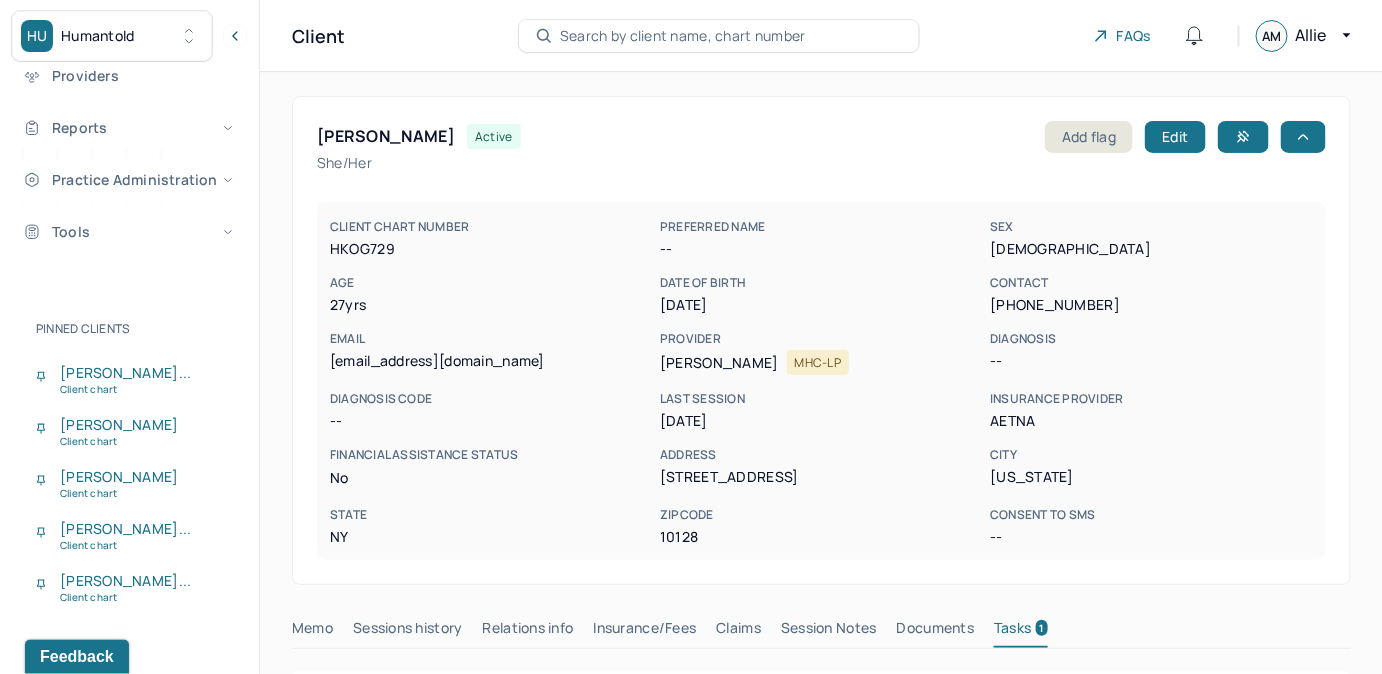 click on "Search by client name, chart number" at bounding box center (719, 36) 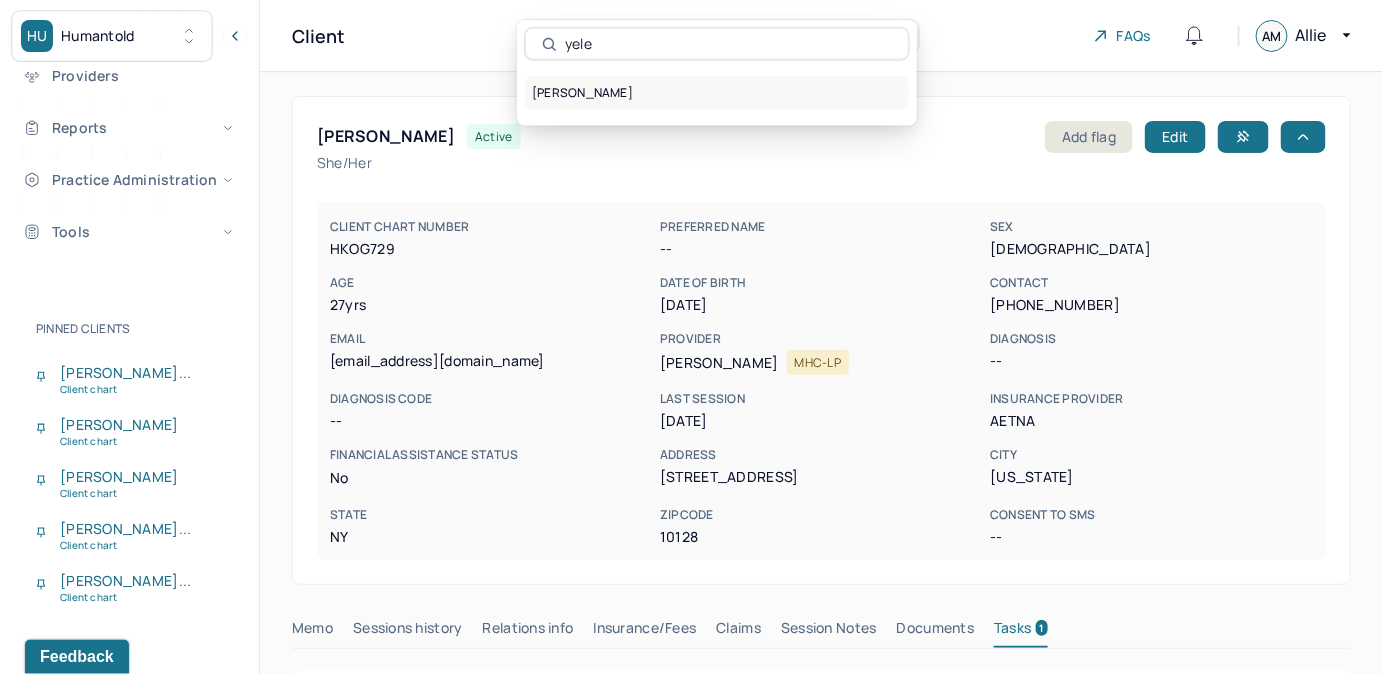 type on "yele" 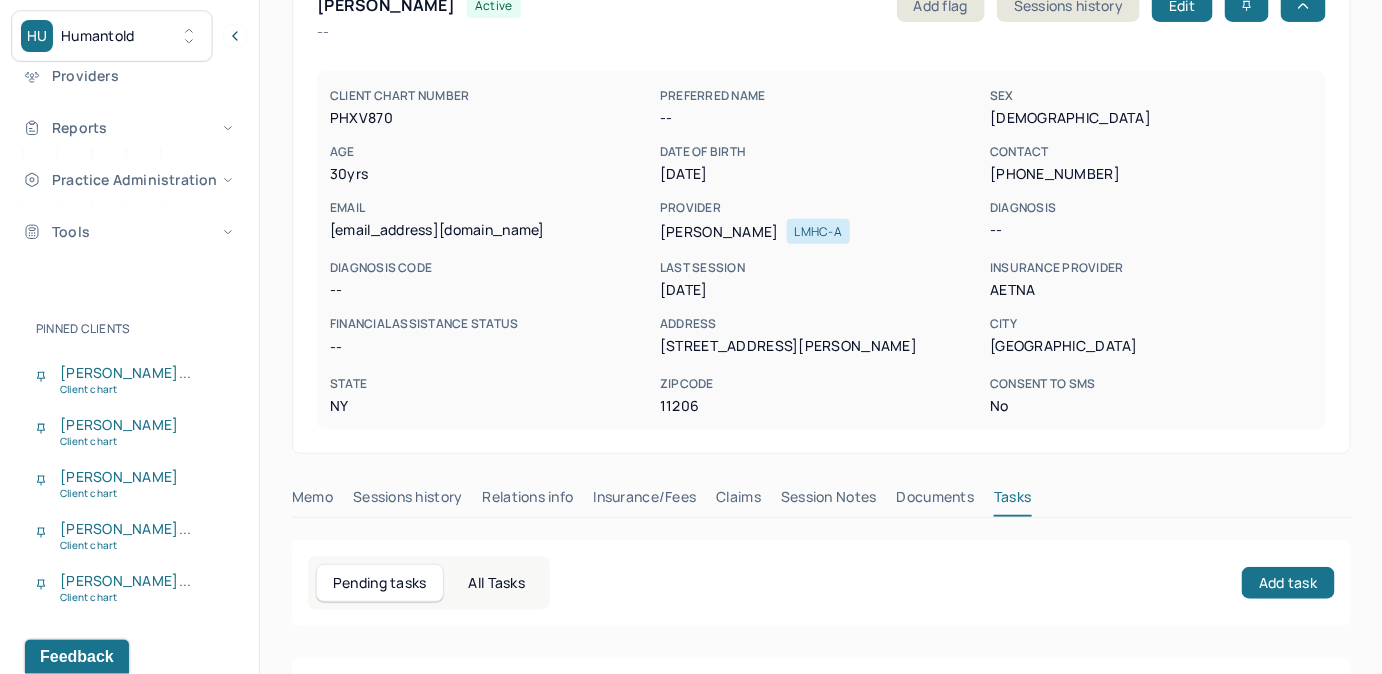 scroll, scrollTop: 258, scrollLeft: 0, axis: vertical 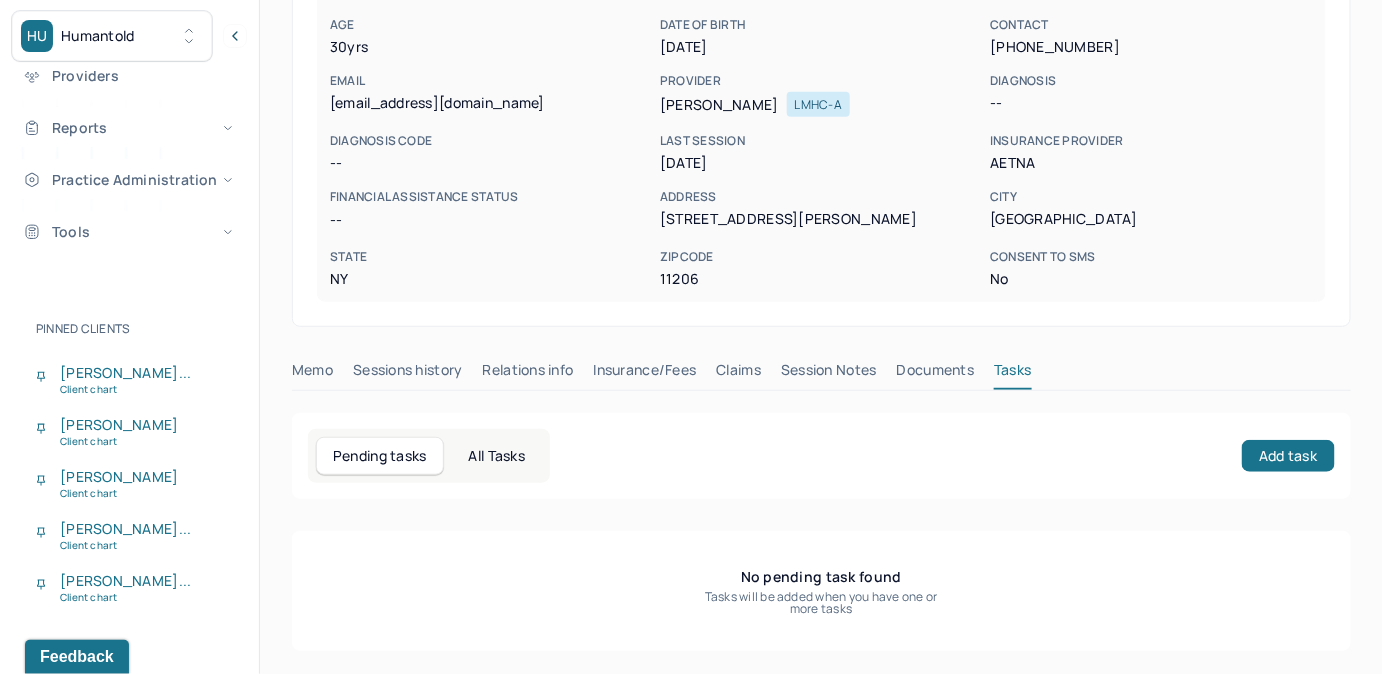 click on "Claims" at bounding box center (738, 374) 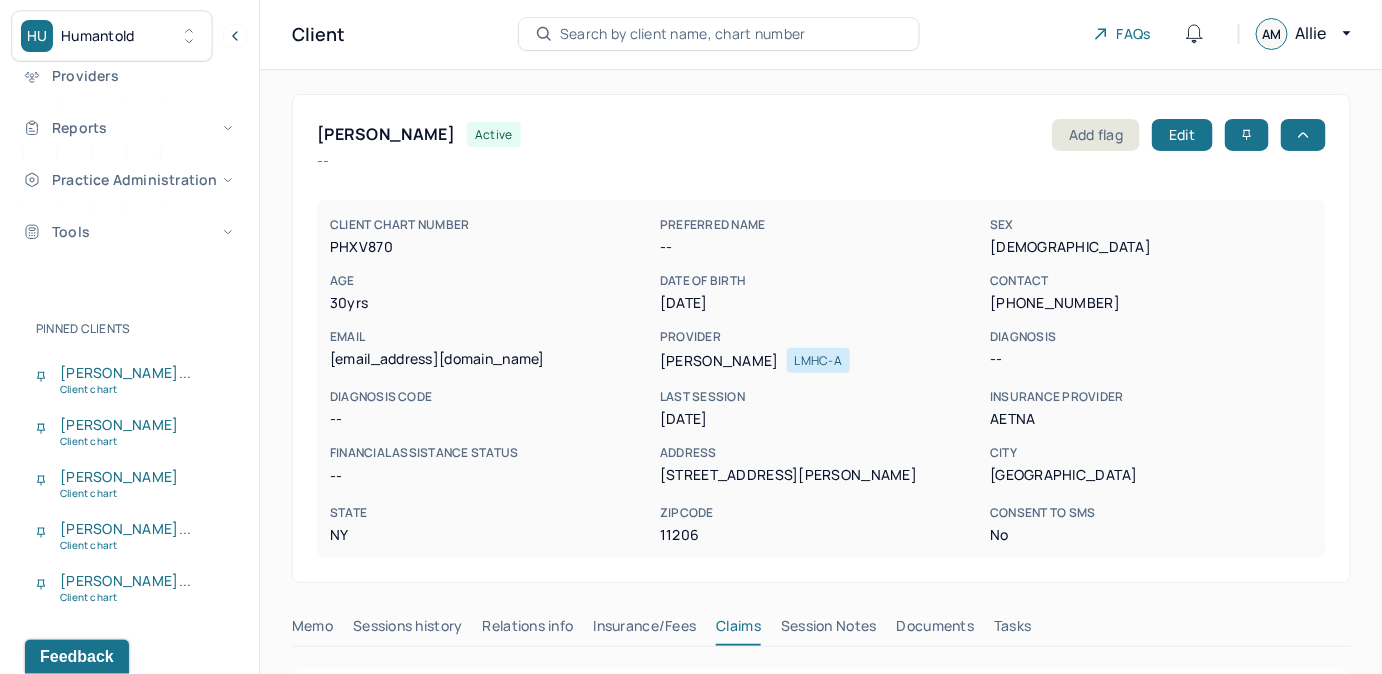 scroll, scrollTop: 0, scrollLeft: 0, axis: both 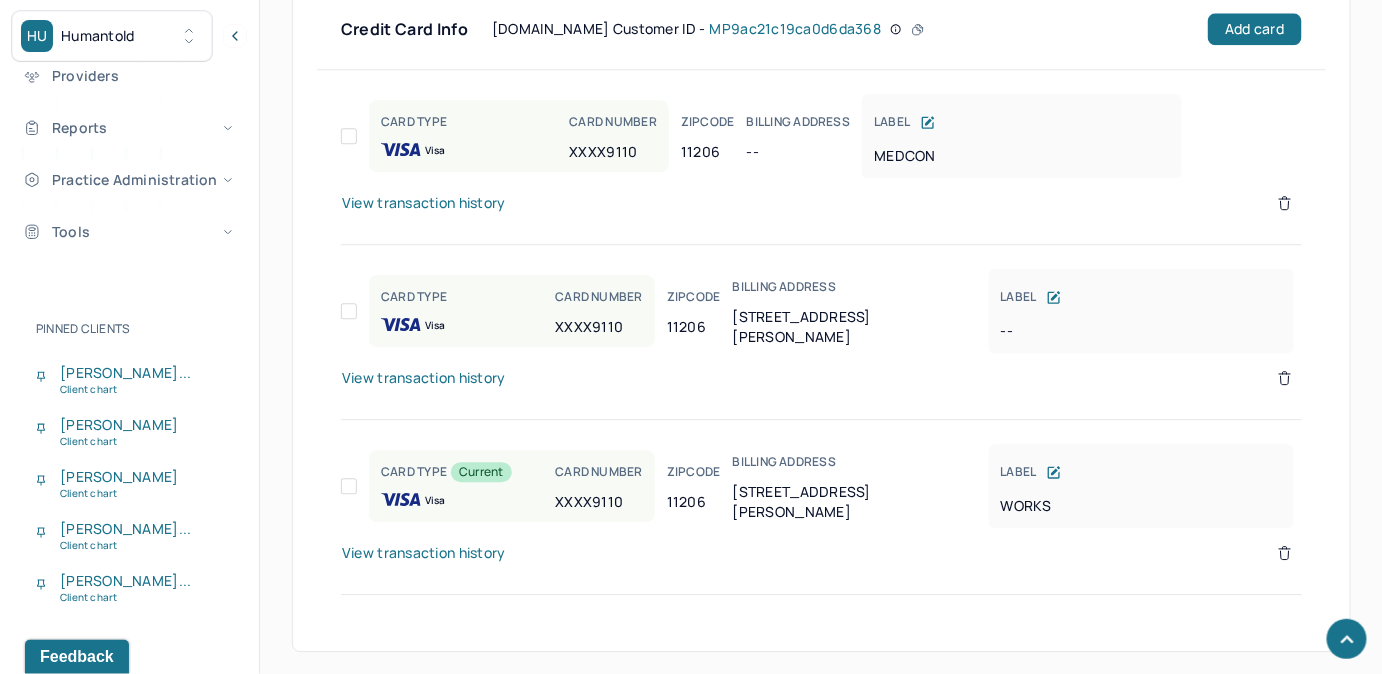 click on "View transaction history" at bounding box center [424, 553] 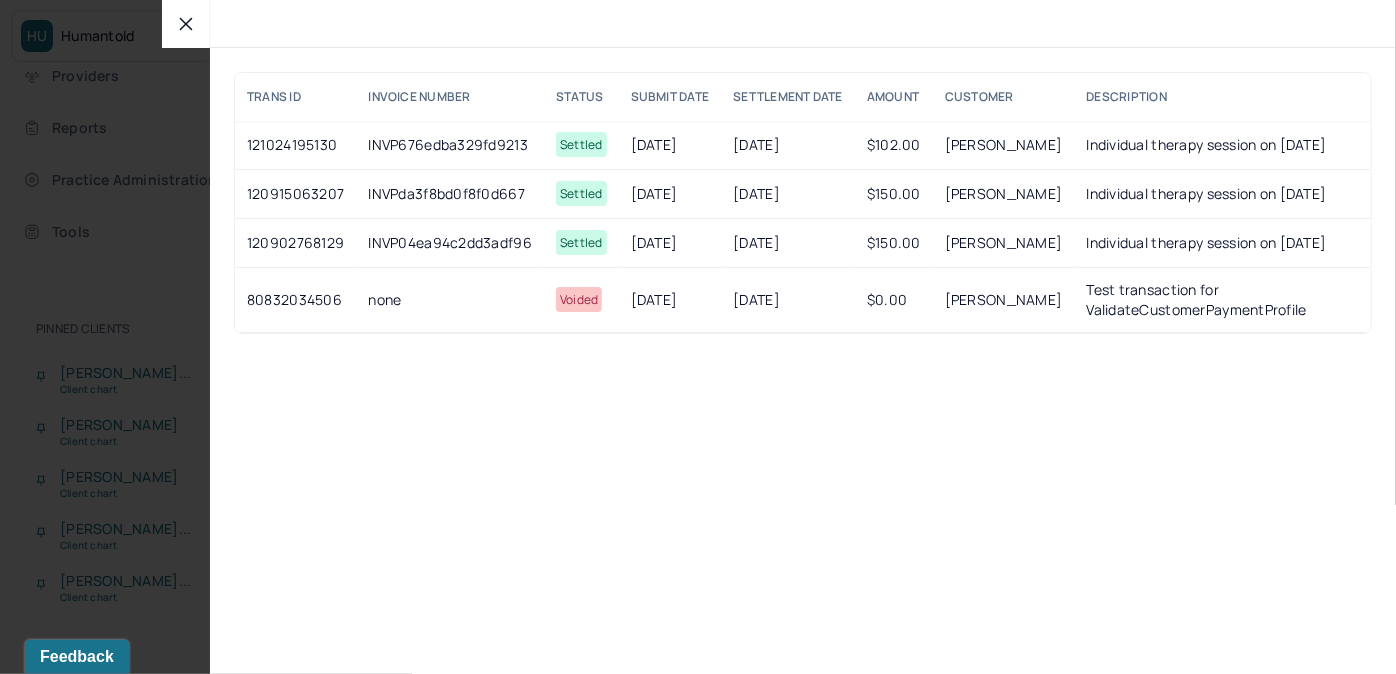 click 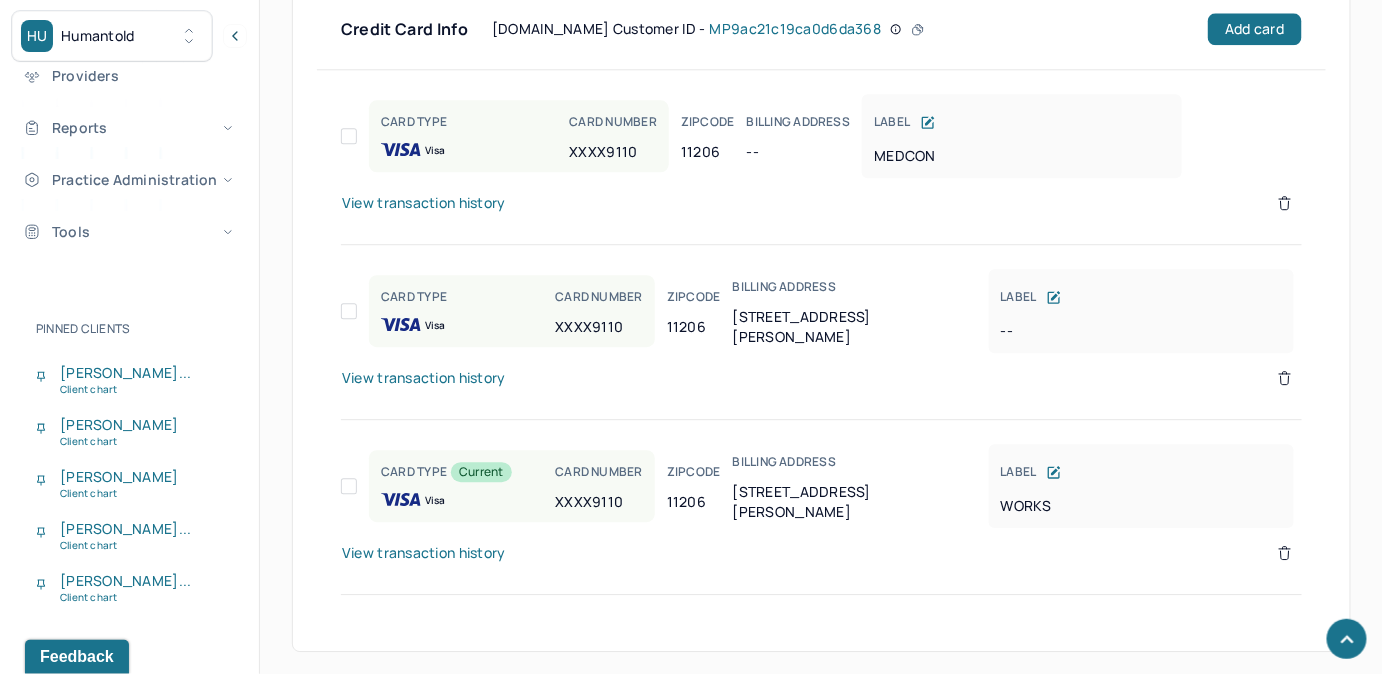 click on "View transaction history" at bounding box center (424, 378) 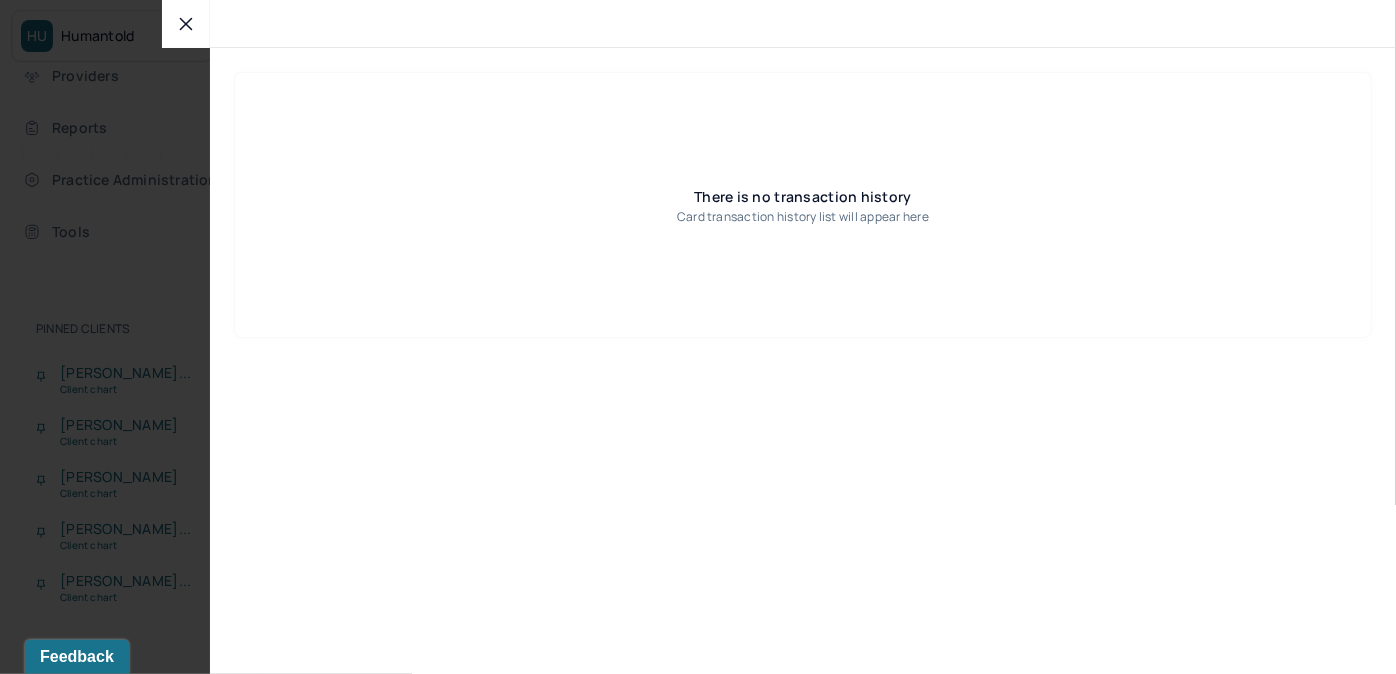 drag, startPoint x: 176, startPoint y: 19, endPoint x: 277, endPoint y: 79, distance: 117.47766 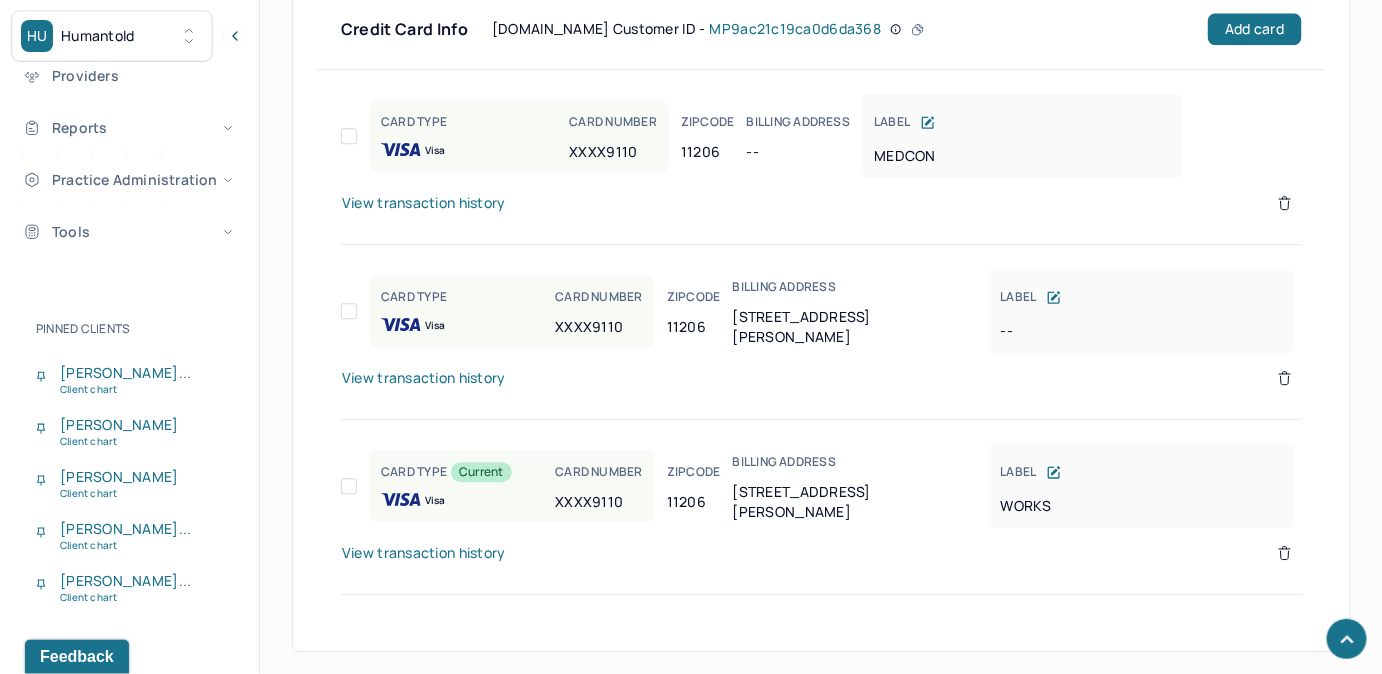 click on "View transaction history" at bounding box center [424, 203] 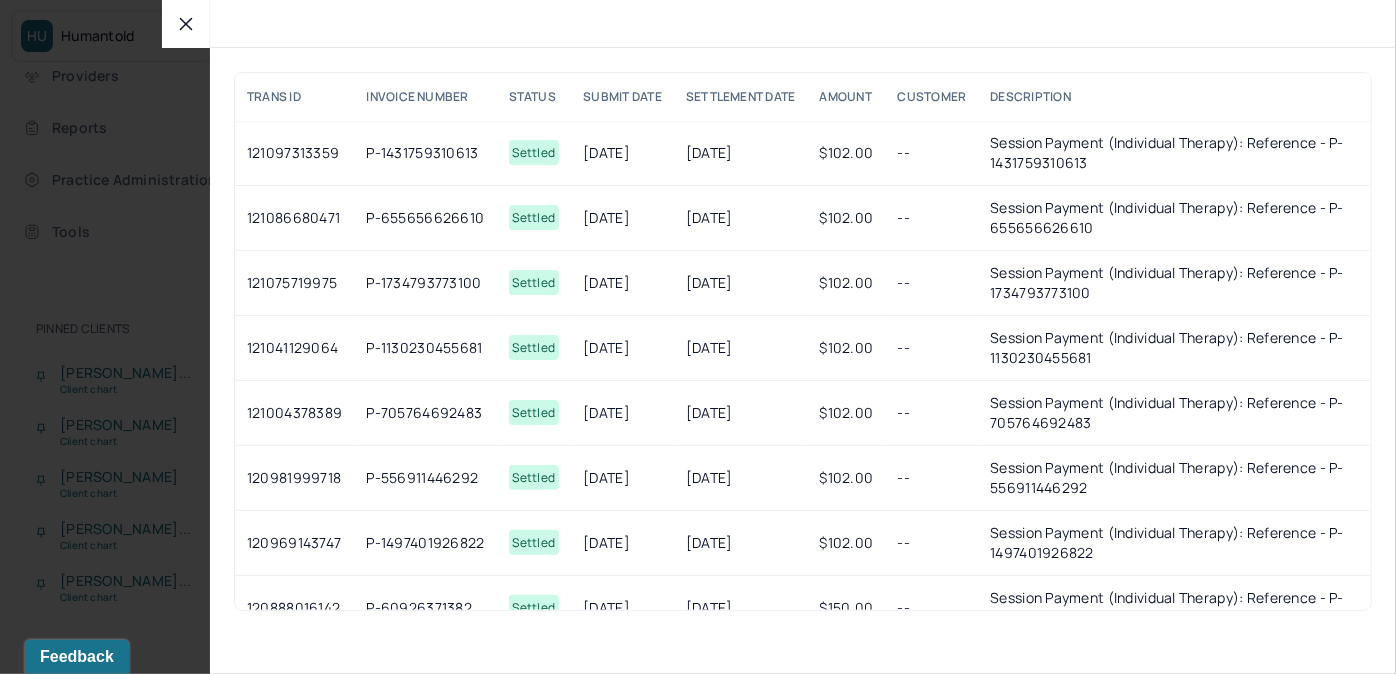 click 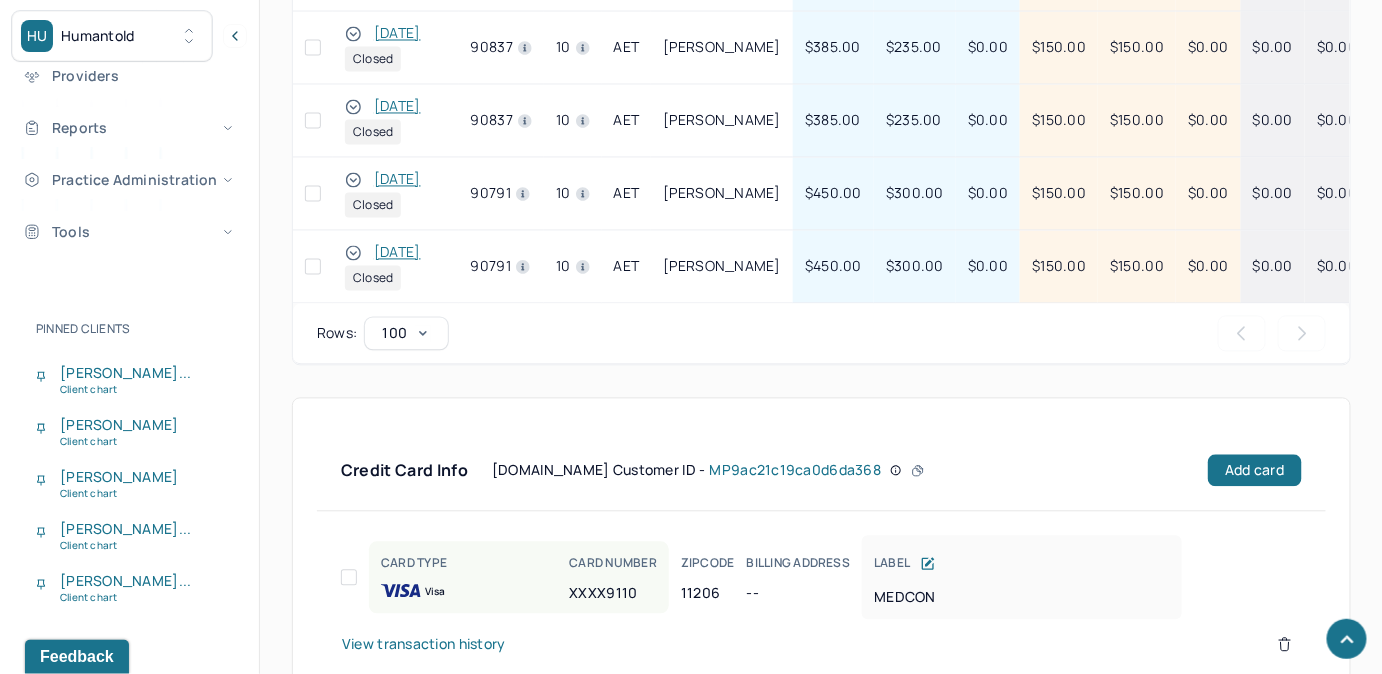 scroll, scrollTop: 1237, scrollLeft: 0, axis: vertical 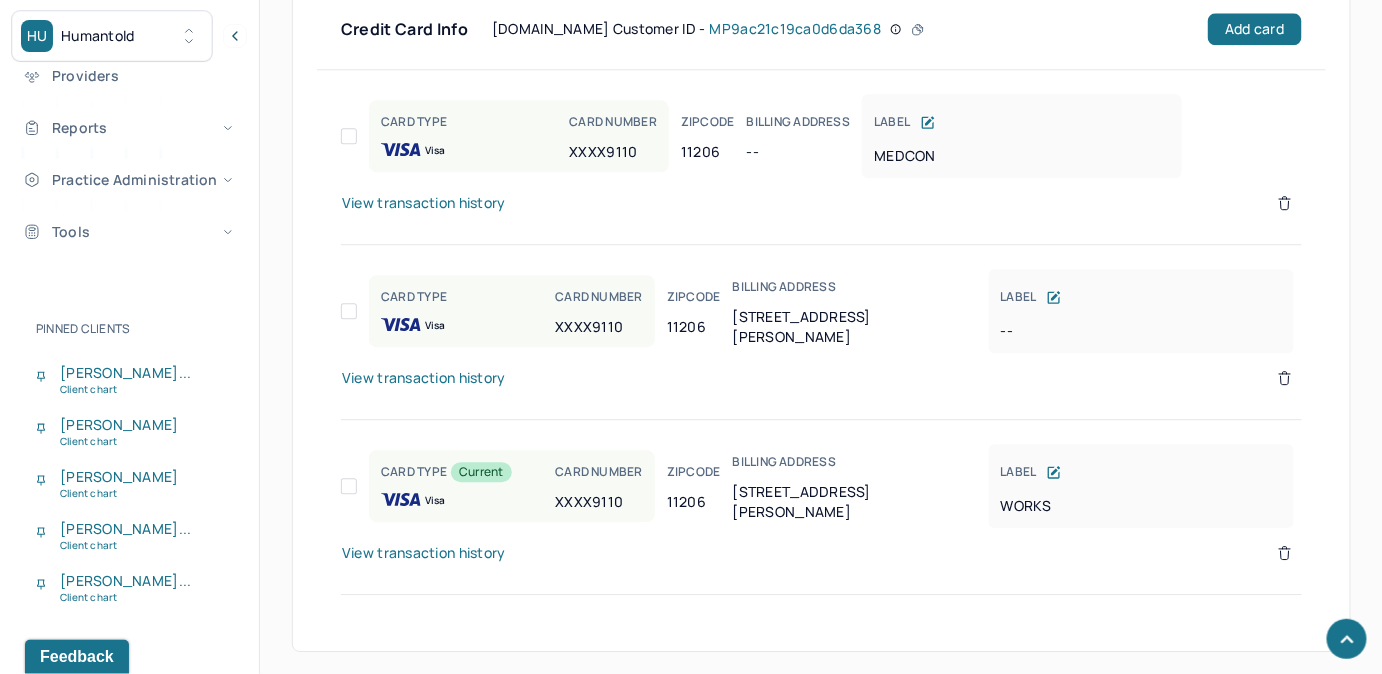 click on "View transaction history" at bounding box center [424, 553] 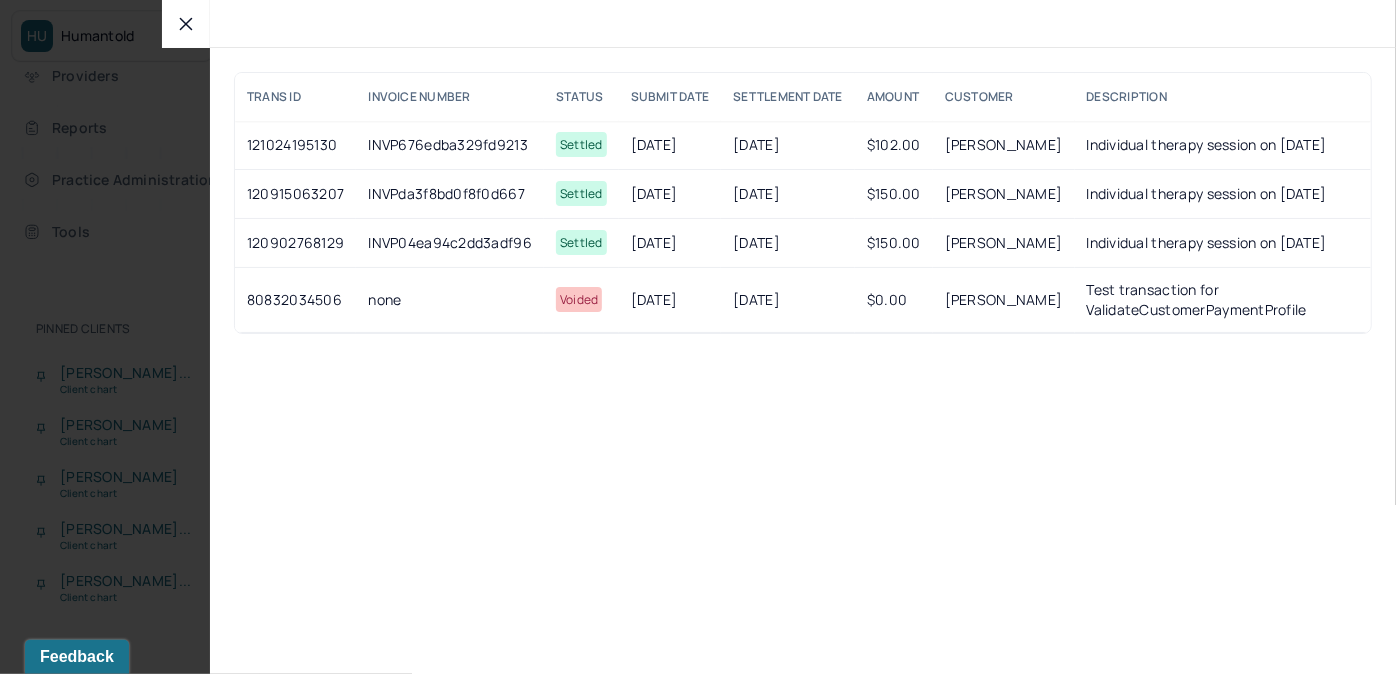click 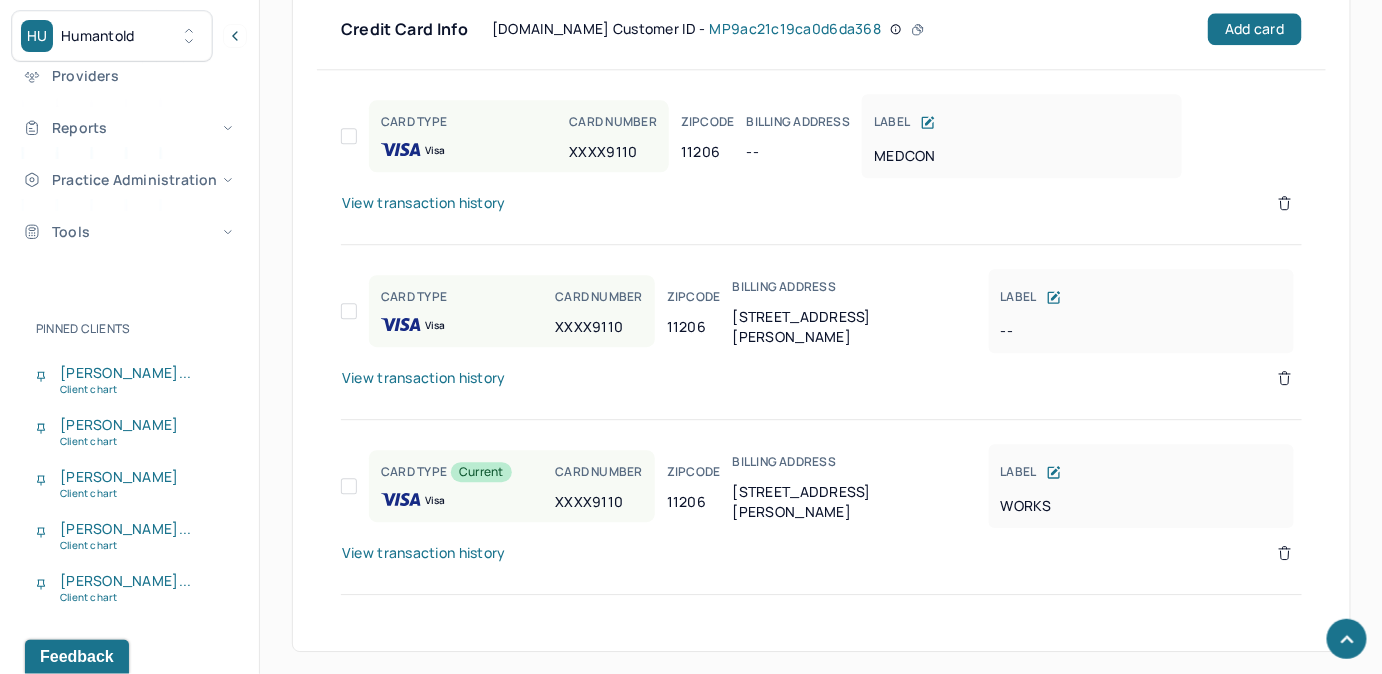 click on "View transaction history" at bounding box center (424, 203) 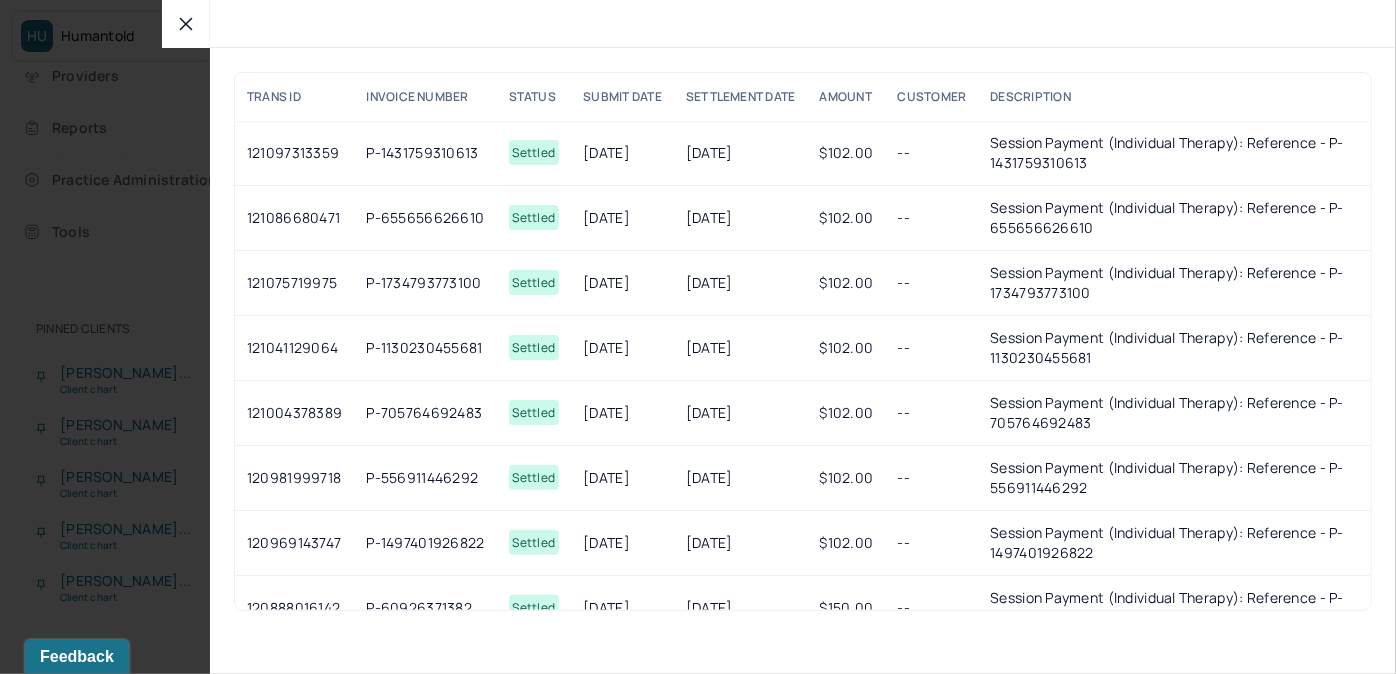 click 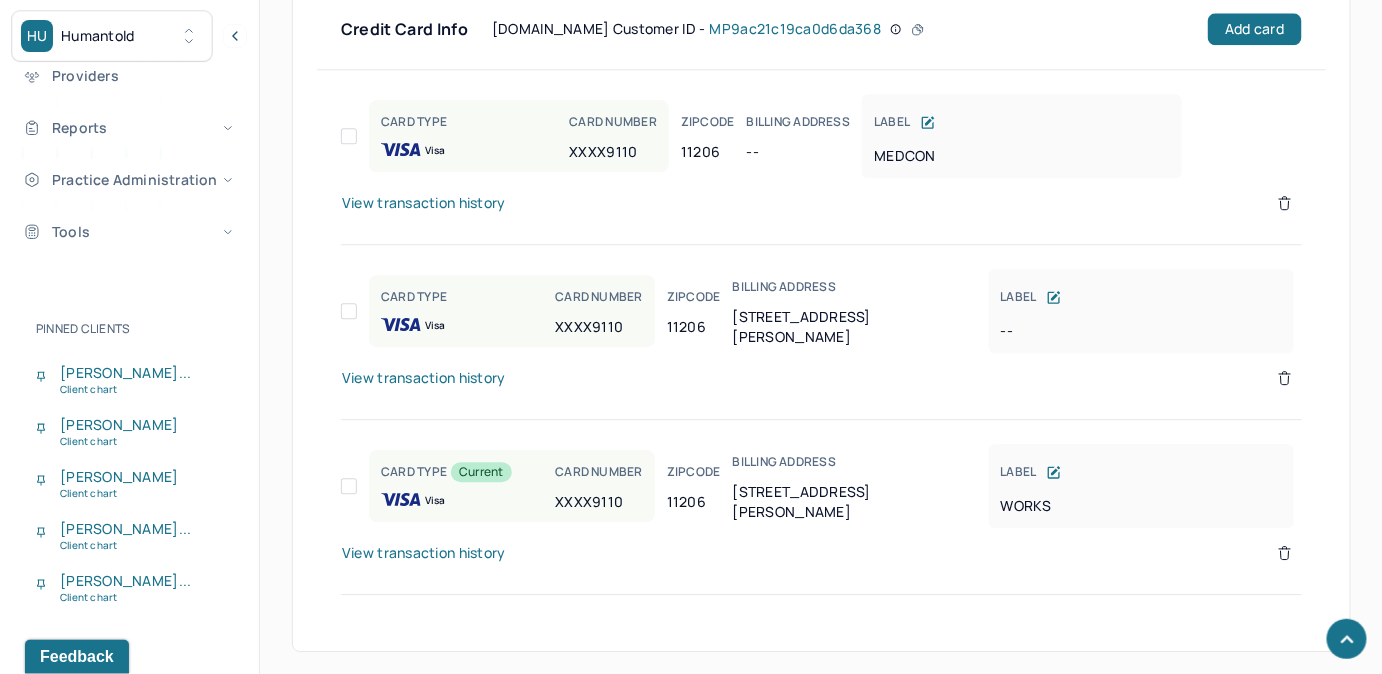 click on "View transaction history" at bounding box center (424, 203) 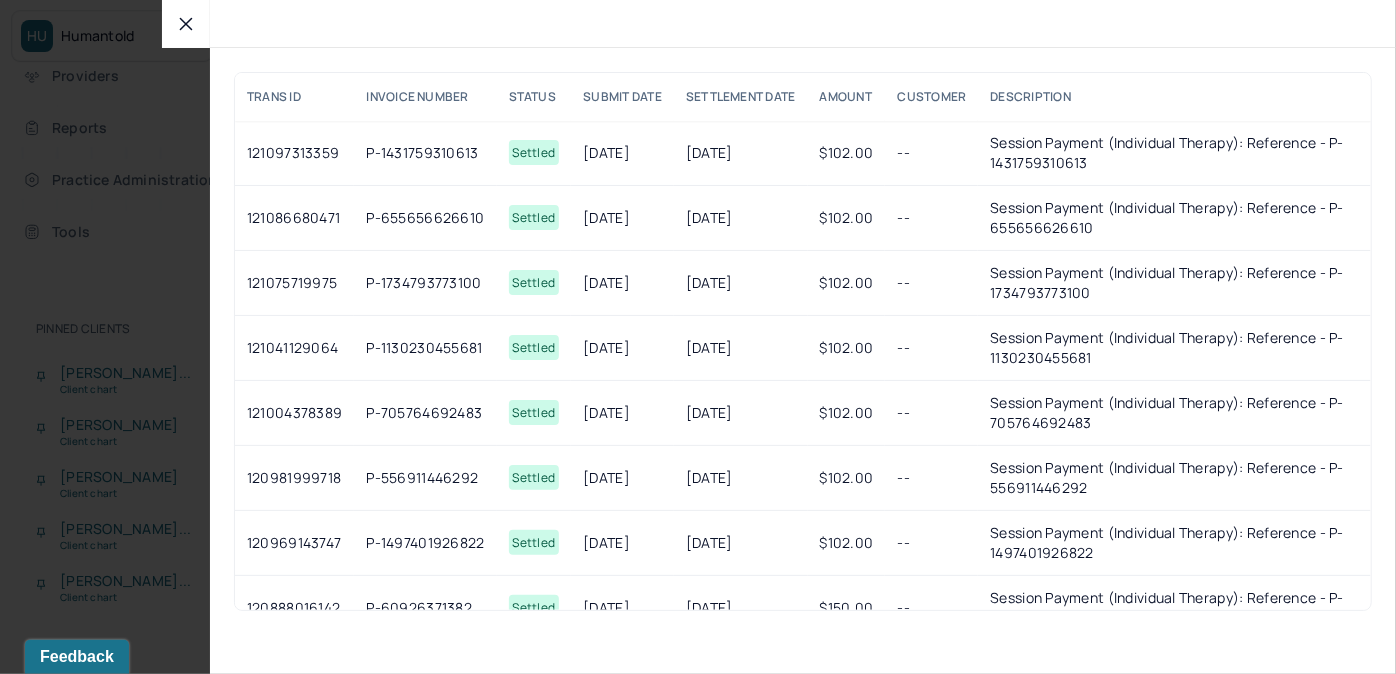 drag, startPoint x: 194, startPoint y: 41, endPoint x: 197, endPoint y: 29, distance: 12.369317 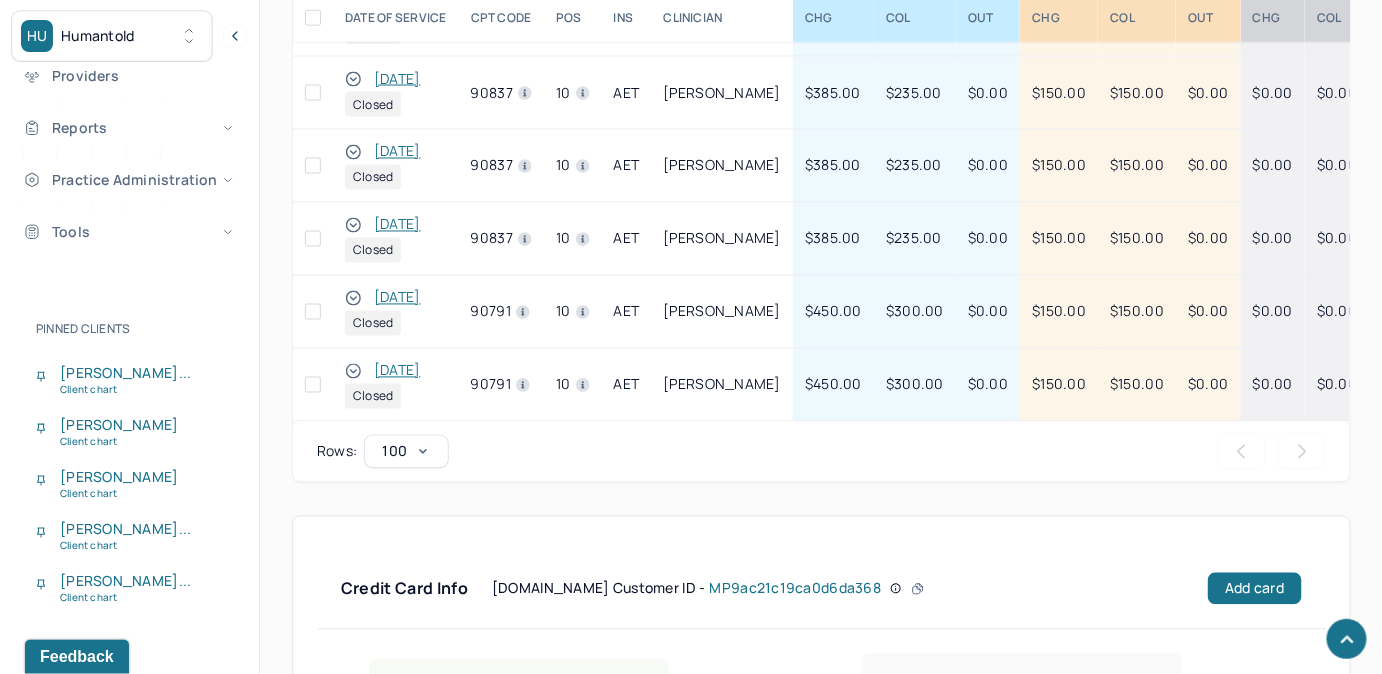 scroll, scrollTop: 1509, scrollLeft: 0, axis: vertical 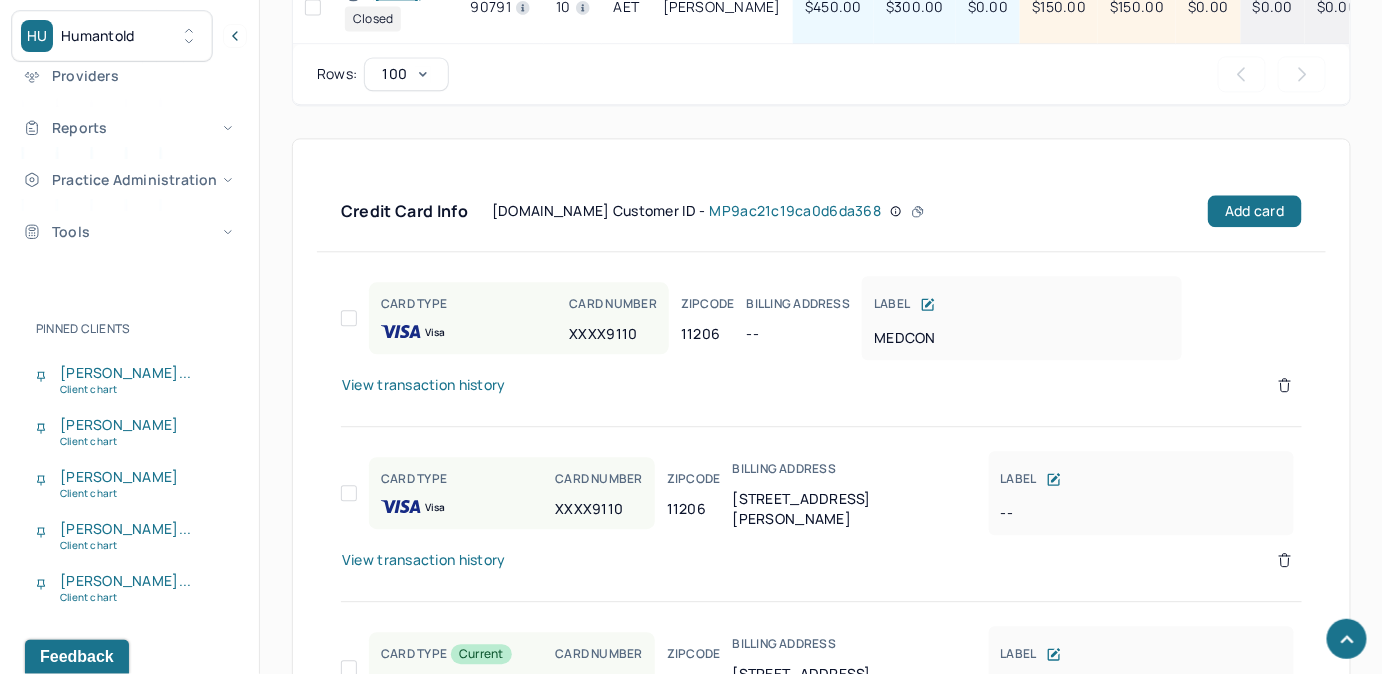 click on "View transaction history" at bounding box center [424, 385] 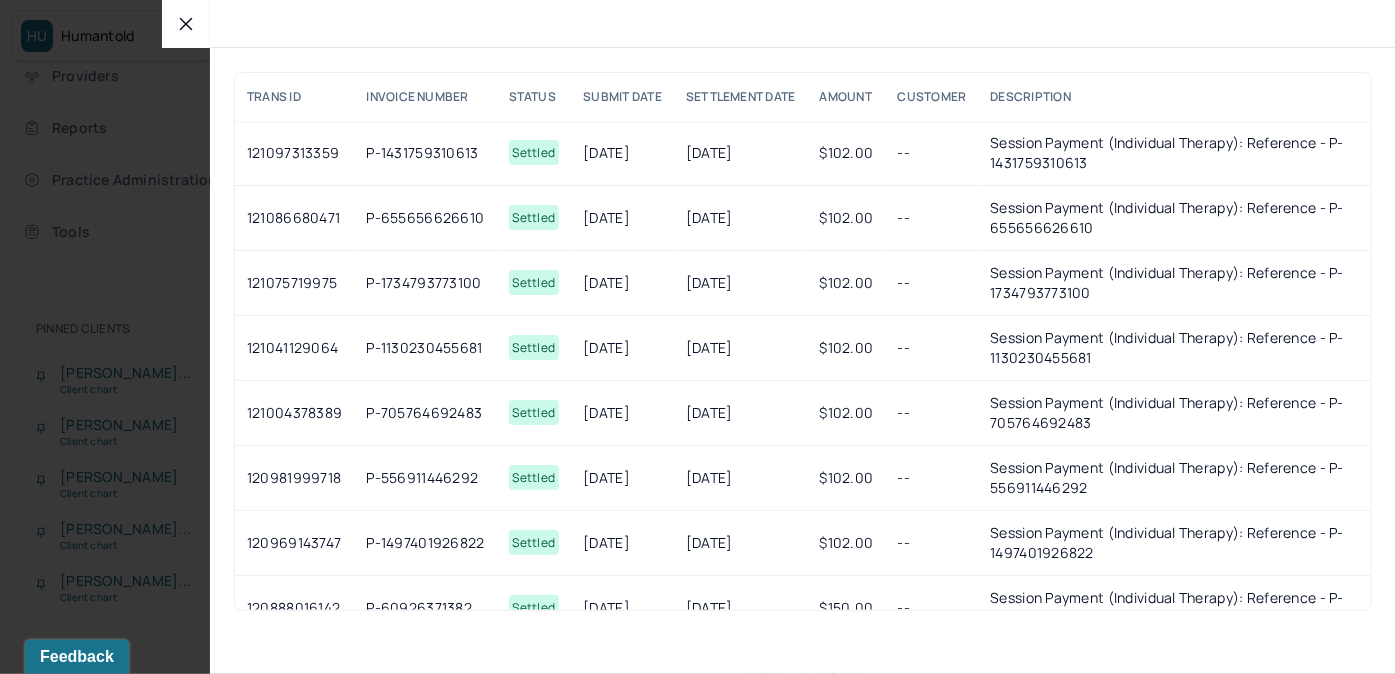 click 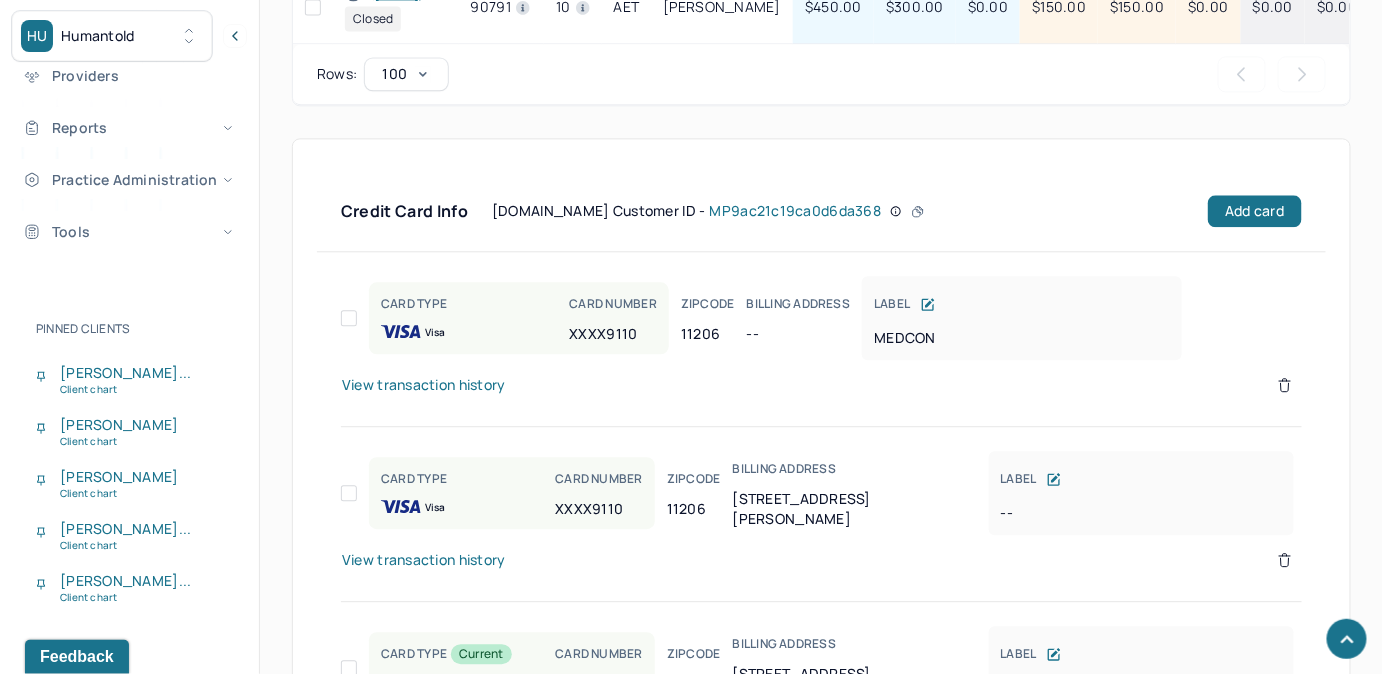 click on "View transaction history" at bounding box center (424, 560) 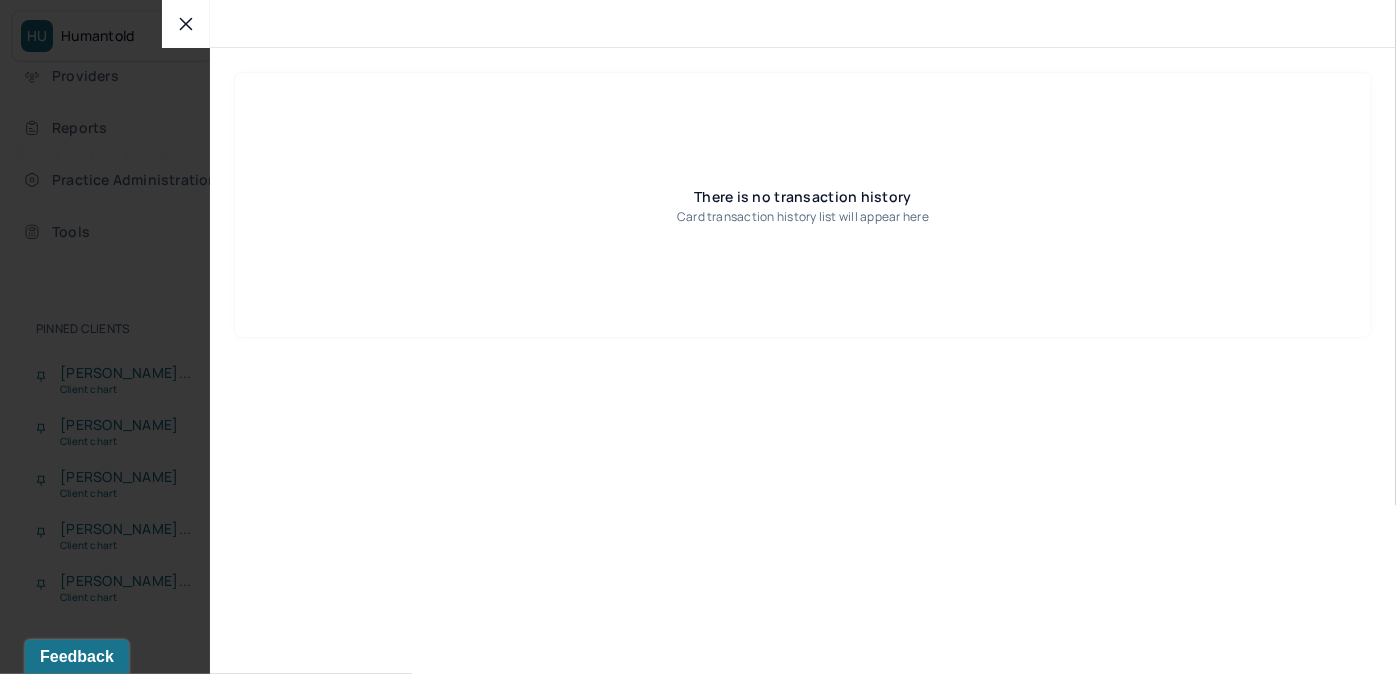 click 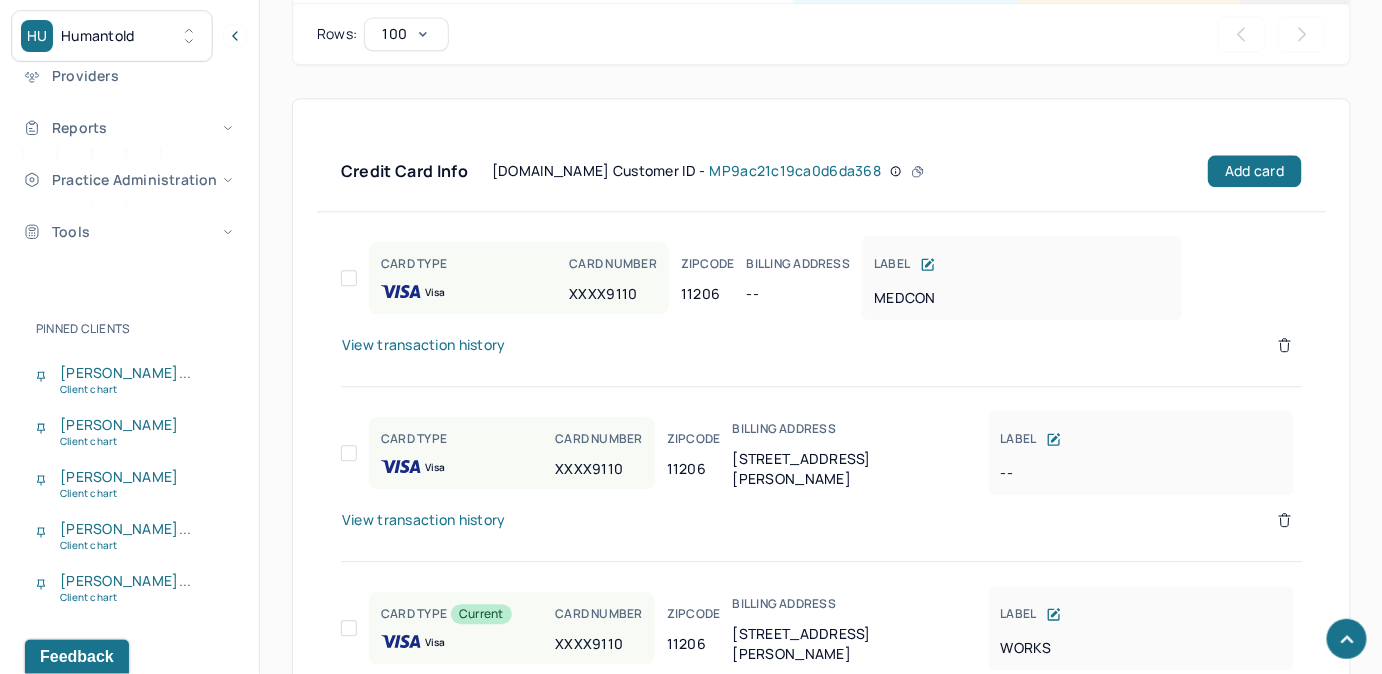 scroll, scrollTop: 1600, scrollLeft: 0, axis: vertical 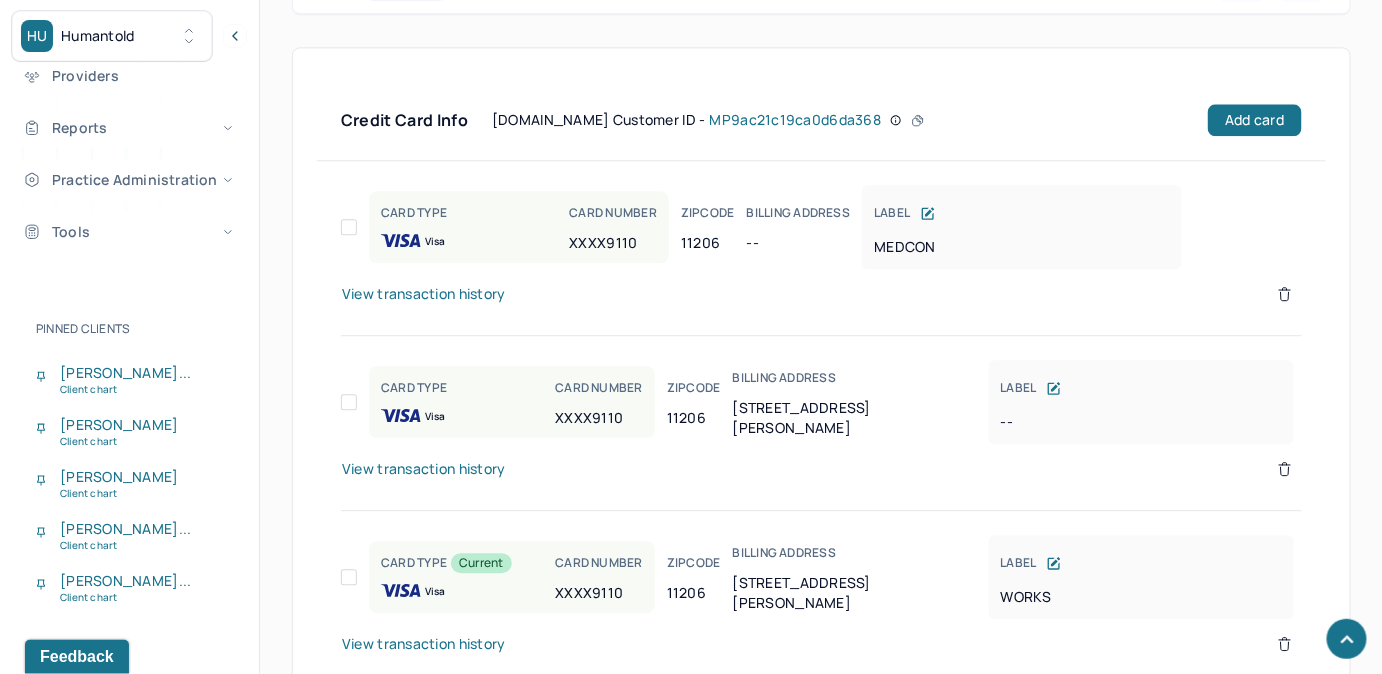 click on "View transaction history" at bounding box center [424, 294] 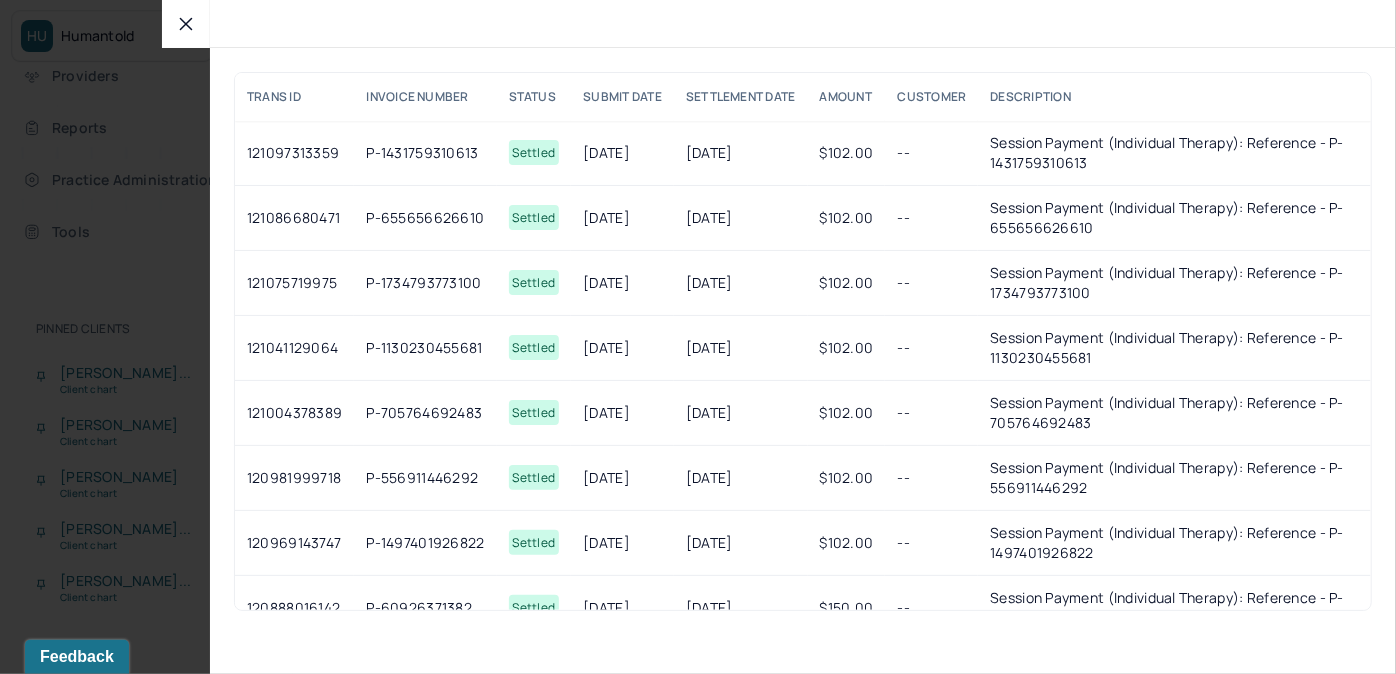 click 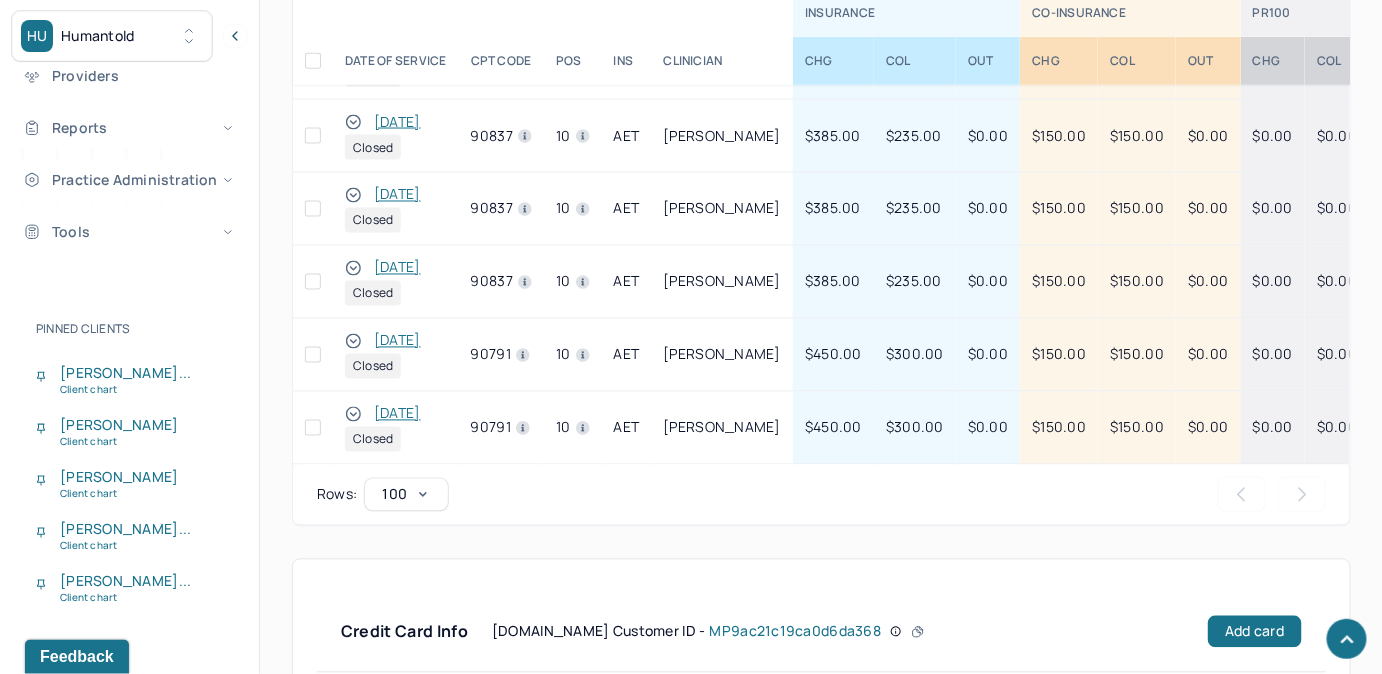 scroll, scrollTop: 1055, scrollLeft: 0, axis: vertical 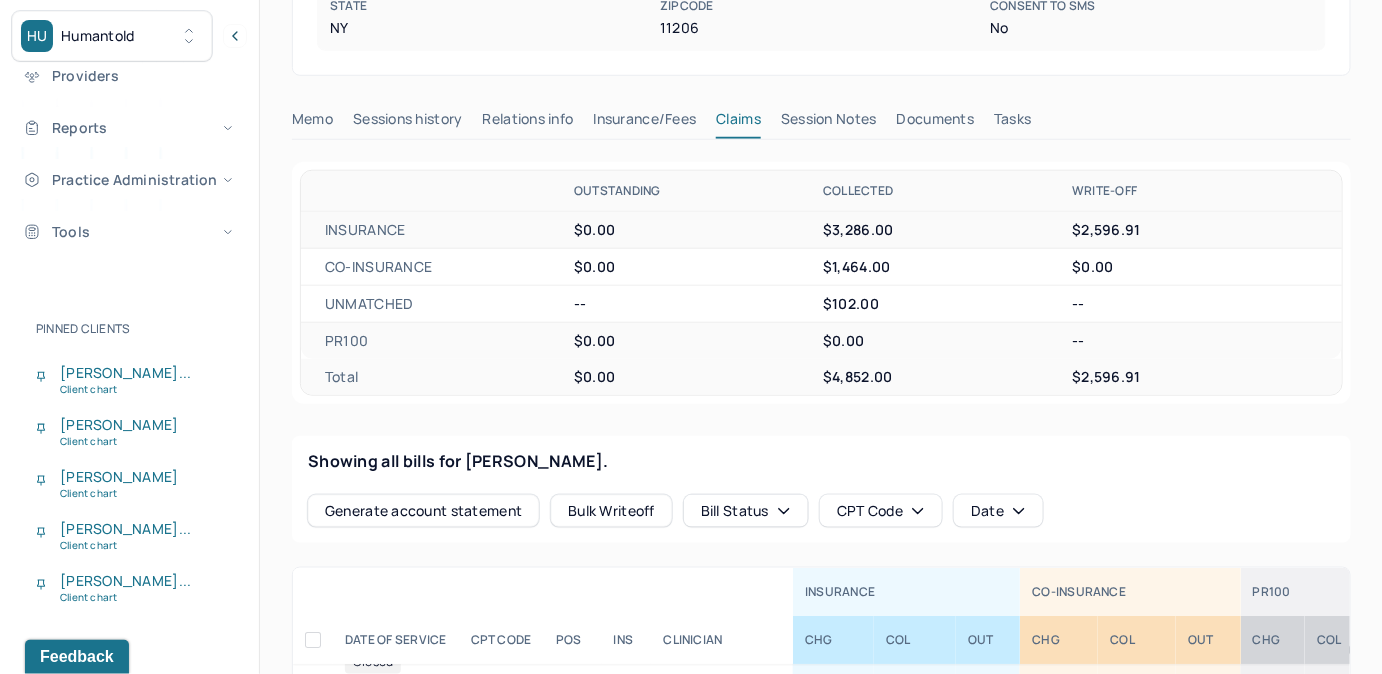 click on "PHAM, YELENA active   Add flag     Edit               -- CLIENT CHART NUMBER PHXV870 PREFERRED NAME -- SEX female AGE 30  yrs DATE OF BIRTH 04/19/1995  CONTACT (314) 484-1576 EMAIL yelenapham@gmail.com PROVIDER ADAMJEE, AMNA LMHC-A DIAGNOSIS -- DIAGNOSIS CODE -- LAST SESSION 07/01/2025 insurance provider AETna FINANCIAL ASSISTANCE STATUS -- Address 258 Graham Ave City Brooklyn State NY Zipcode 11206 Consent to Sms No   Memo     Sessions history     Relations info     Insurance/Fees     Claims     Session Notes     Documents     Tasks    OUTSTANDING COLLECTED WRITE-OFF INSURANCE $0.00 $3,286.00 $2,596.91 CO-INSURANCE $0.00 $1,464.00 $0.00 UNMATCHED -- $102.00 -- PR100 $0.00 $0.00 -- Total $0.00 $4,852.00 $2,596.91 Showing all bills for PHAM, YELENA.    Generate account statement     Bulk Writeoff     Bill Status     CPT Code     Date   INSURANCE CO-INSURANCE PR100 DATE OF SERVICE CPT CODE pos Ins CLINICIAN CHG COL OUT CHG COL OUT CHg COL OUT AA     06/17/2025 Closed 90837 10 AET ADAMJEE, AMNA $385.00 $283.00" at bounding box center [821, 710] 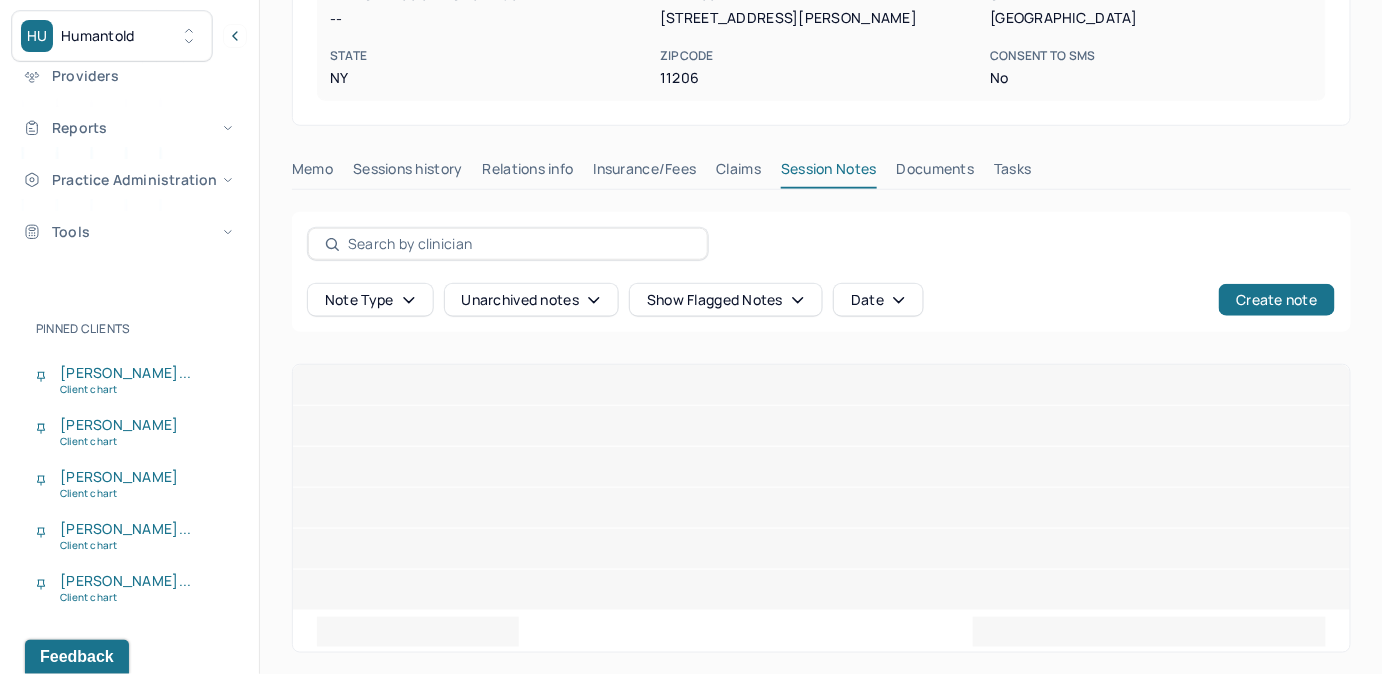 scroll, scrollTop: 509, scrollLeft: 0, axis: vertical 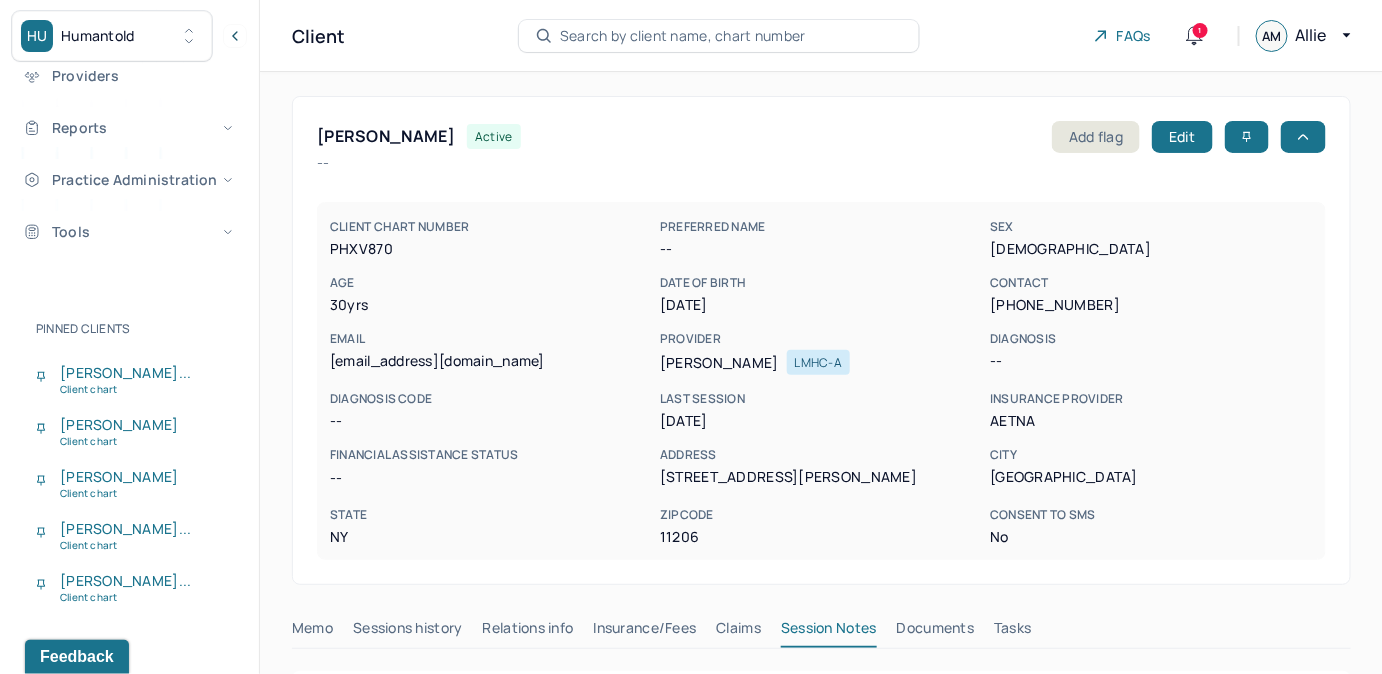 click on "Claims" at bounding box center [738, 632] 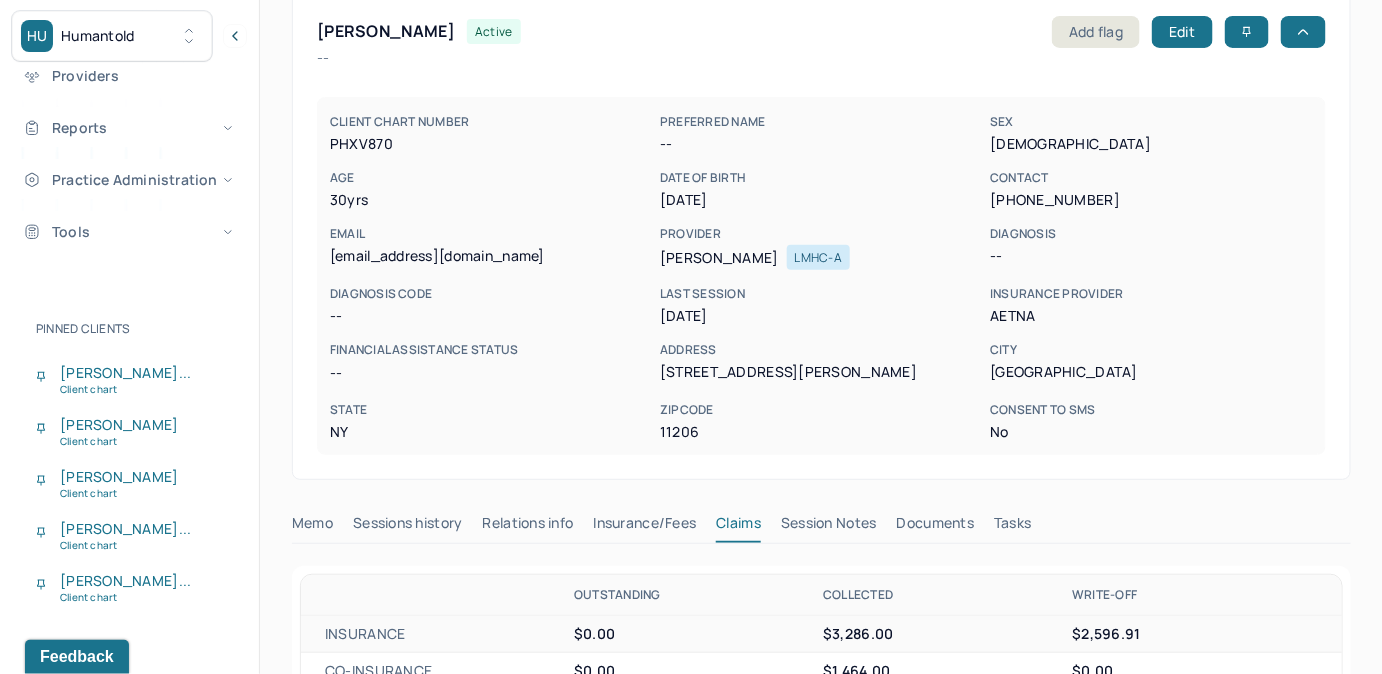 scroll, scrollTop: 90, scrollLeft: 0, axis: vertical 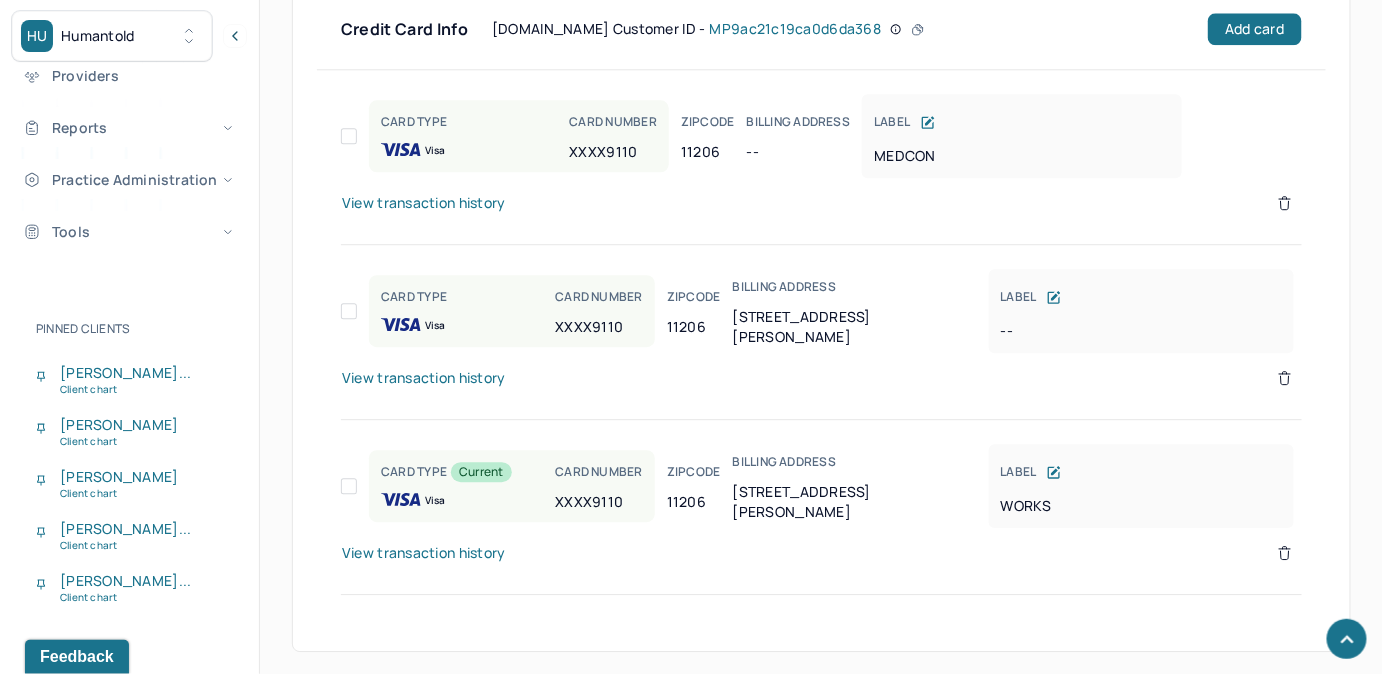 click on "View transaction history" at bounding box center [424, 203] 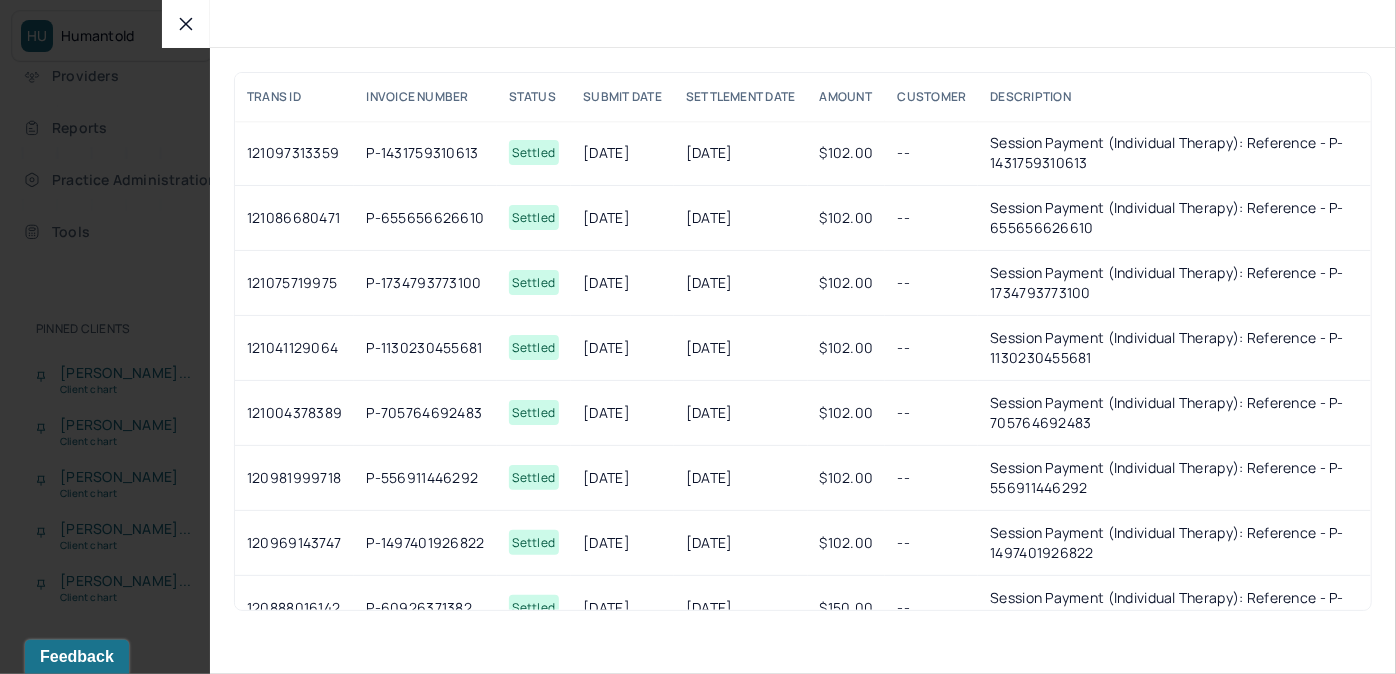click 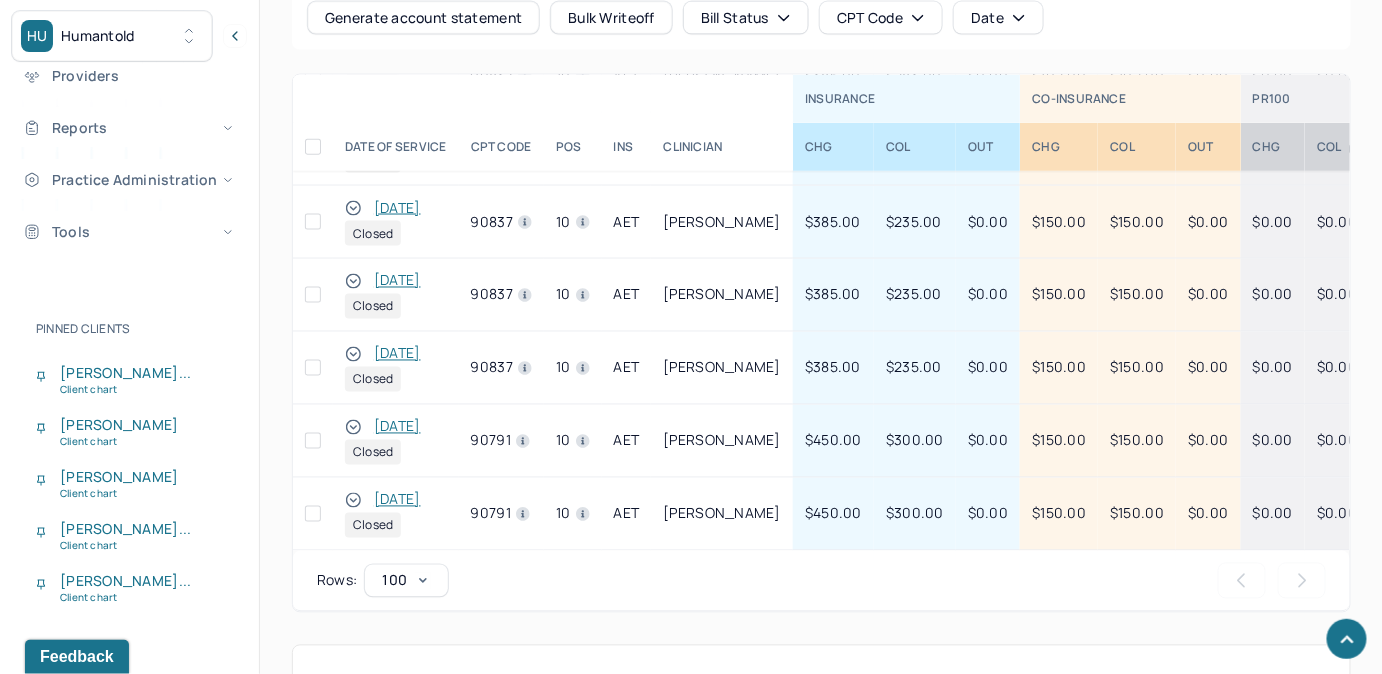 scroll, scrollTop: 964, scrollLeft: 0, axis: vertical 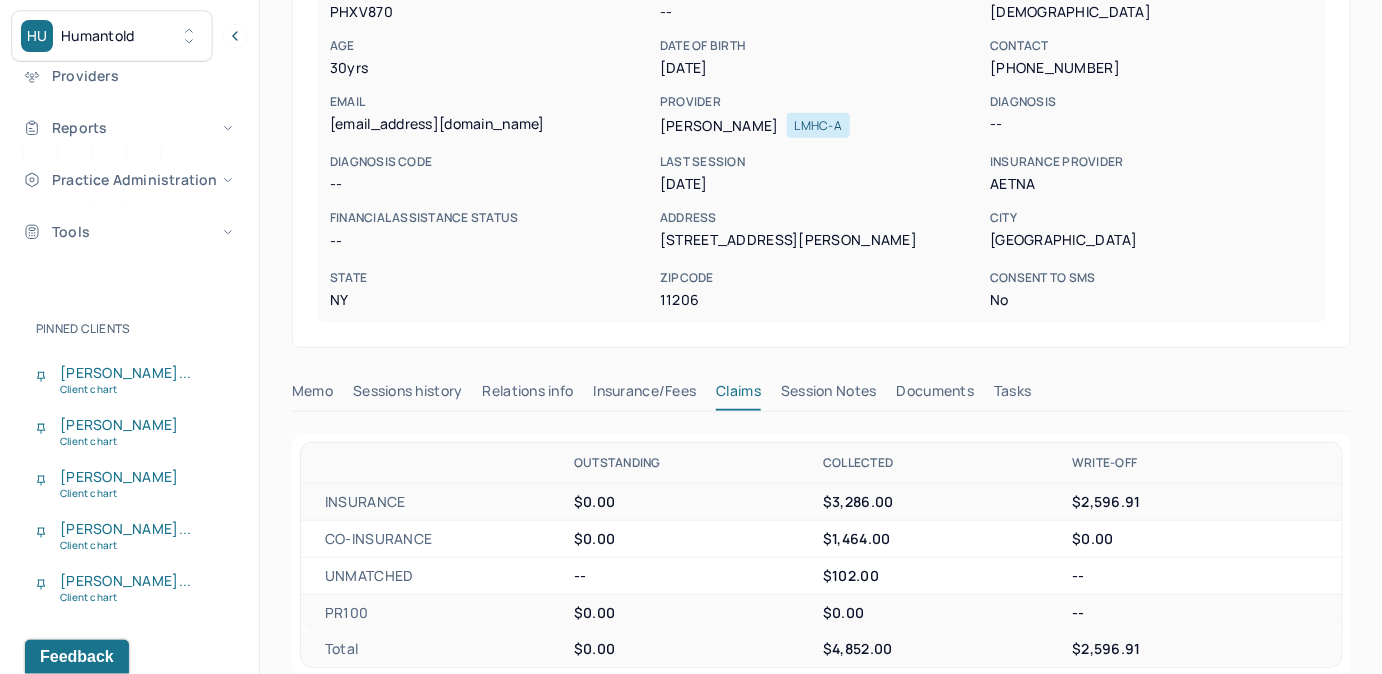 click on "ADAMJEE, AMNA" at bounding box center [719, 126] 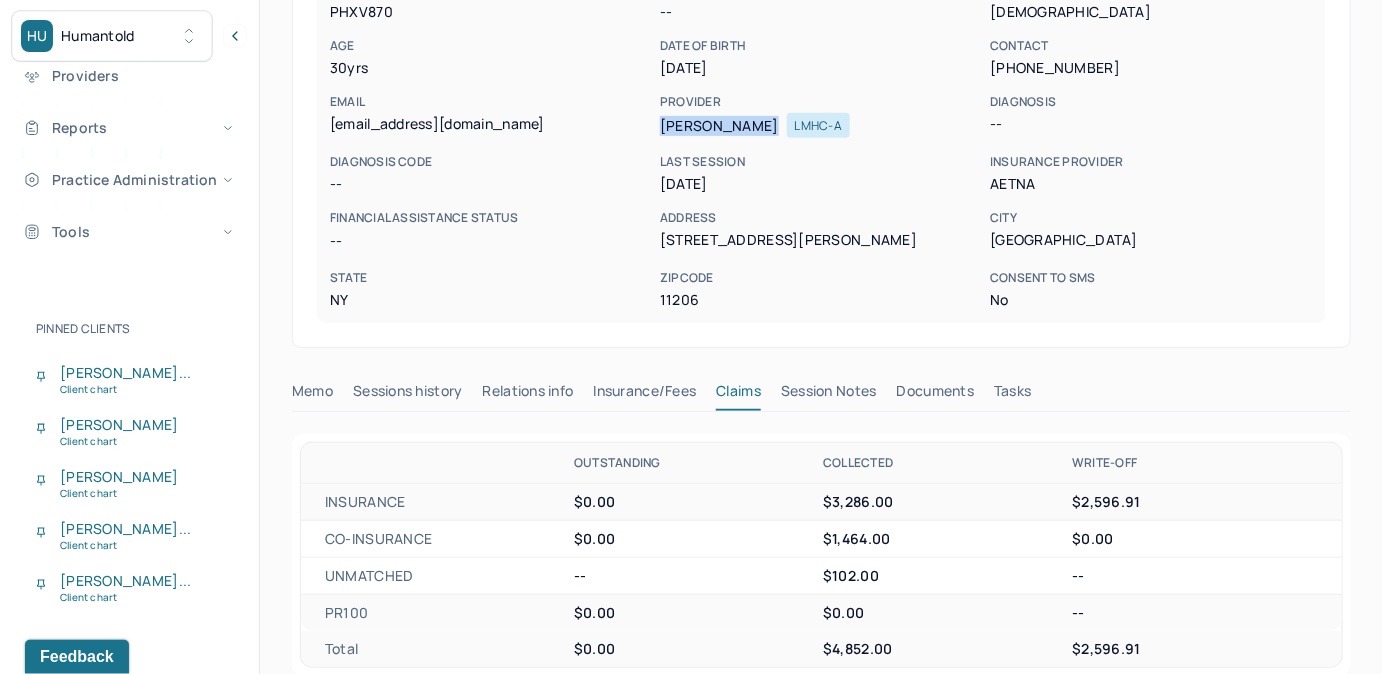 drag, startPoint x: 769, startPoint y: 126, endPoint x: 657, endPoint y: 134, distance: 112.28535 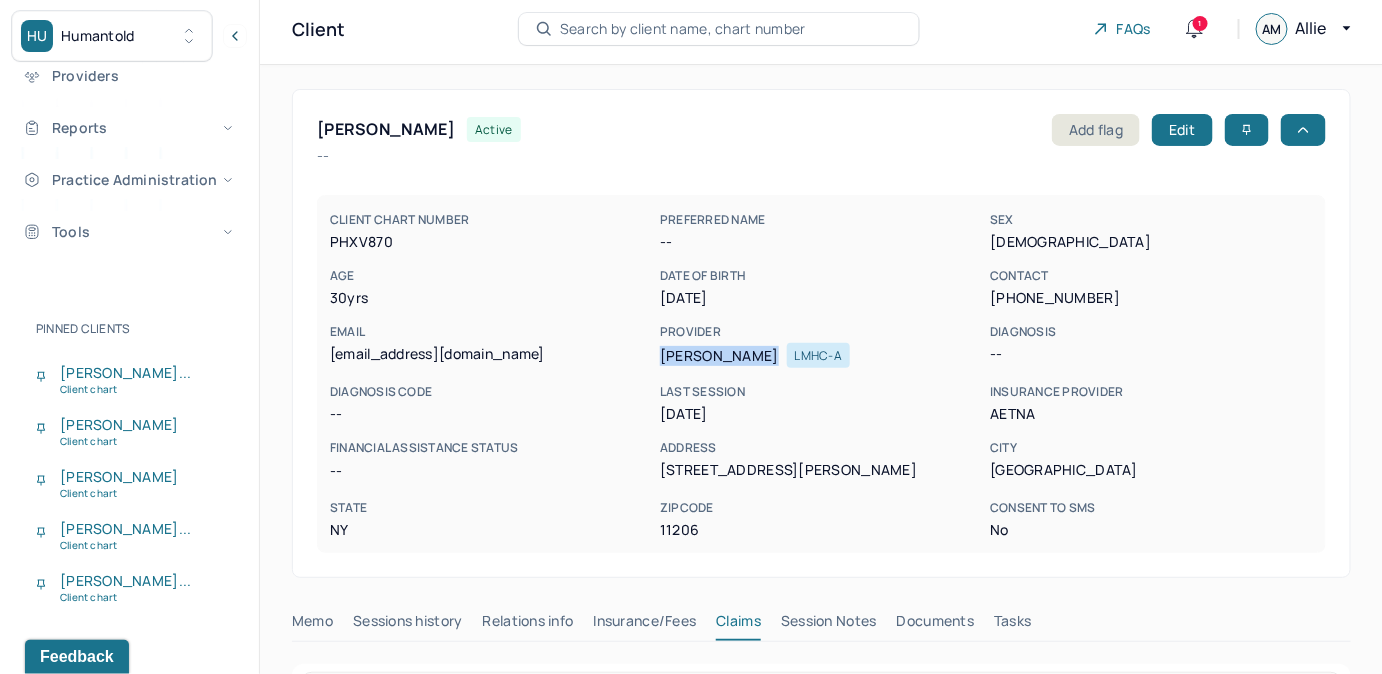 scroll, scrollTop: 0, scrollLeft: 0, axis: both 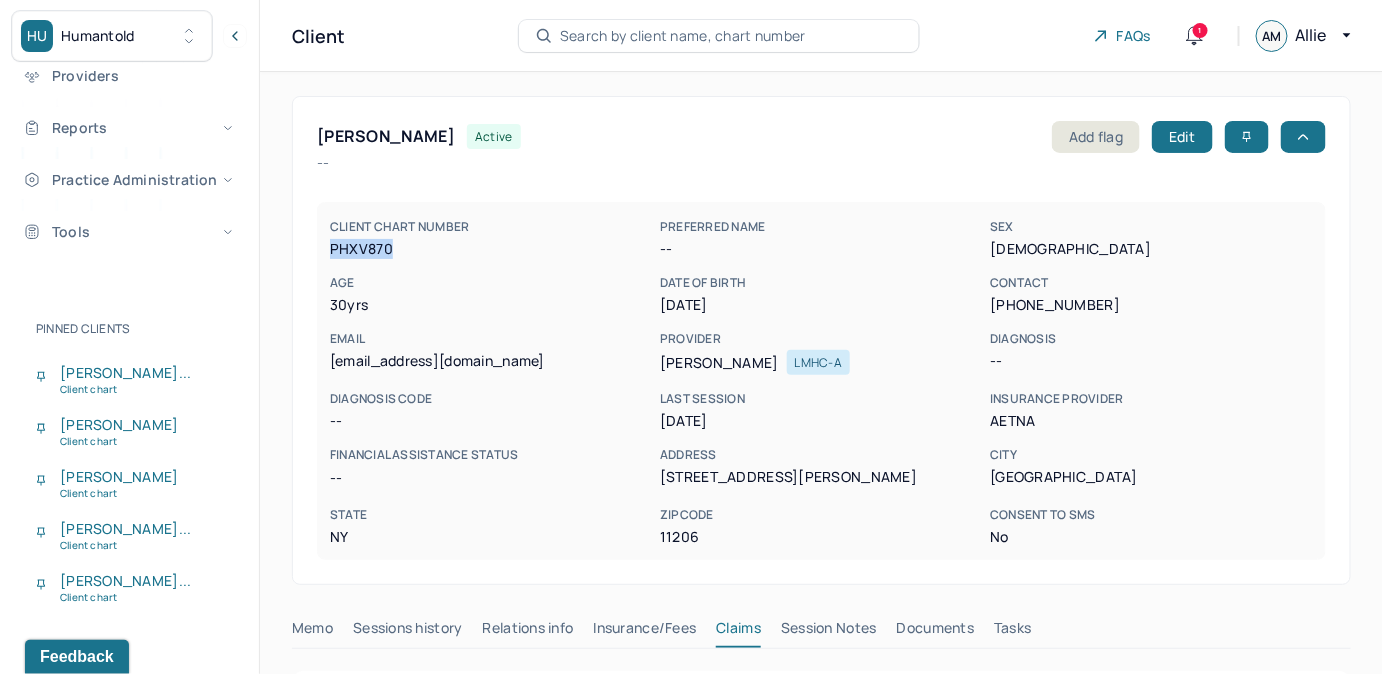 drag, startPoint x: 328, startPoint y: 247, endPoint x: 410, endPoint y: 262, distance: 83.360664 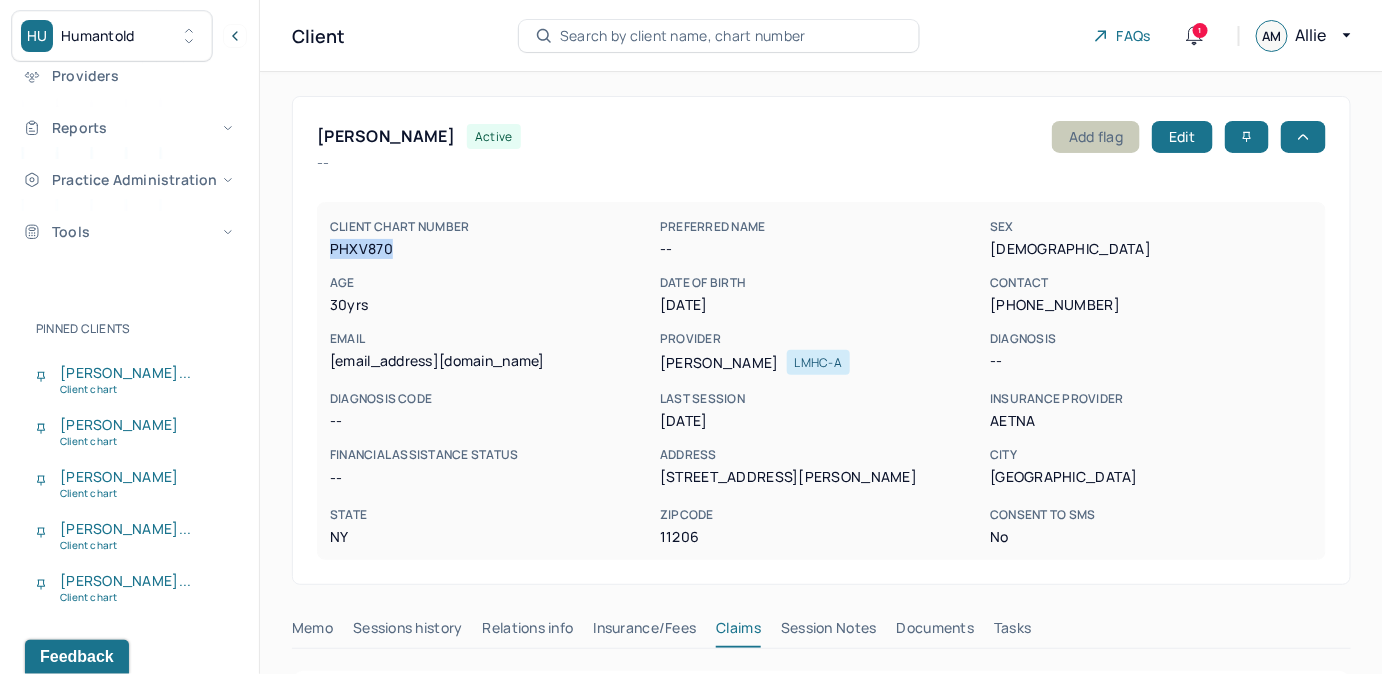 click on "Add flag" at bounding box center [1096, 137] 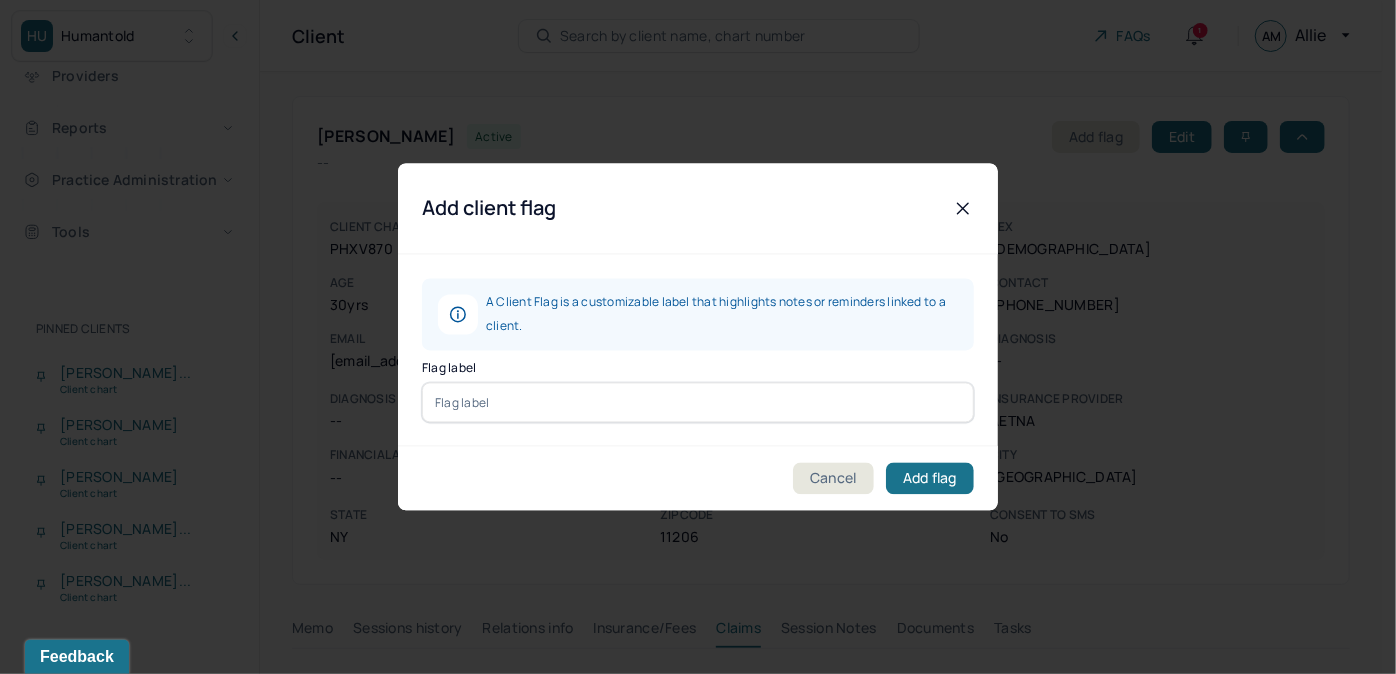 click at bounding box center (698, 403) 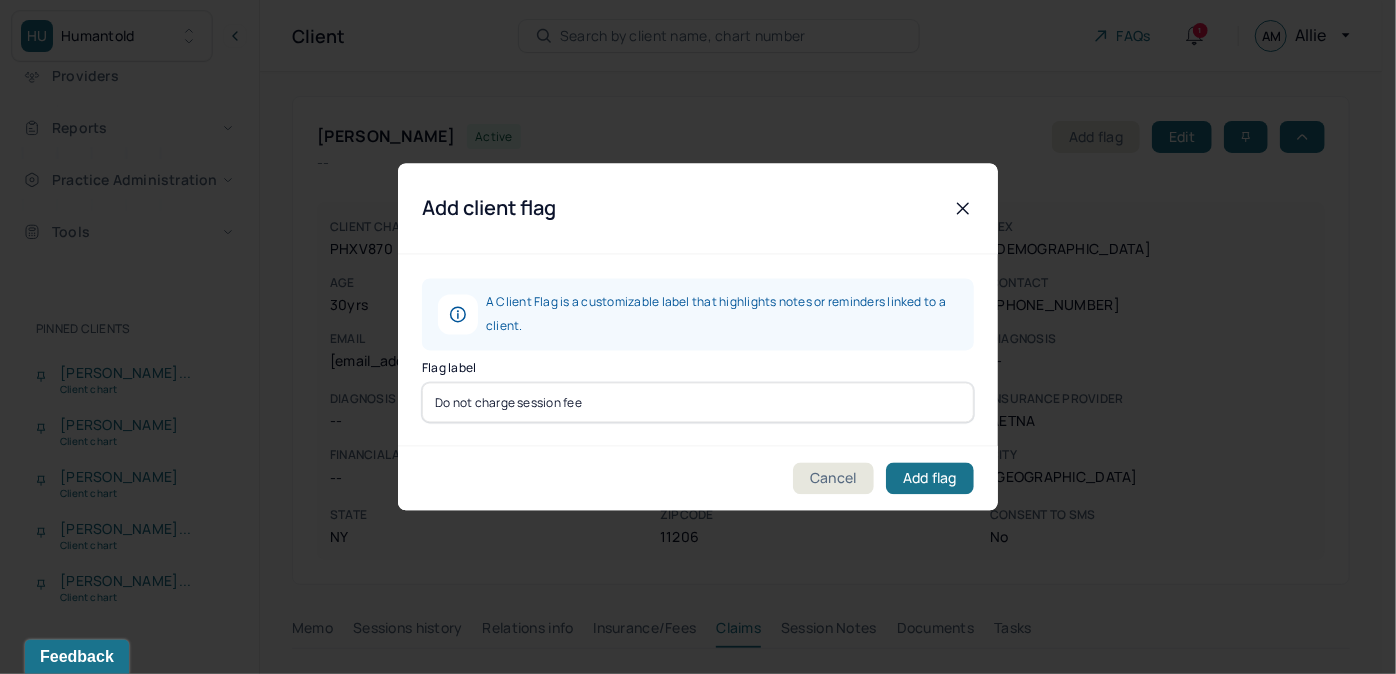 type on "Do not charge session fee" 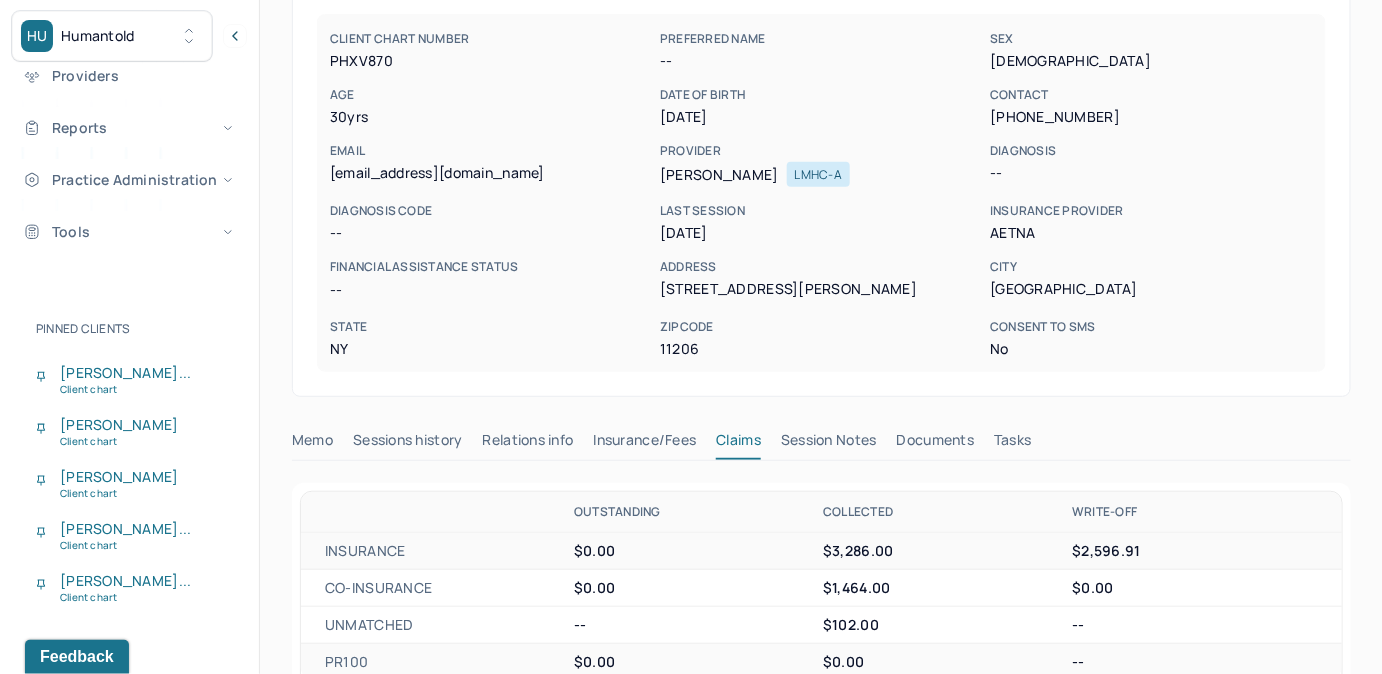 scroll, scrollTop: 272, scrollLeft: 0, axis: vertical 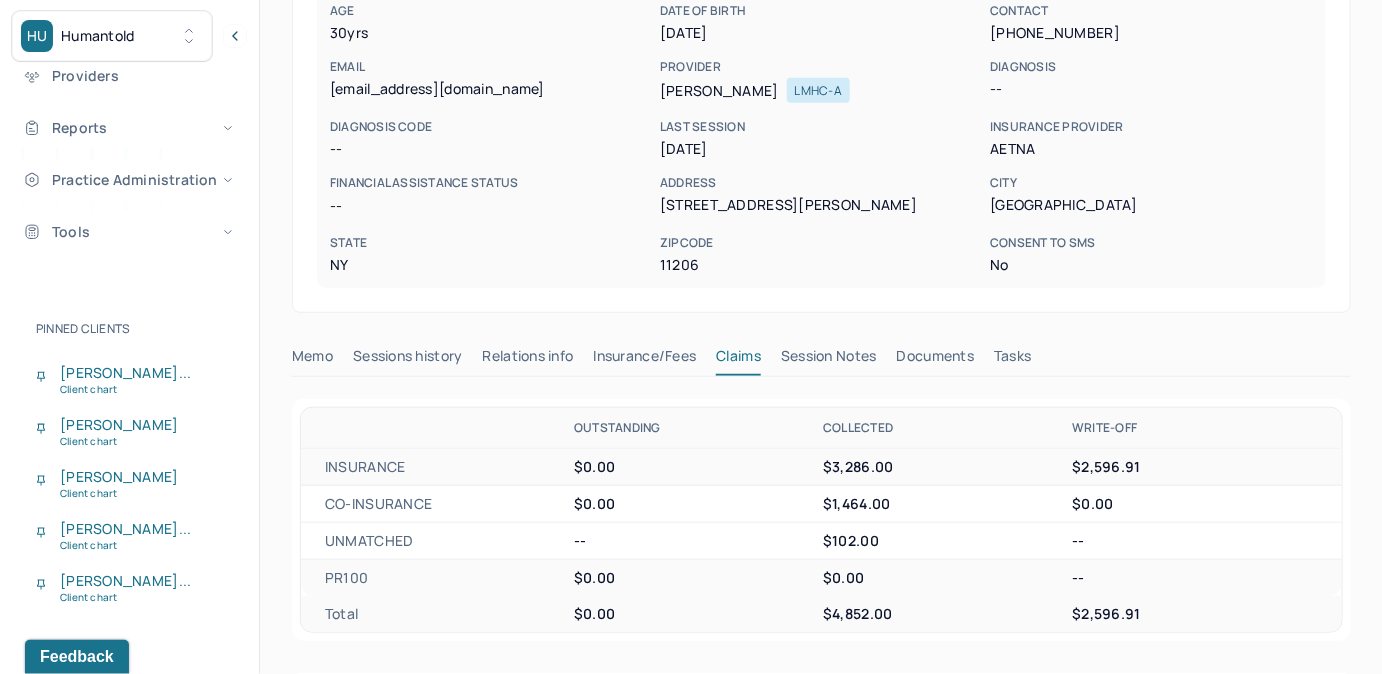 click on "Sessions history" at bounding box center [407, 360] 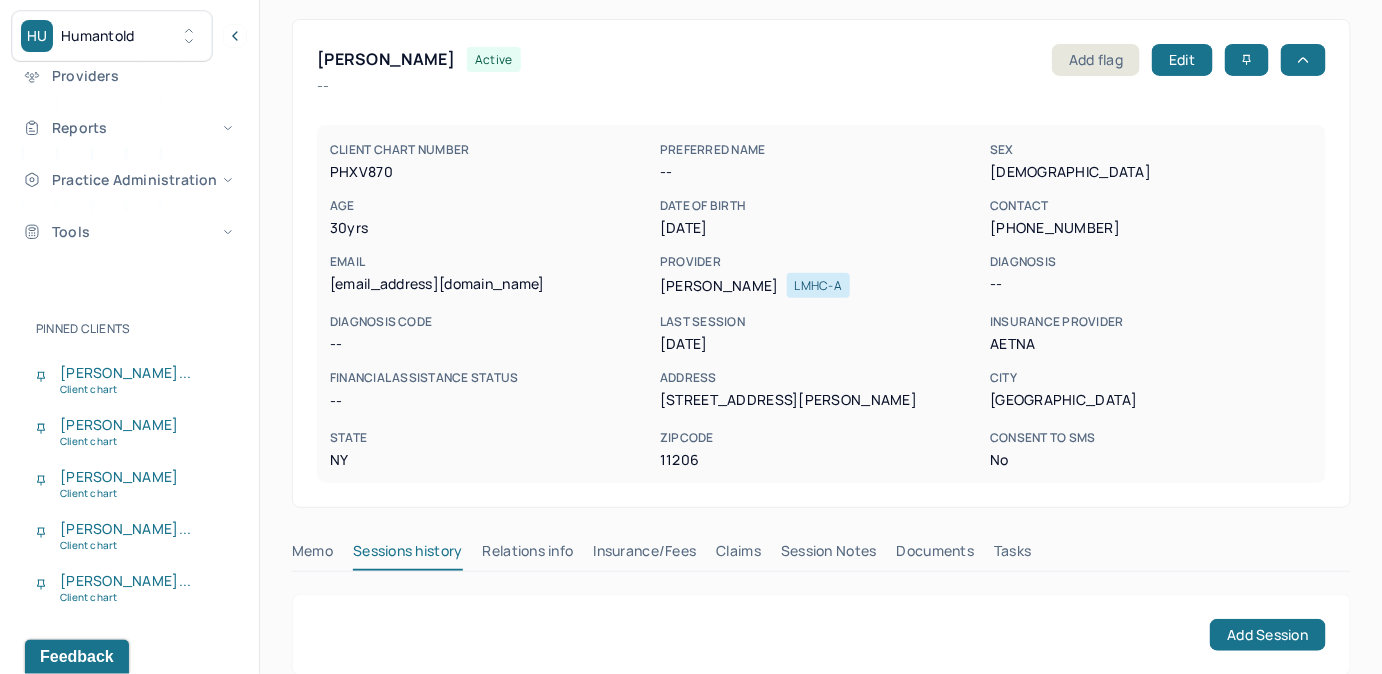 scroll, scrollTop: 71, scrollLeft: 0, axis: vertical 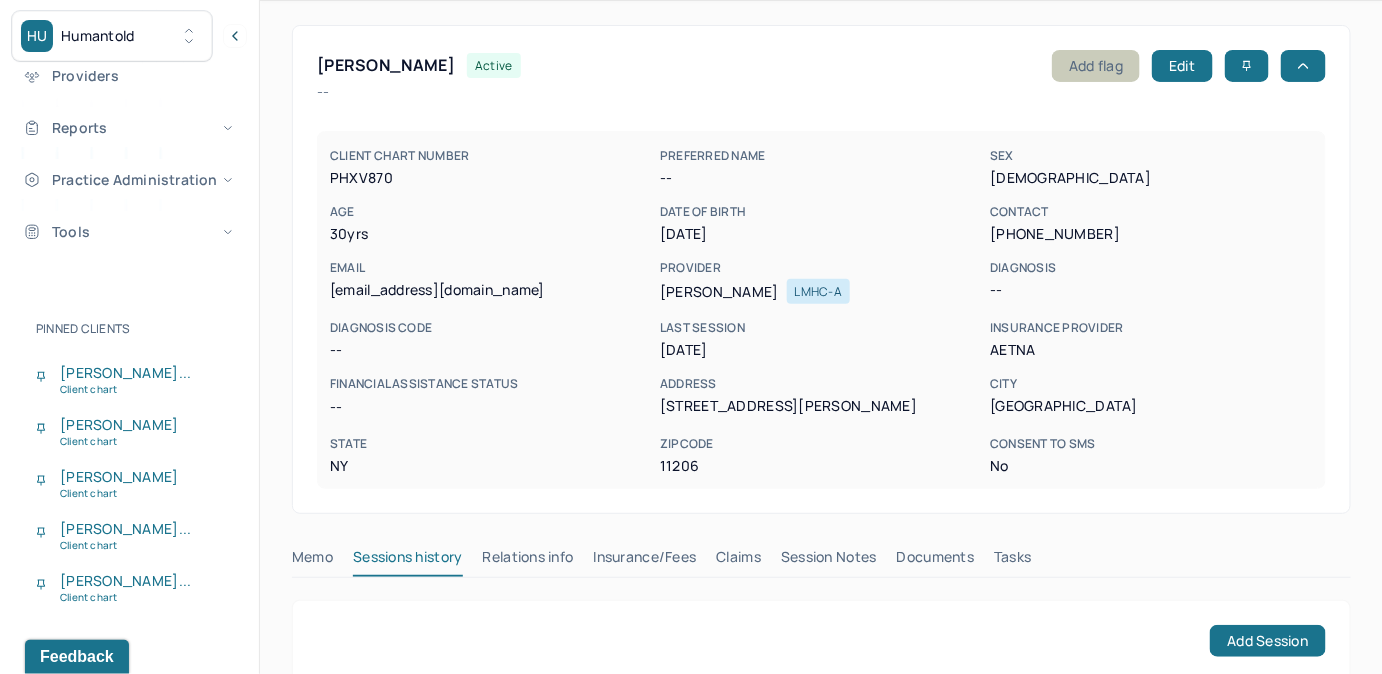 click on "Add flag" at bounding box center (1096, 66) 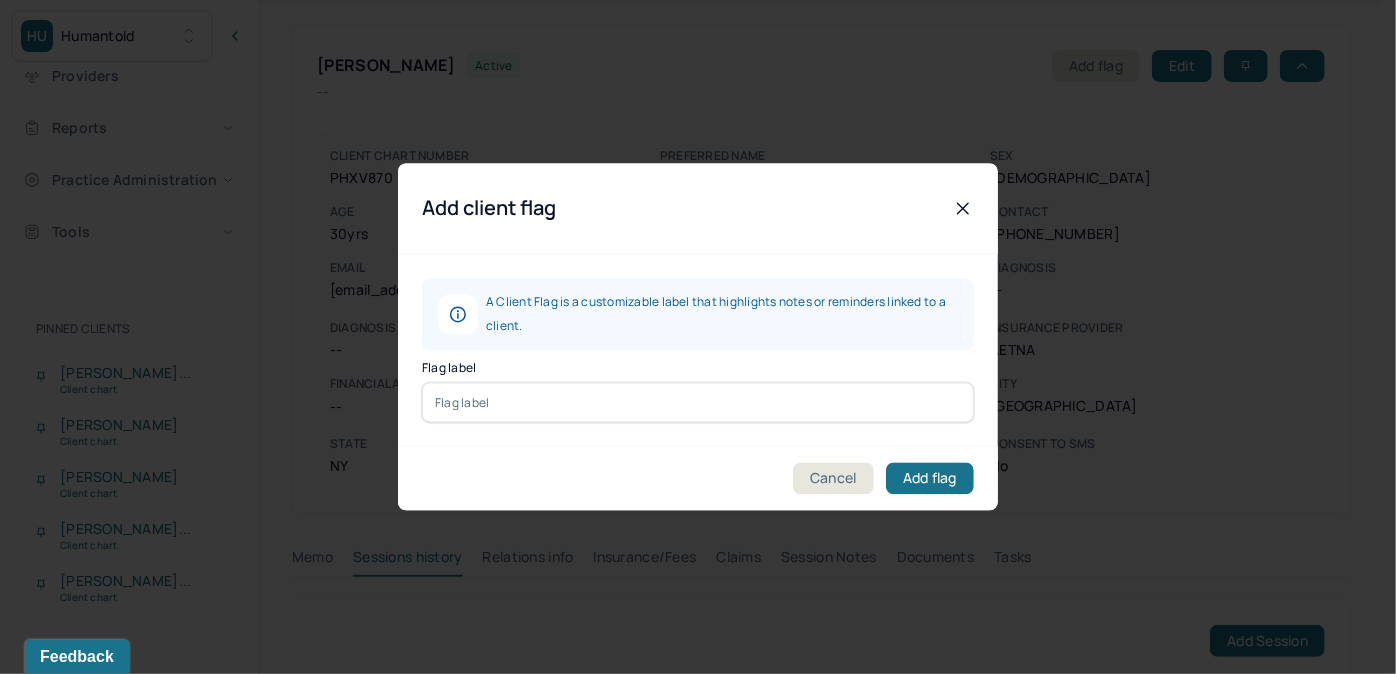 drag, startPoint x: 704, startPoint y: 403, endPoint x: 709, endPoint y: 368, distance: 35.35534 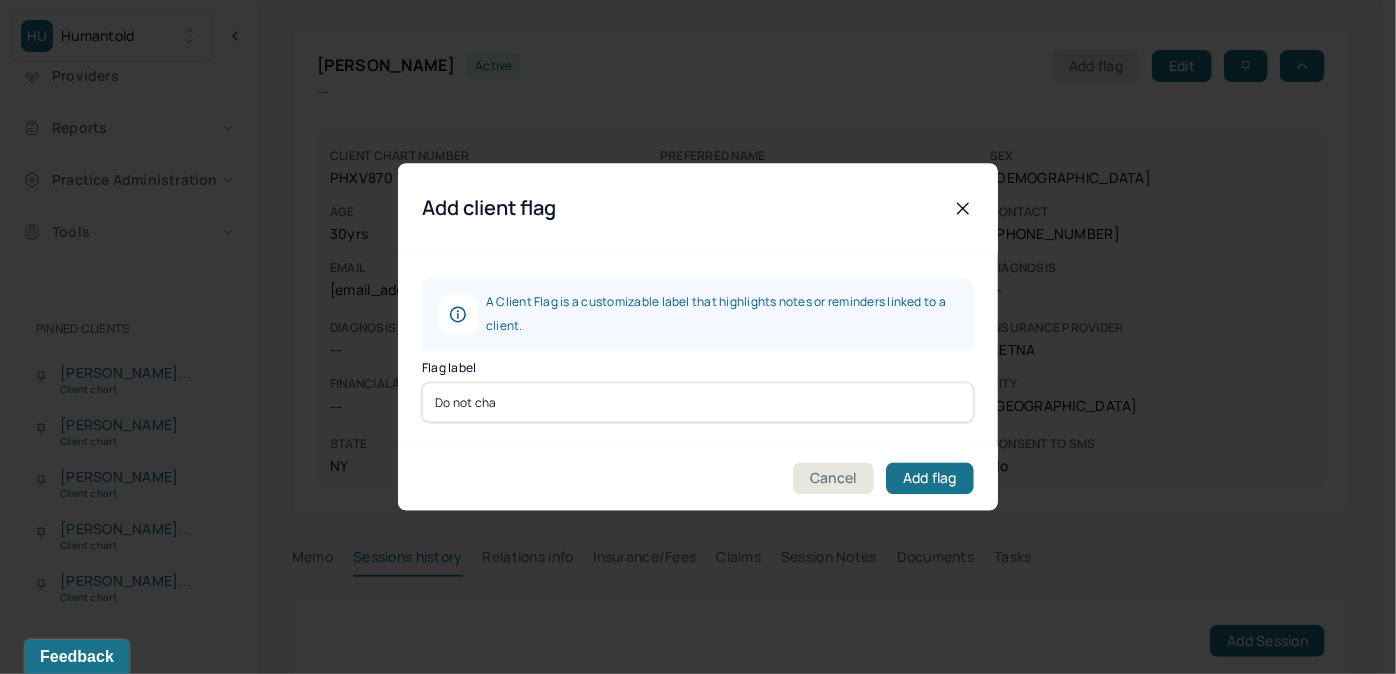 type on "Do not charge session fee" 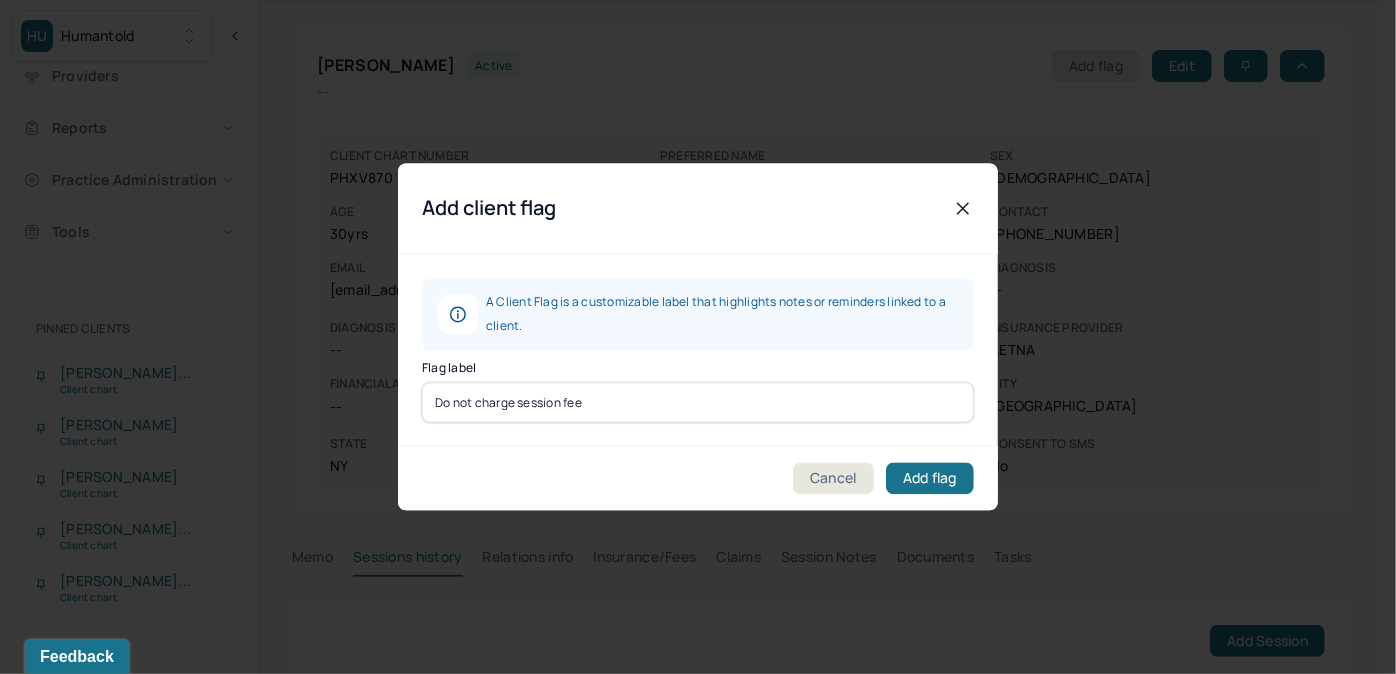type 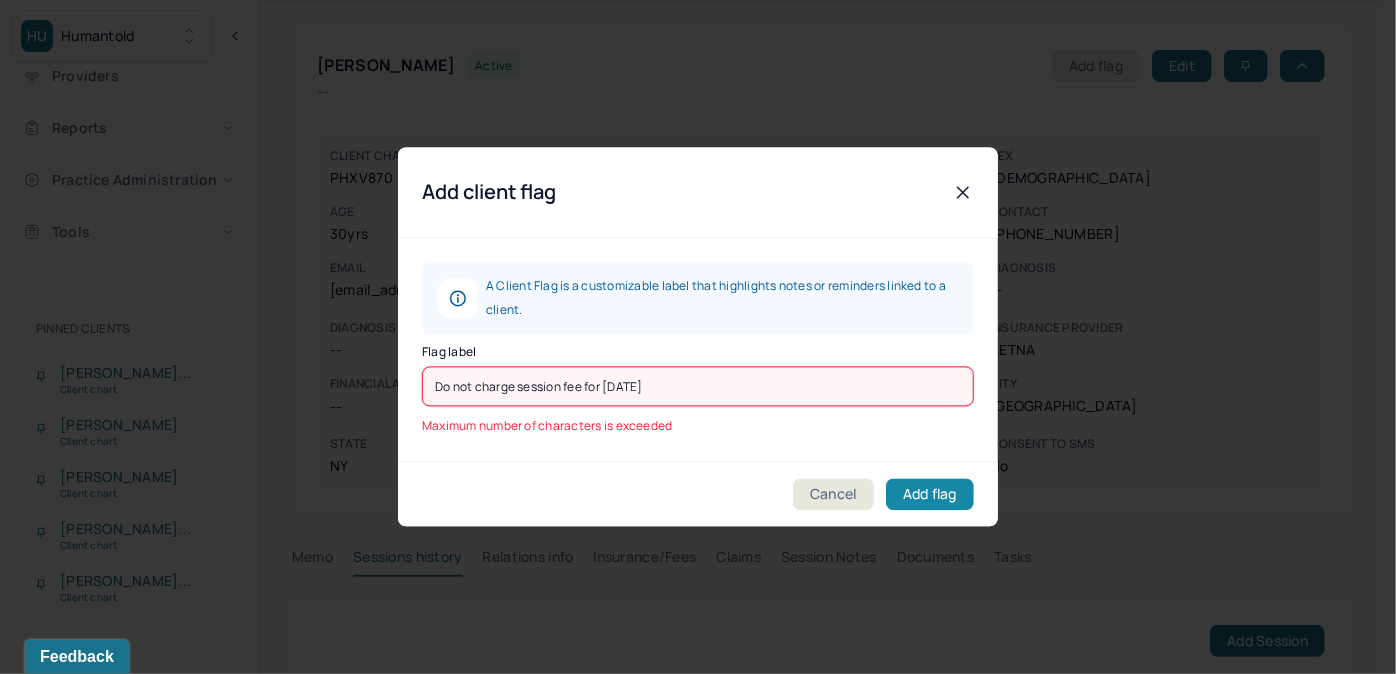 click on "Add flag" at bounding box center (930, 495) 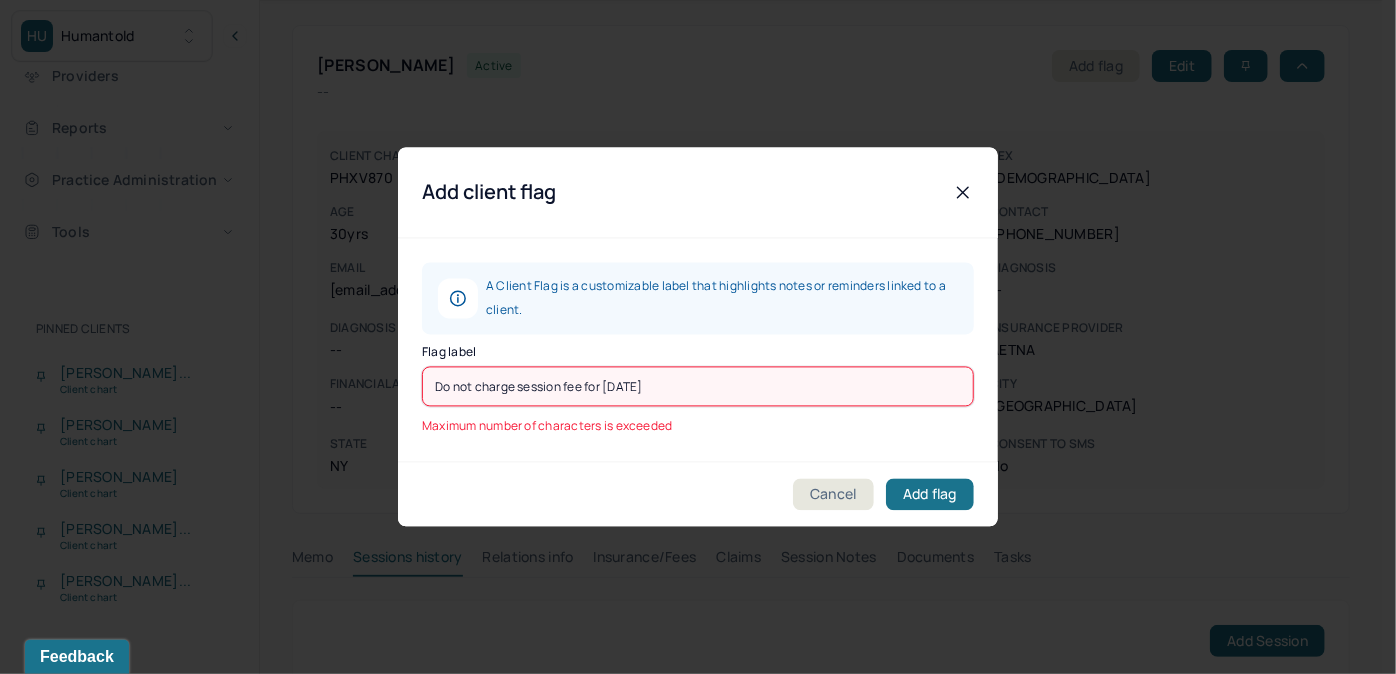 drag, startPoint x: 472, startPoint y: 387, endPoint x: 448, endPoint y: 388, distance: 24.020824 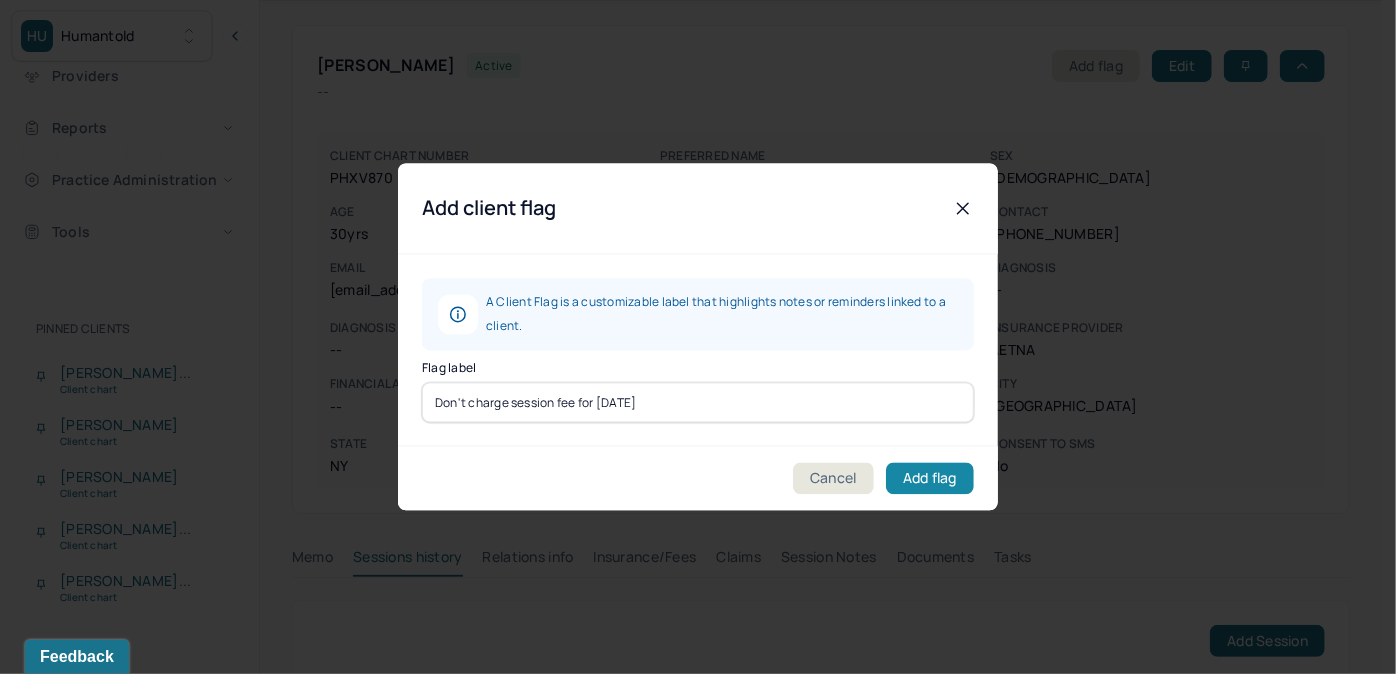 type on "Don't charge session fee for 7/8/25" 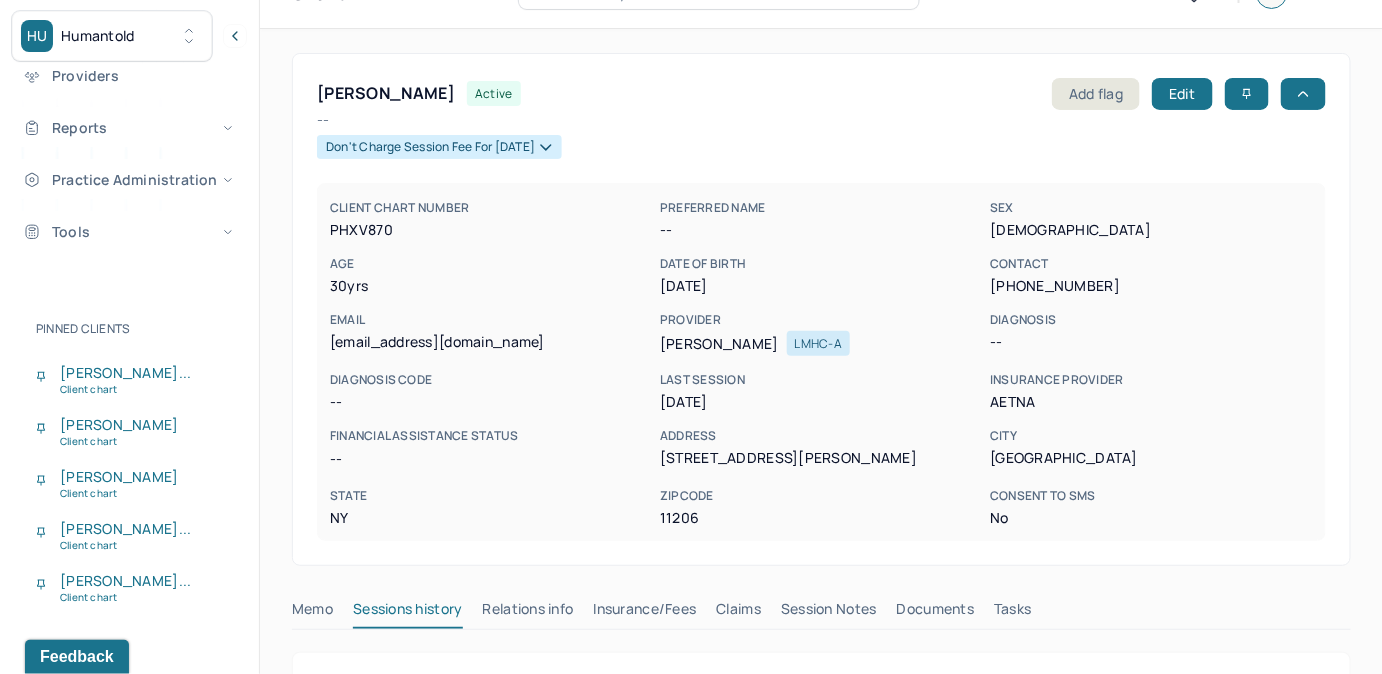 scroll, scrollTop: 0, scrollLeft: 0, axis: both 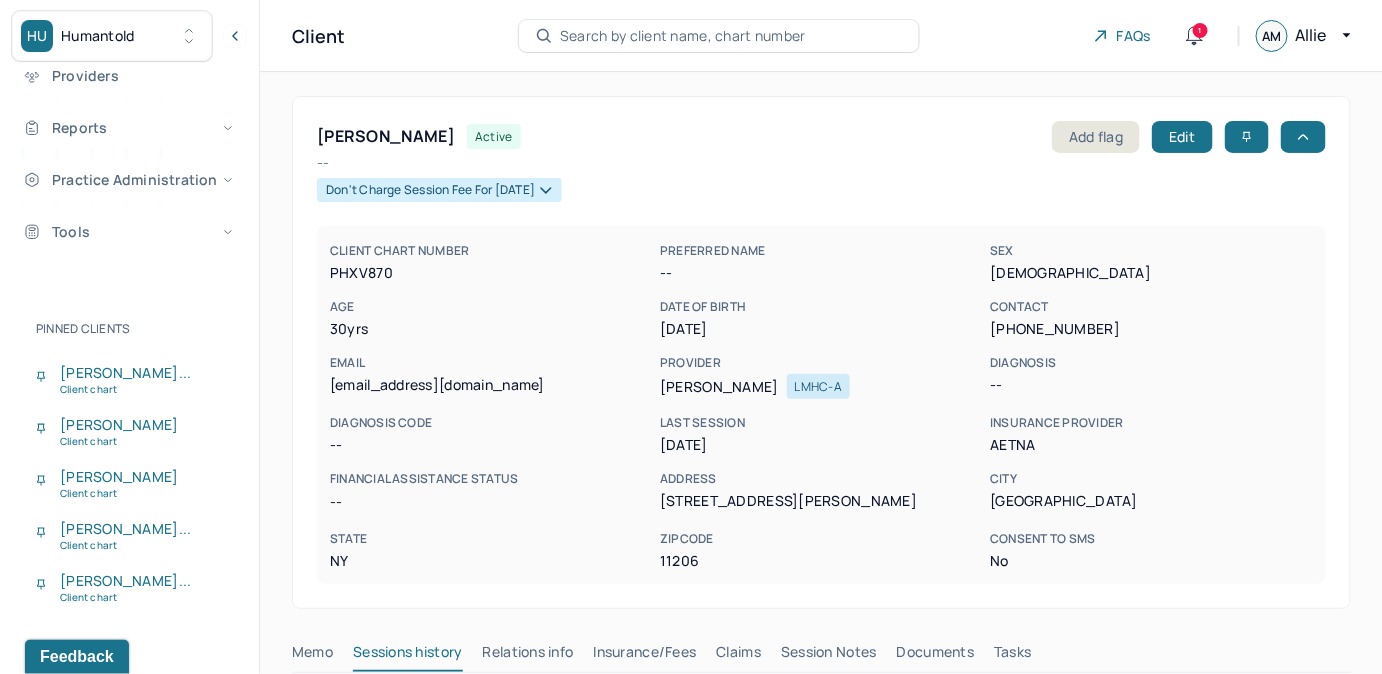 click on "Search by client name, chart number" at bounding box center [683, 36] 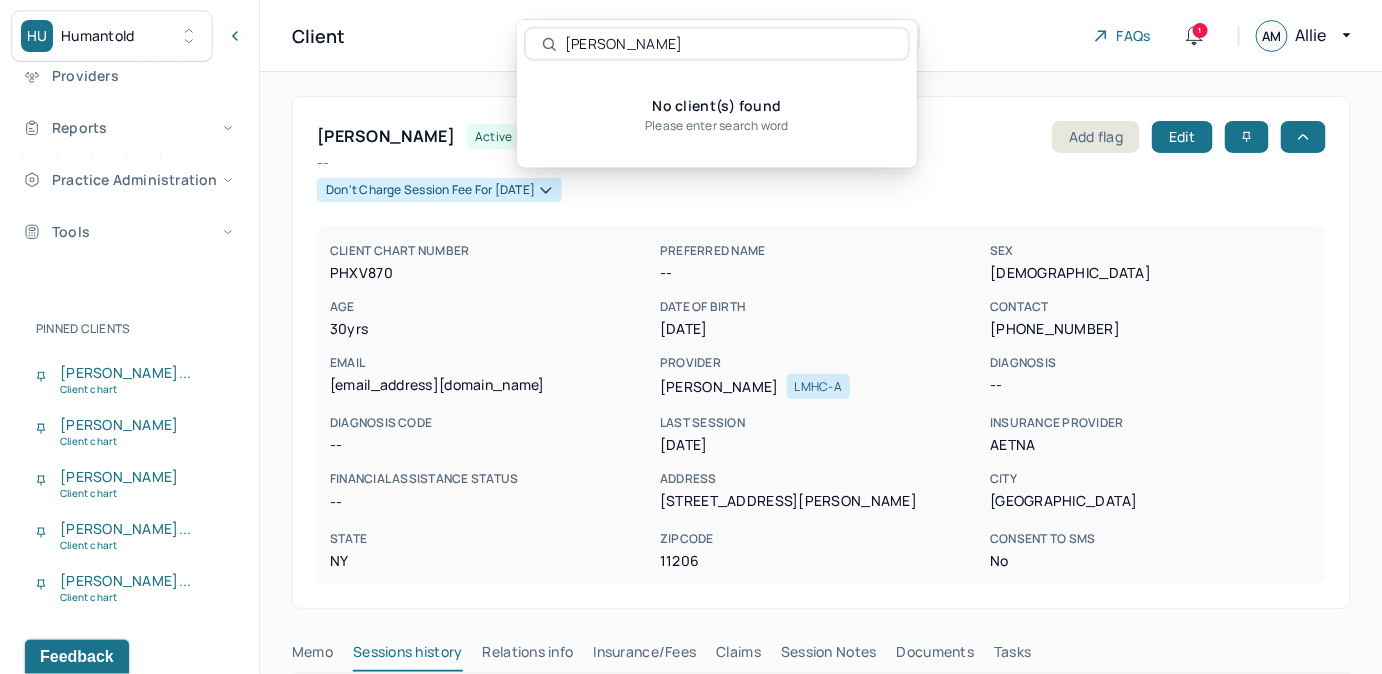 click on "No client(s) found Please enter search word" at bounding box center (717, 114) 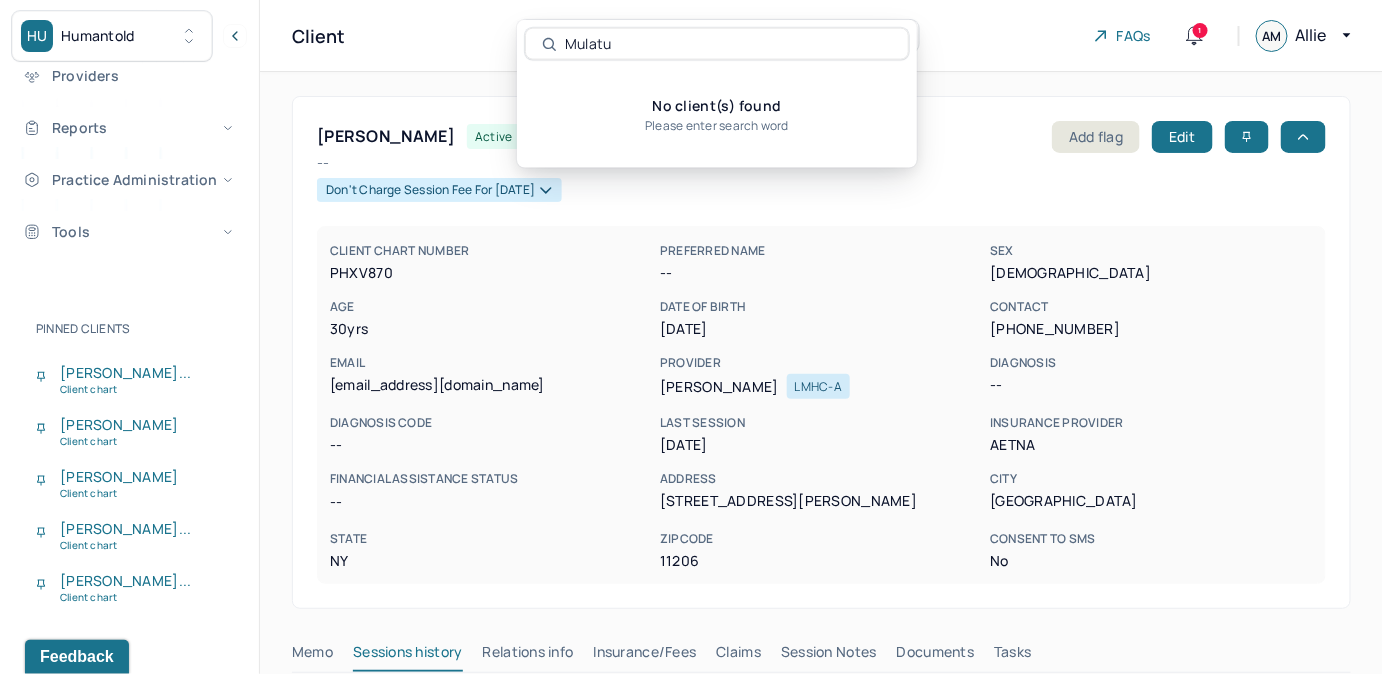 drag, startPoint x: 621, startPoint y: 44, endPoint x: 562, endPoint y: 39, distance: 59.211487 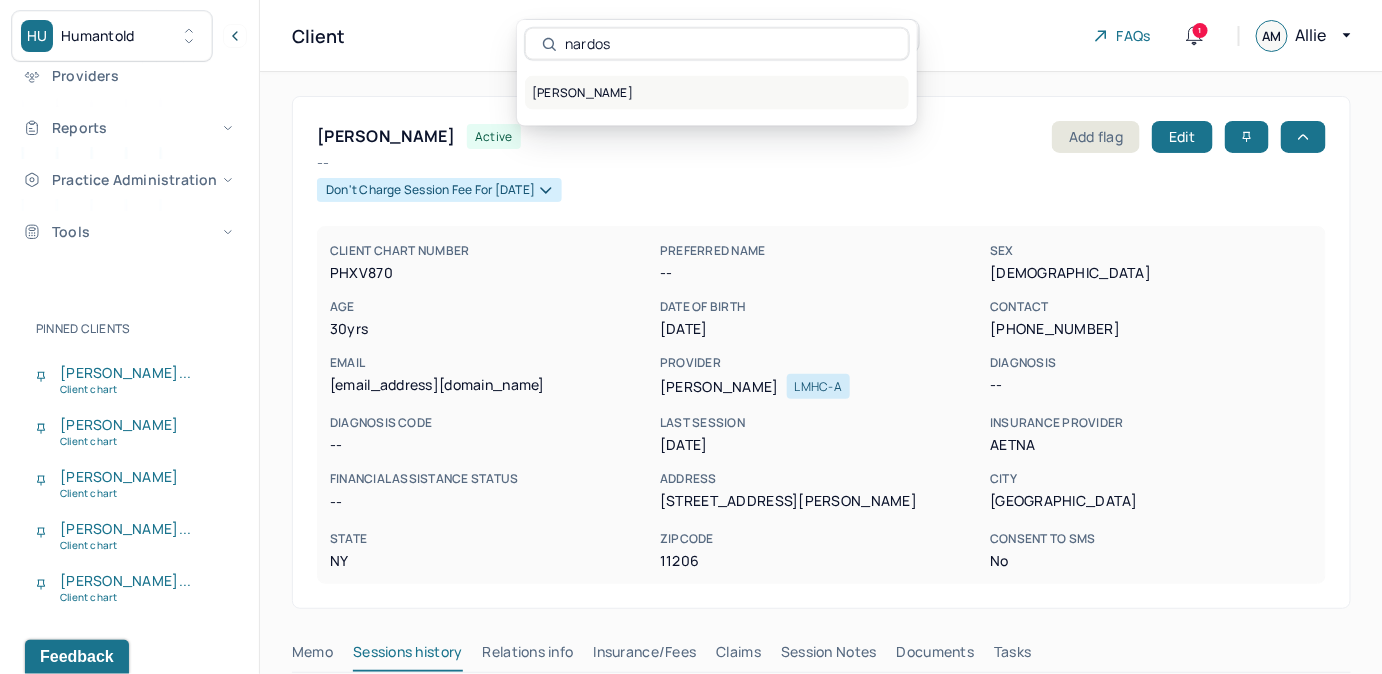 type on "nardos" 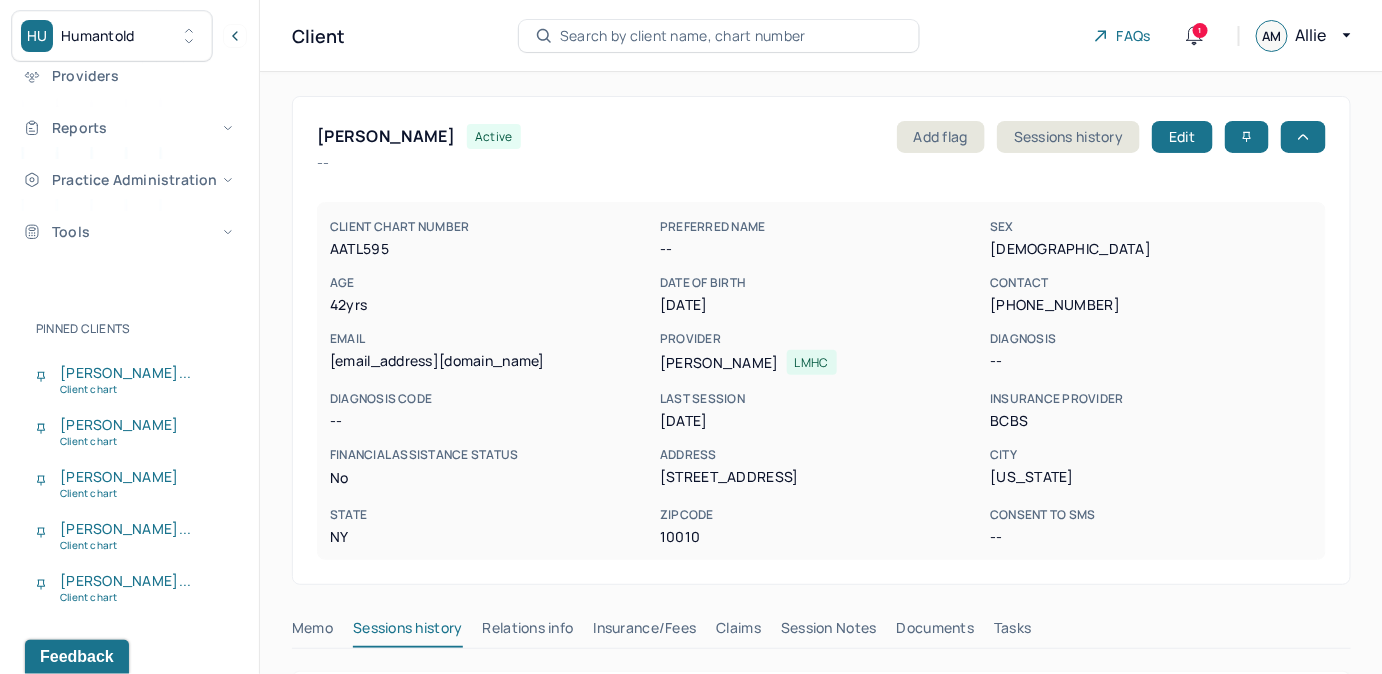 click on "Search by client name, chart number" at bounding box center [683, 36] 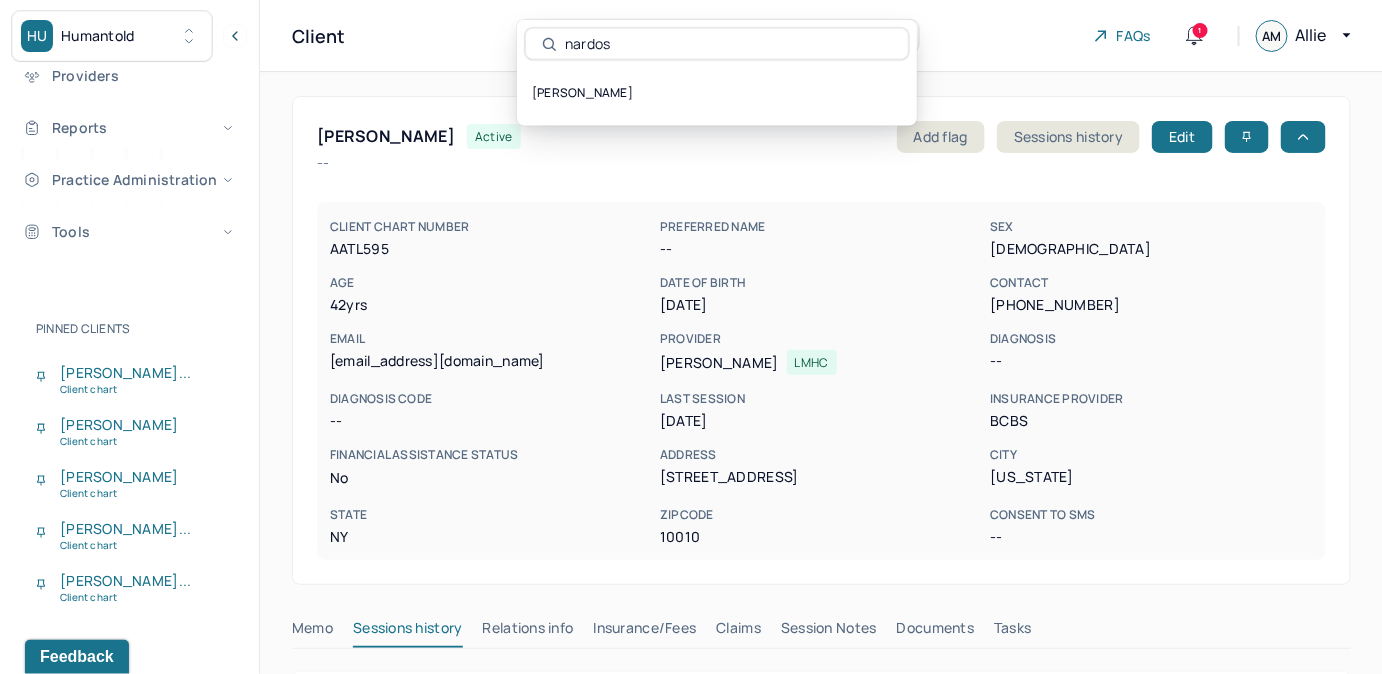 drag, startPoint x: 640, startPoint y: 41, endPoint x: 597, endPoint y: 44, distance: 43.104523 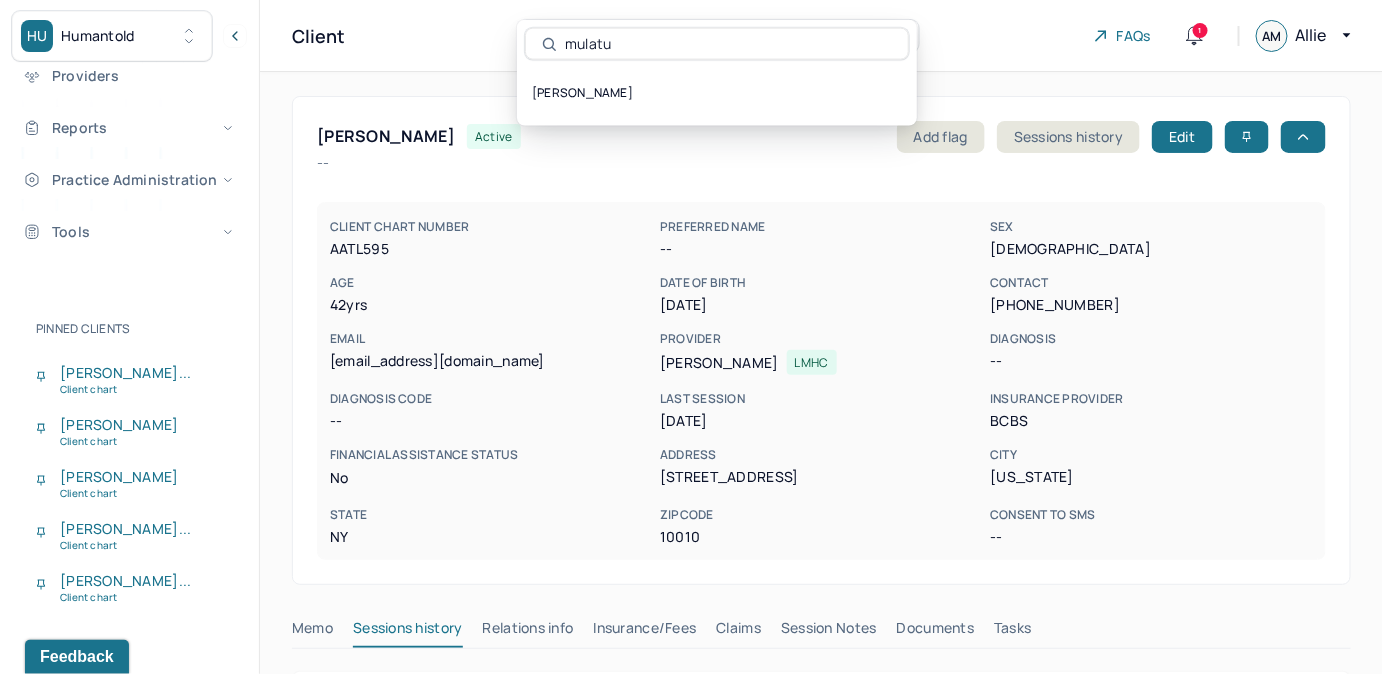 type on "mulatu" 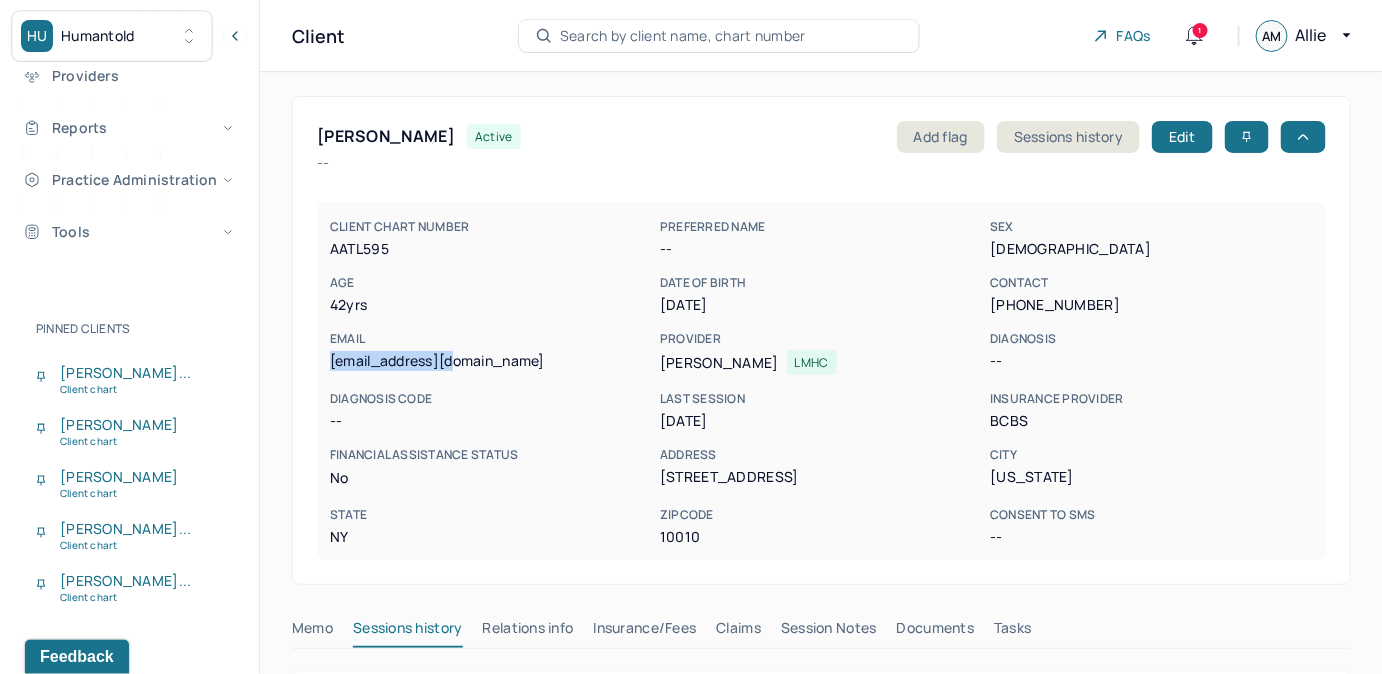 drag, startPoint x: 326, startPoint y: 353, endPoint x: 478, endPoint y: 367, distance: 152.64337 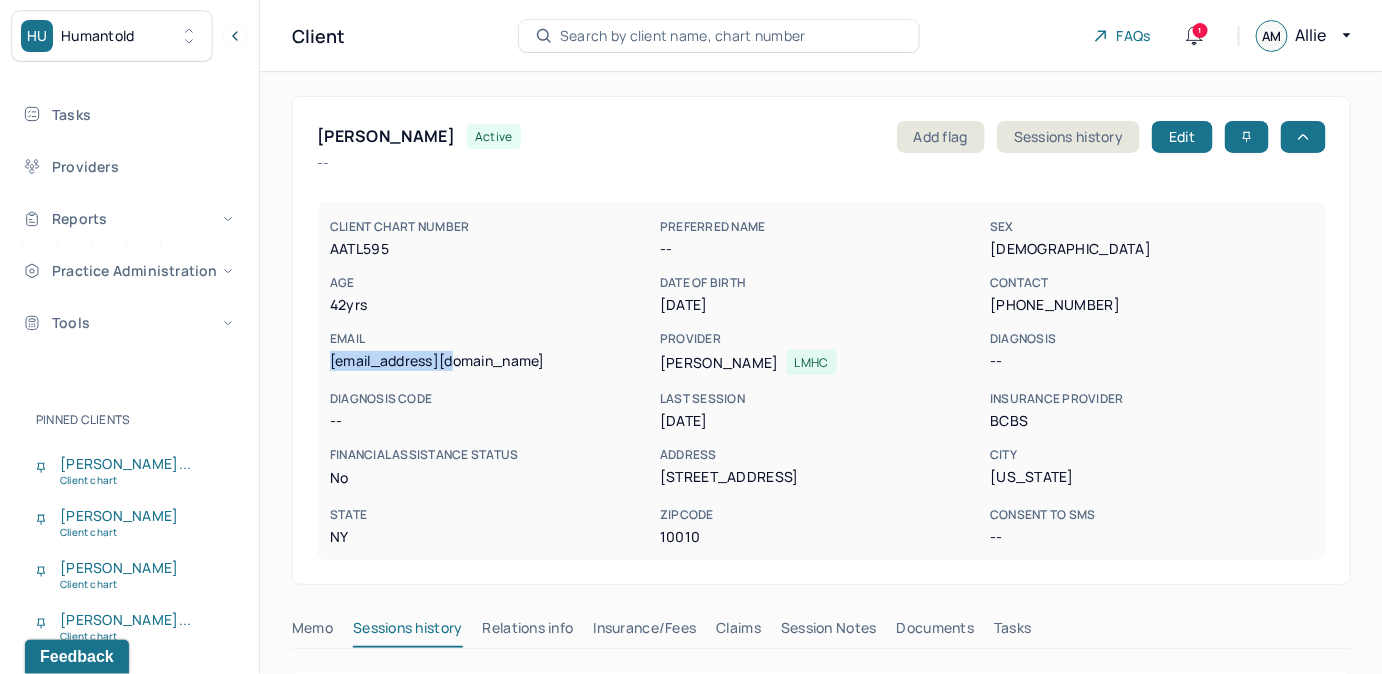 scroll, scrollTop: 125, scrollLeft: 0, axis: vertical 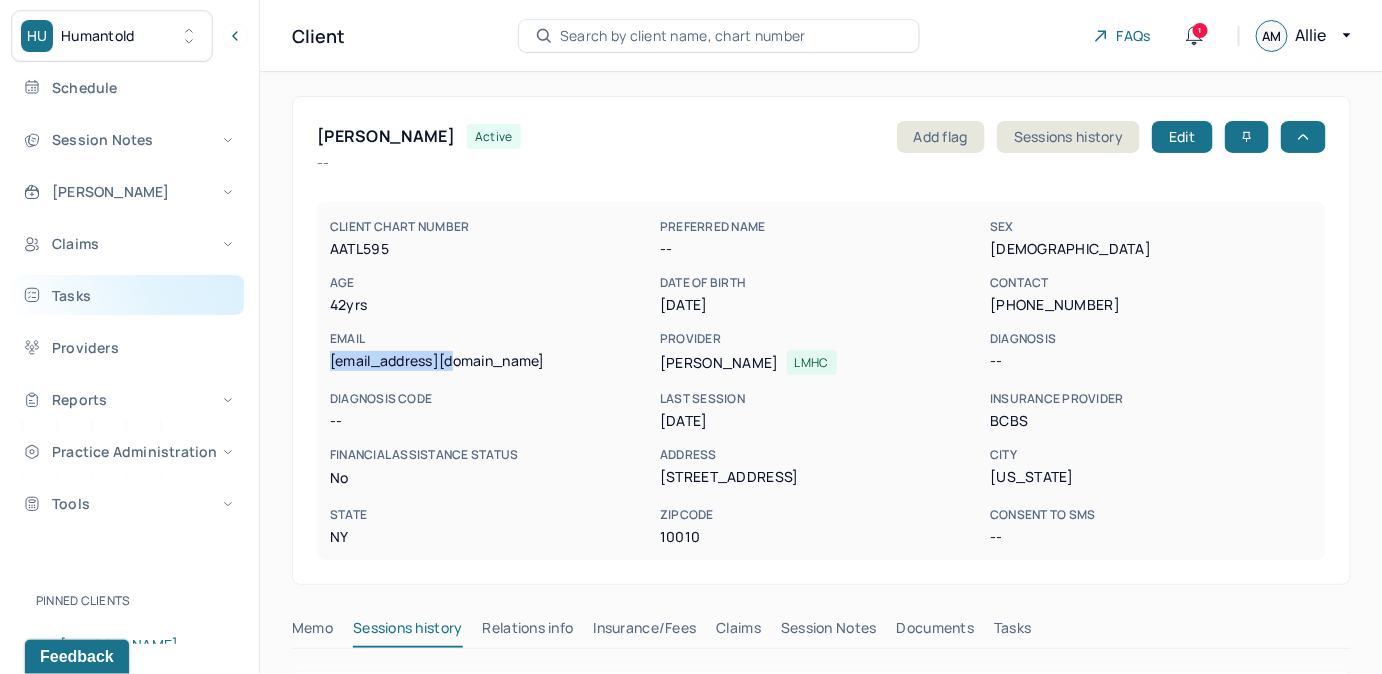 click on "Tasks" at bounding box center (128, 295) 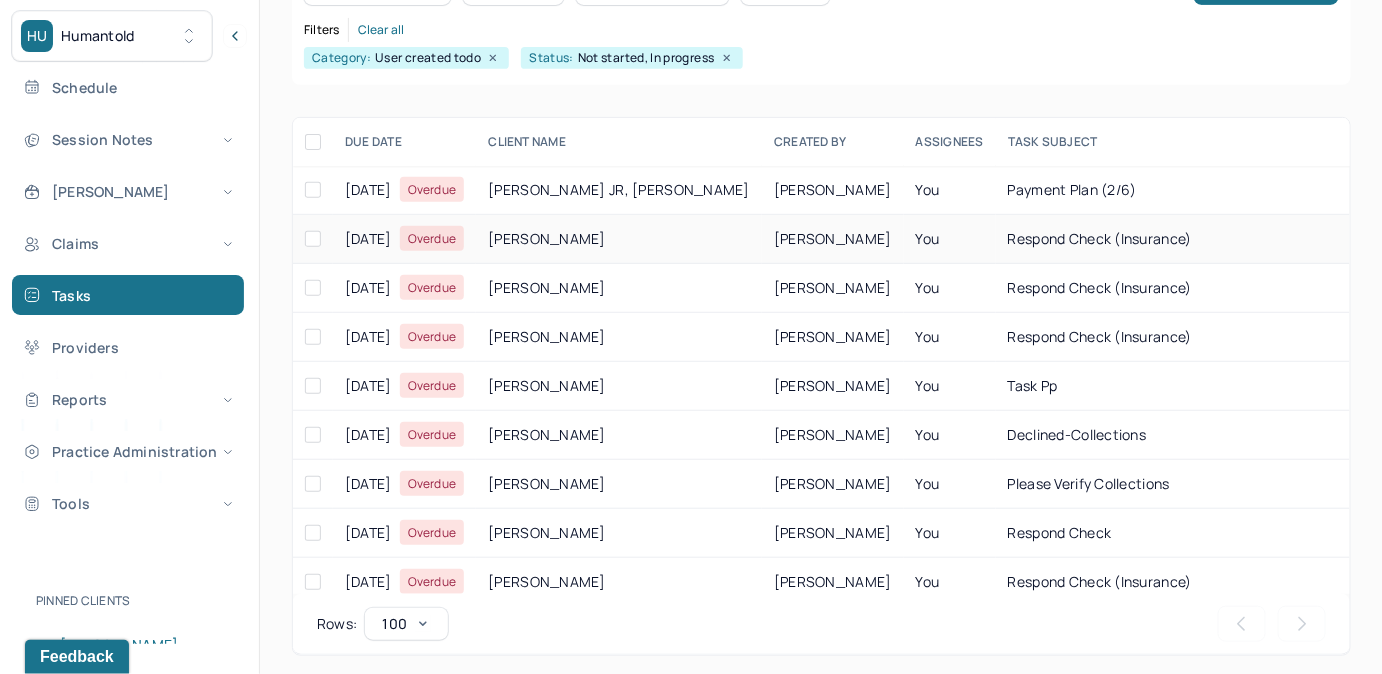 scroll, scrollTop: 256, scrollLeft: 0, axis: vertical 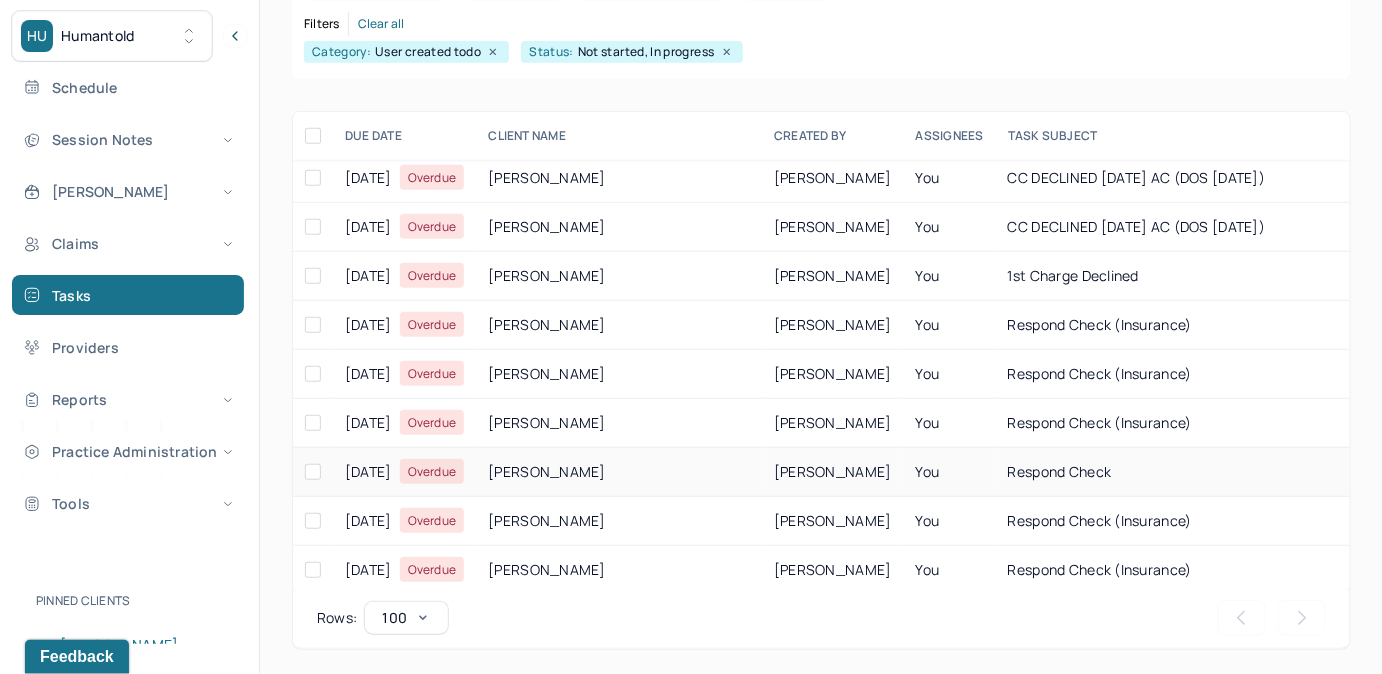 click on "respond check" at bounding box center (1174, 472) 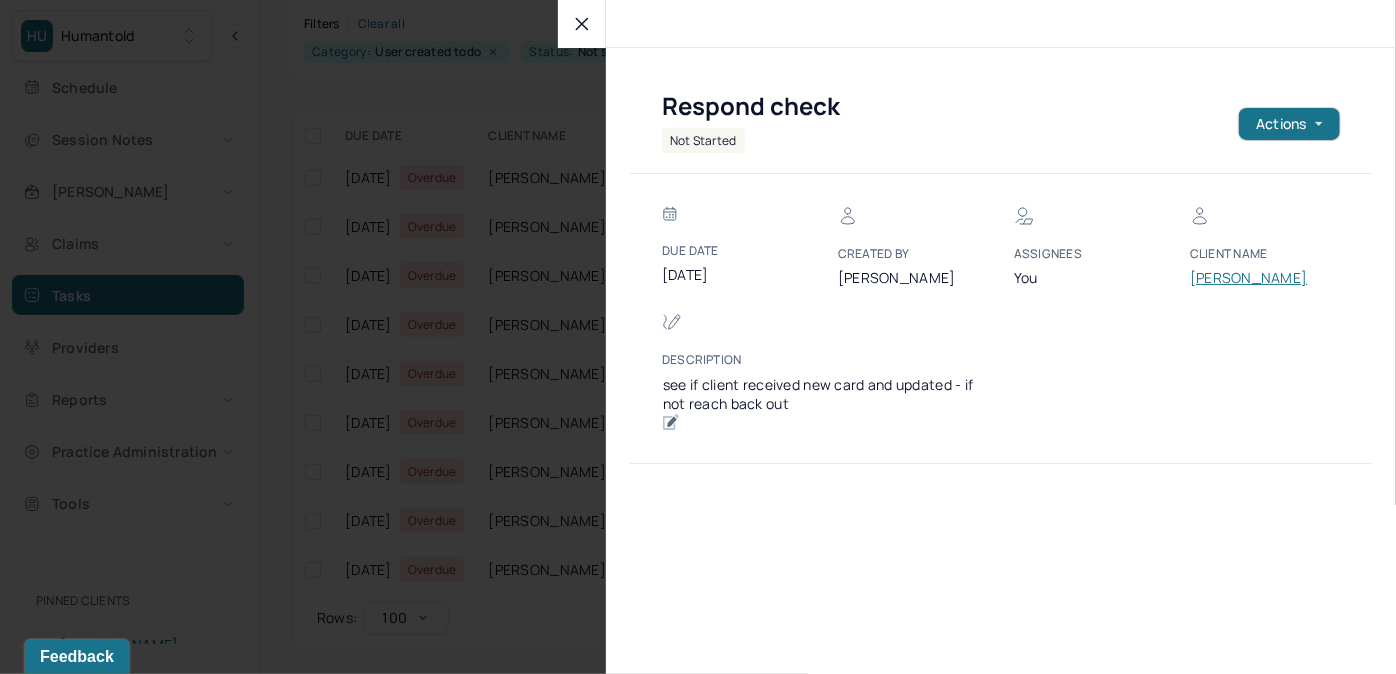 click at bounding box center (582, 24) 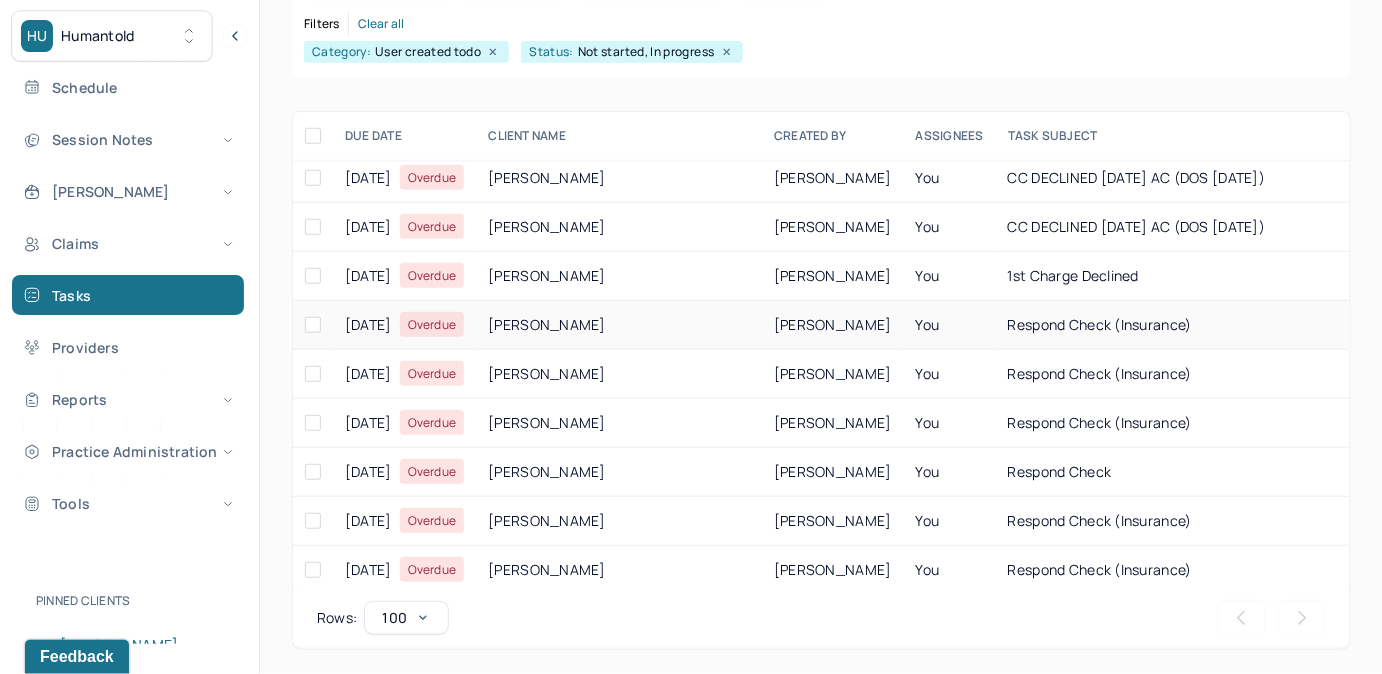 click on "respond check (insurance)" at bounding box center (1100, 324) 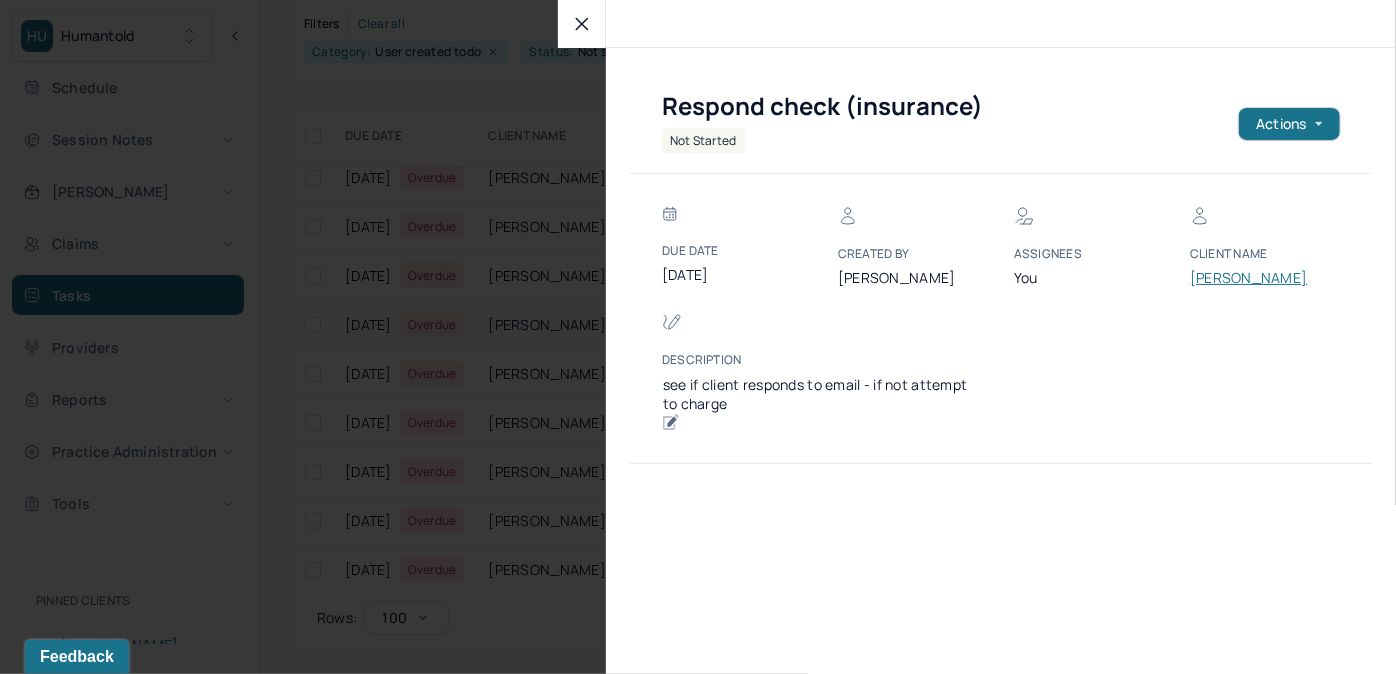click on "PSIHOS, CASSIDY" at bounding box center (1250, 278) 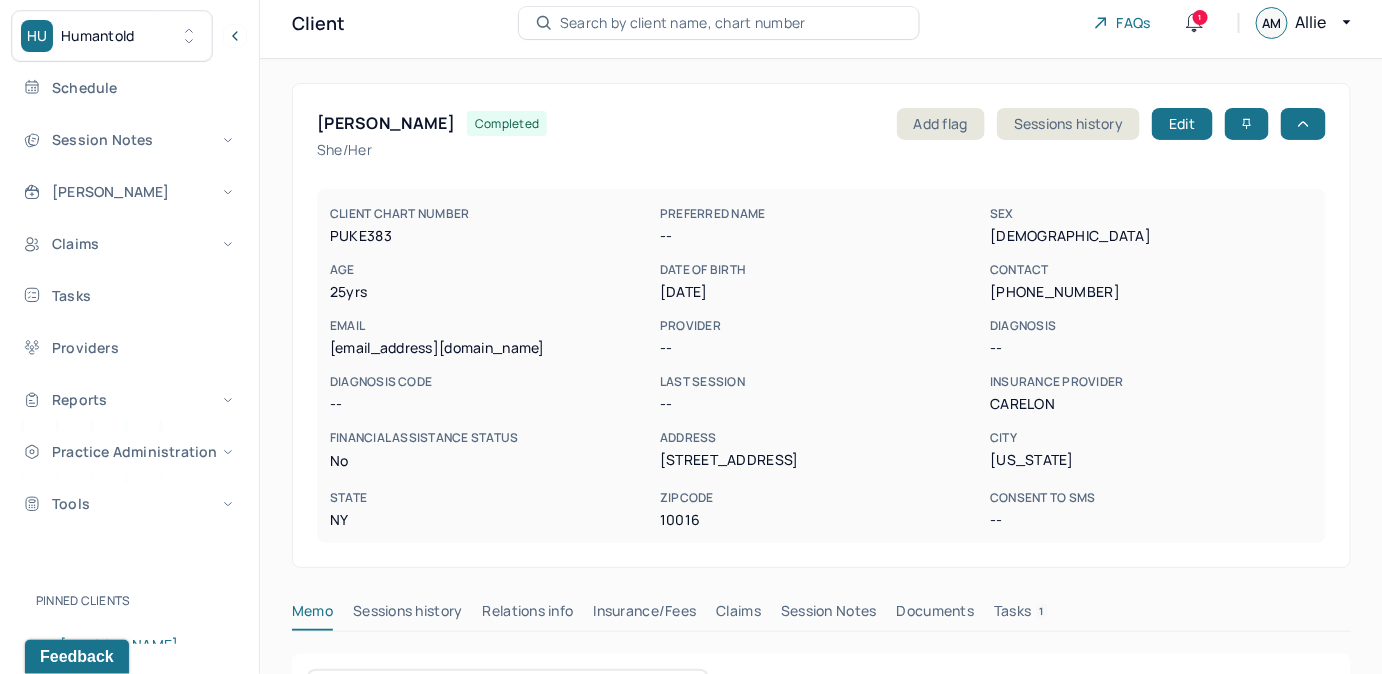 scroll, scrollTop: 0, scrollLeft: 0, axis: both 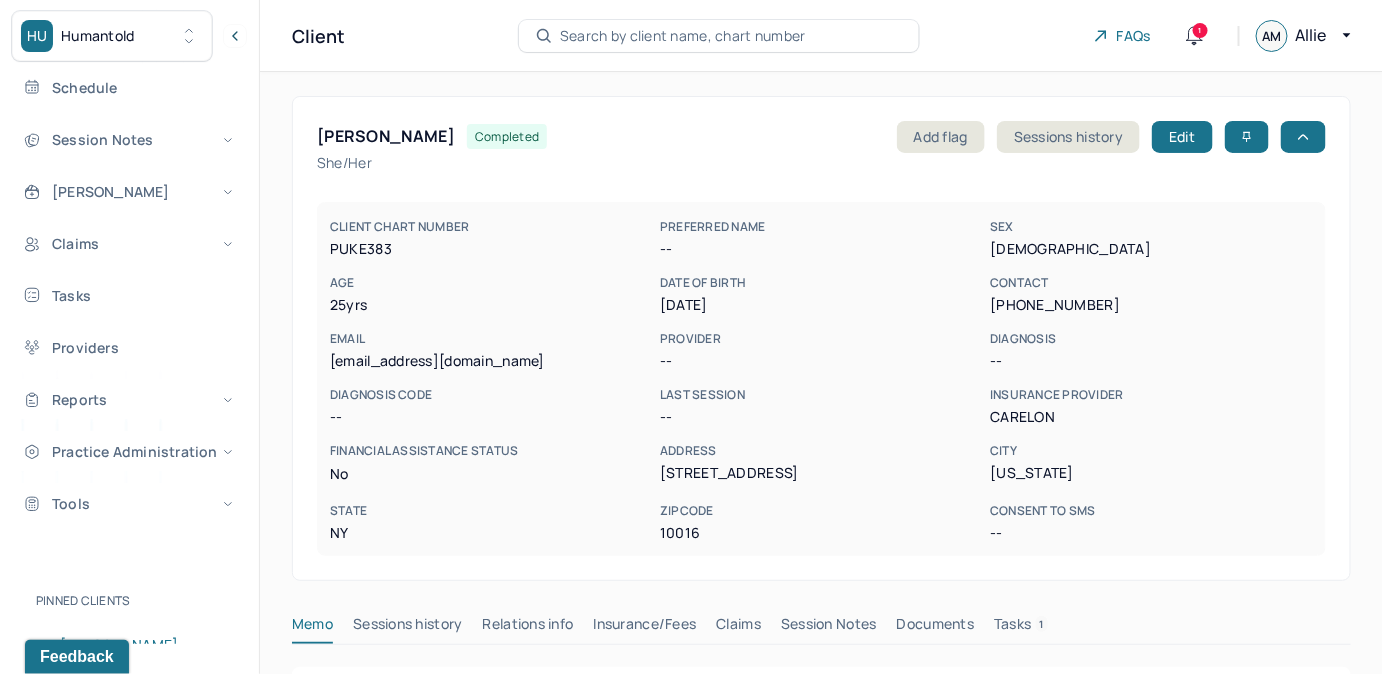 click on "cassidypsihos@icloud.com" at bounding box center (491, 361) 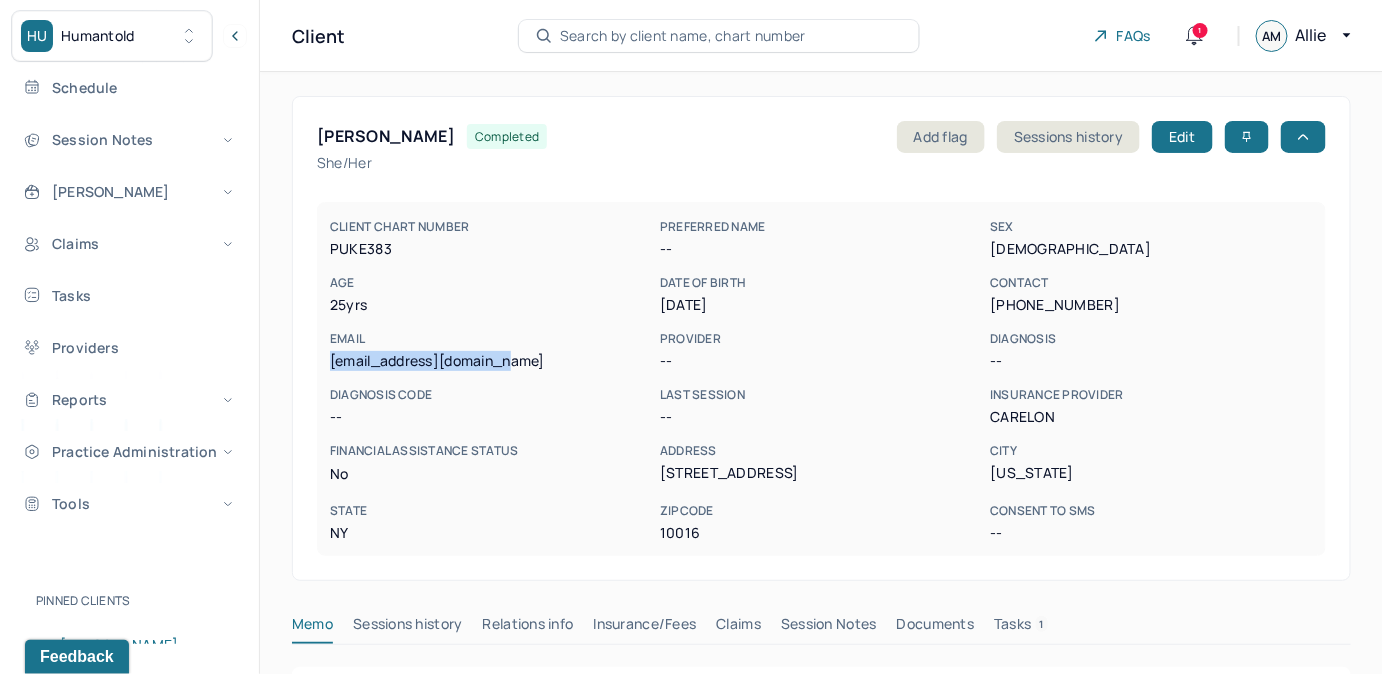 drag, startPoint x: 332, startPoint y: 361, endPoint x: 530, endPoint y: 363, distance: 198.0101 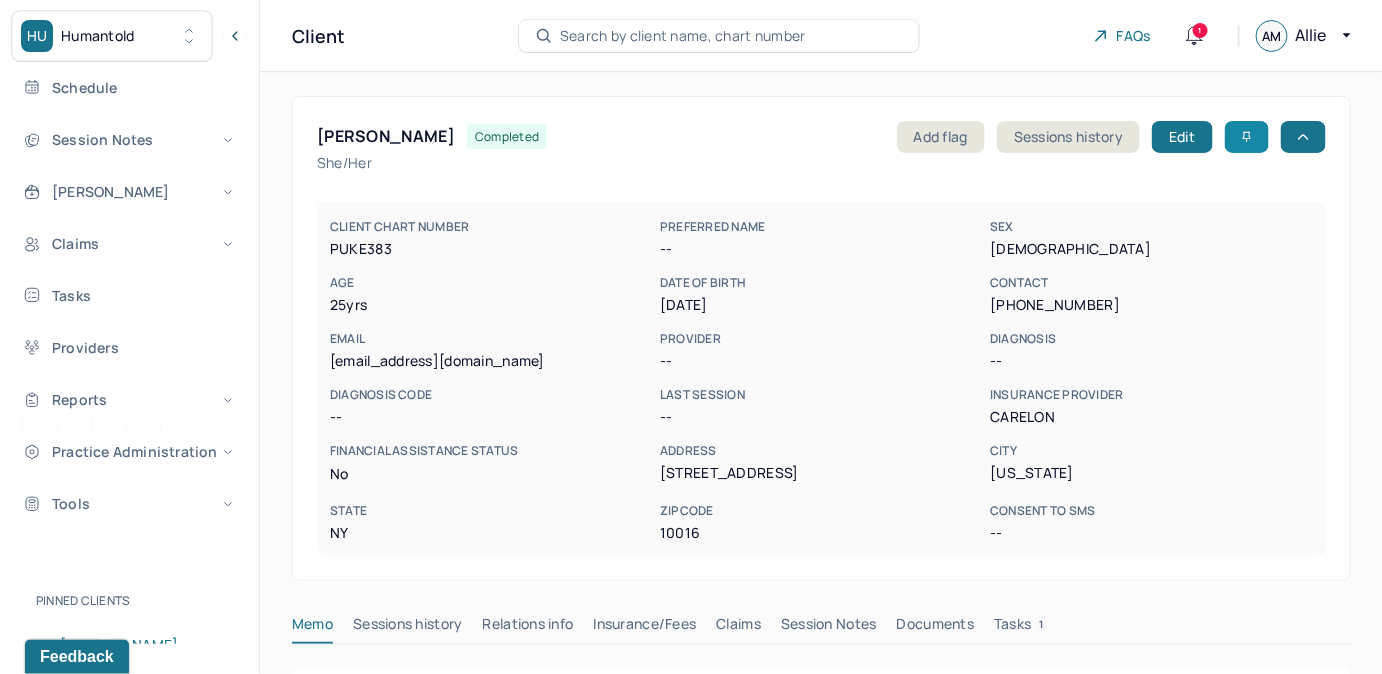 drag, startPoint x: 1255, startPoint y: 153, endPoint x: 1243, endPoint y: 147, distance: 13.416408 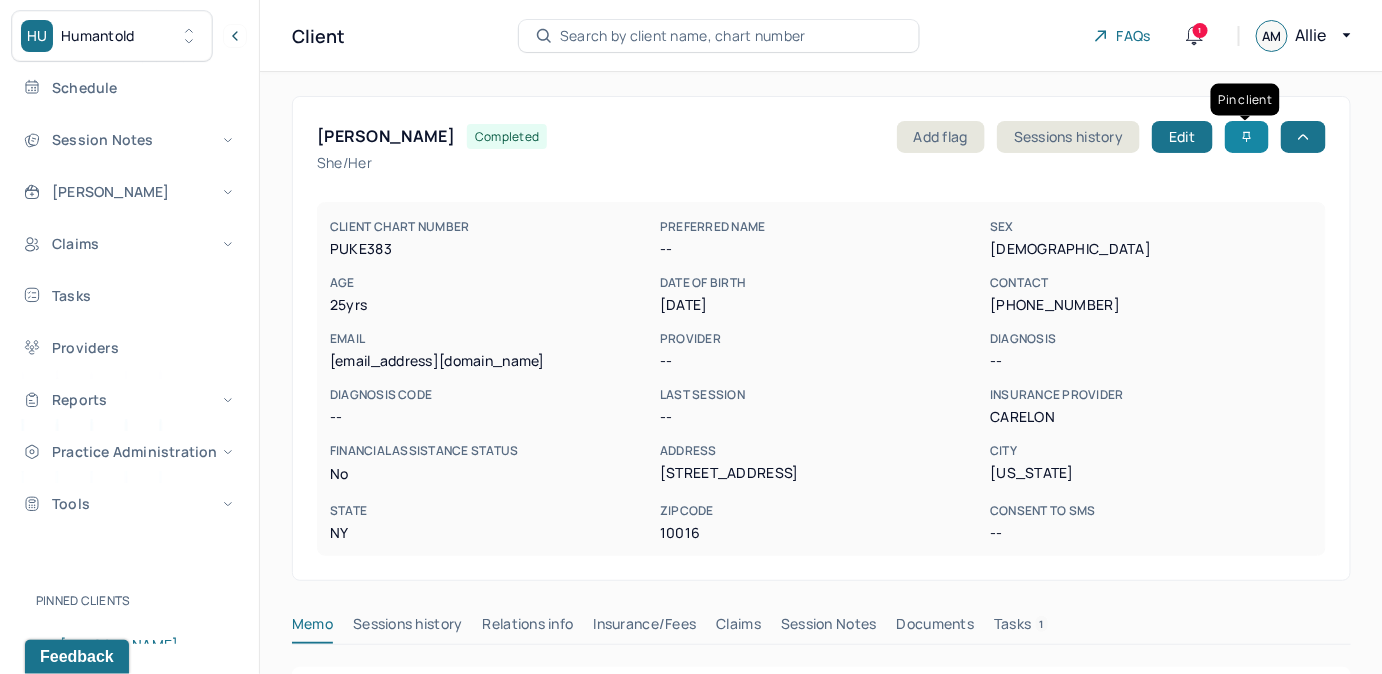click at bounding box center [1247, 137] 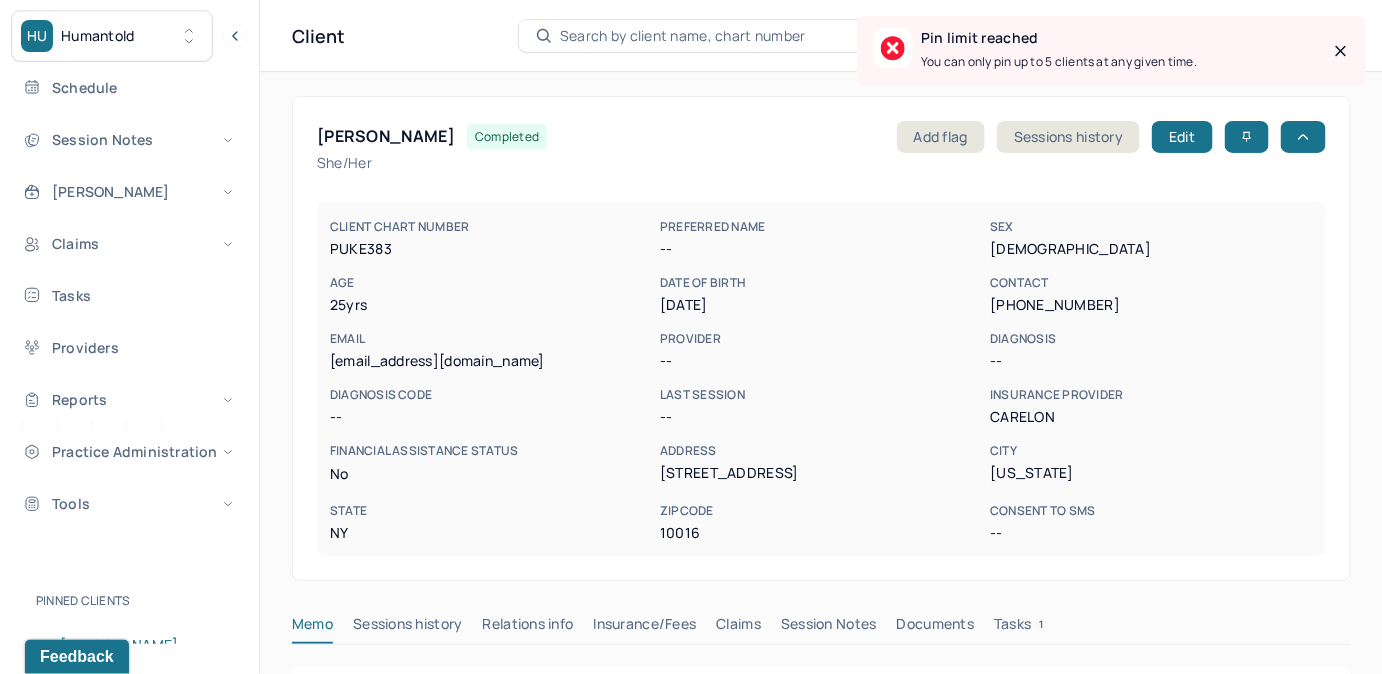 click on "Search by client name, chart number" at bounding box center (683, 36) 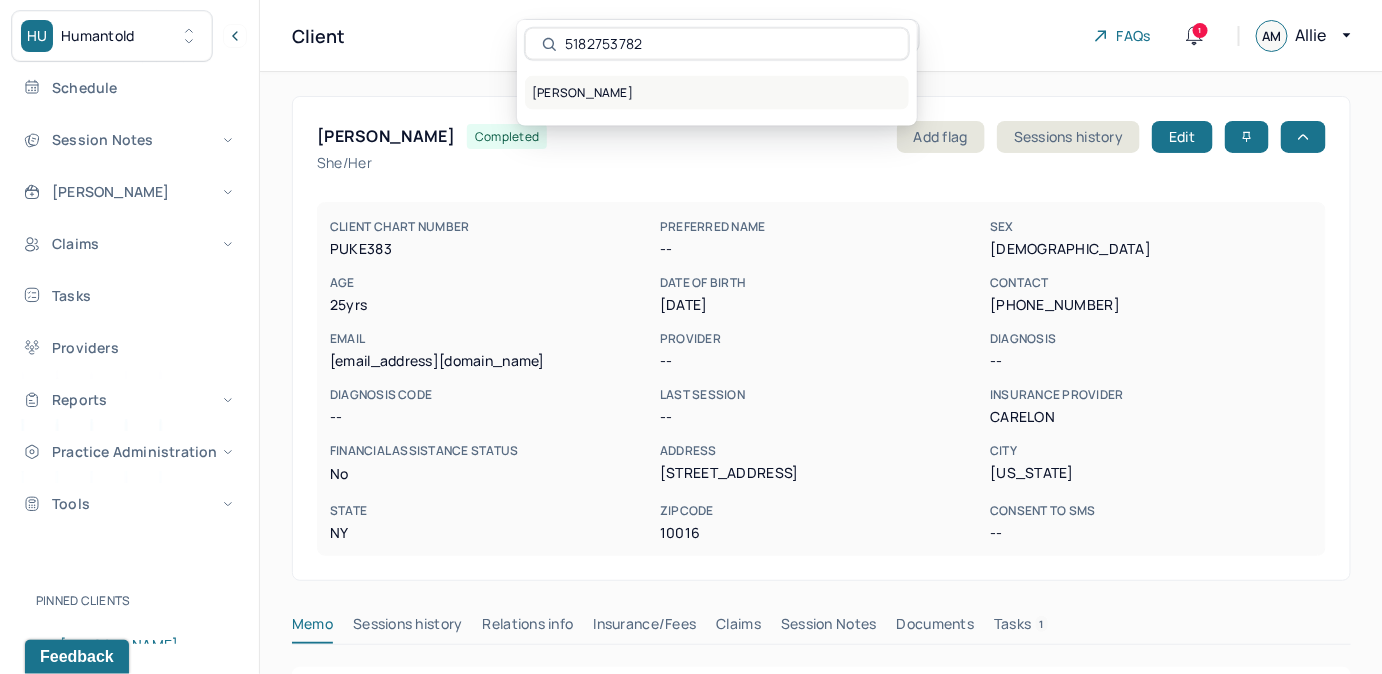 type on "5182753782" 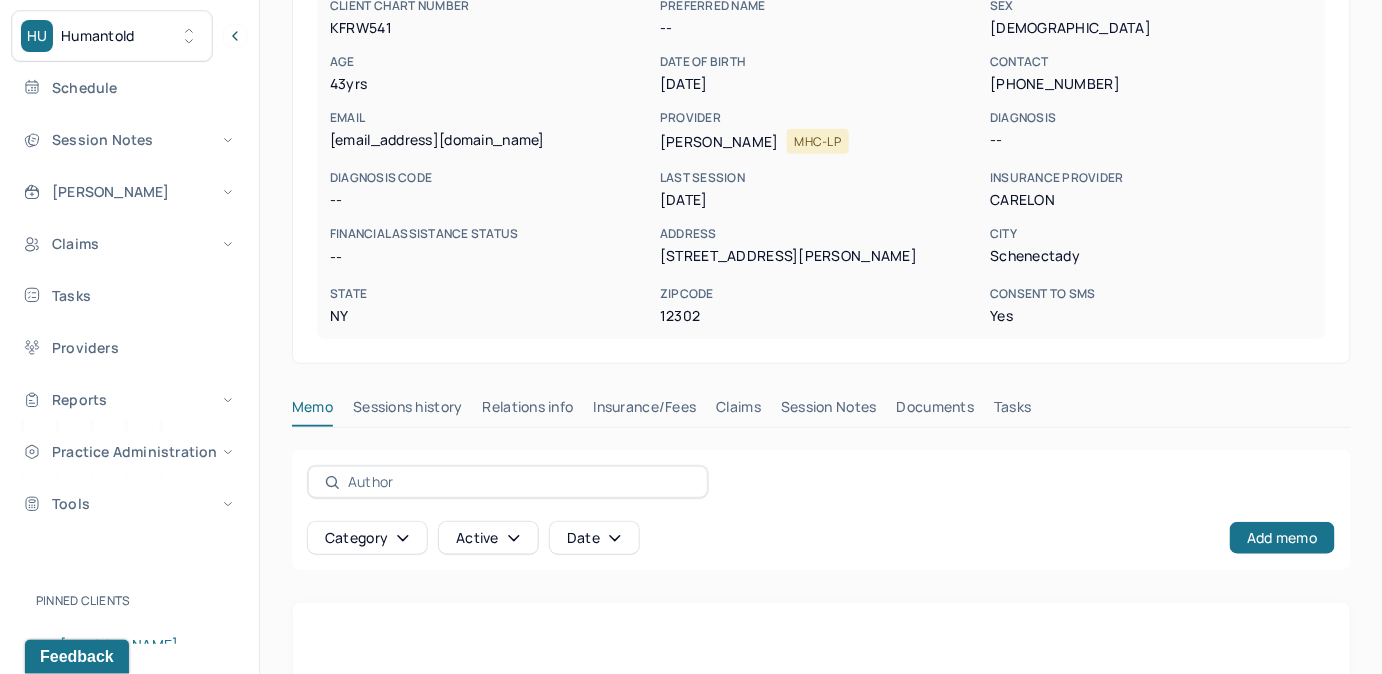 scroll, scrollTop: 272, scrollLeft: 0, axis: vertical 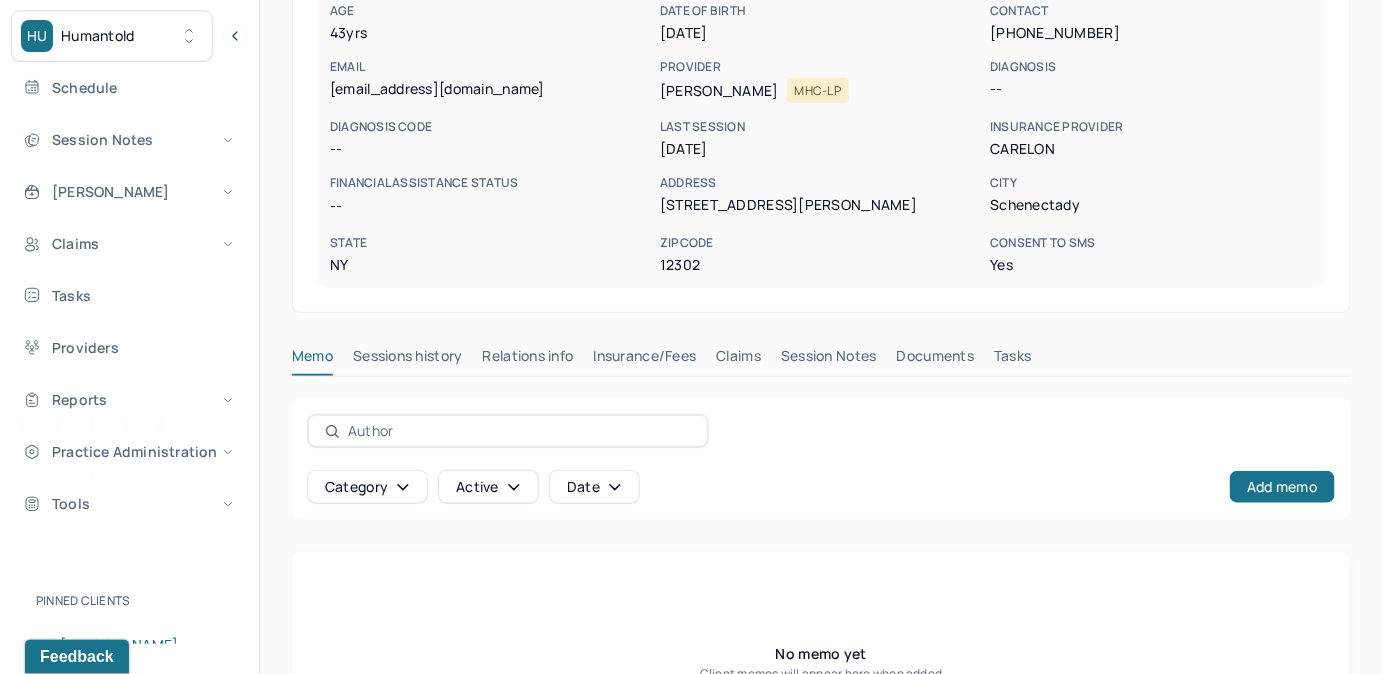 click on "Claims" at bounding box center [738, 360] 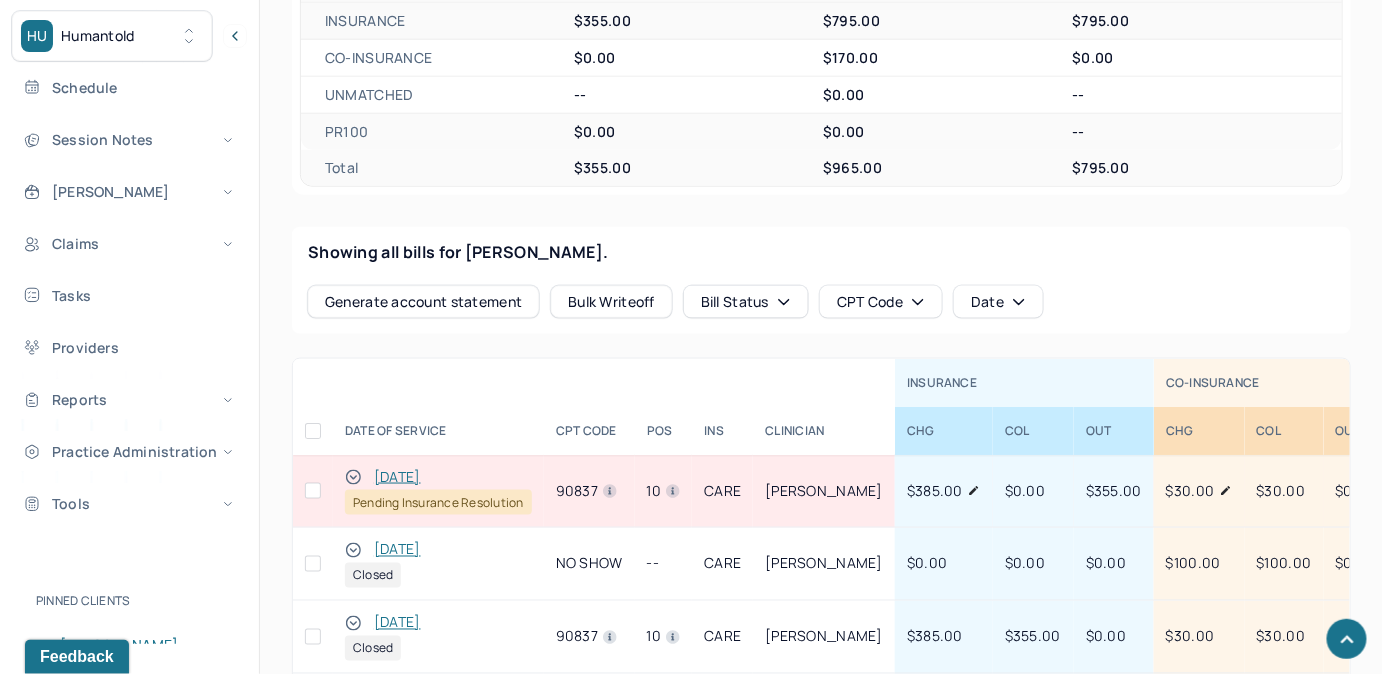 scroll, scrollTop: 727, scrollLeft: 0, axis: vertical 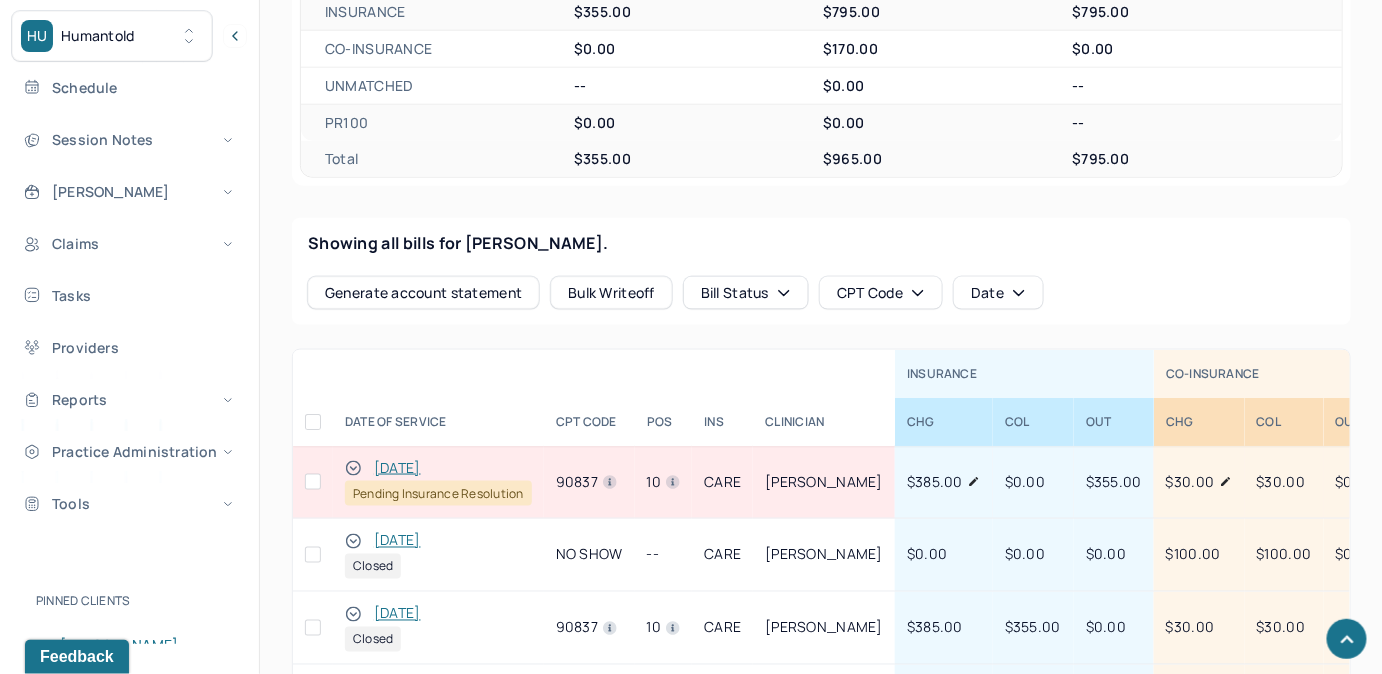 drag, startPoint x: 353, startPoint y: 460, endPoint x: 369, endPoint y: 442, distance: 24.083189 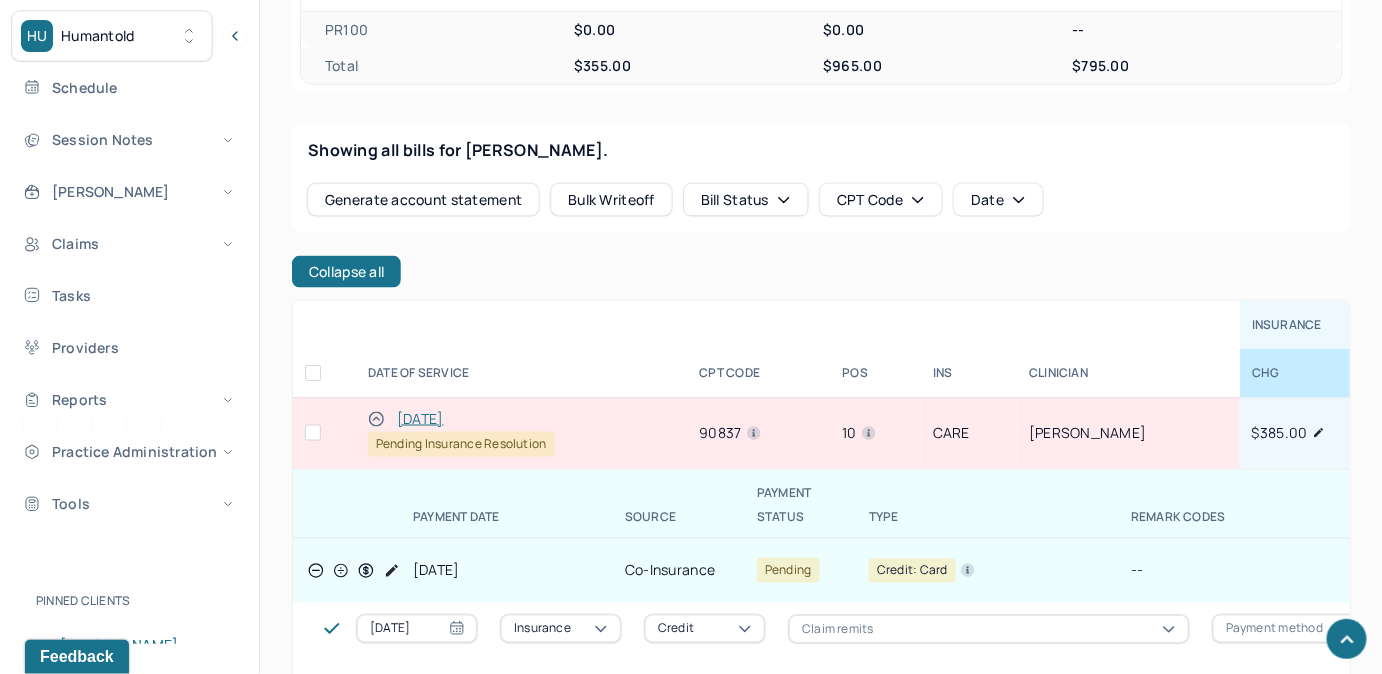 scroll, scrollTop: 818, scrollLeft: 0, axis: vertical 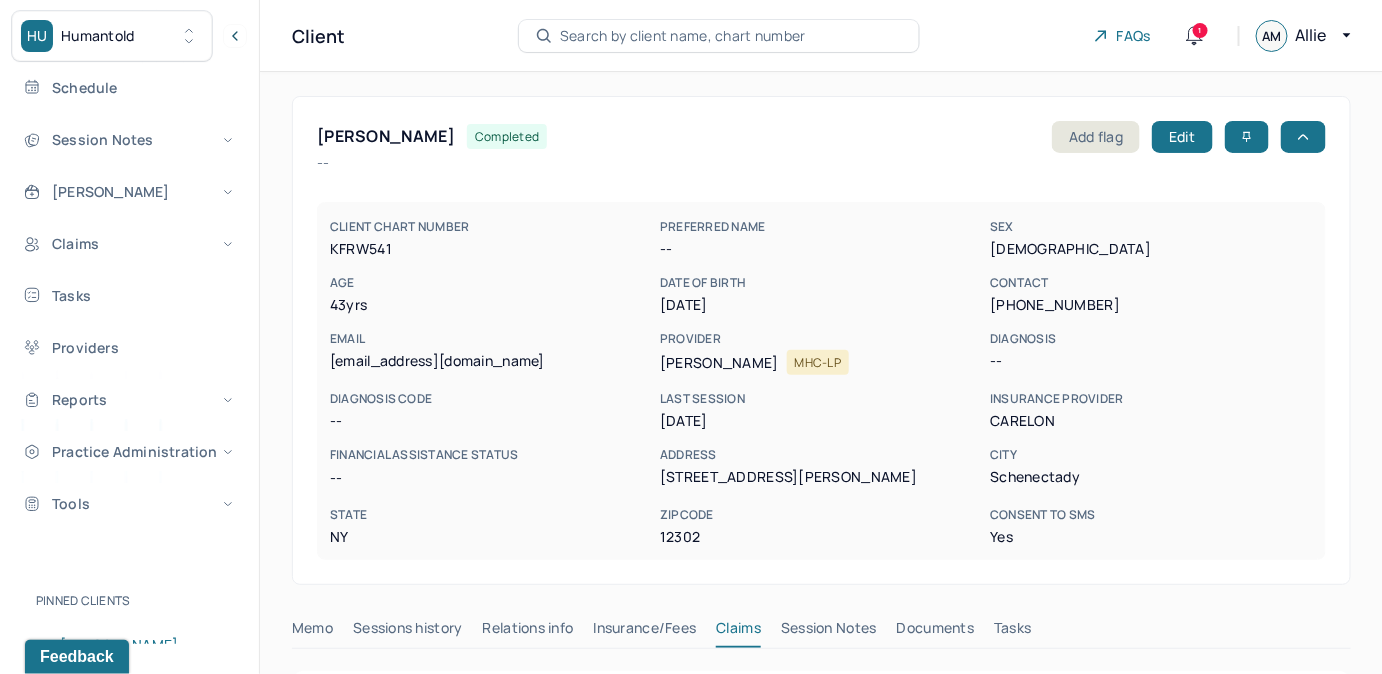 click on "(518) 275-3782" at bounding box center (1151, 305) 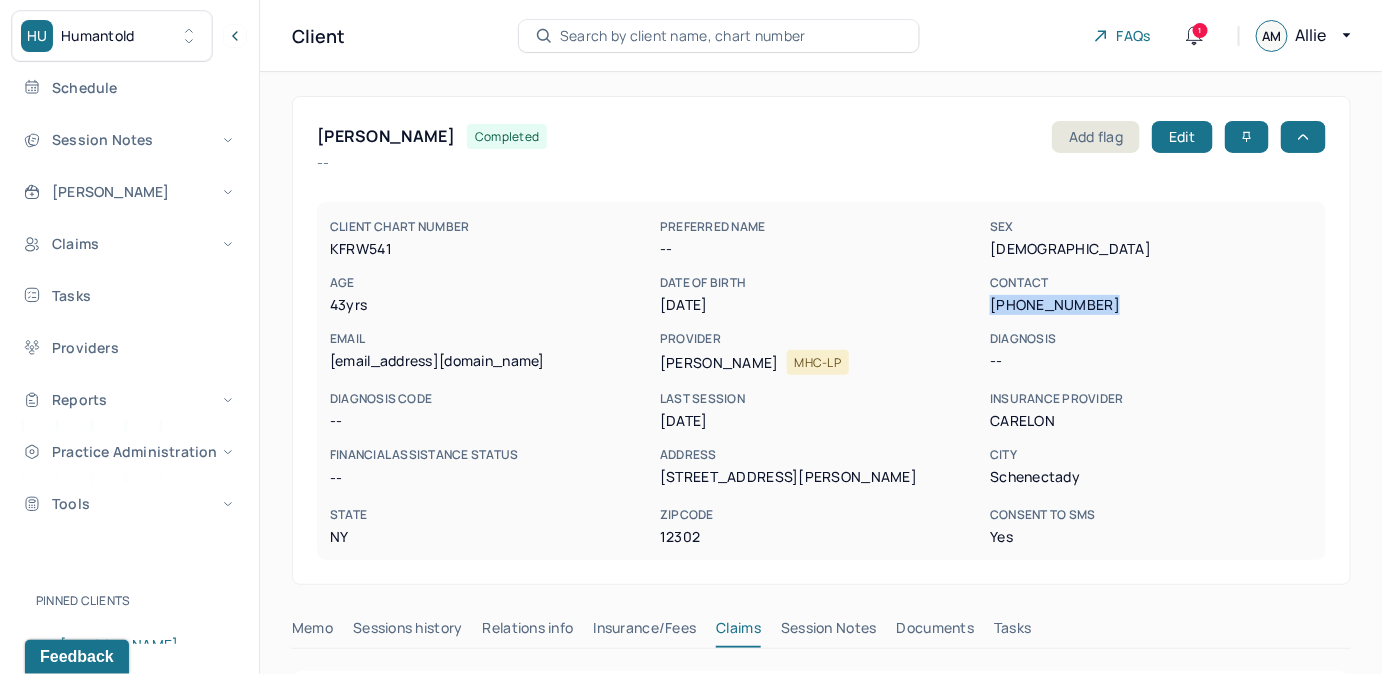 copy on "(518) 275-3782" 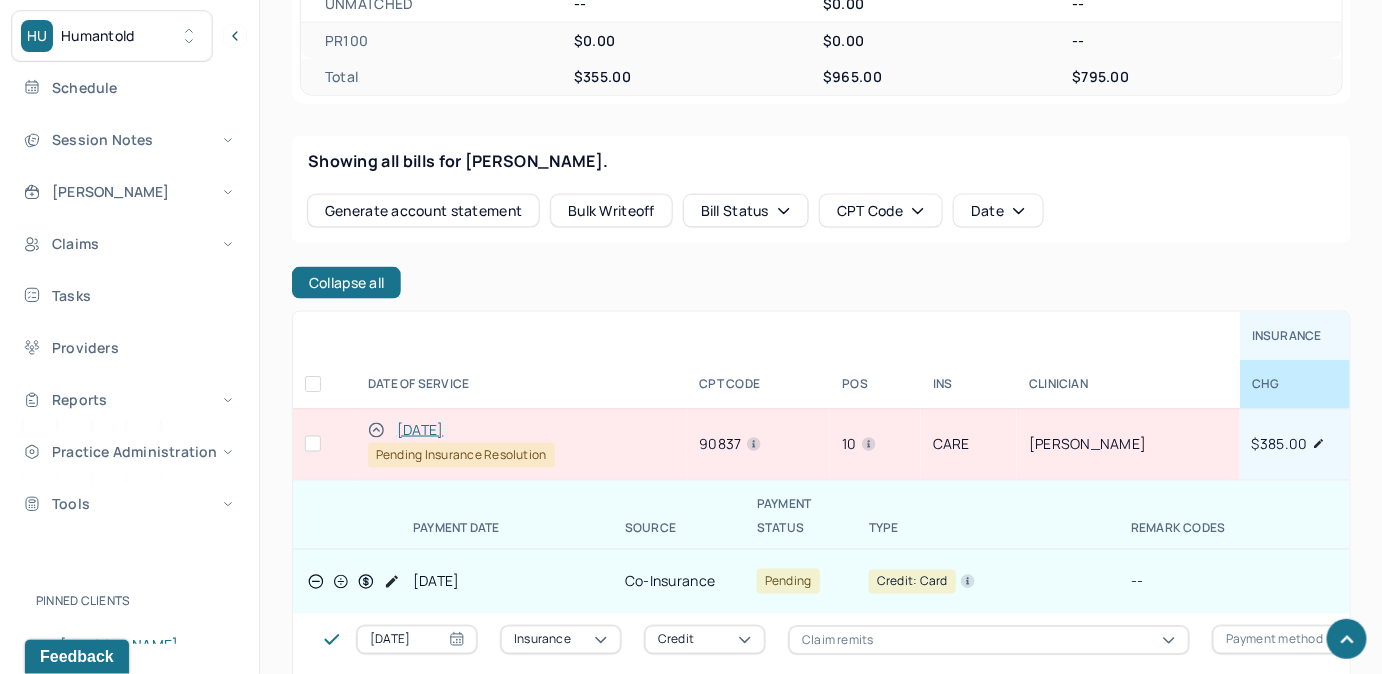 scroll, scrollTop: 909, scrollLeft: 0, axis: vertical 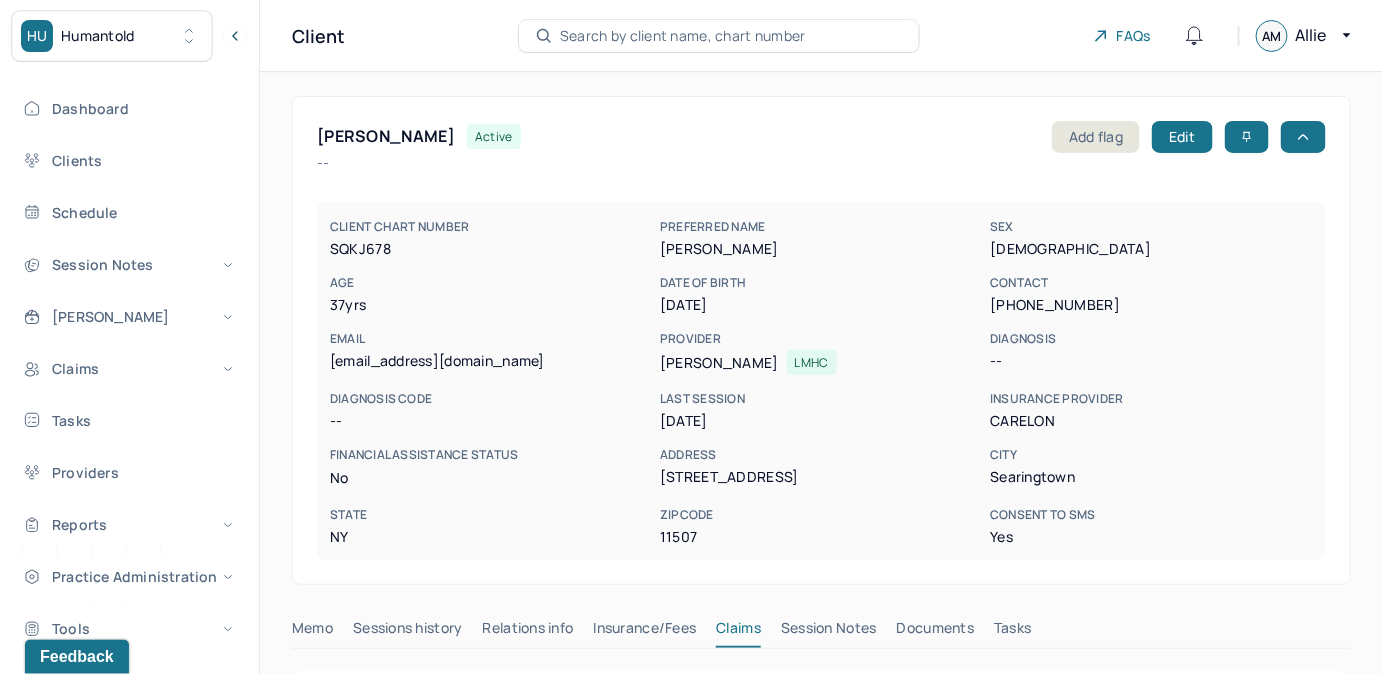 click on "Search by client name, chart number" at bounding box center (683, 36) 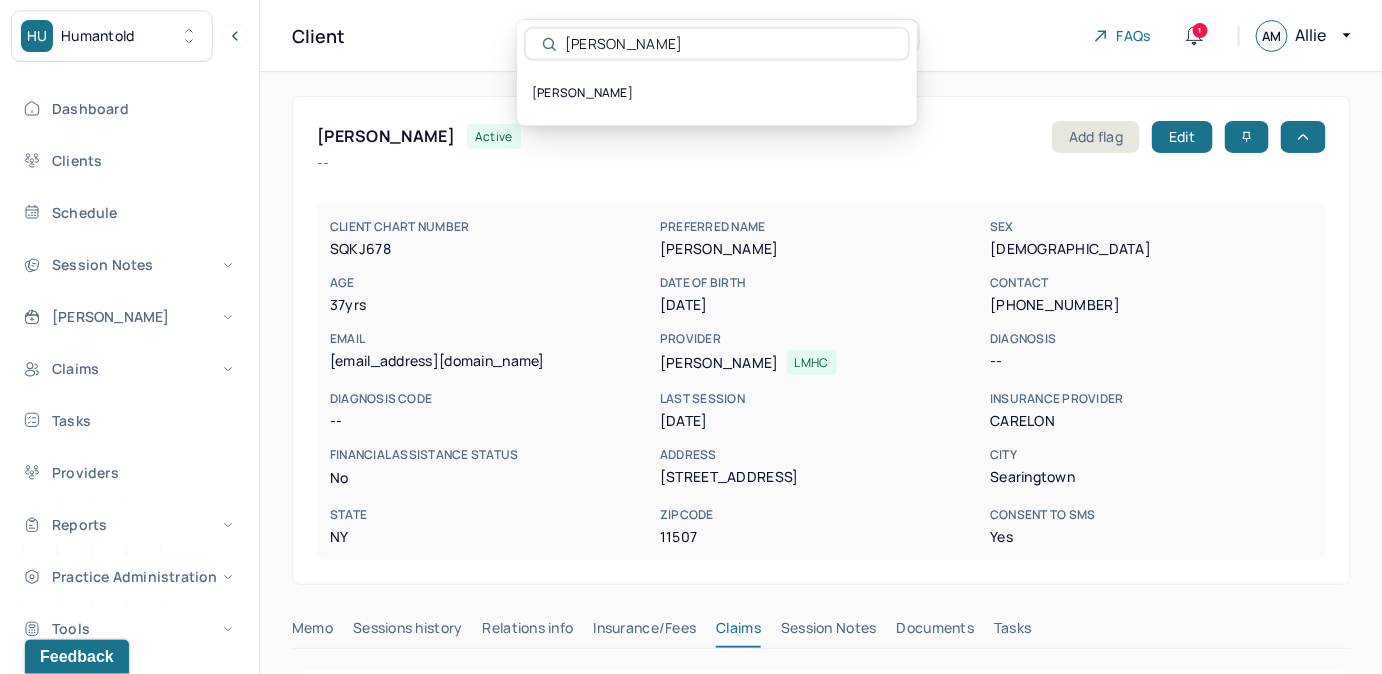 type on "[PERSON_NAME]" 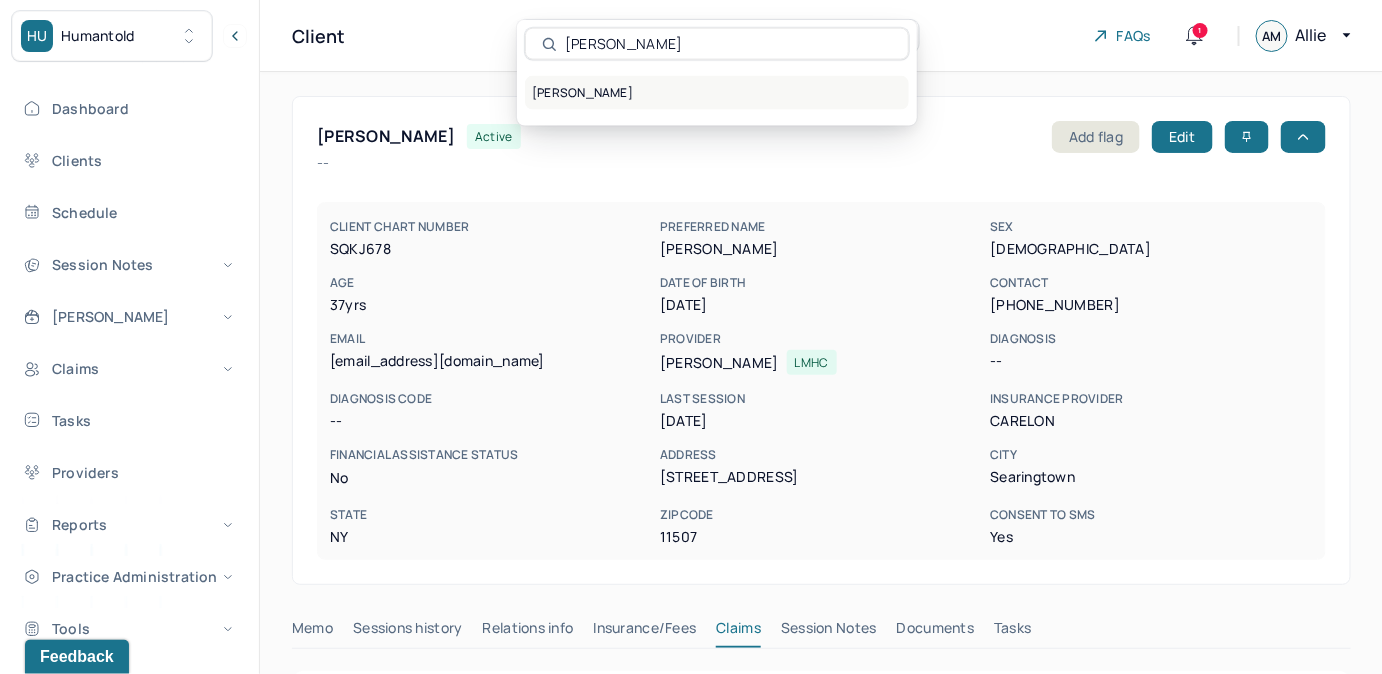 click on "[PERSON_NAME]" at bounding box center [717, 93] 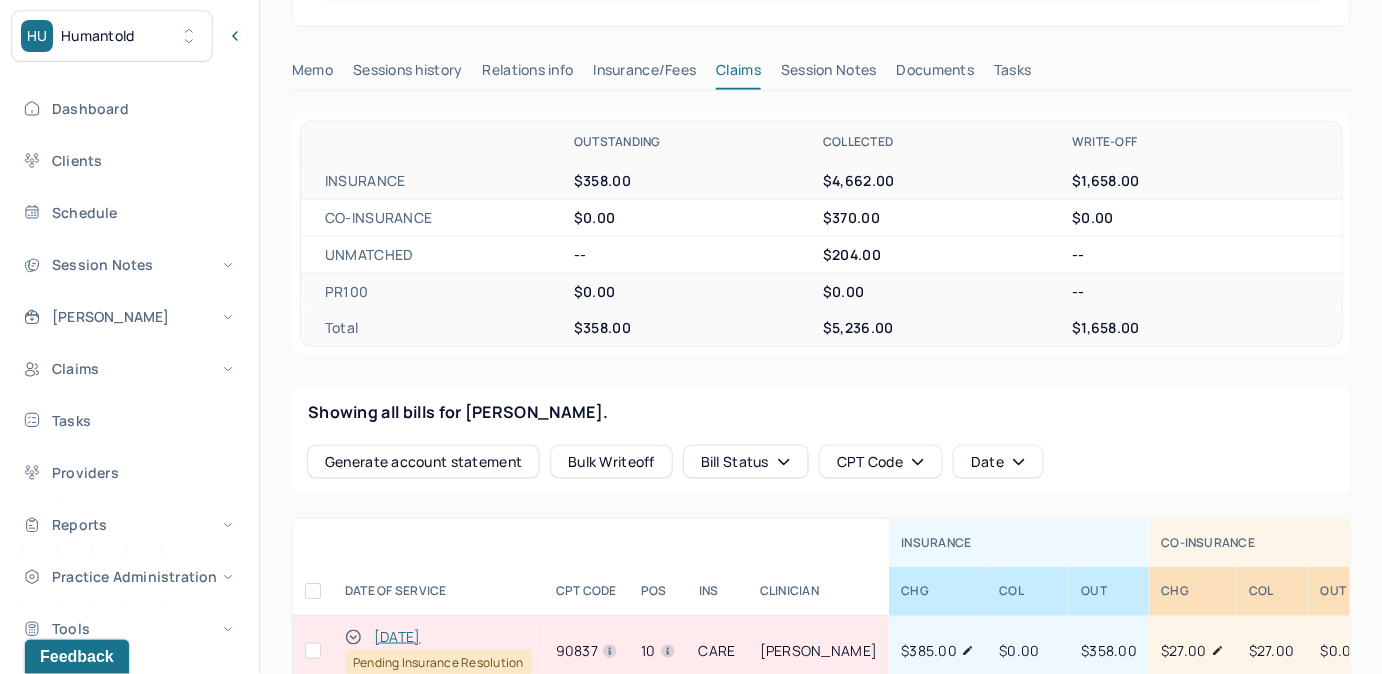scroll, scrollTop: 1000, scrollLeft: 0, axis: vertical 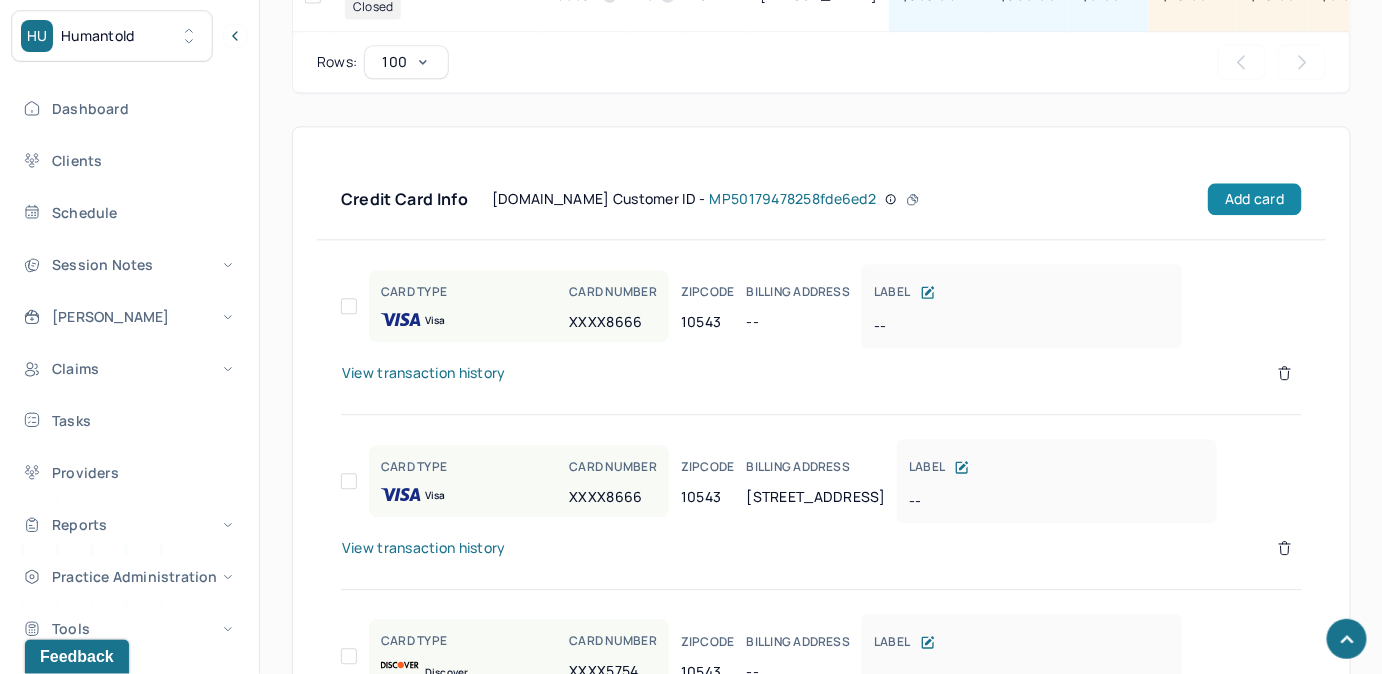 click on "Add card" at bounding box center (1254, 199) 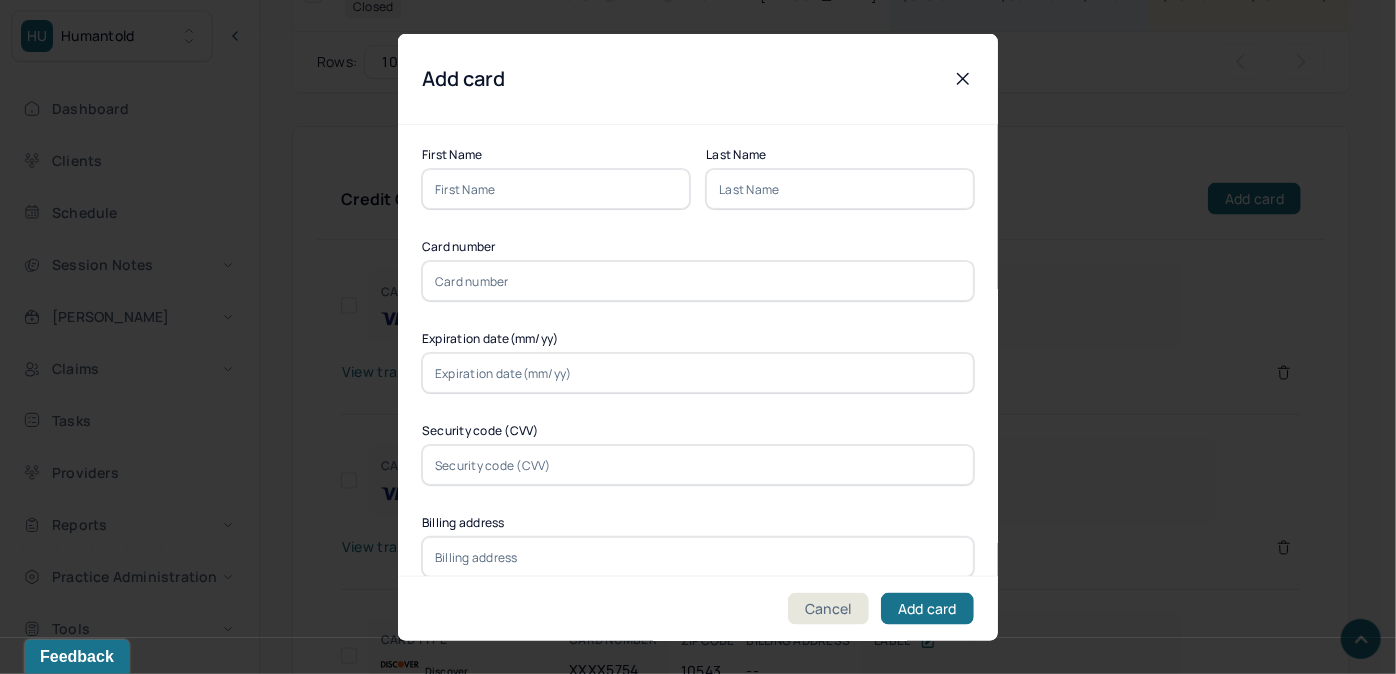 click at bounding box center [556, 189] 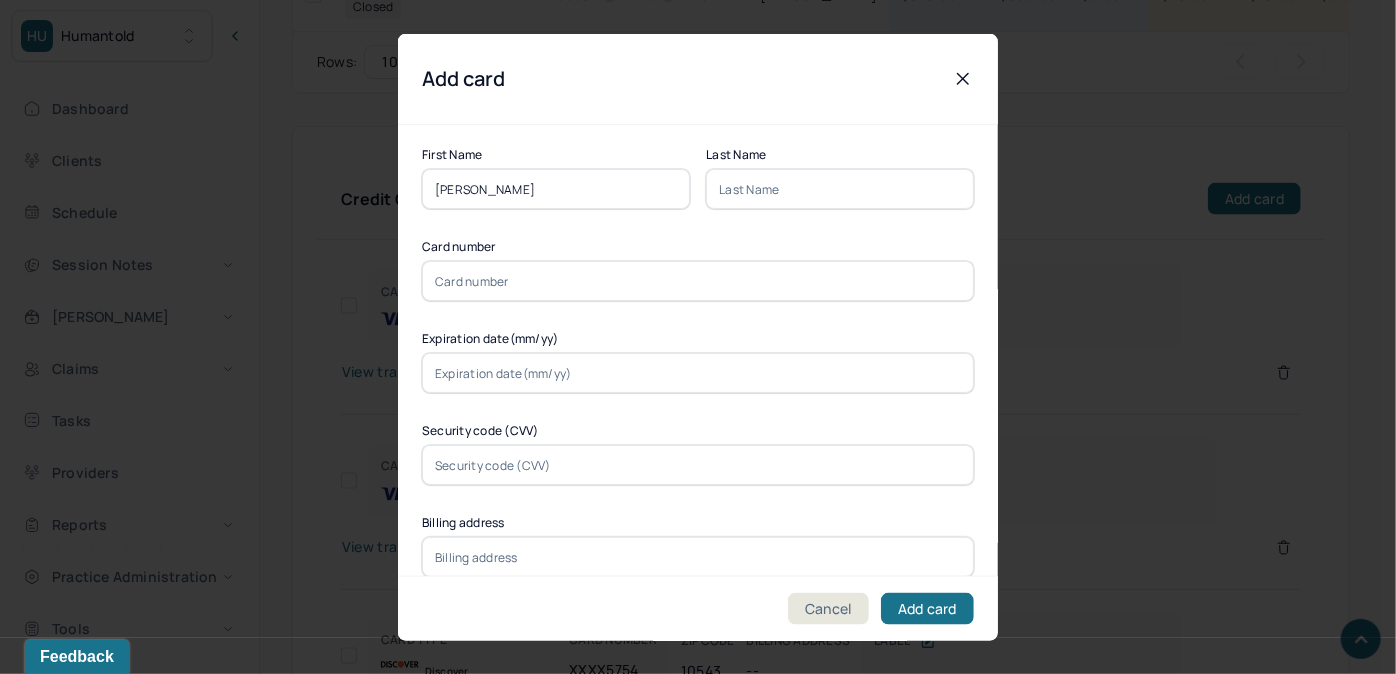 drag, startPoint x: 520, startPoint y: 183, endPoint x: 463, endPoint y: 200, distance: 59.48109 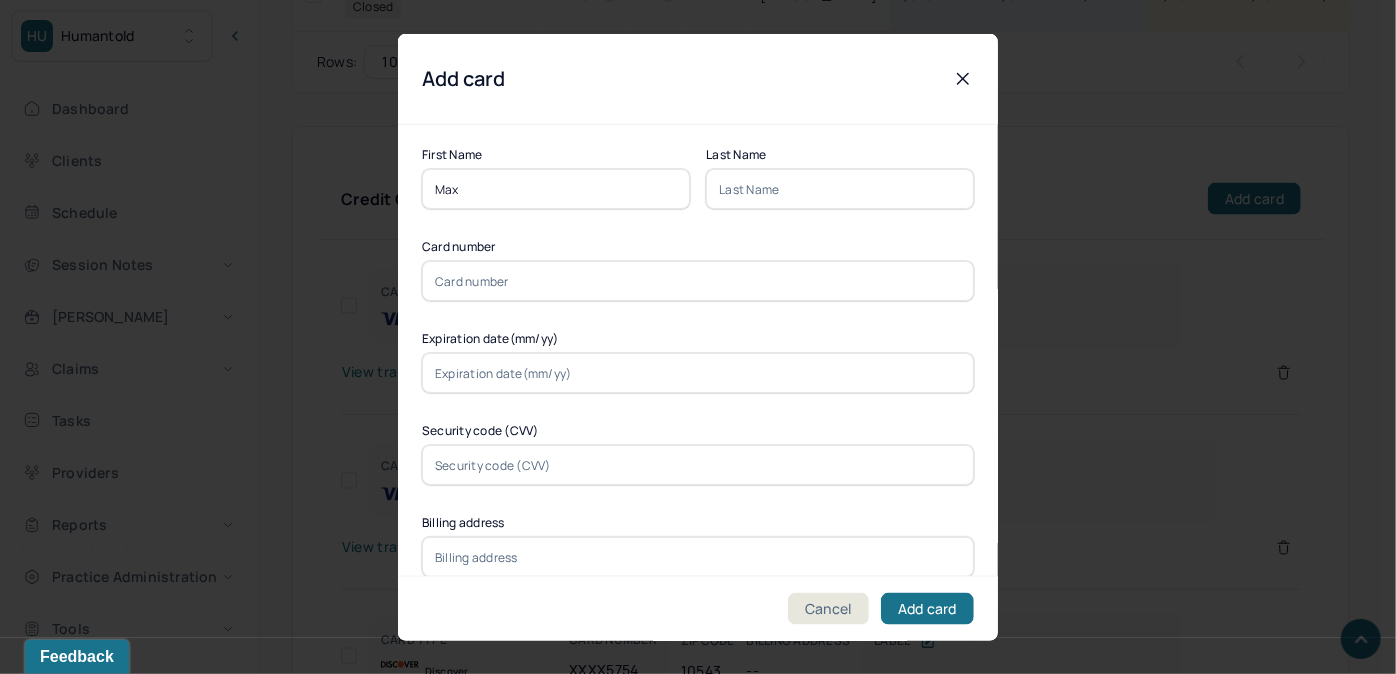type on "Max" 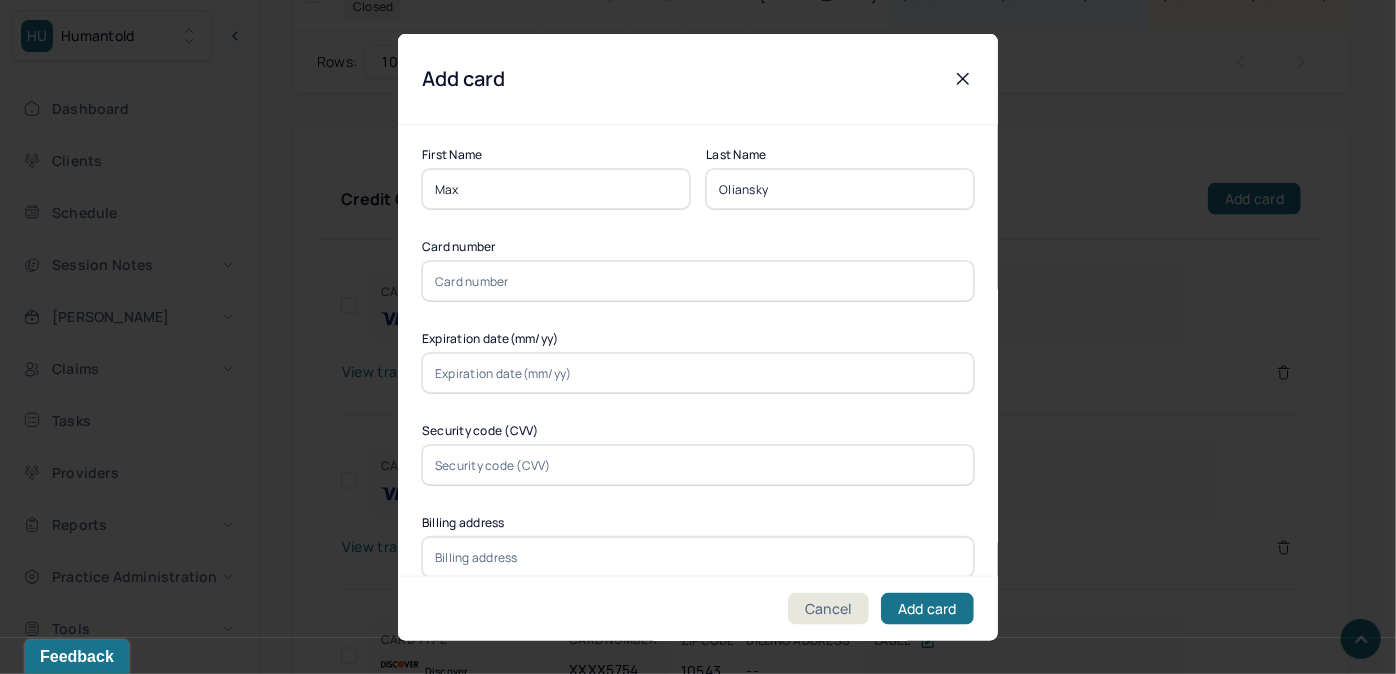 type on "Oliansky" 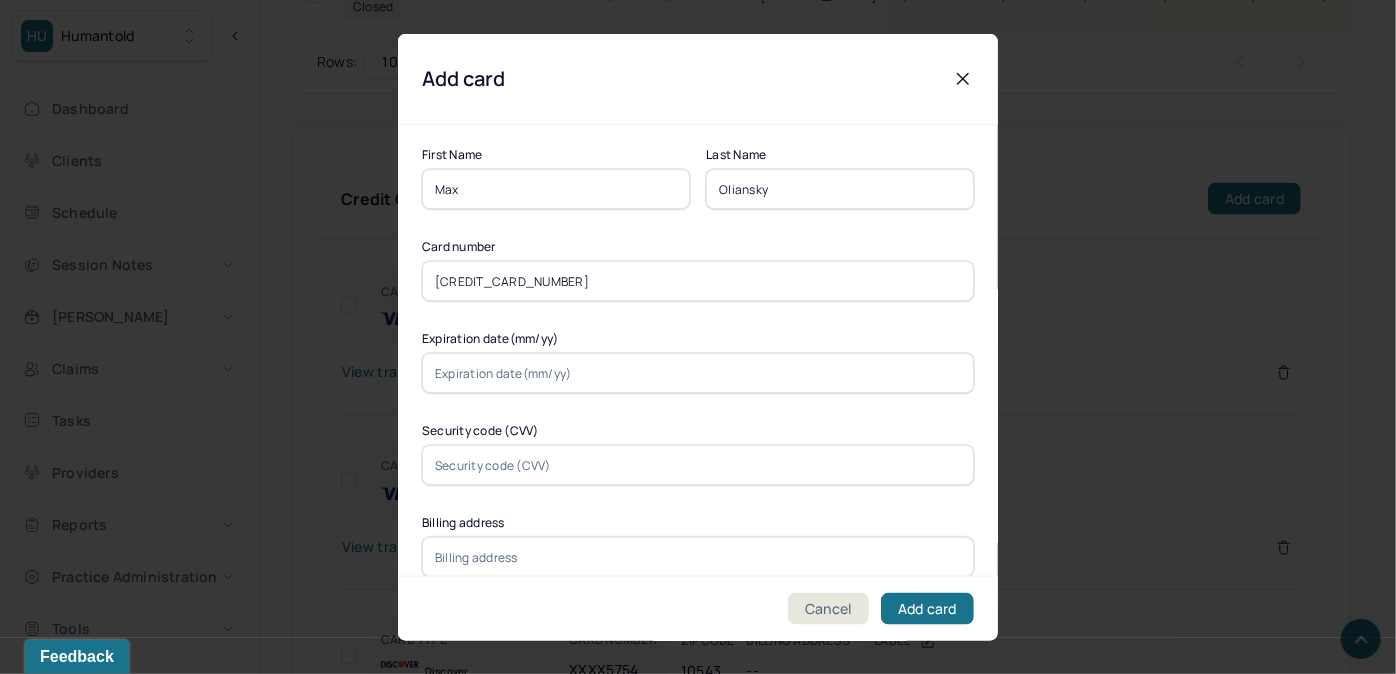 type on "[CREDIT_CARD_NUMBER]" 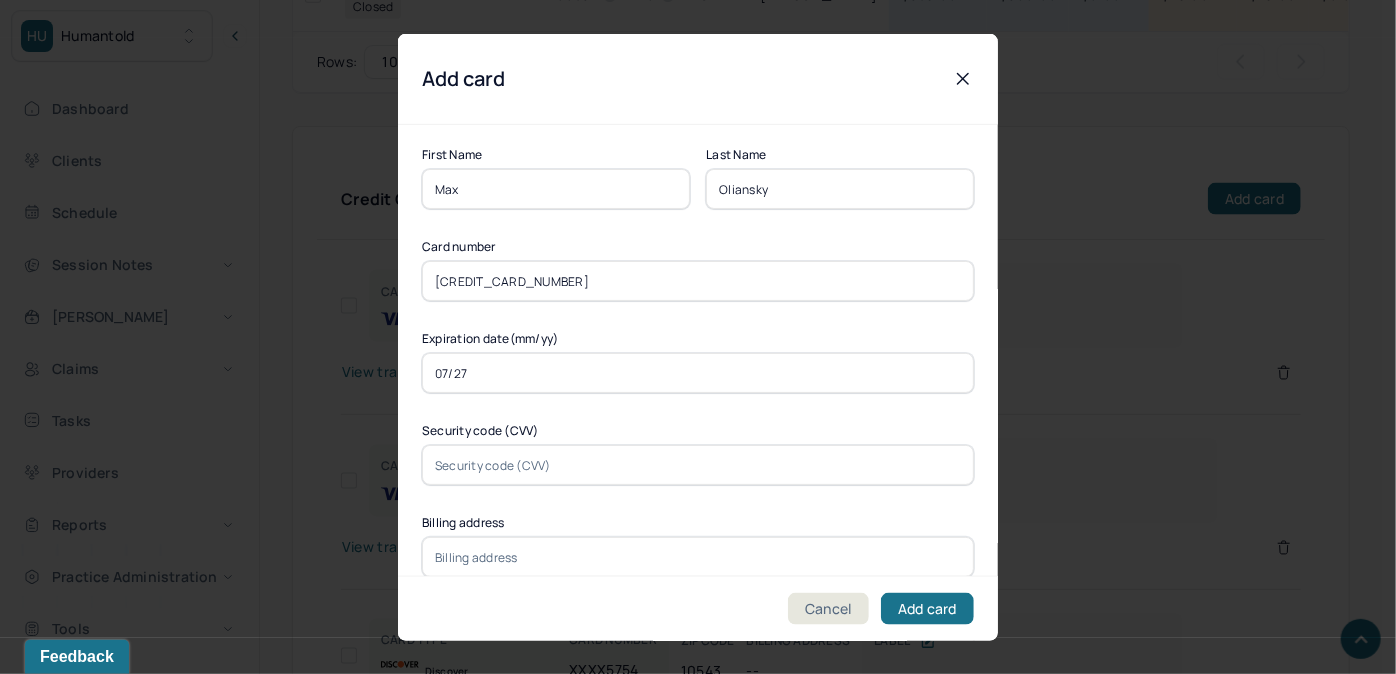 type on "07/27" 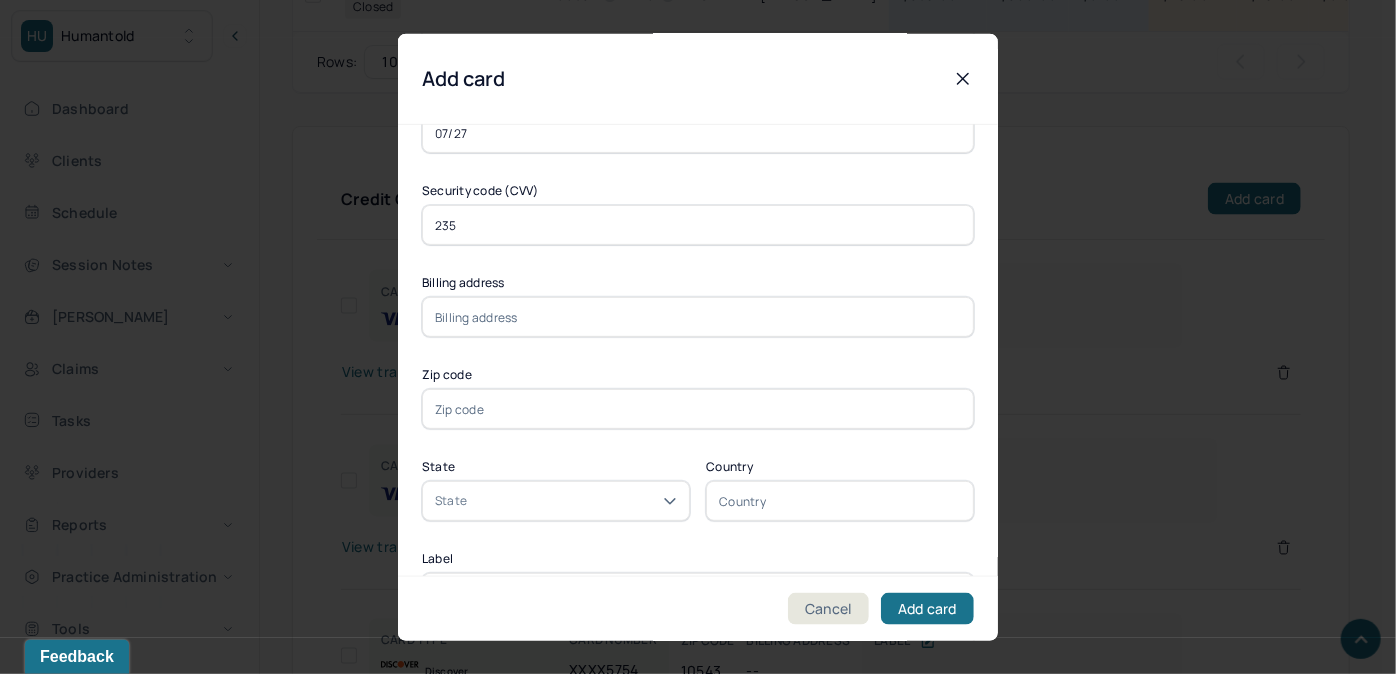 scroll, scrollTop: 272, scrollLeft: 0, axis: vertical 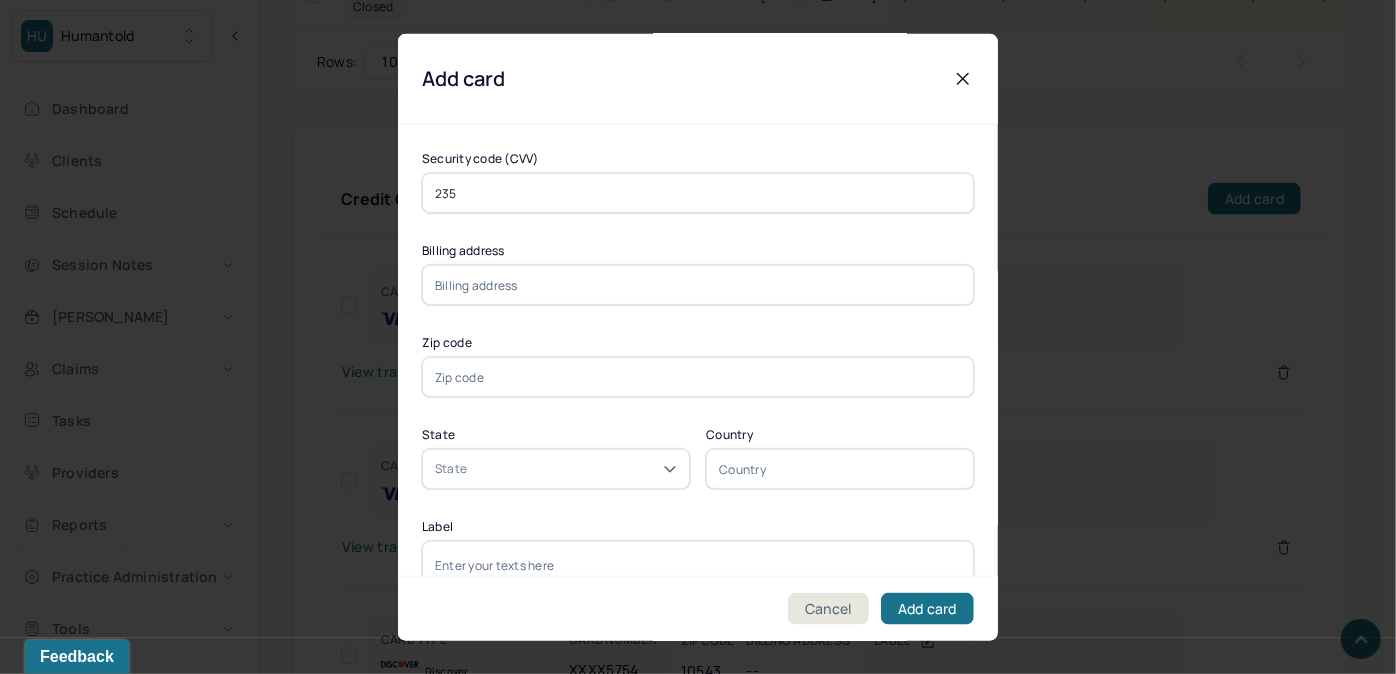 type on "235" 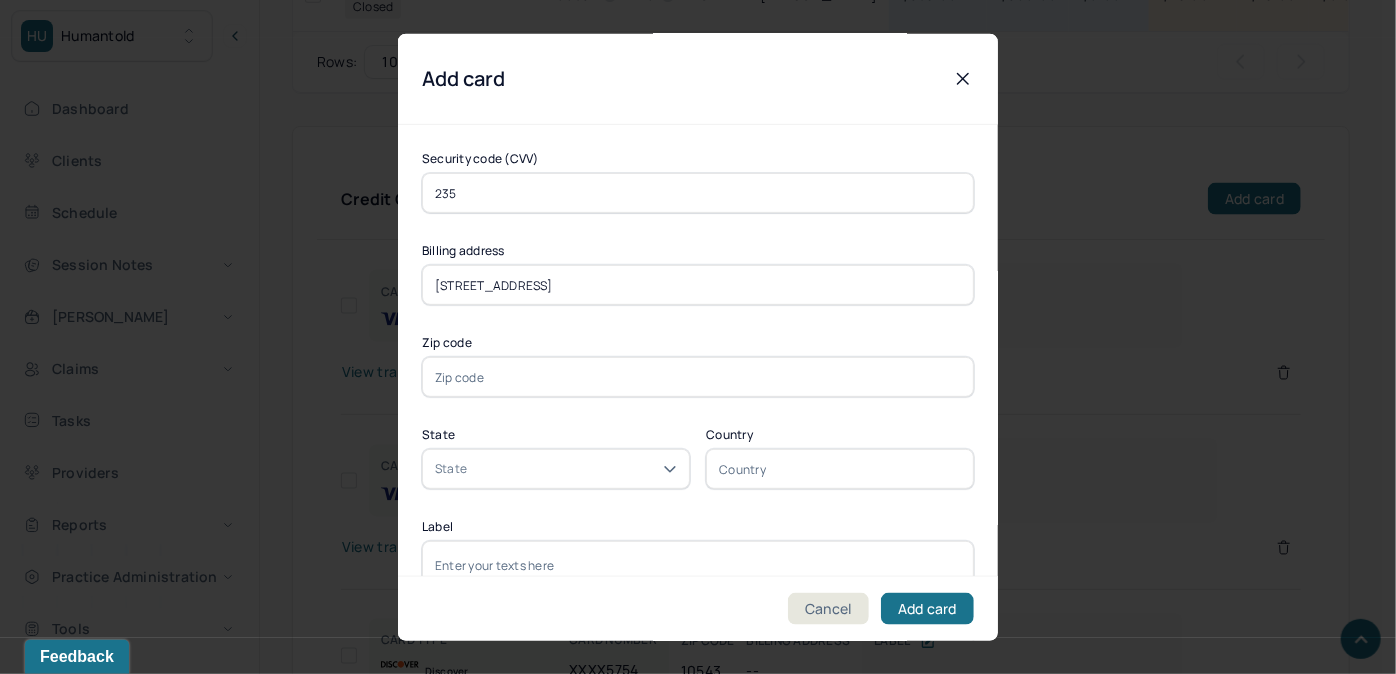 type on "[STREET_ADDRESS]" 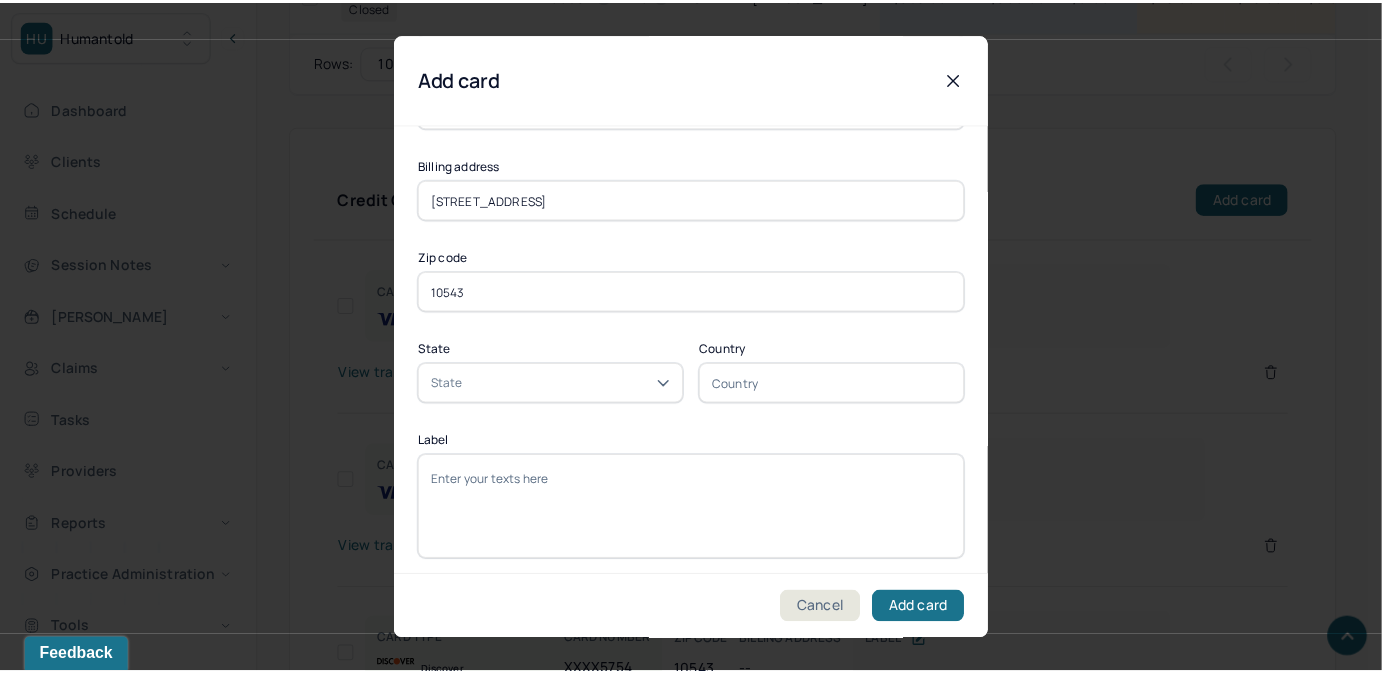 scroll, scrollTop: 365, scrollLeft: 0, axis: vertical 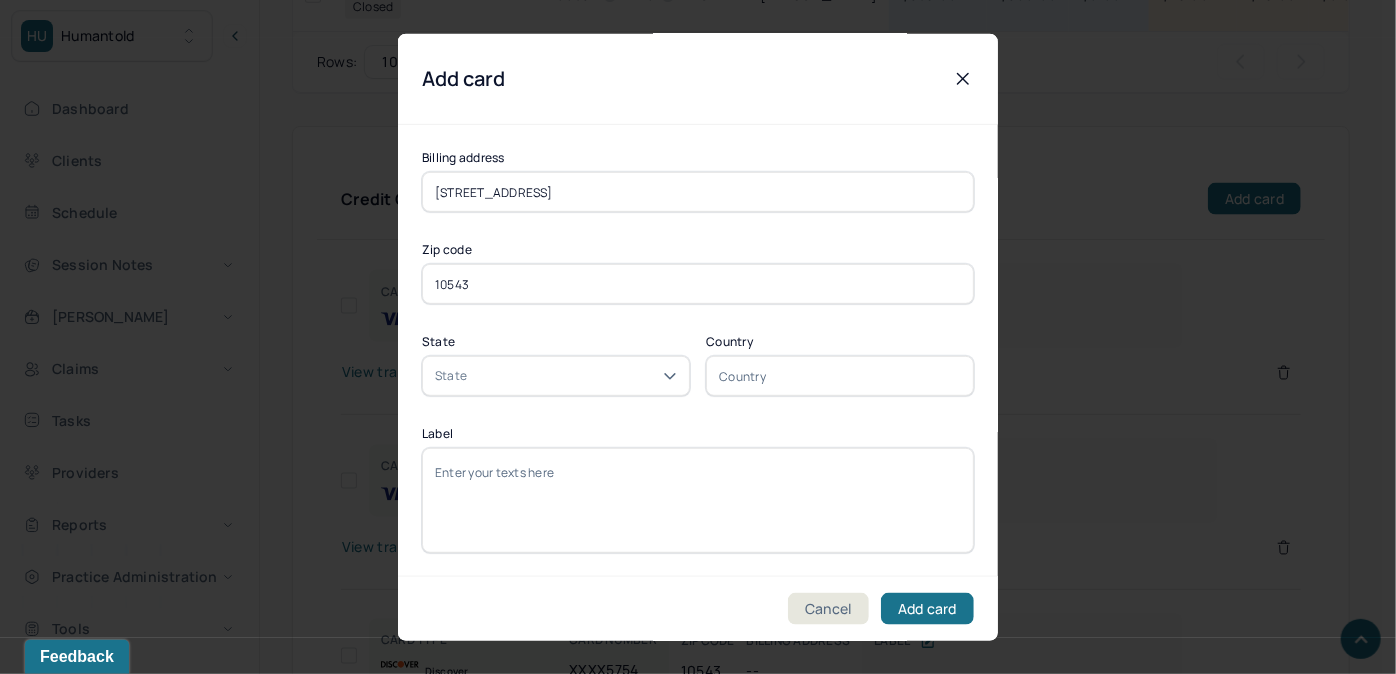 type on "10543" 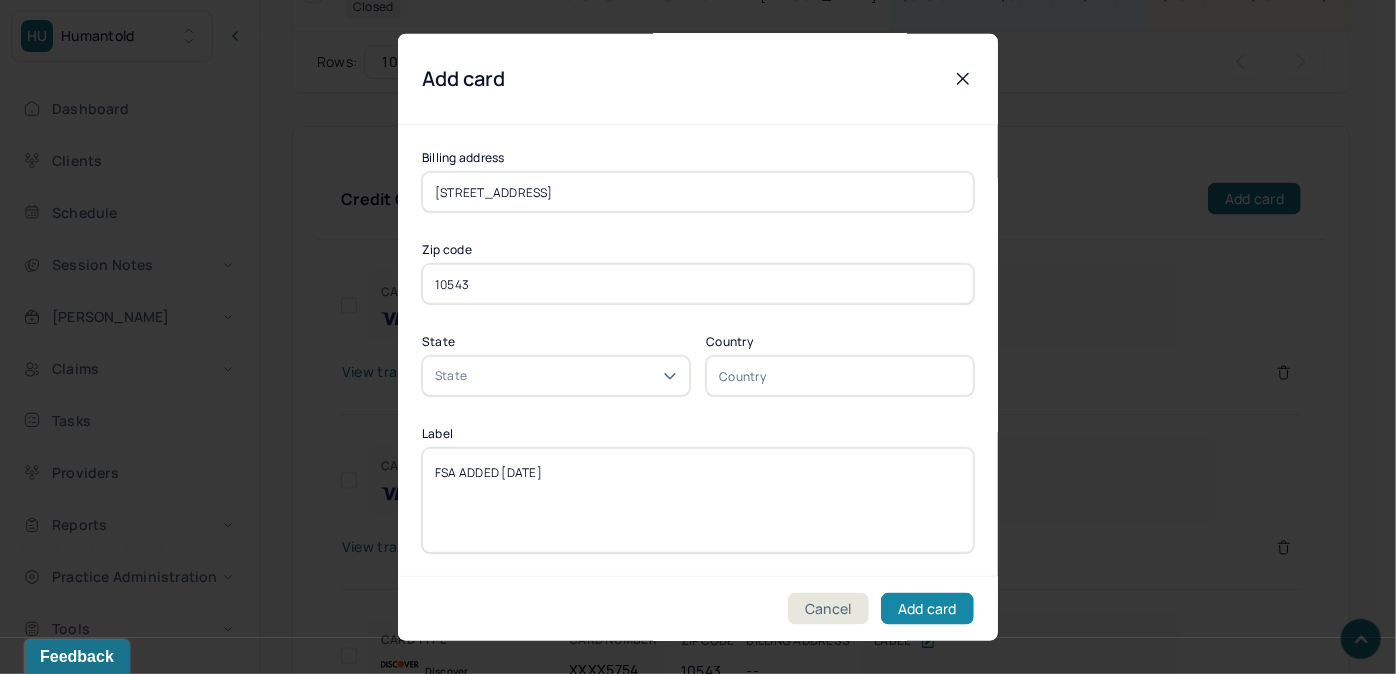 type on "FSA ADDED [DATE]" 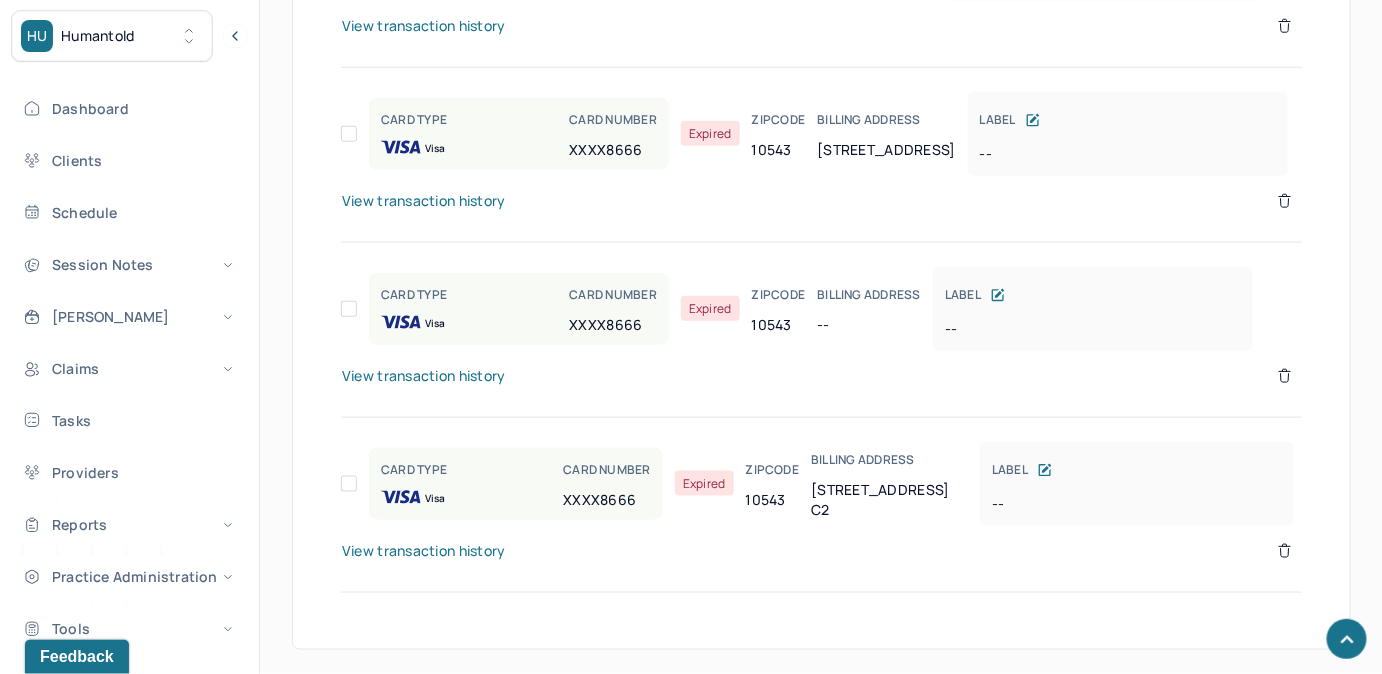 scroll, scrollTop: 3120, scrollLeft: 0, axis: vertical 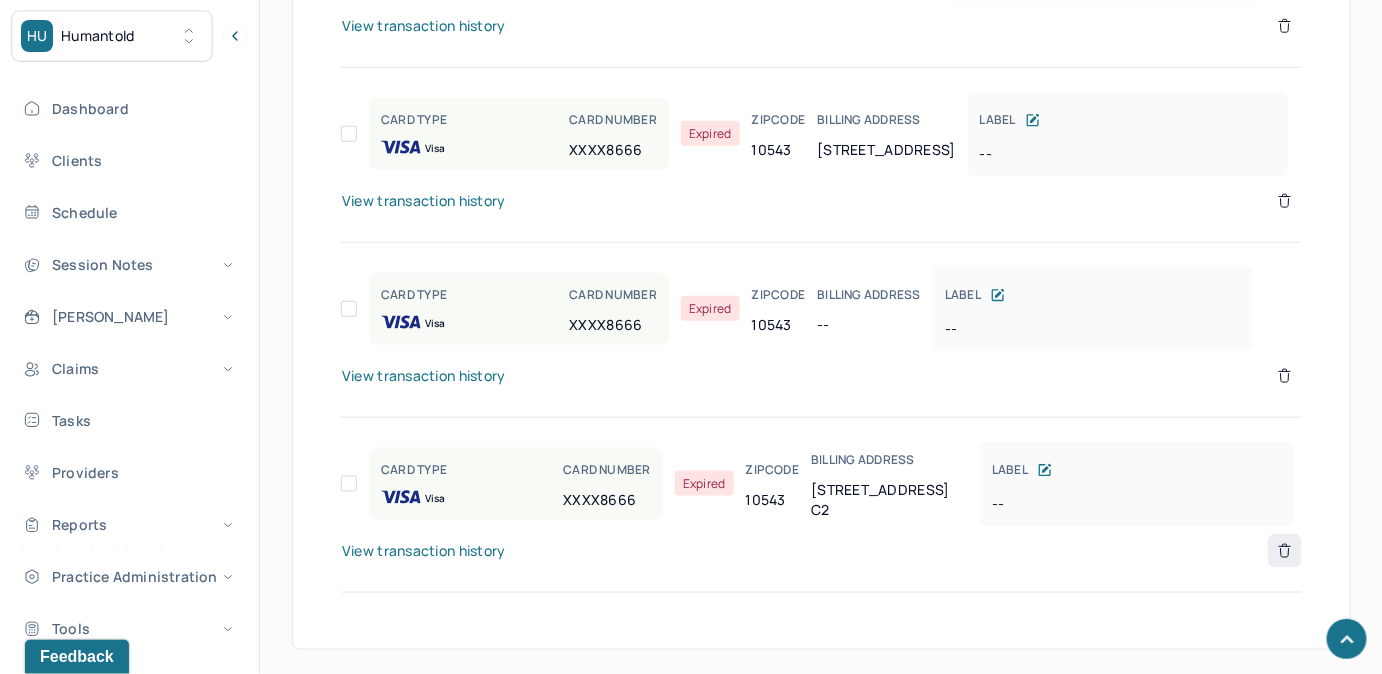 click 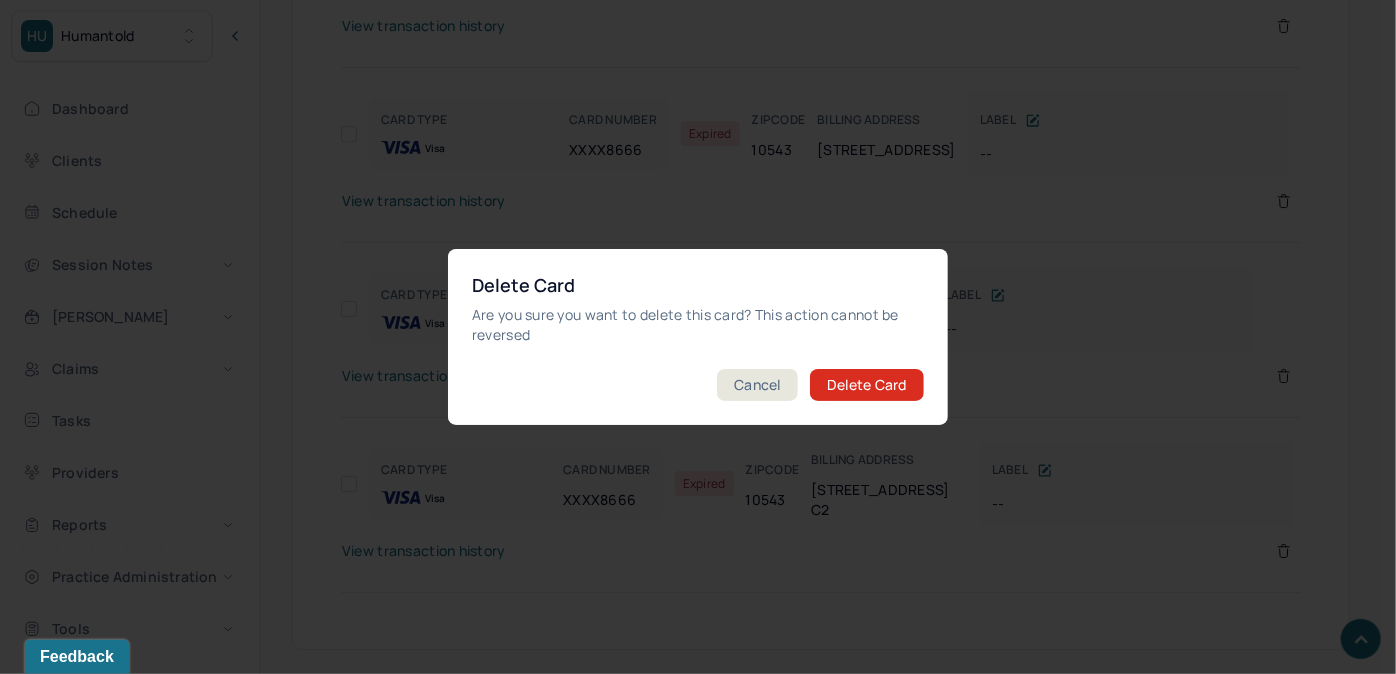 click on "Delete Card" at bounding box center [867, 385] 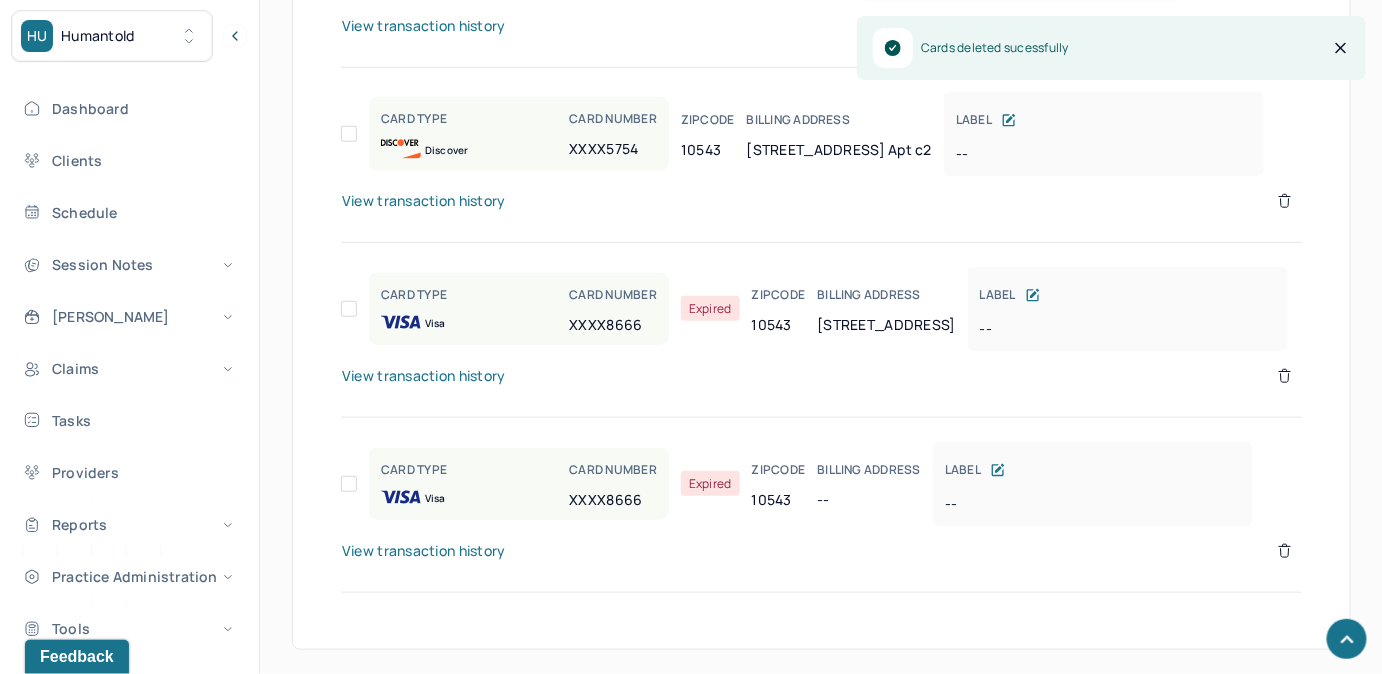 scroll, scrollTop: 2944, scrollLeft: 0, axis: vertical 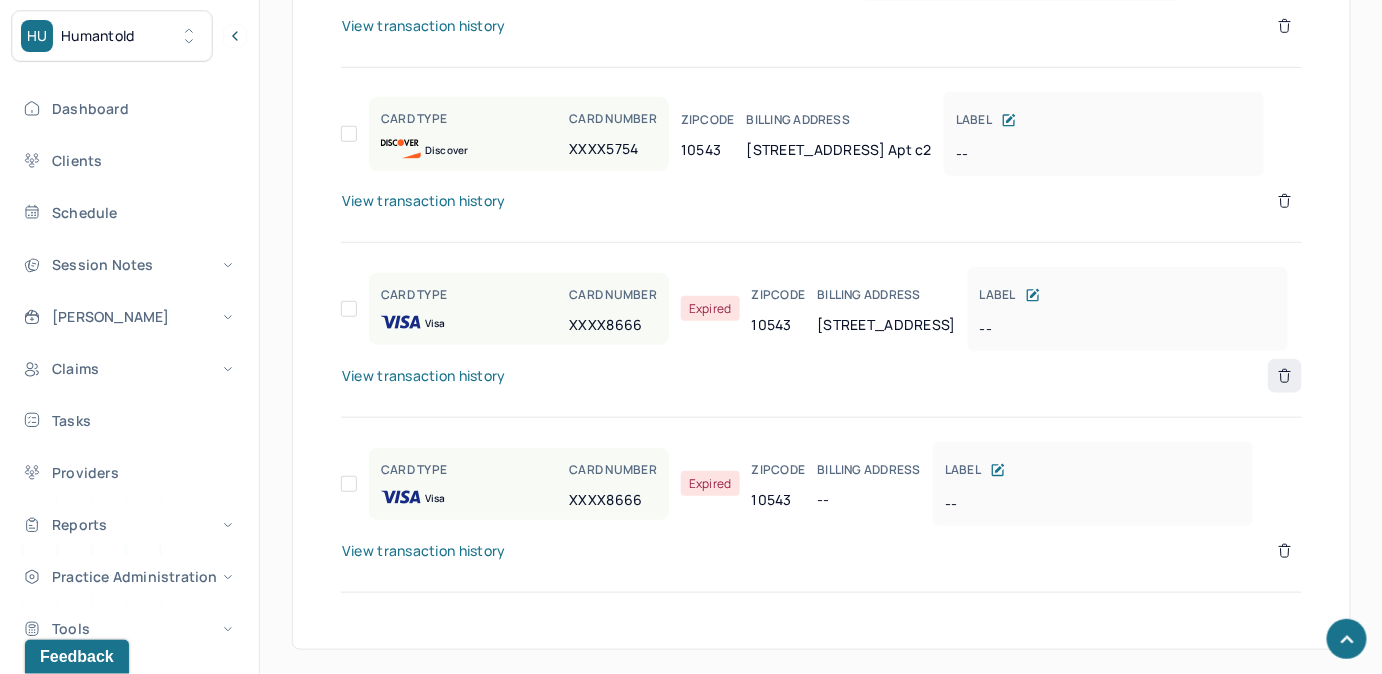 click 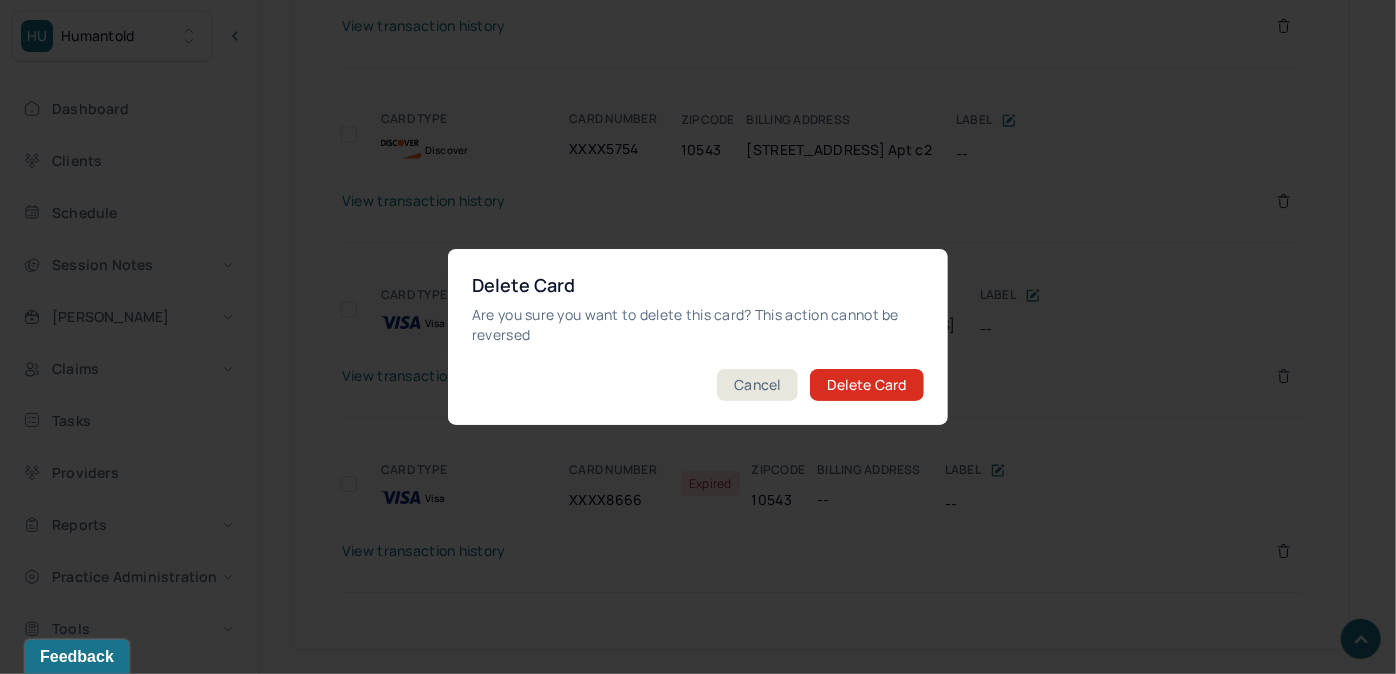click on "Delete Card" at bounding box center [867, 385] 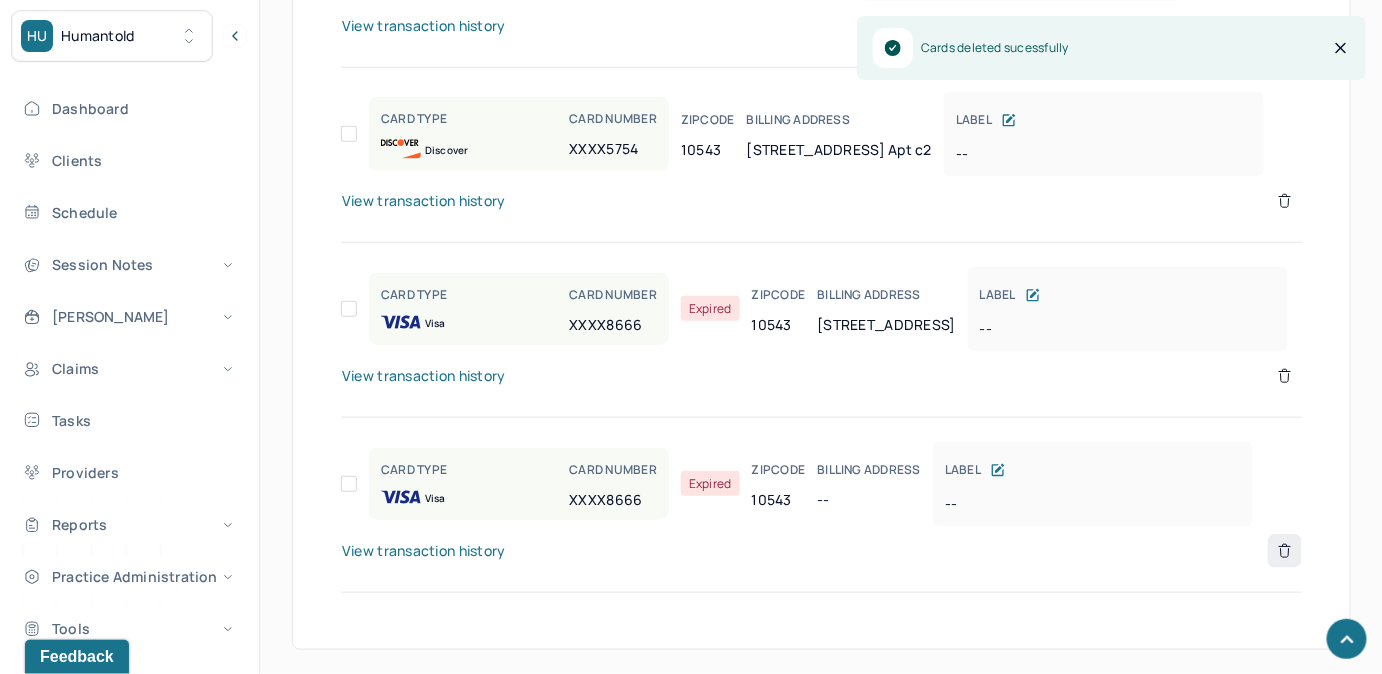 scroll, scrollTop: 2769, scrollLeft: 0, axis: vertical 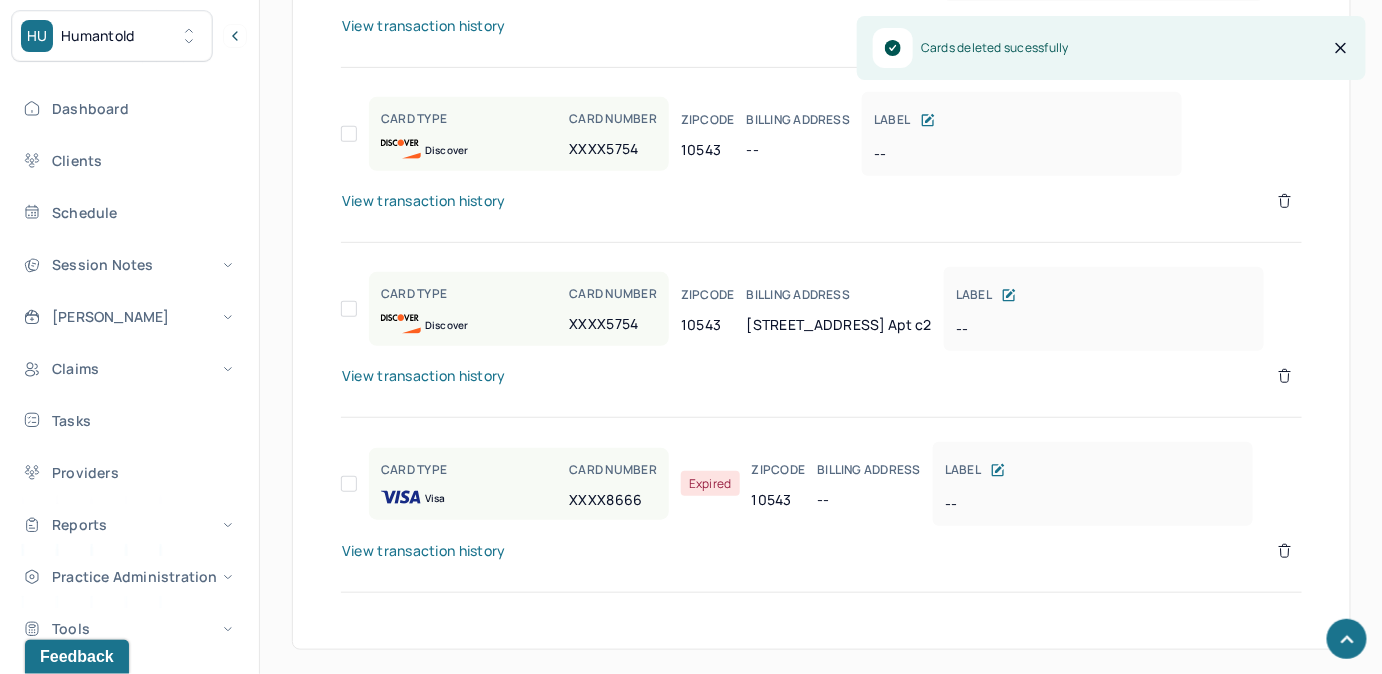 click 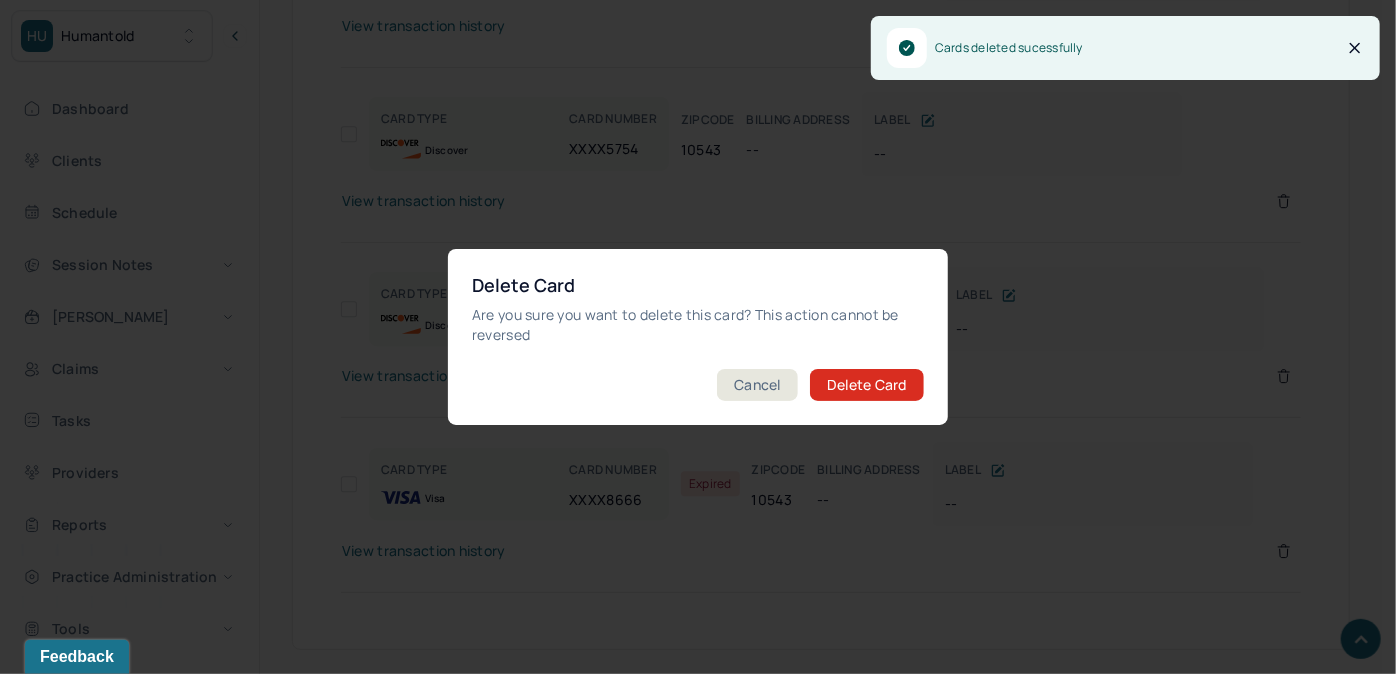 click on "Delete Card Are you sure you want to delete this card? This action cannot be reversed   Cancel     Delete Card" at bounding box center (698, 337) 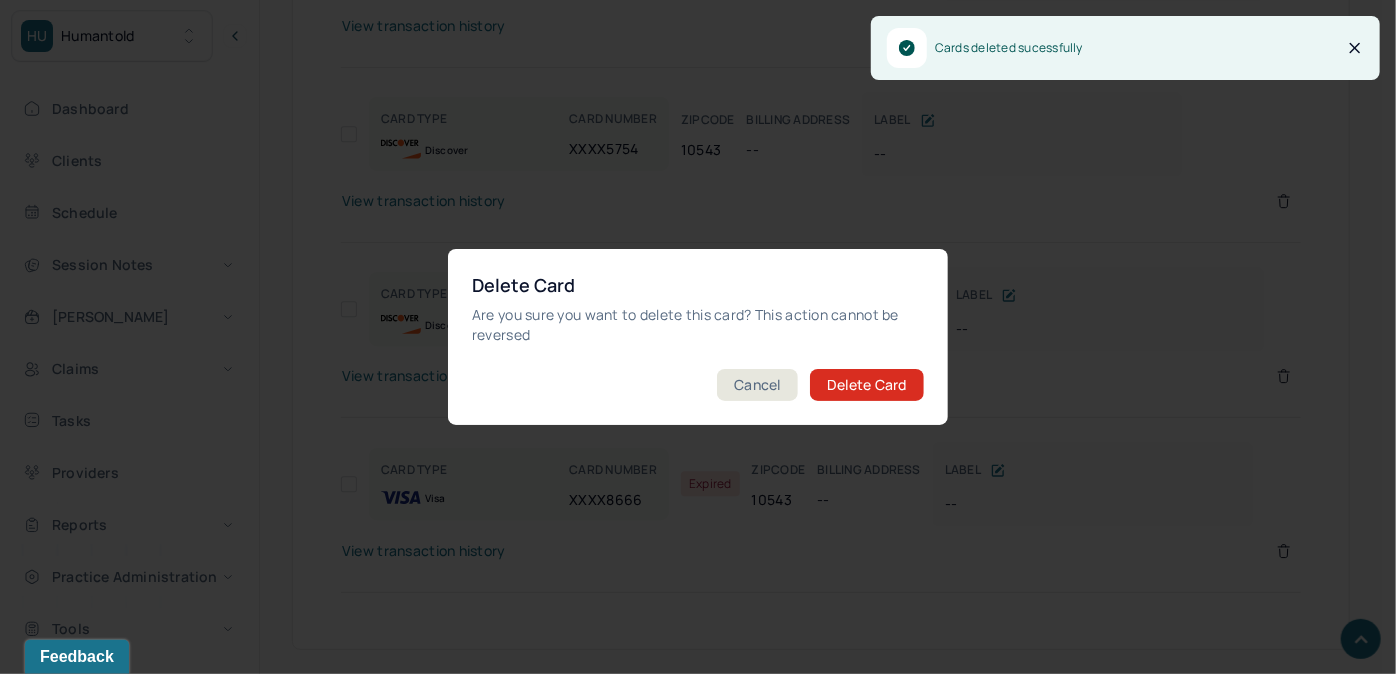 click on "Delete Card" at bounding box center (867, 385) 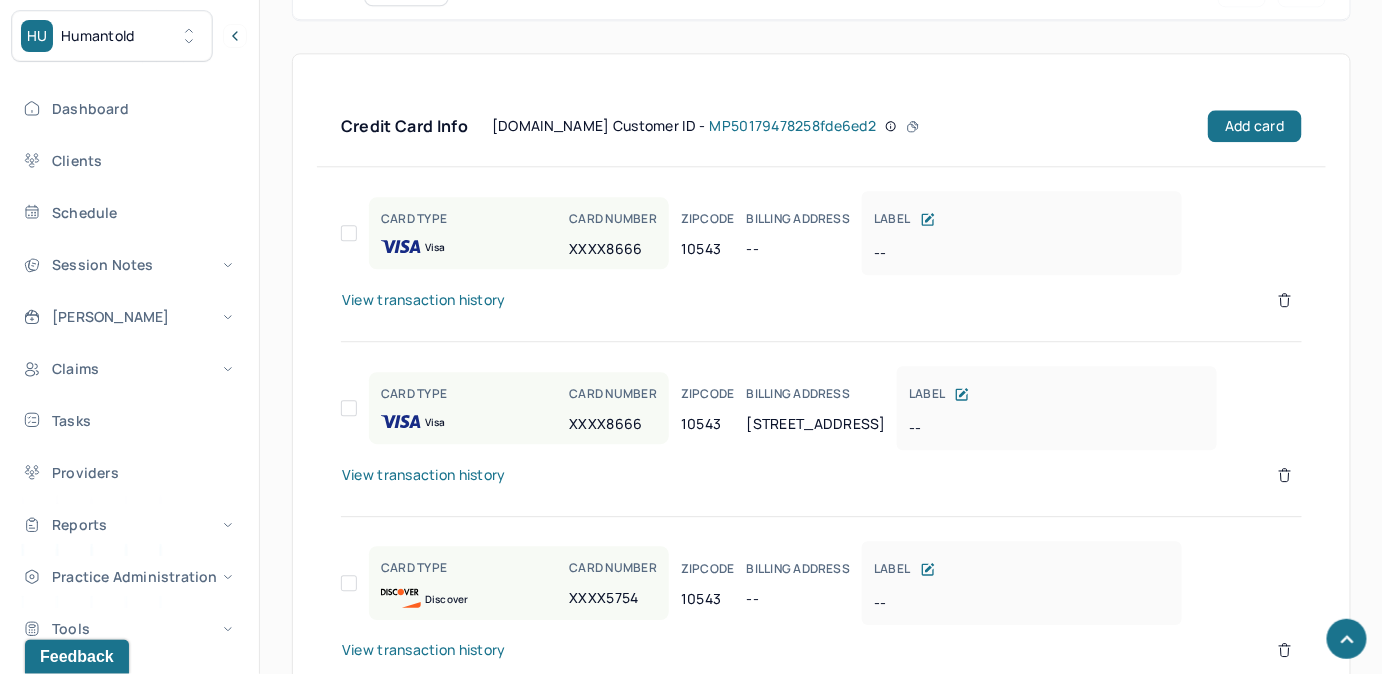 scroll, scrollTop: 1593, scrollLeft: 0, axis: vertical 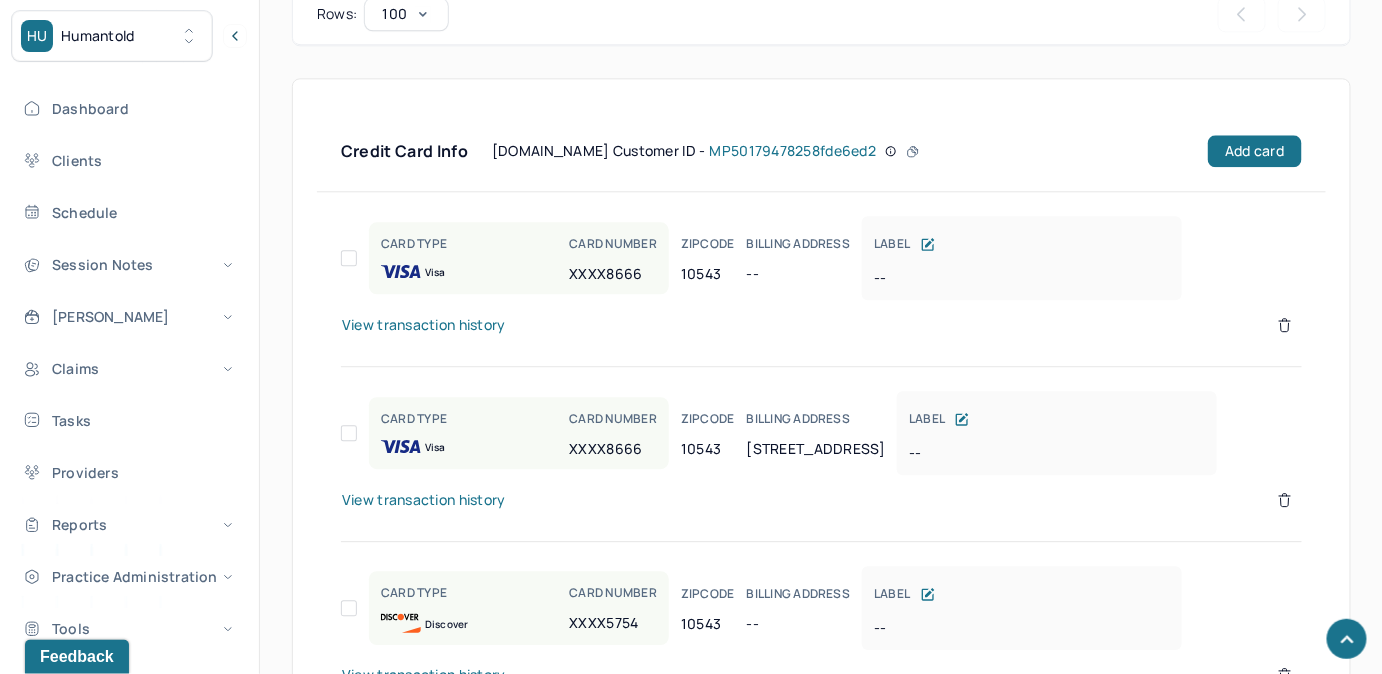 click 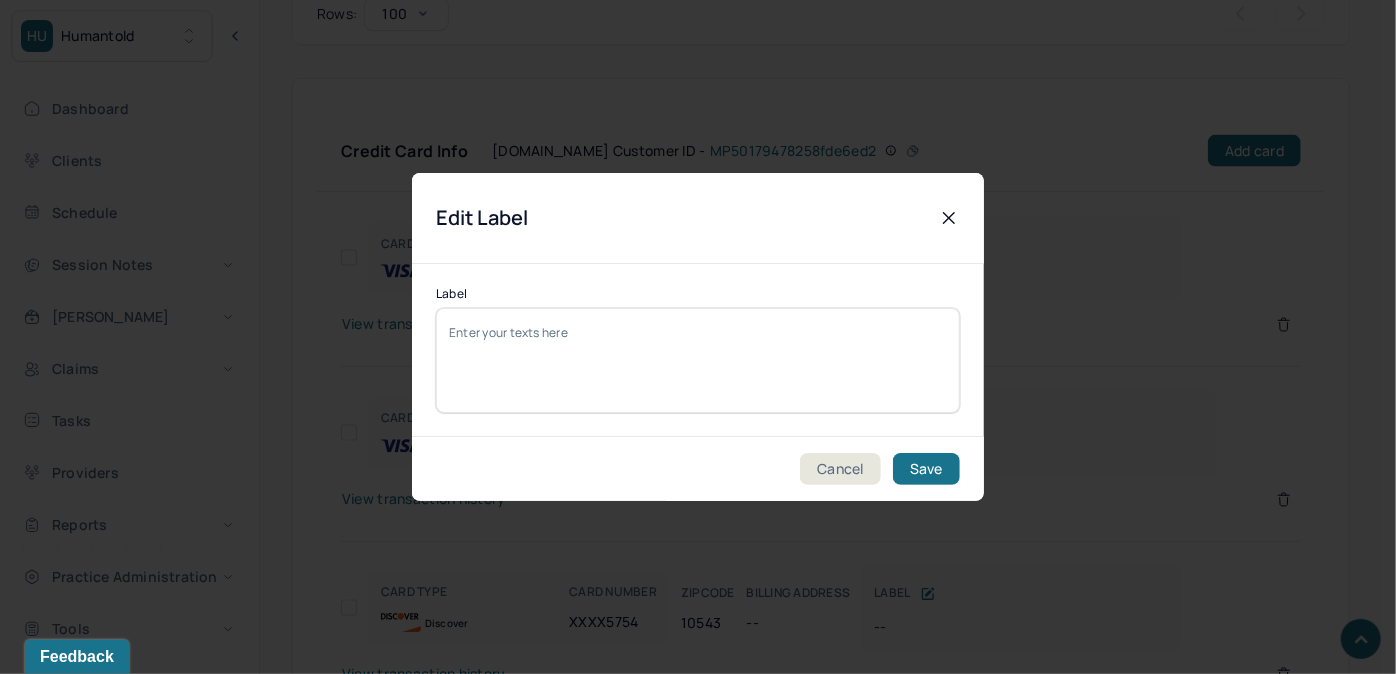 type 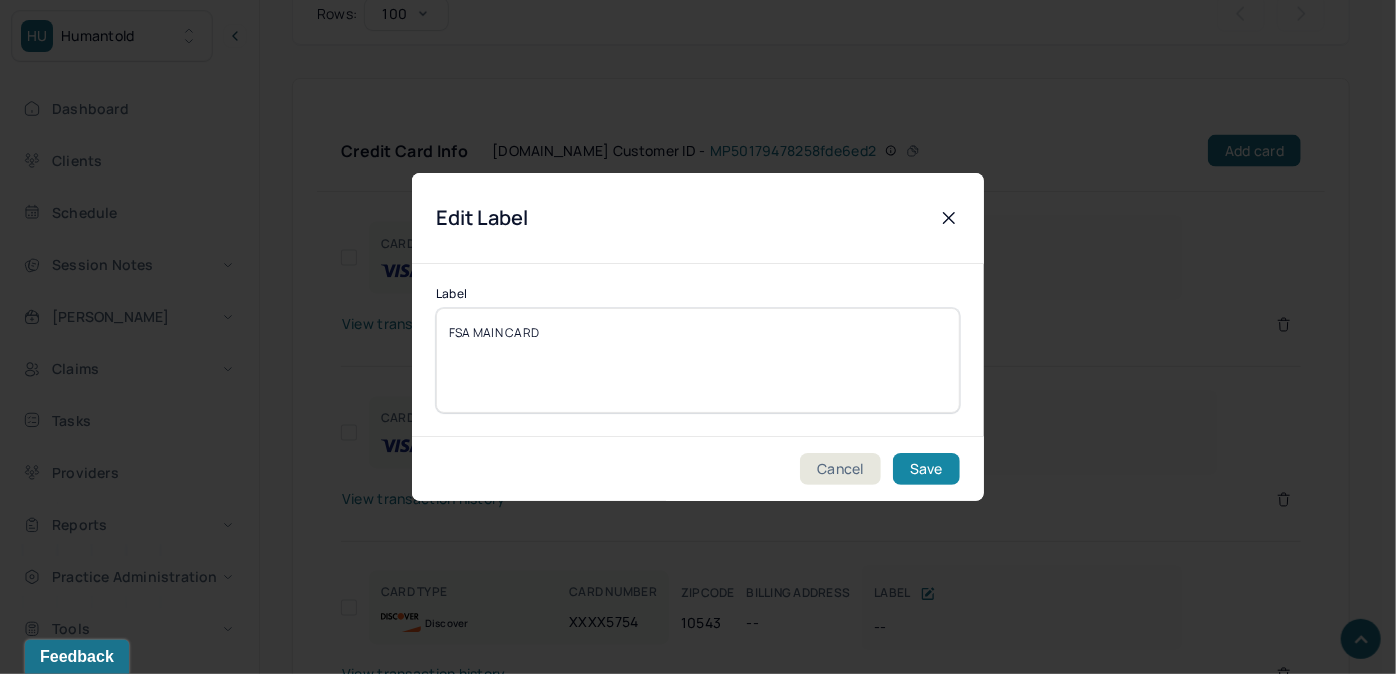 type on "FSA MAIN CARD" 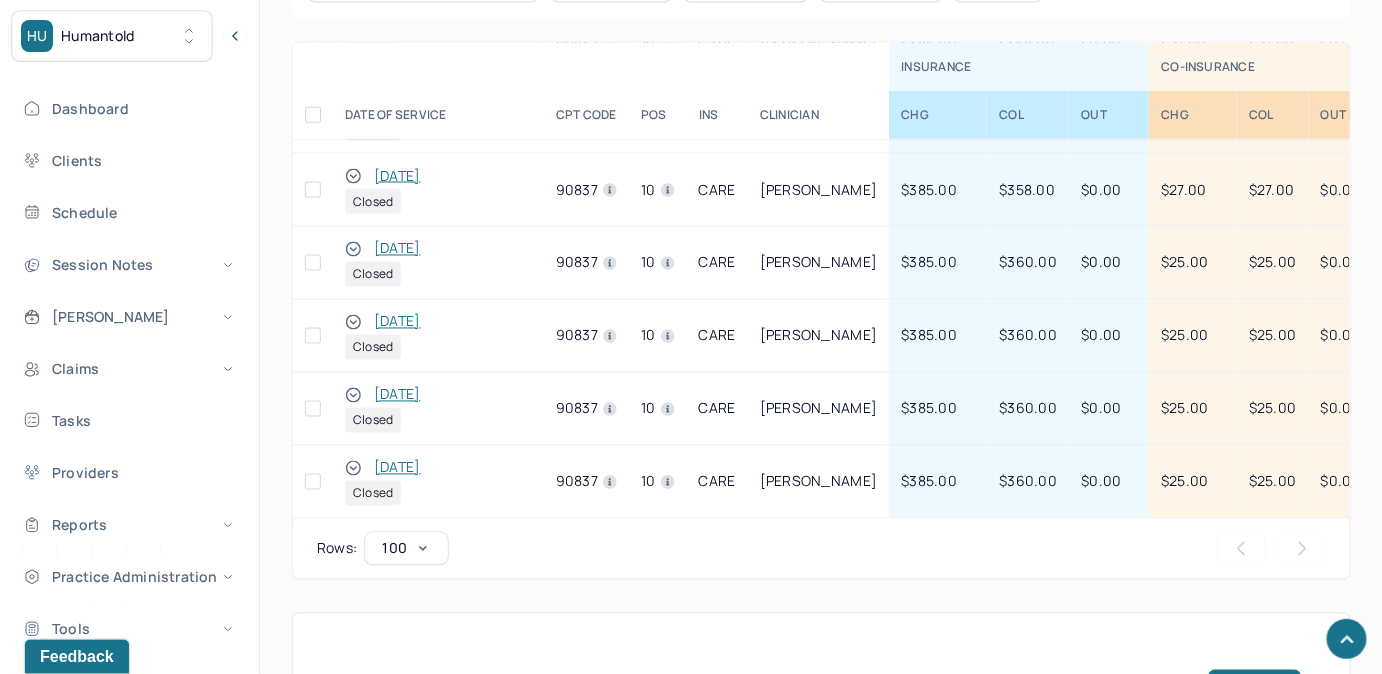 scroll, scrollTop: 1048, scrollLeft: 0, axis: vertical 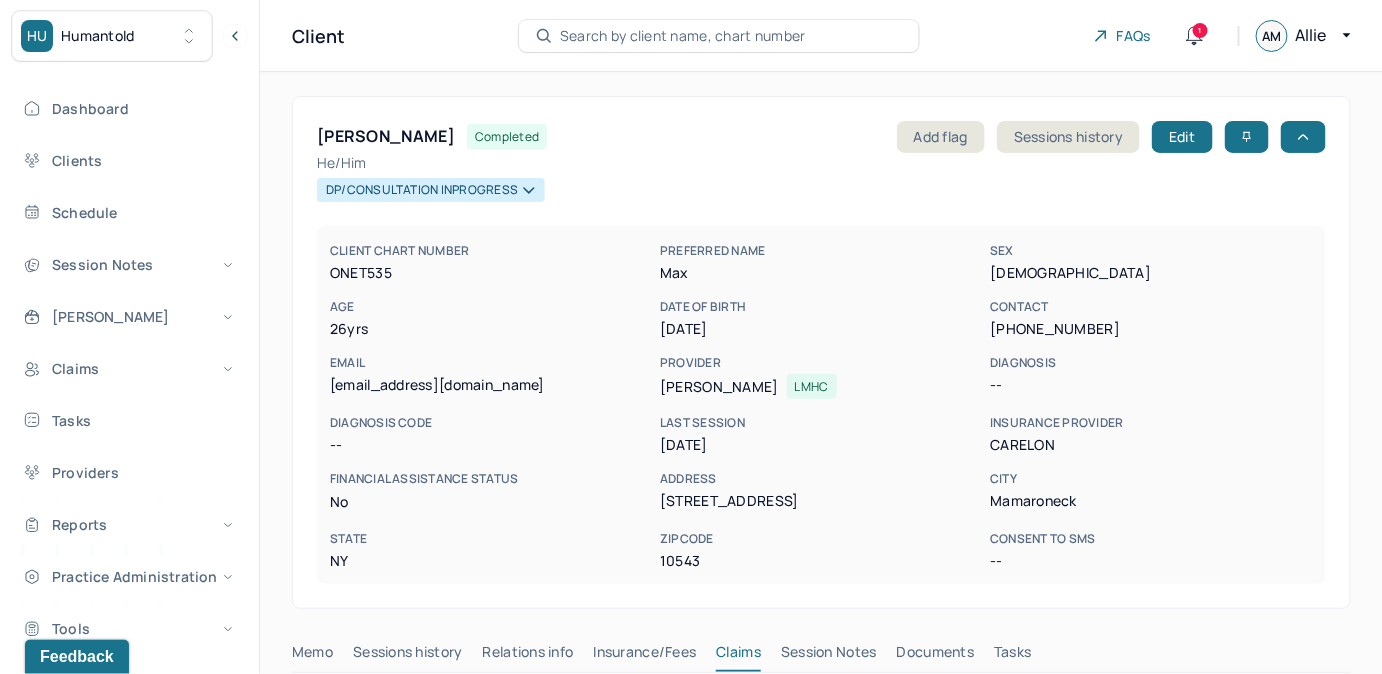 click on "Search by client name, chart number" at bounding box center [683, 36] 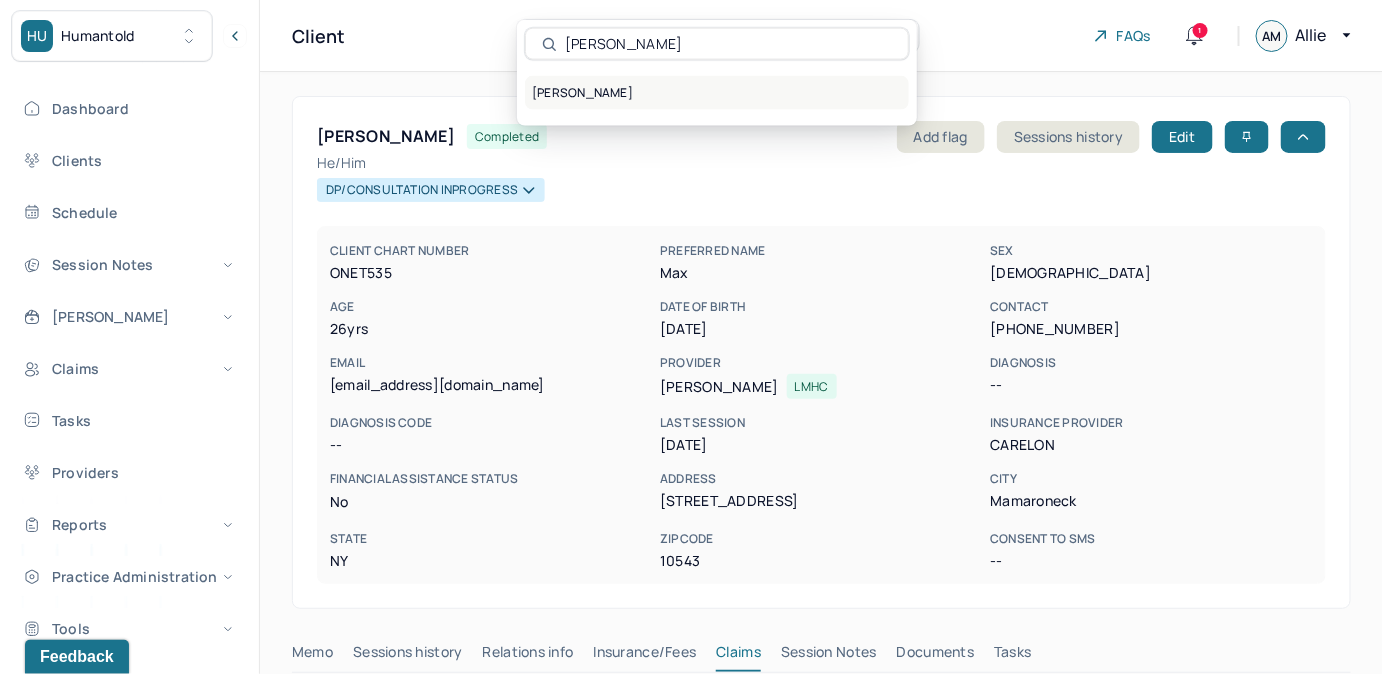 type on "[PERSON_NAME]" 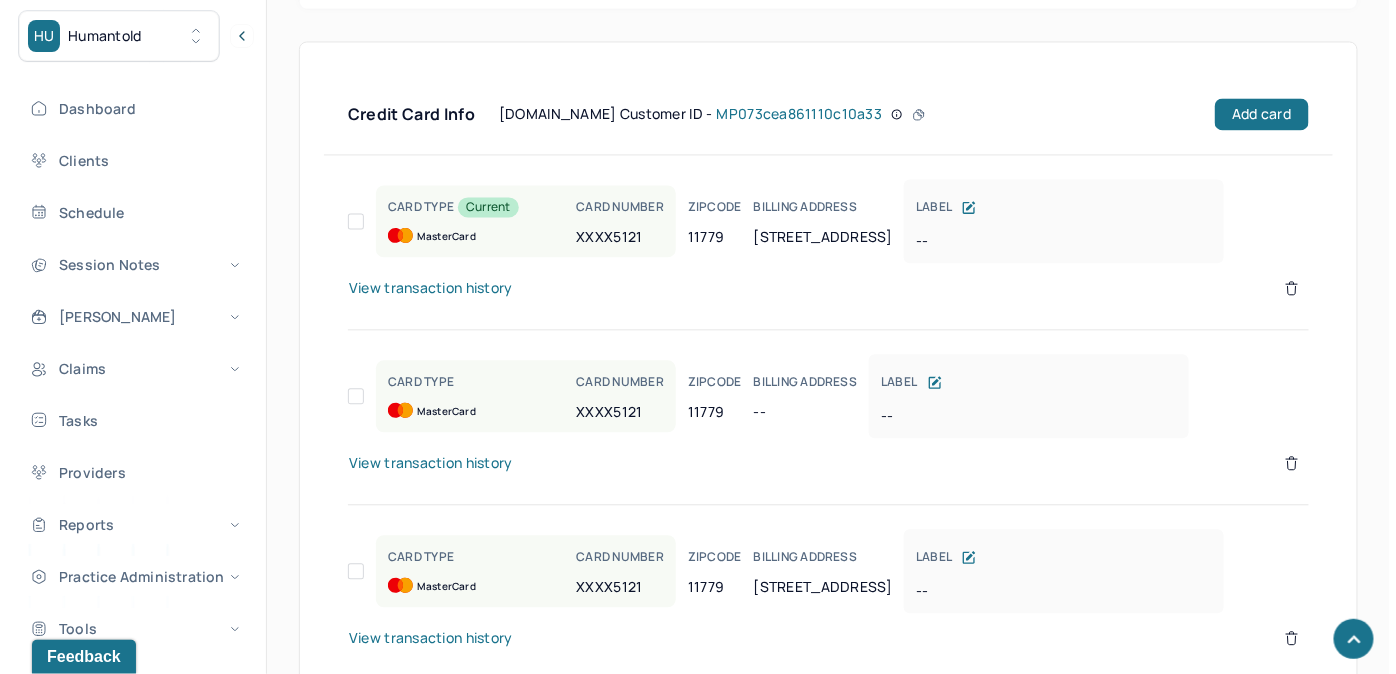 scroll, scrollTop: 1322, scrollLeft: 0, axis: vertical 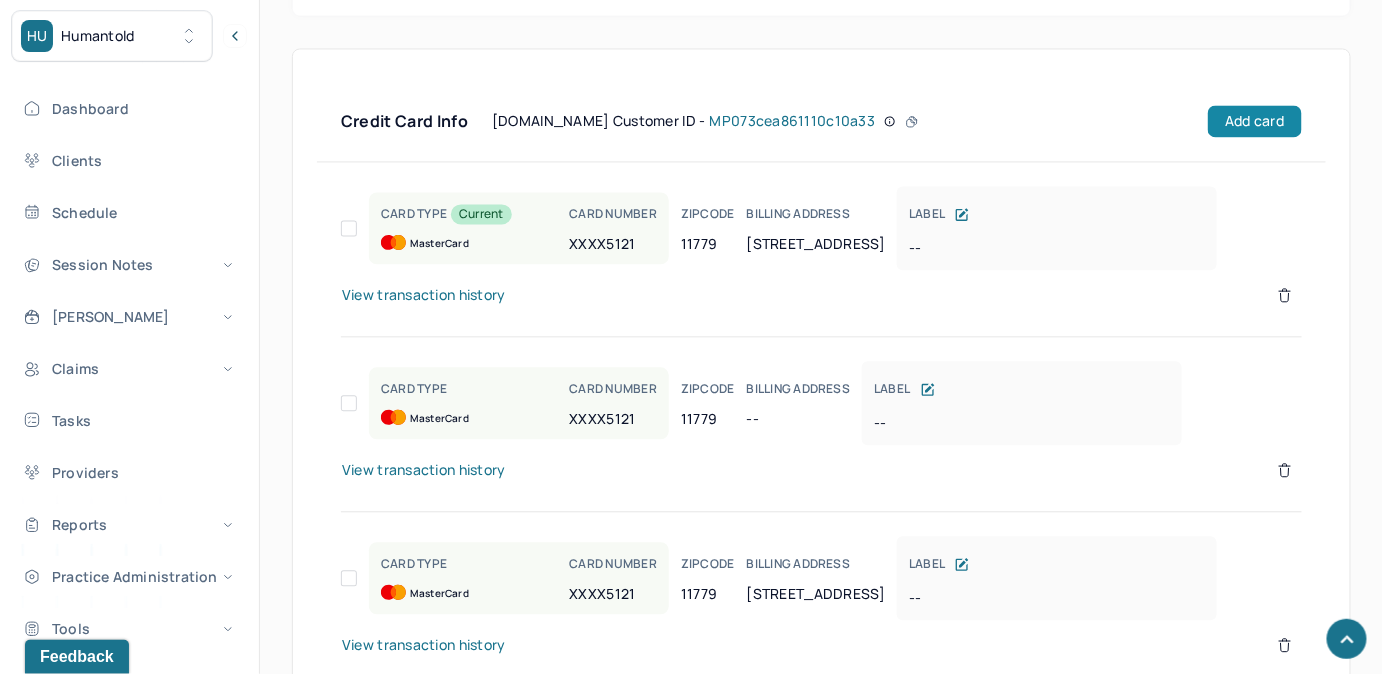 click on "Add card" at bounding box center (1254, 121) 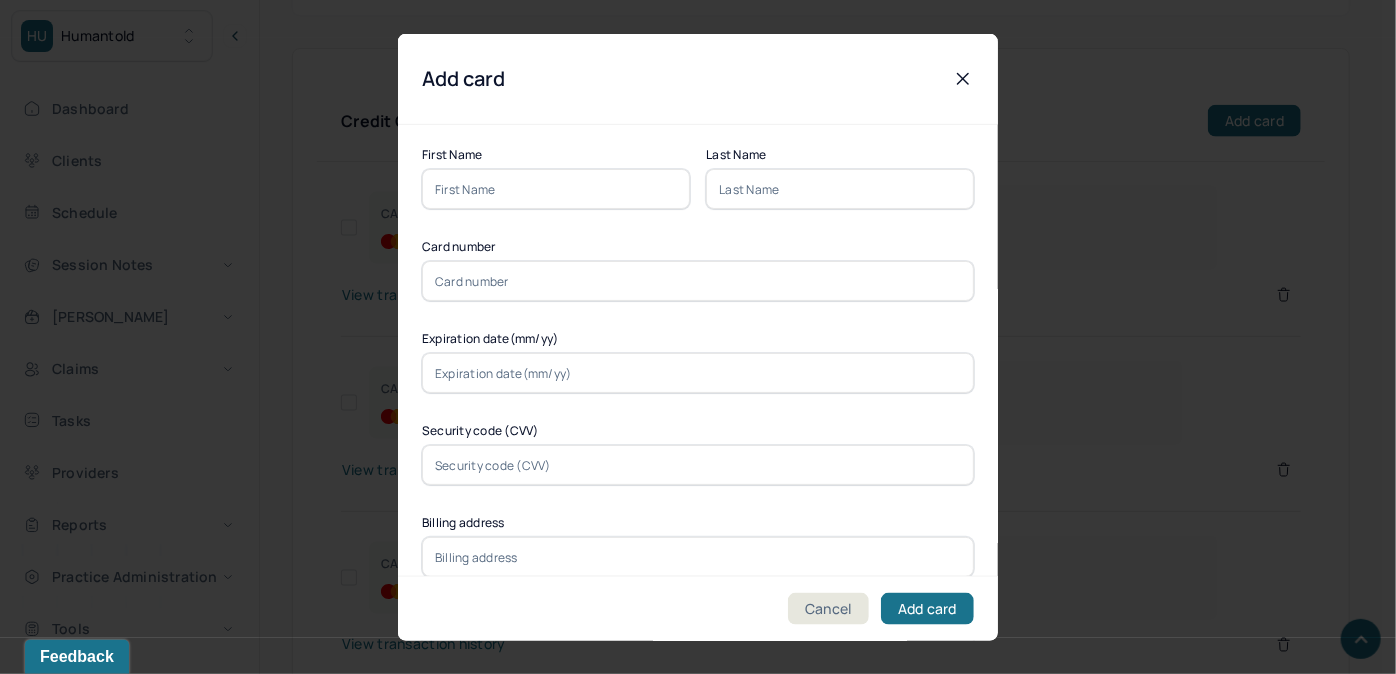 click at bounding box center [556, 189] 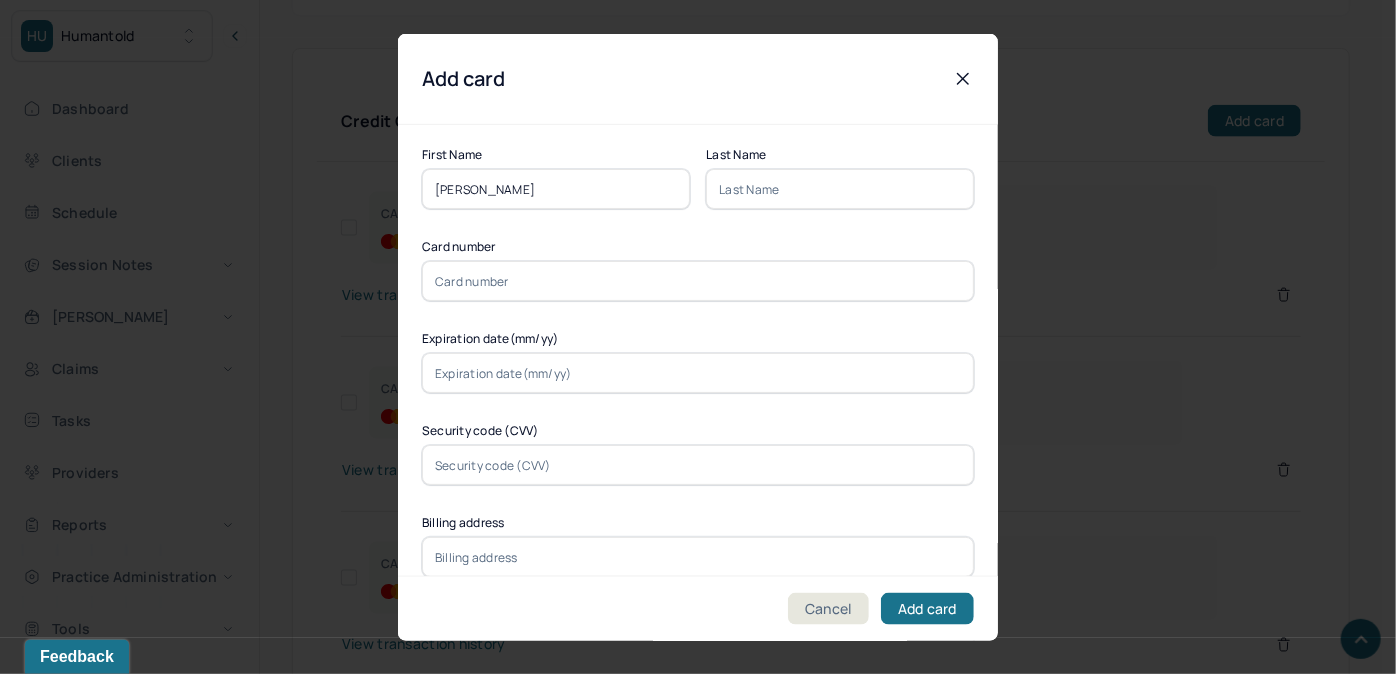 drag, startPoint x: 528, startPoint y: 194, endPoint x: 480, endPoint y: 194, distance: 48 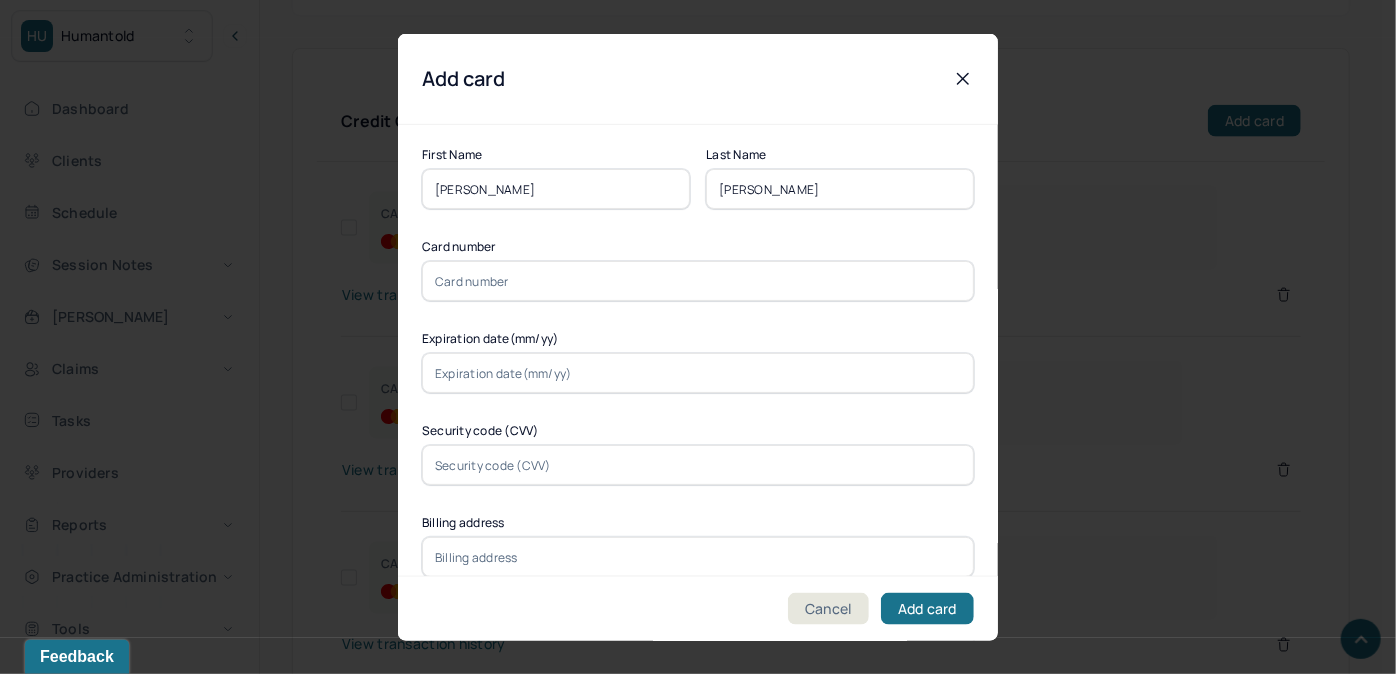 type on "[PERSON_NAME]" 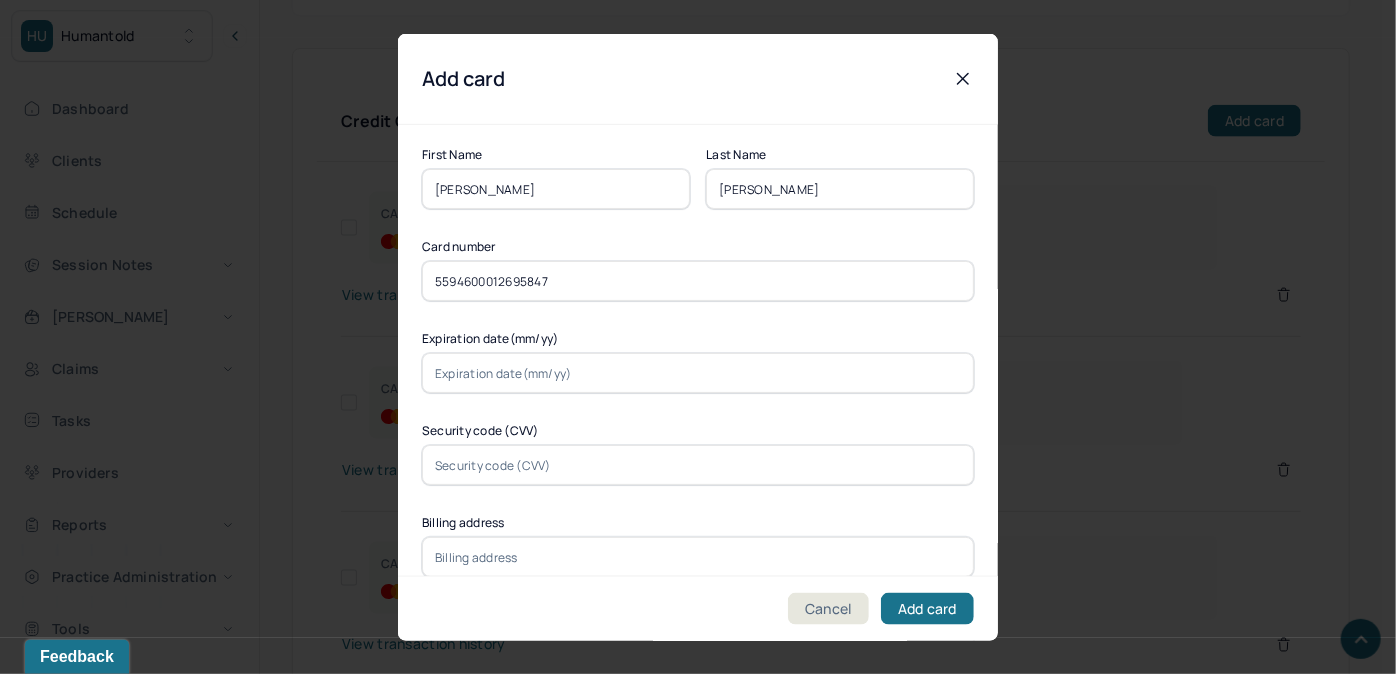 type on "5594600012695847" 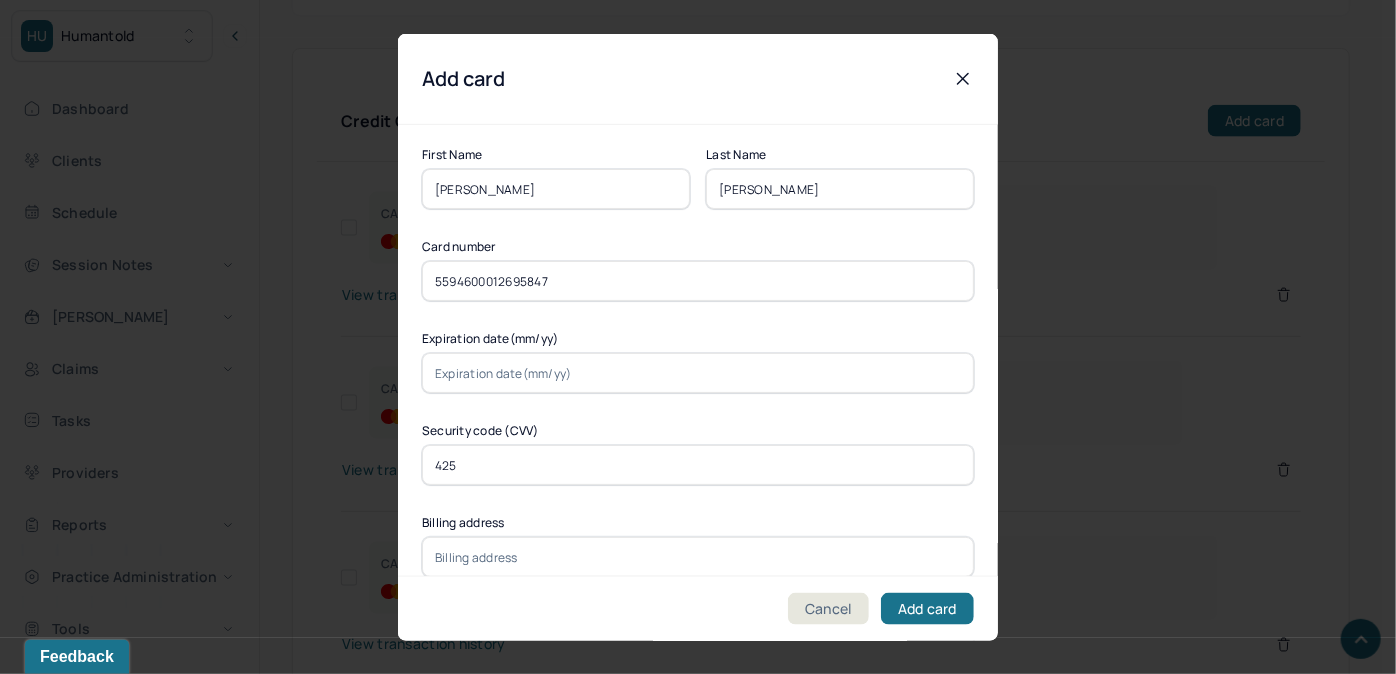 type on "425" 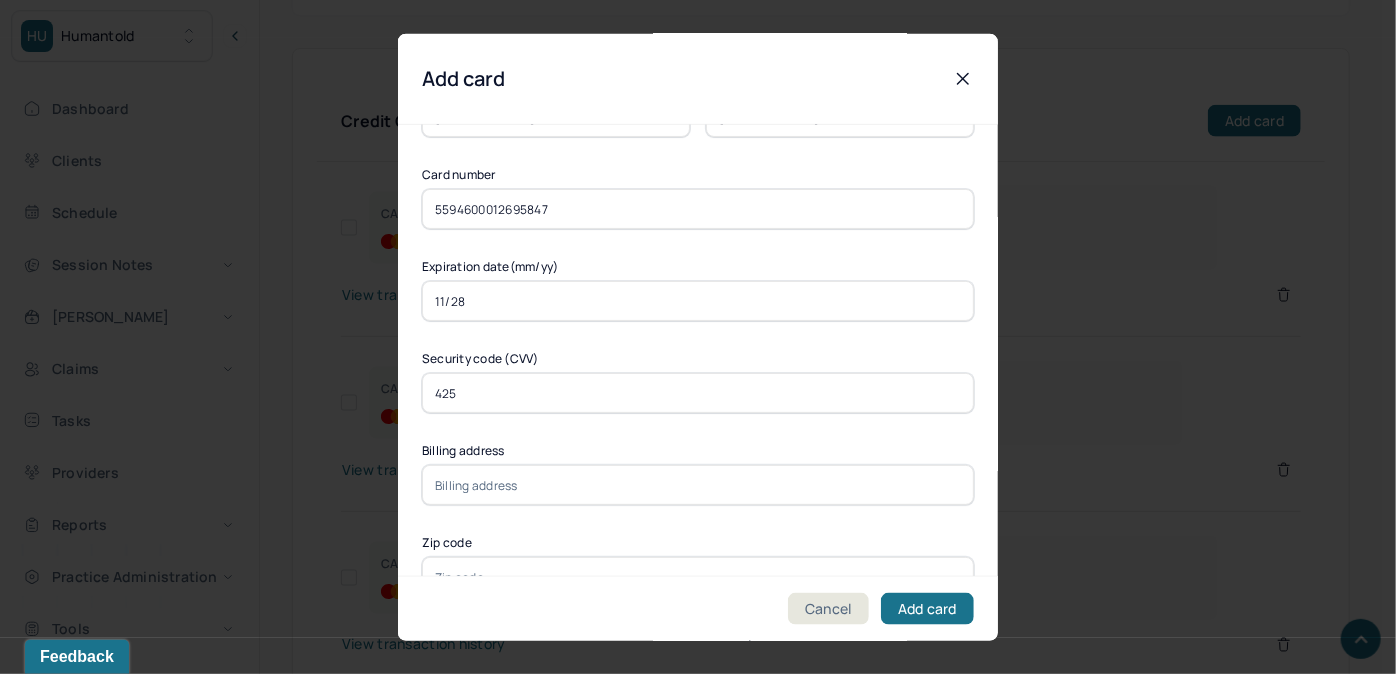 scroll, scrollTop: 181, scrollLeft: 0, axis: vertical 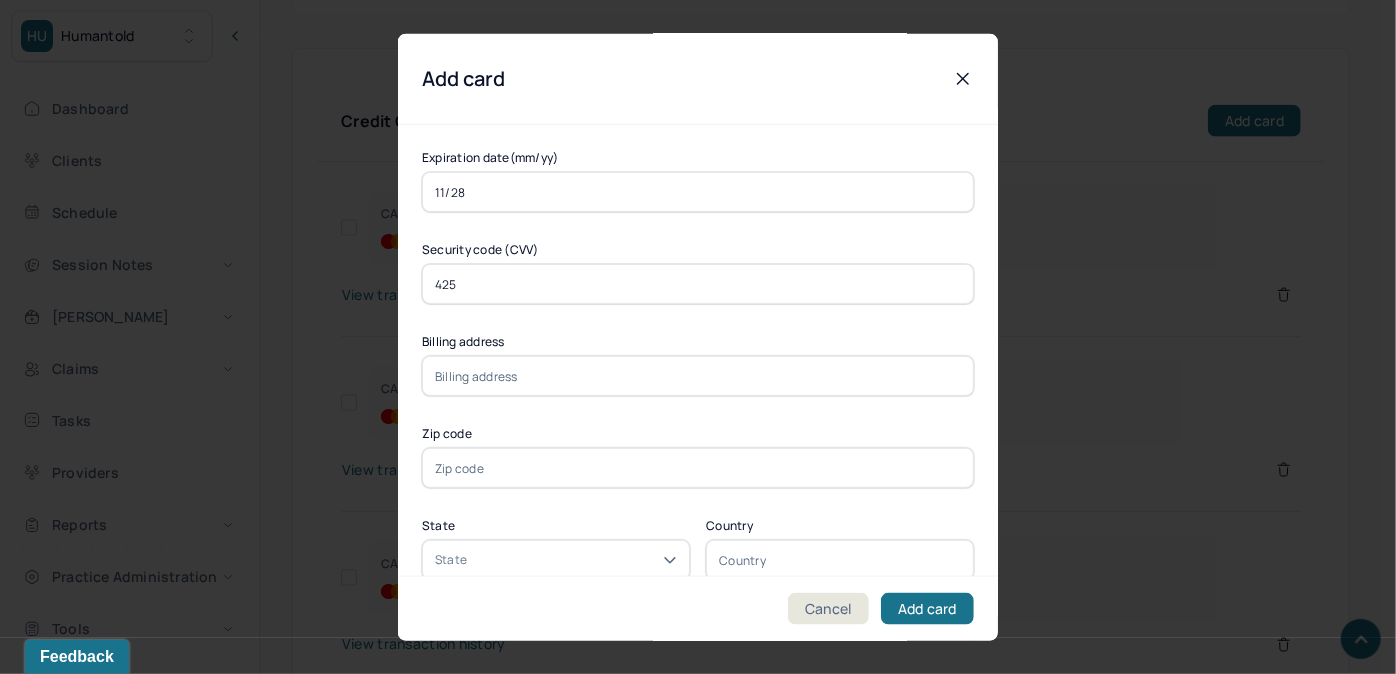 type on "11/28" 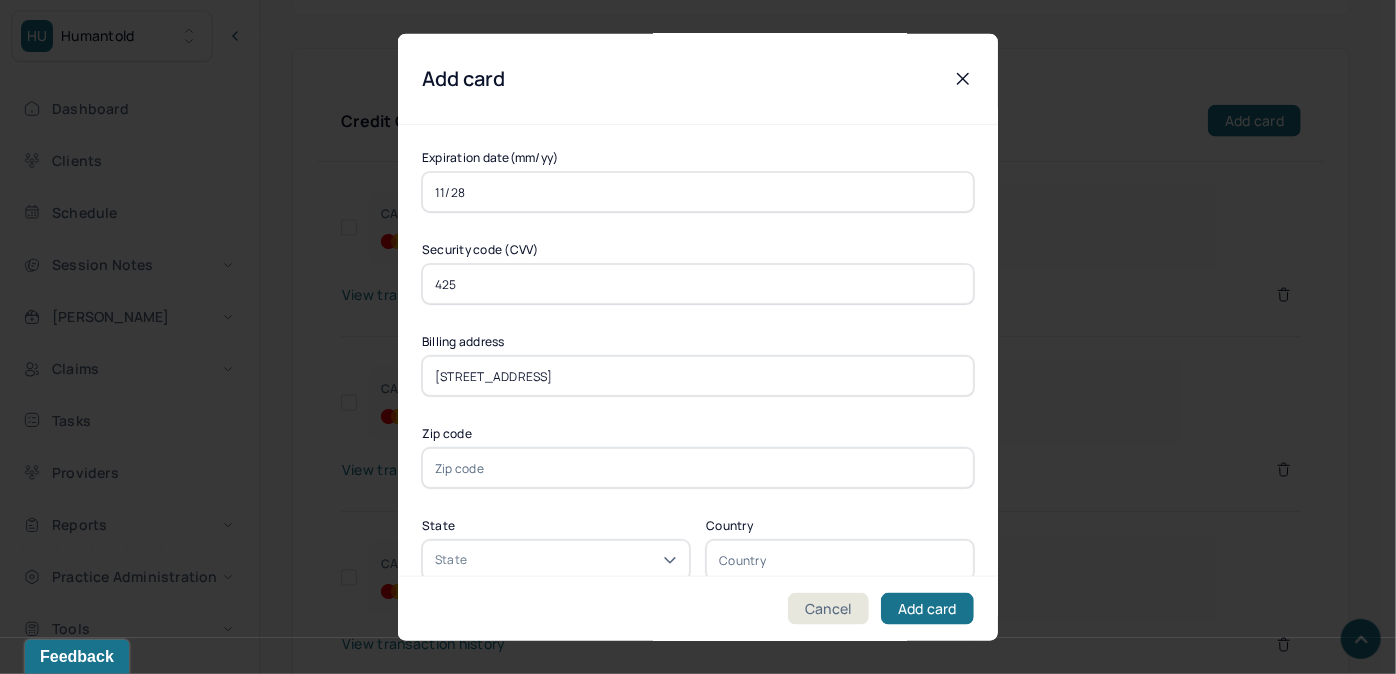 type on "[STREET_ADDRESS]" 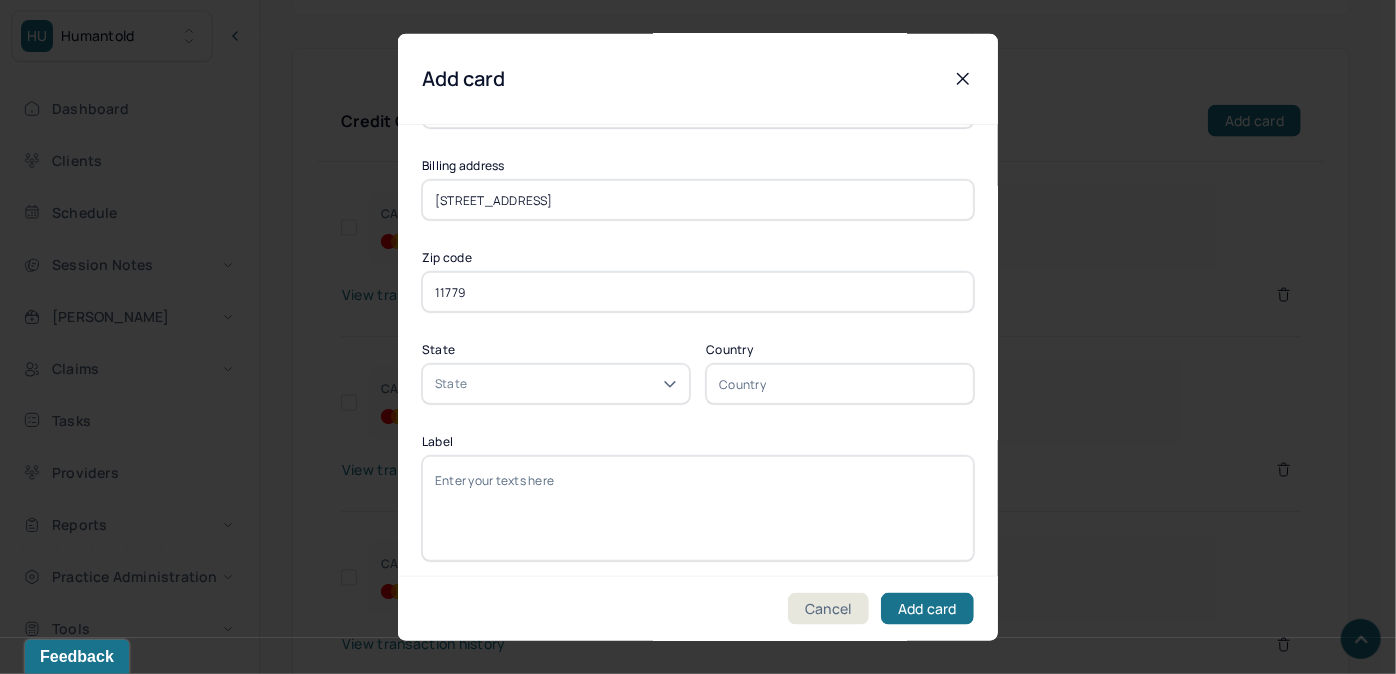 scroll, scrollTop: 365, scrollLeft: 0, axis: vertical 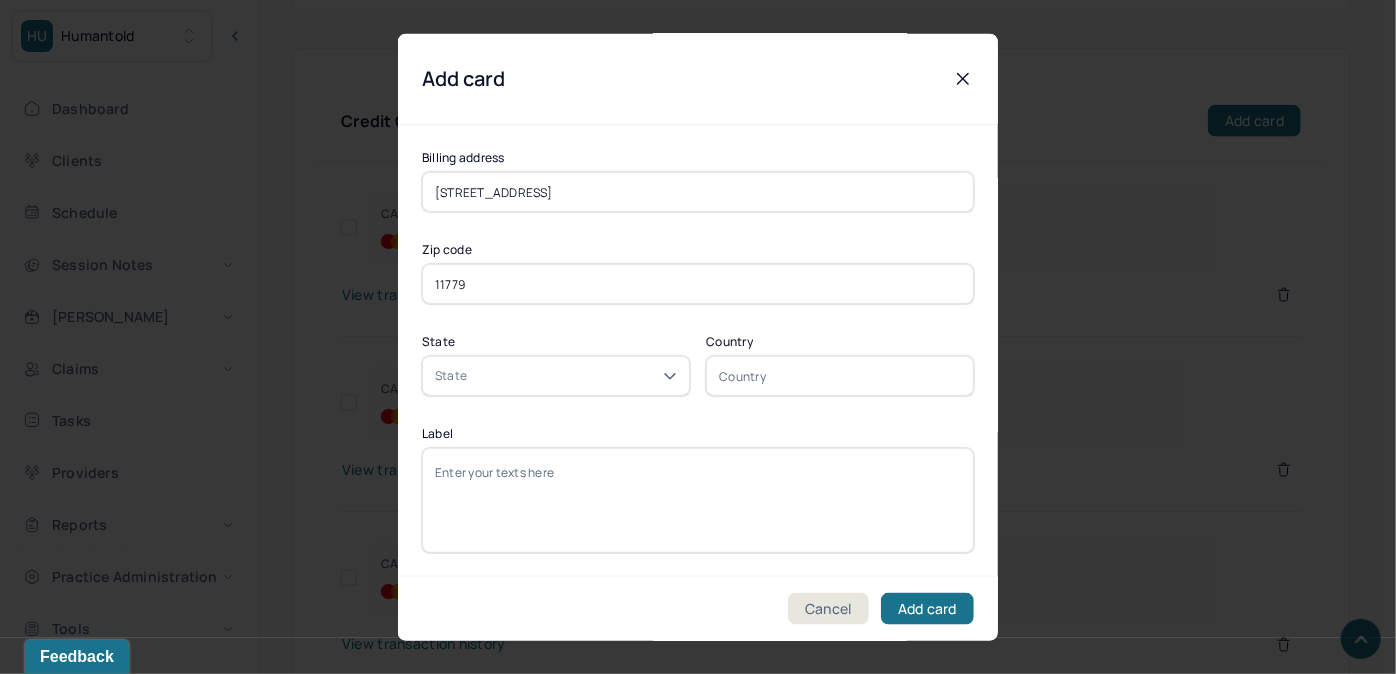 type on "11779" 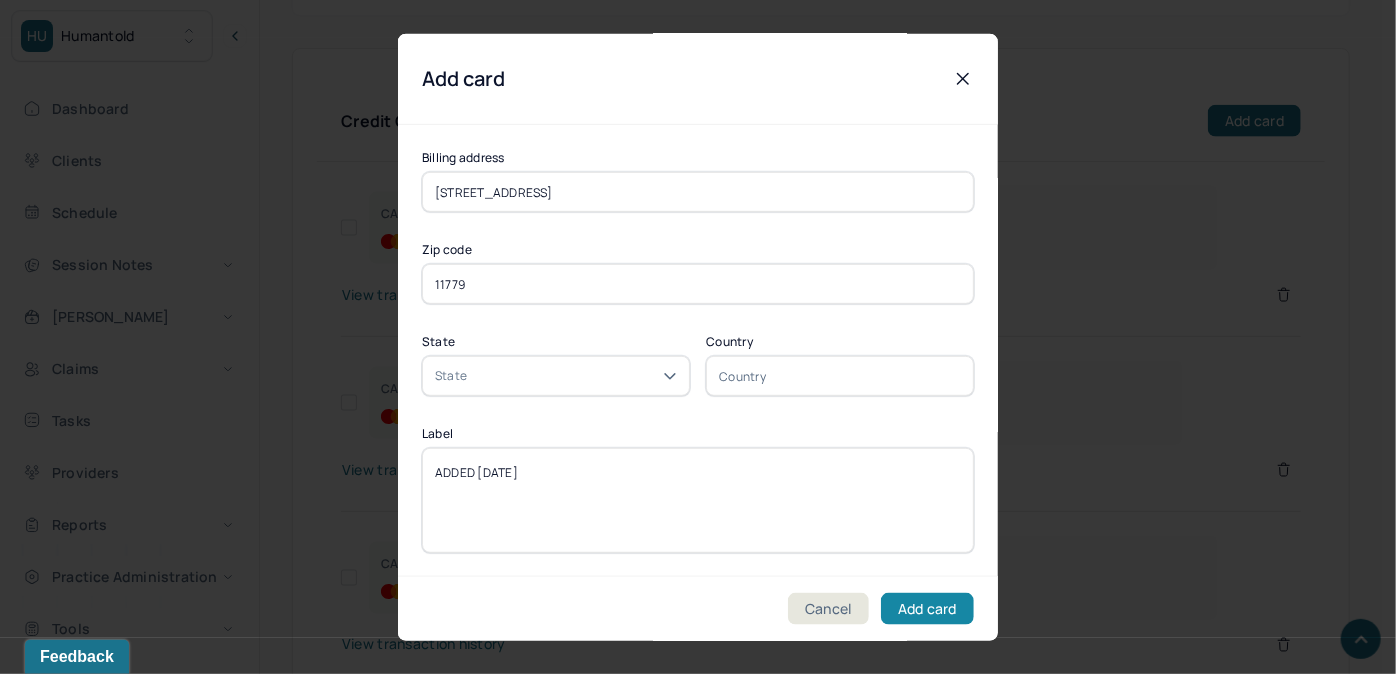 type on "ADDED [DATE]" 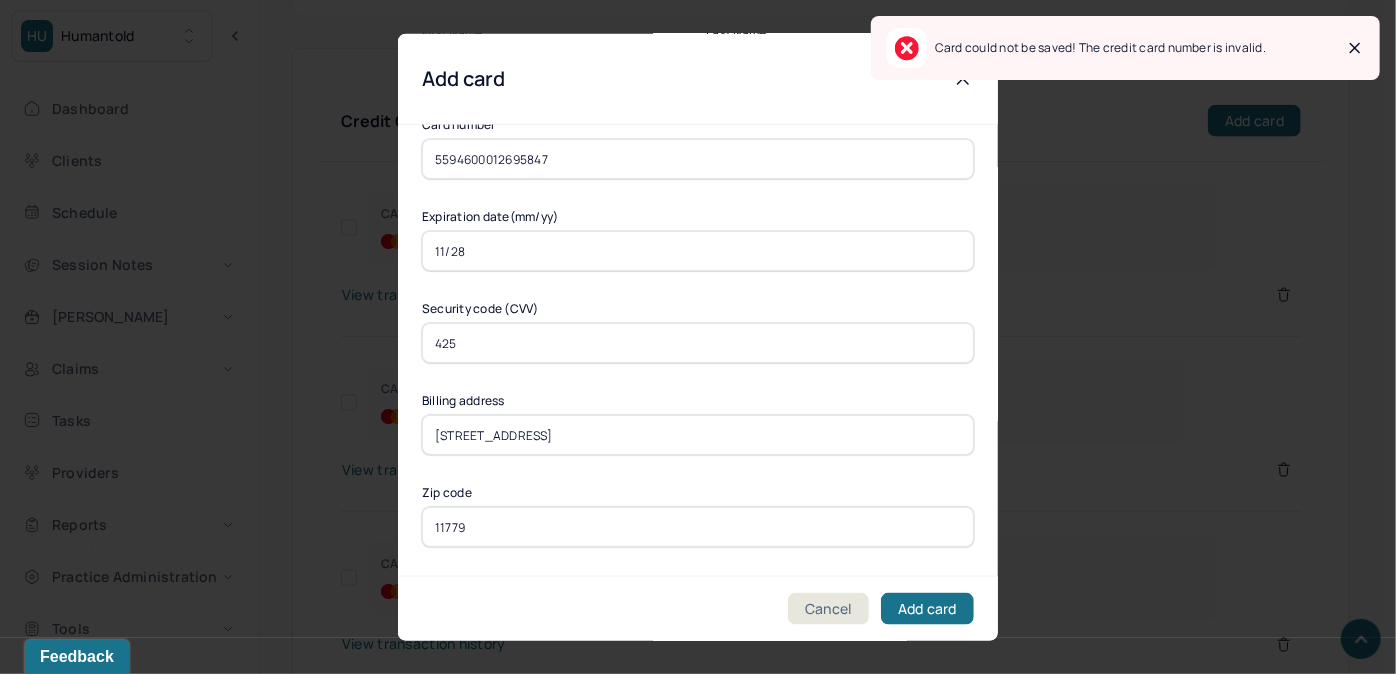 scroll, scrollTop: 0, scrollLeft: 0, axis: both 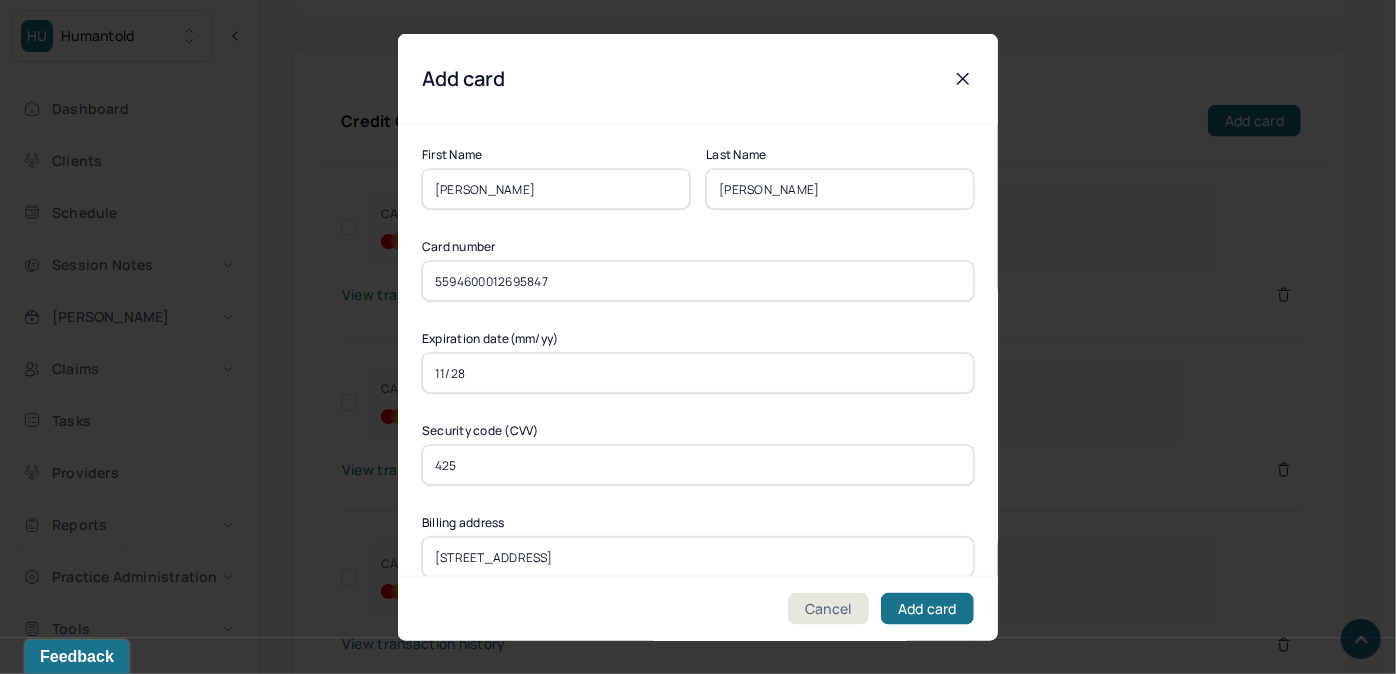 drag, startPoint x: 554, startPoint y: 281, endPoint x: 361, endPoint y: 291, distance: 193.2589 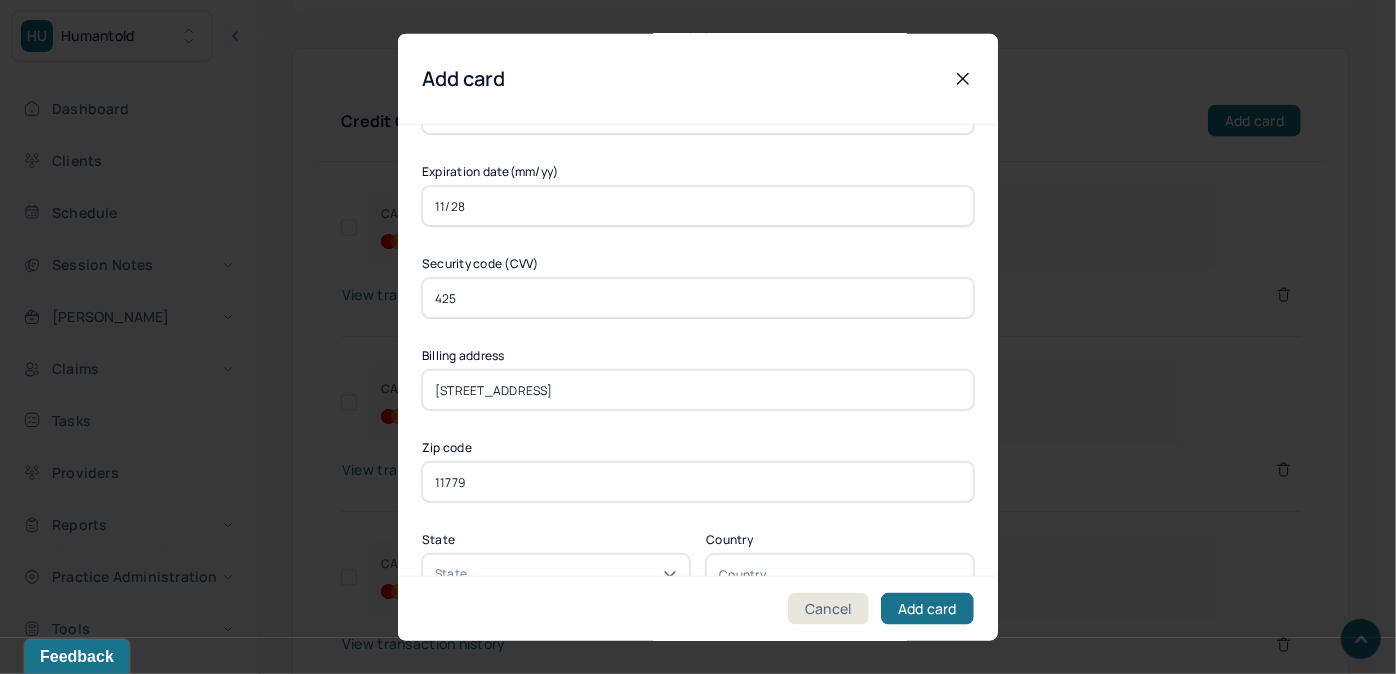 scroll, scrollTop: 181, scrollLeft: 0, axis: vertical 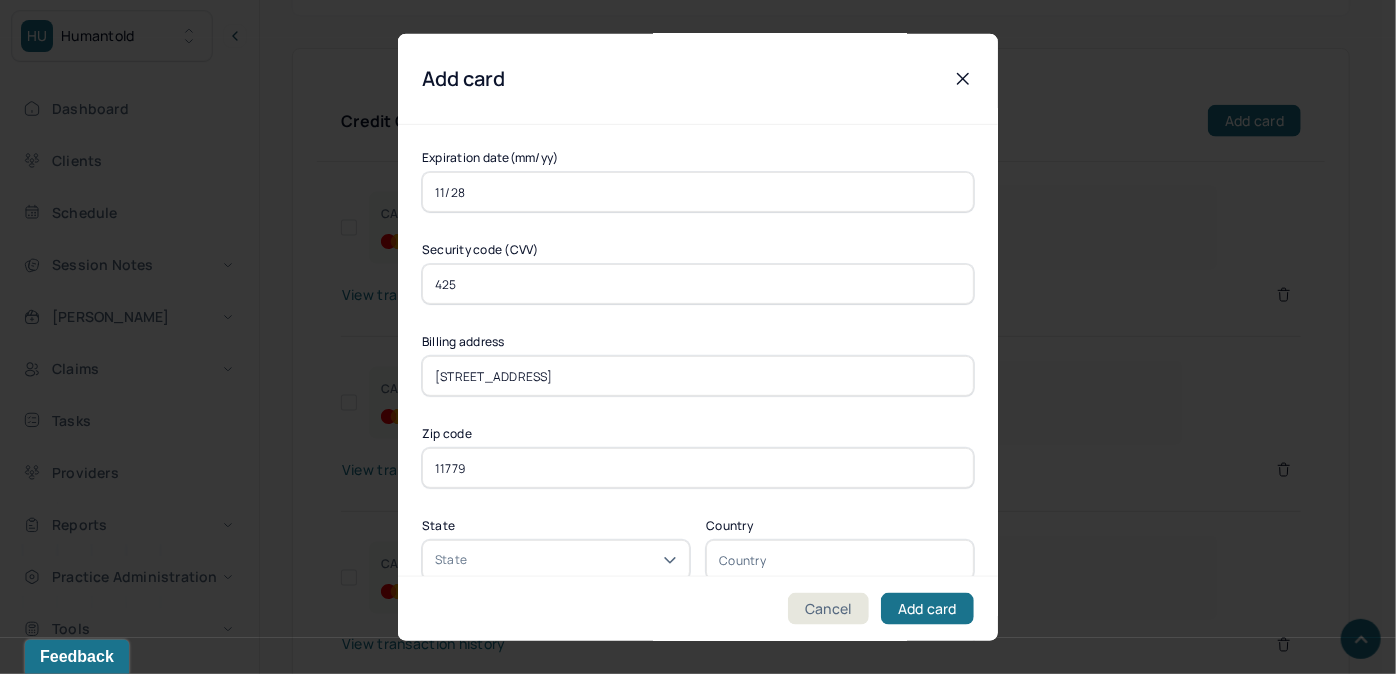 click on "[STREET_ADDRESS]" at bounding box center (698, 376) 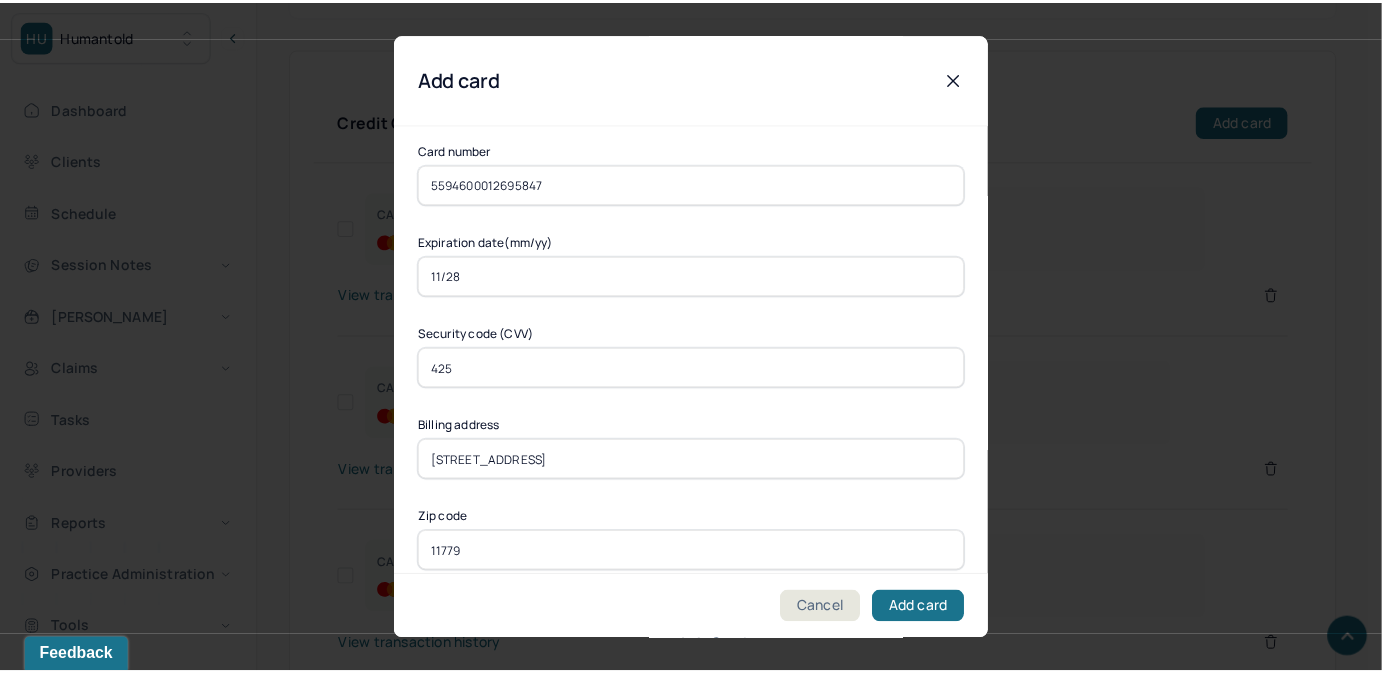 scroll, scrollTop: 0, scrollLeft: 0, axis: both 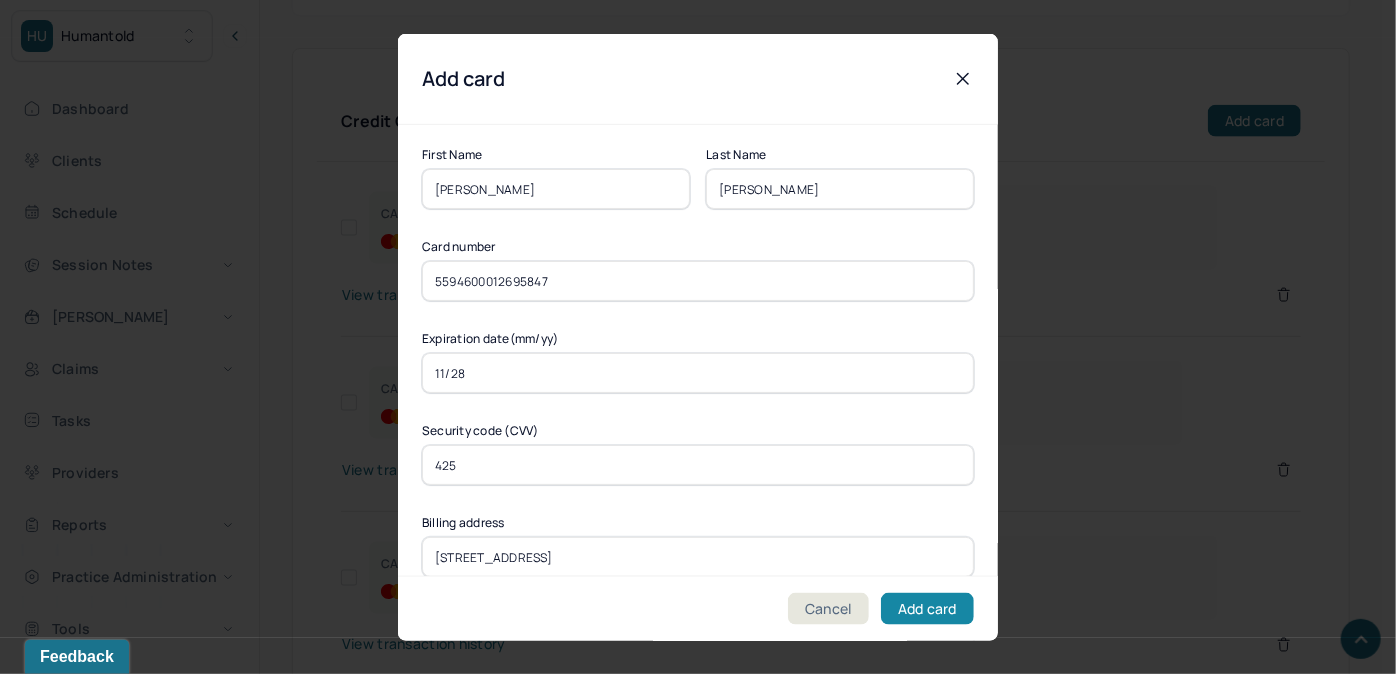 click on "Add card" at bounding box center (927, 608) 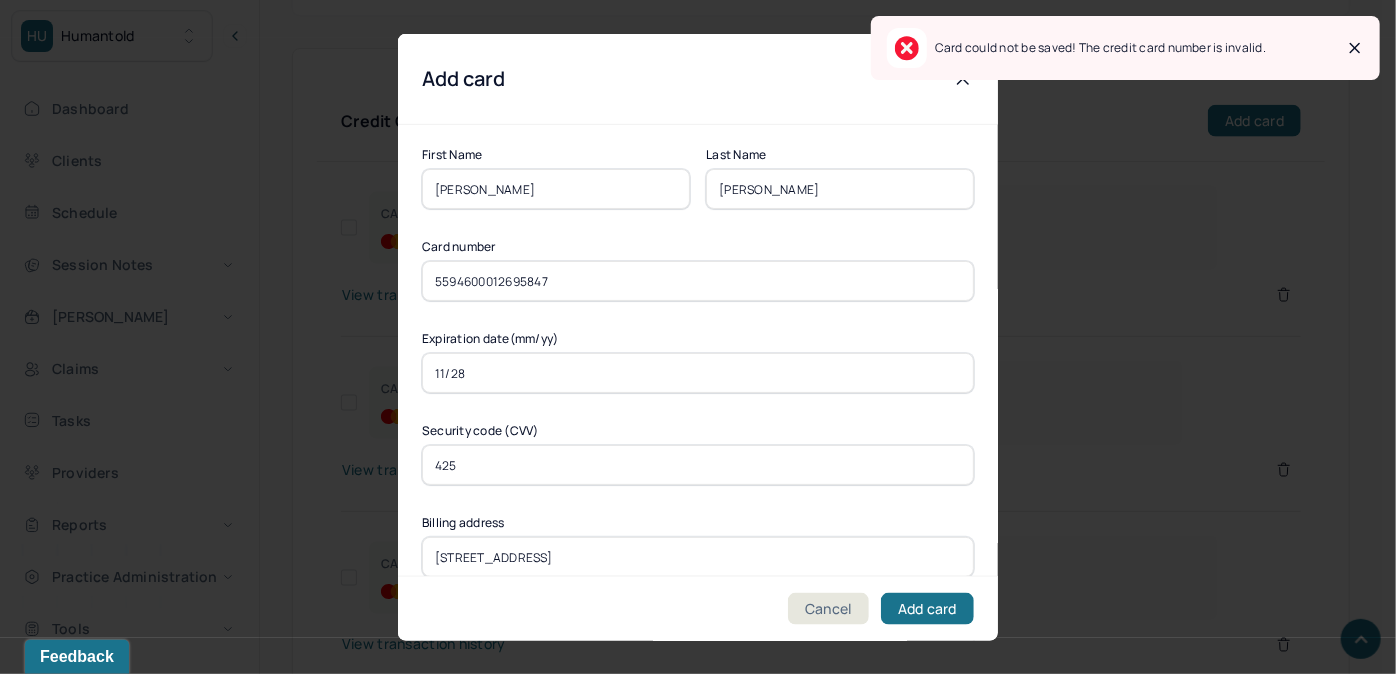 click 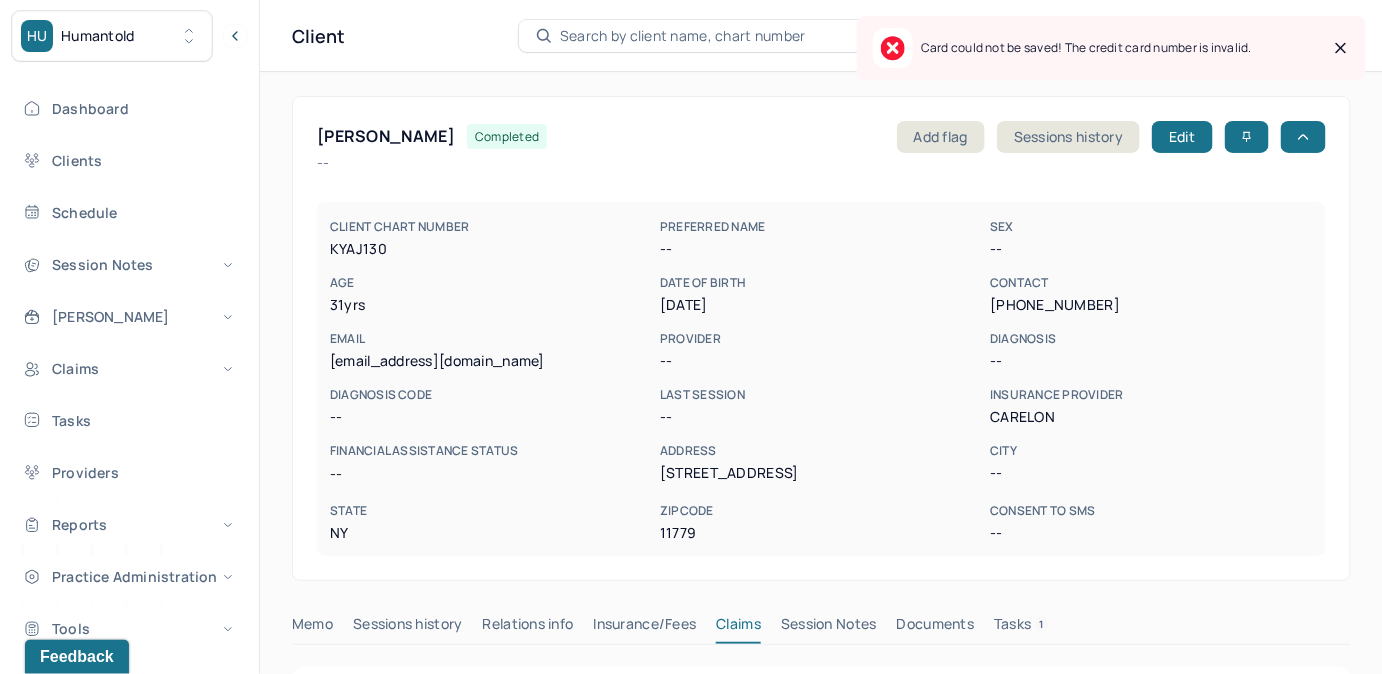 scroll, scrollTop: 0, scrollLeft: 0, axis: both 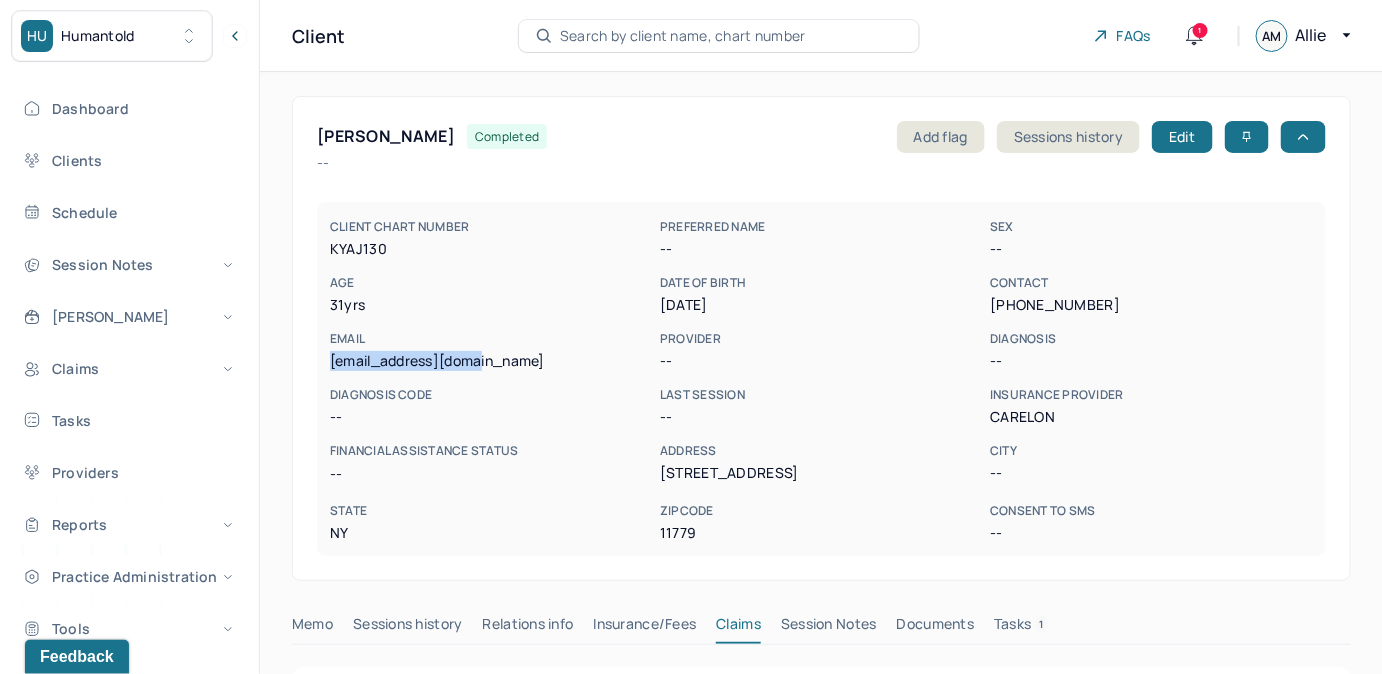 drag, startPoint x: 330, startPoint y: 360, endPoint x: 491, endPoint y: 353, distance: 161.1521 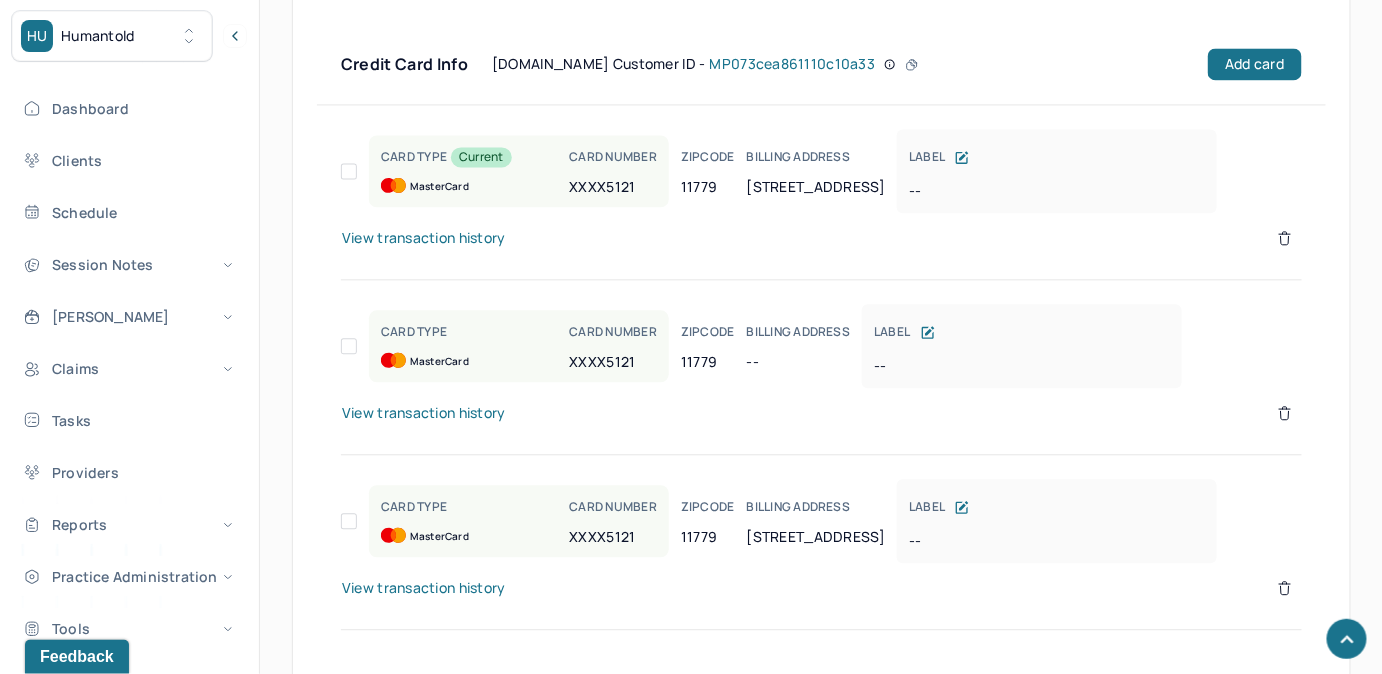 scroll, scrollTop: 1413, scrollLeft: 0, axis: vertical 